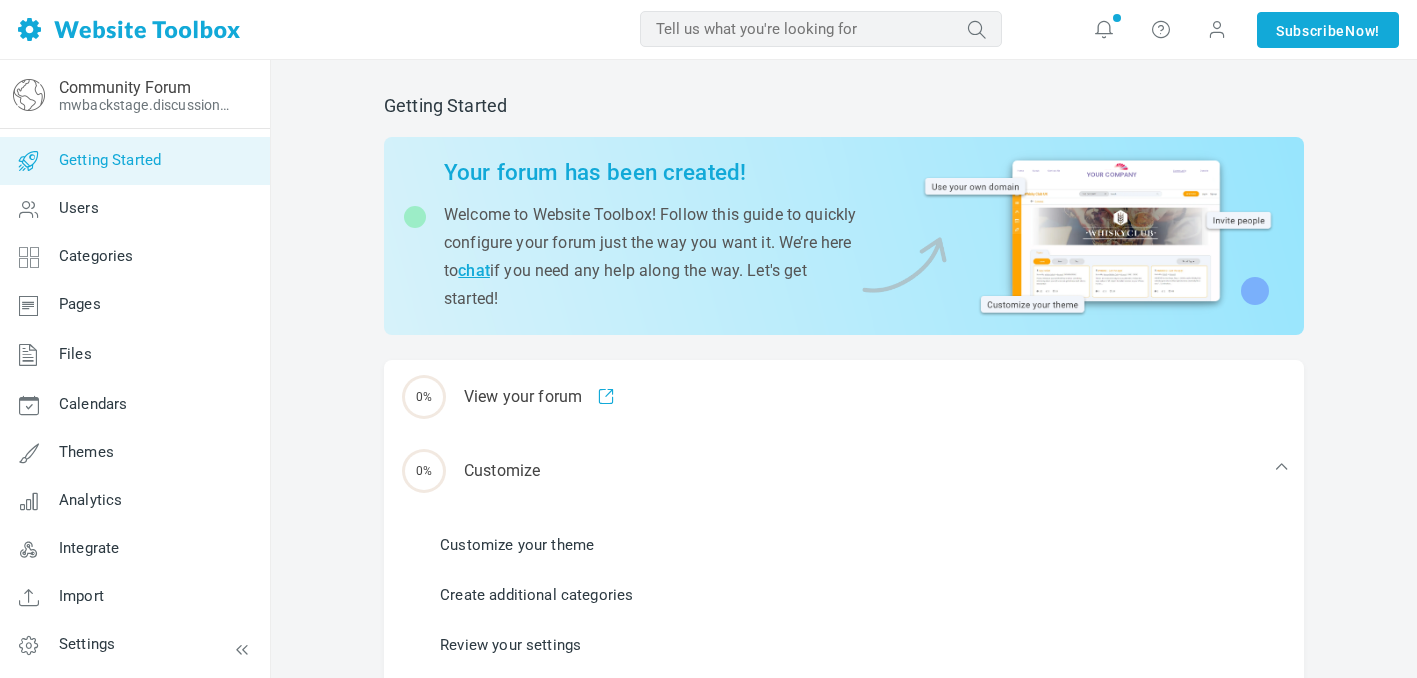 scroll, scrollTop: 0, scrollLeft: 0, axis: both 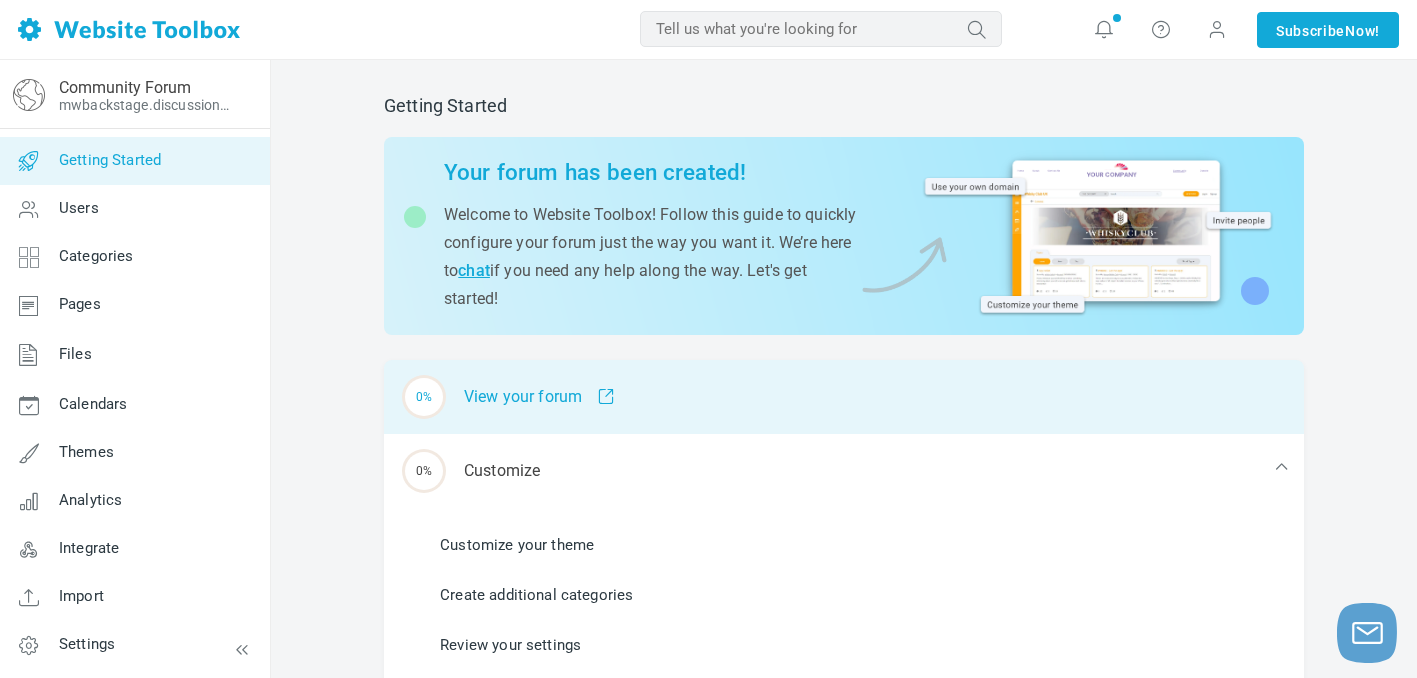 click on "0%
View your forum" at bounding box center (844, 397) 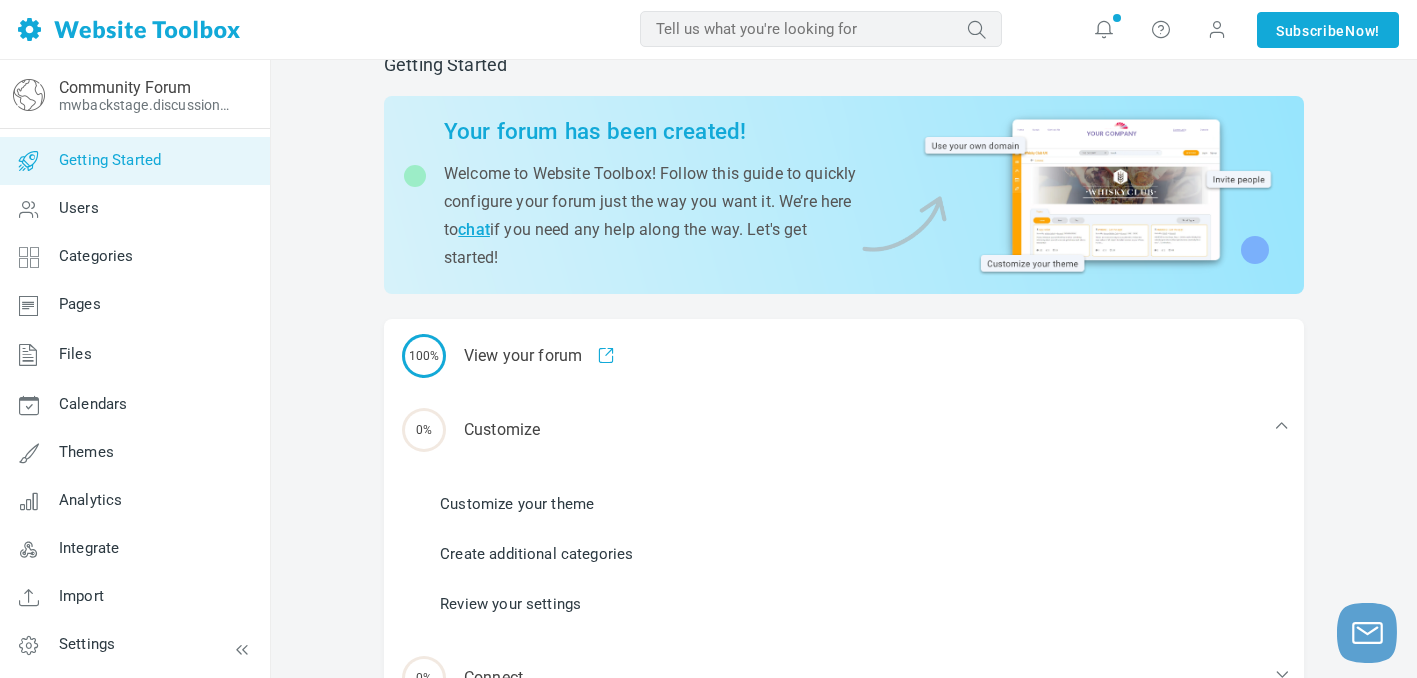 scroll, scrollTop: 45, scrollLeft: 0, axis: vertical 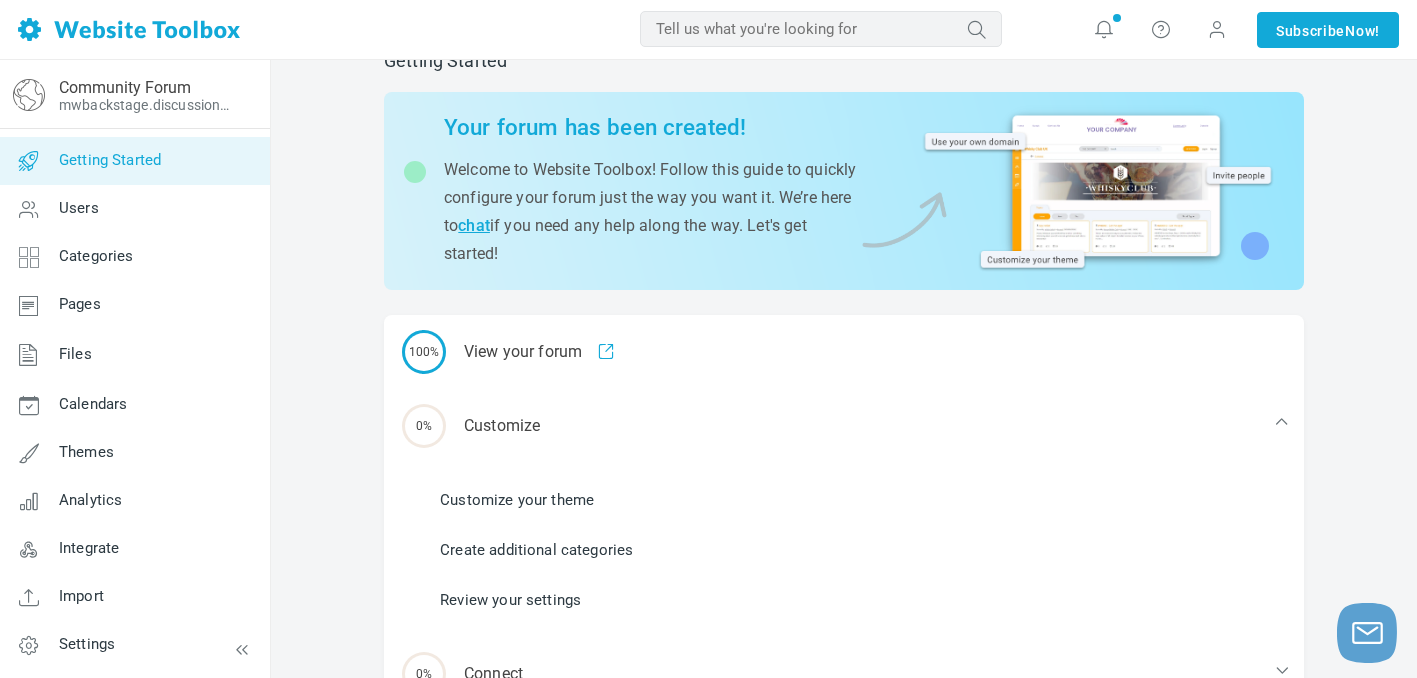 click on "Customize your theme" at bounding box center (517, 500) 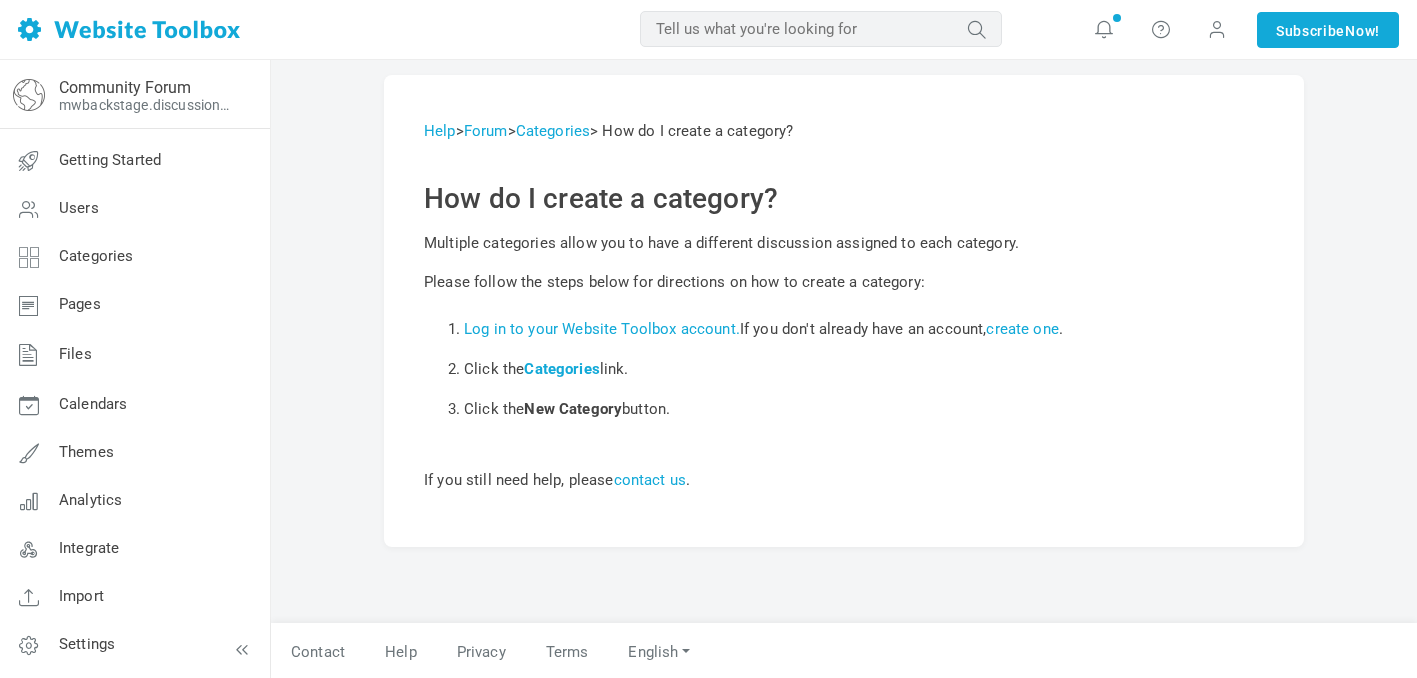 scroll, scrollTop: 0, scrollLeft: 0, axis: both 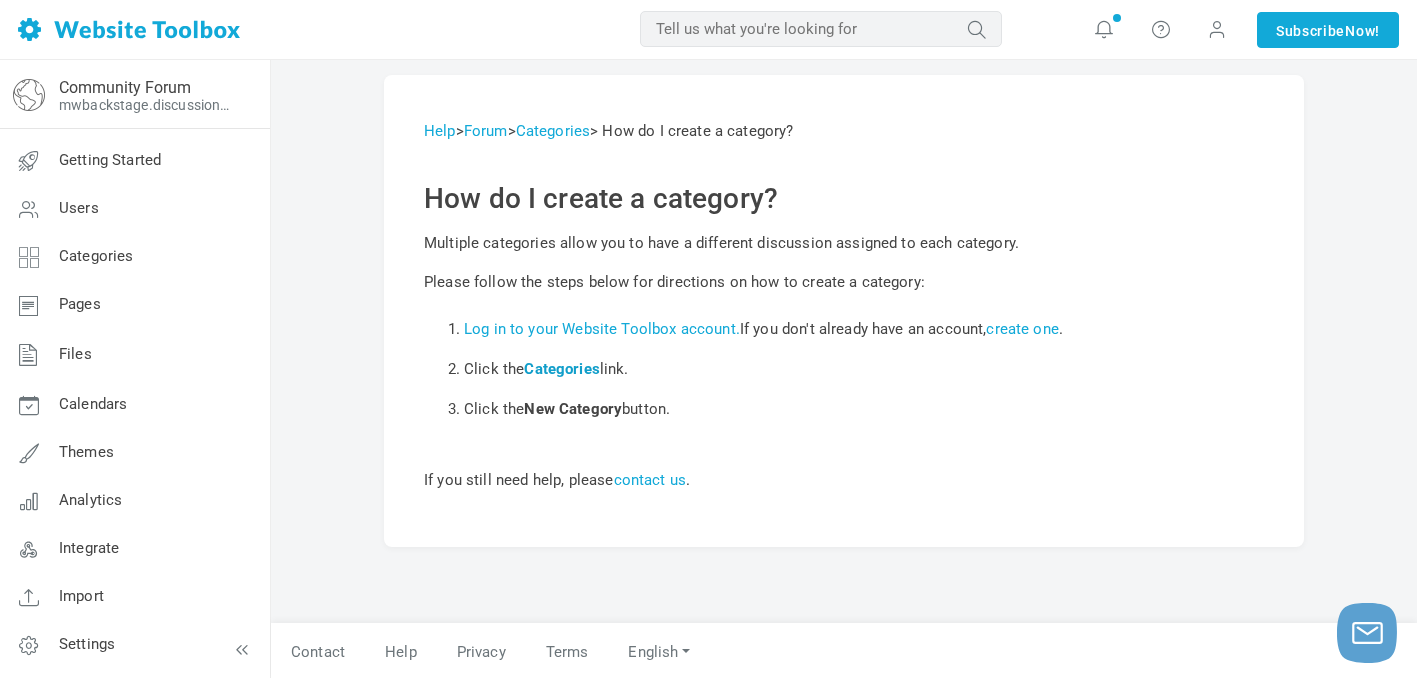 click on "Categories" at bounding box center [562, 369] 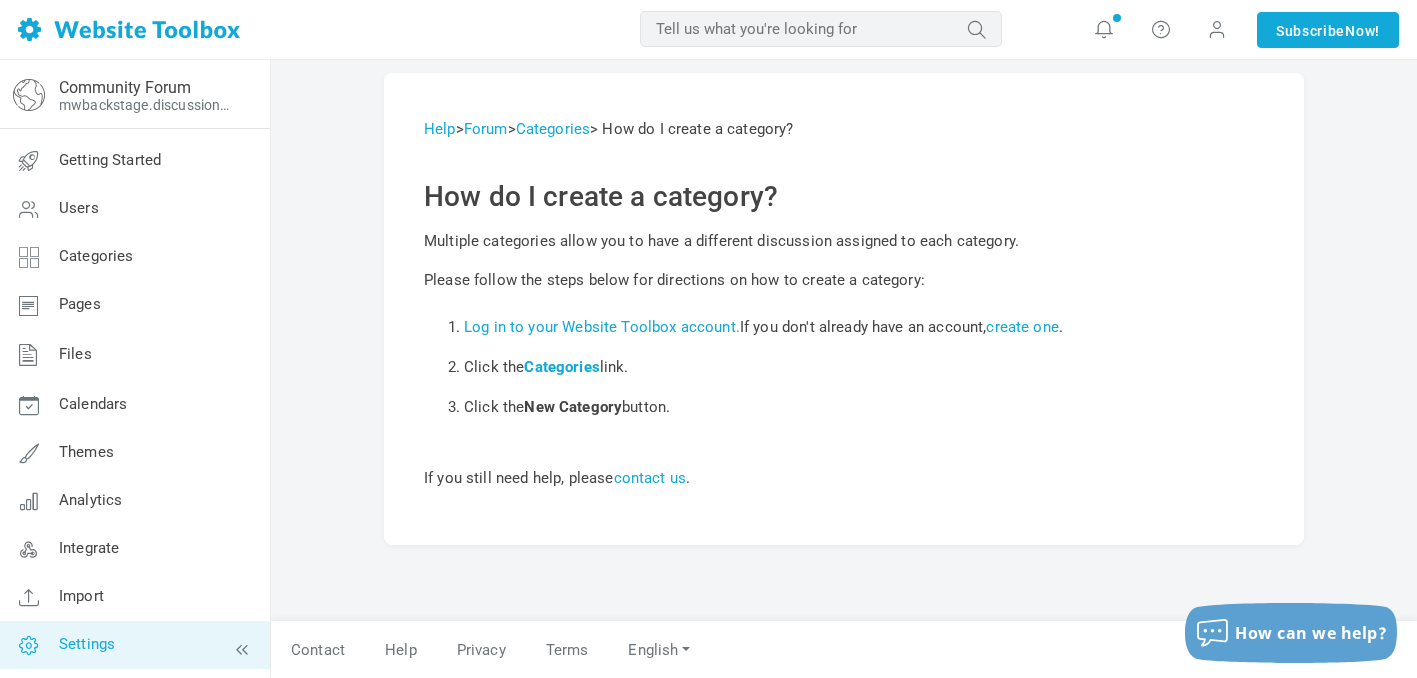 scroll, scrollTop: 2, scrollLeft: 0, axis: vertical 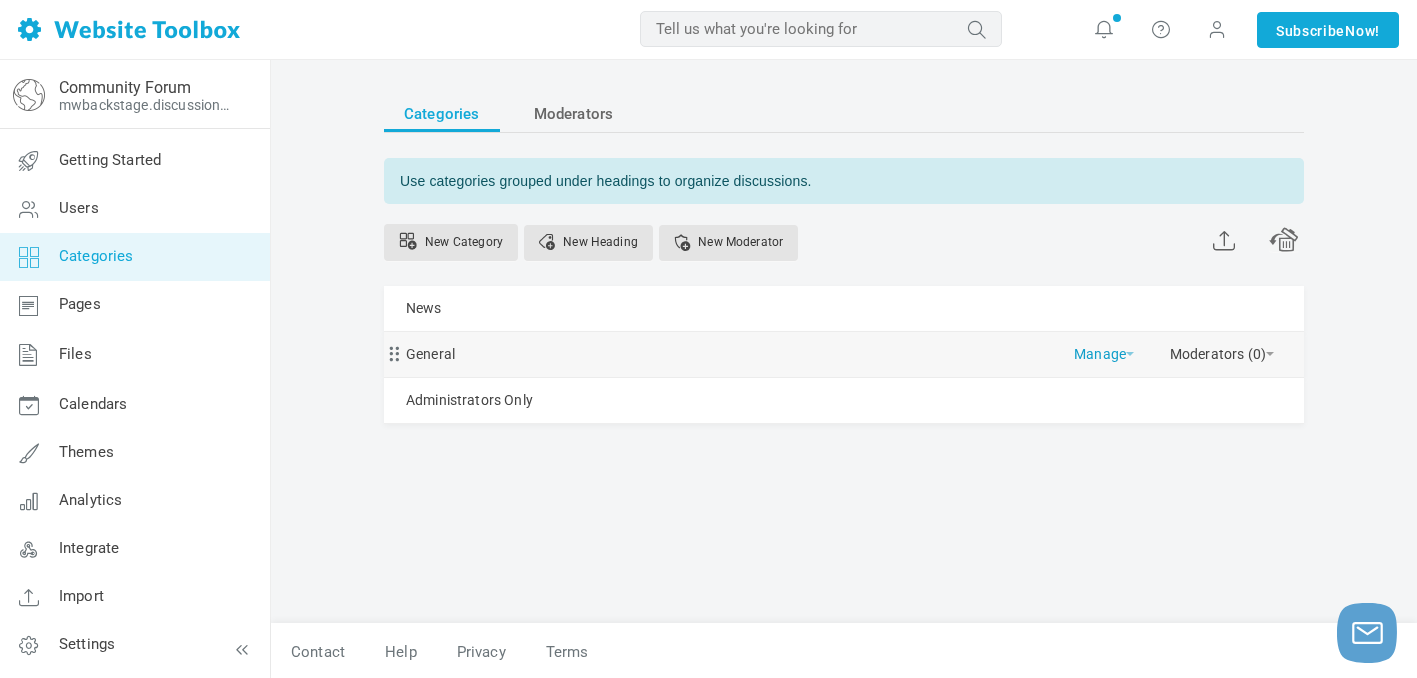 click on "Manage" at bounding box center (1104, 349) 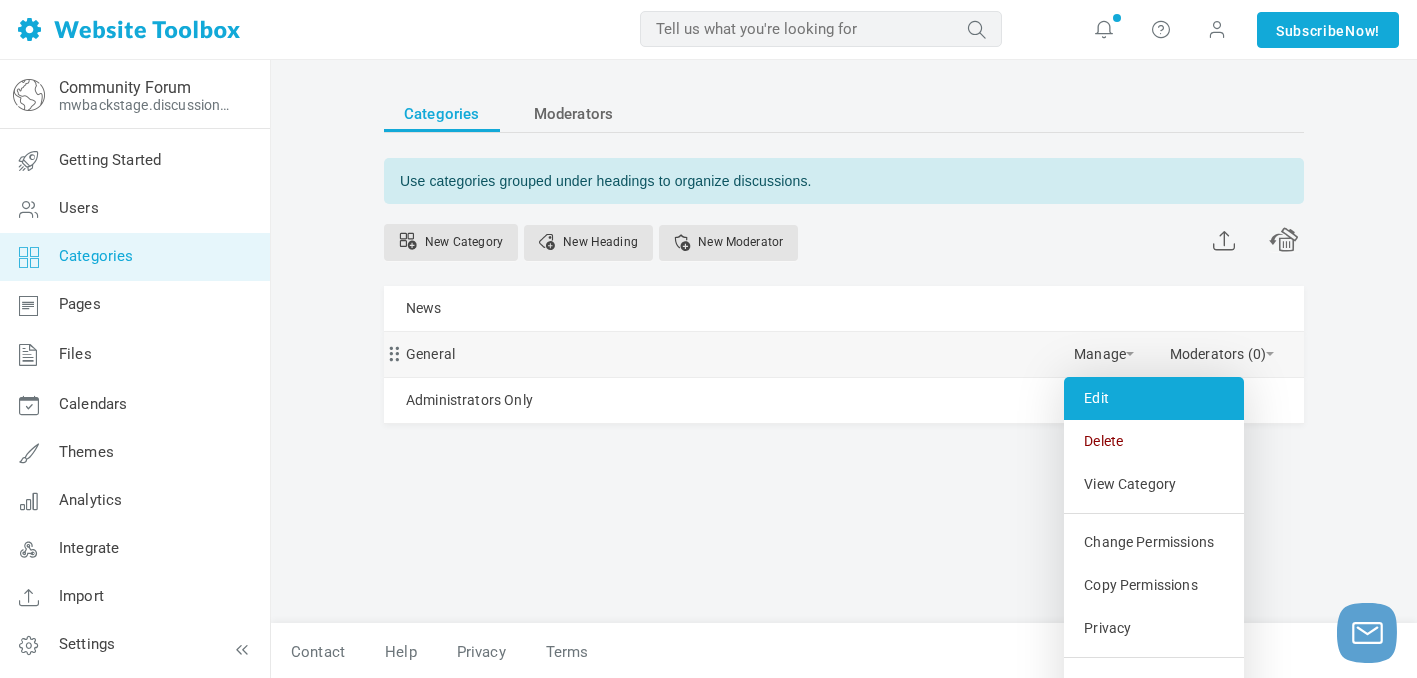 click on "Edit" at bounding box center [1154, 398] 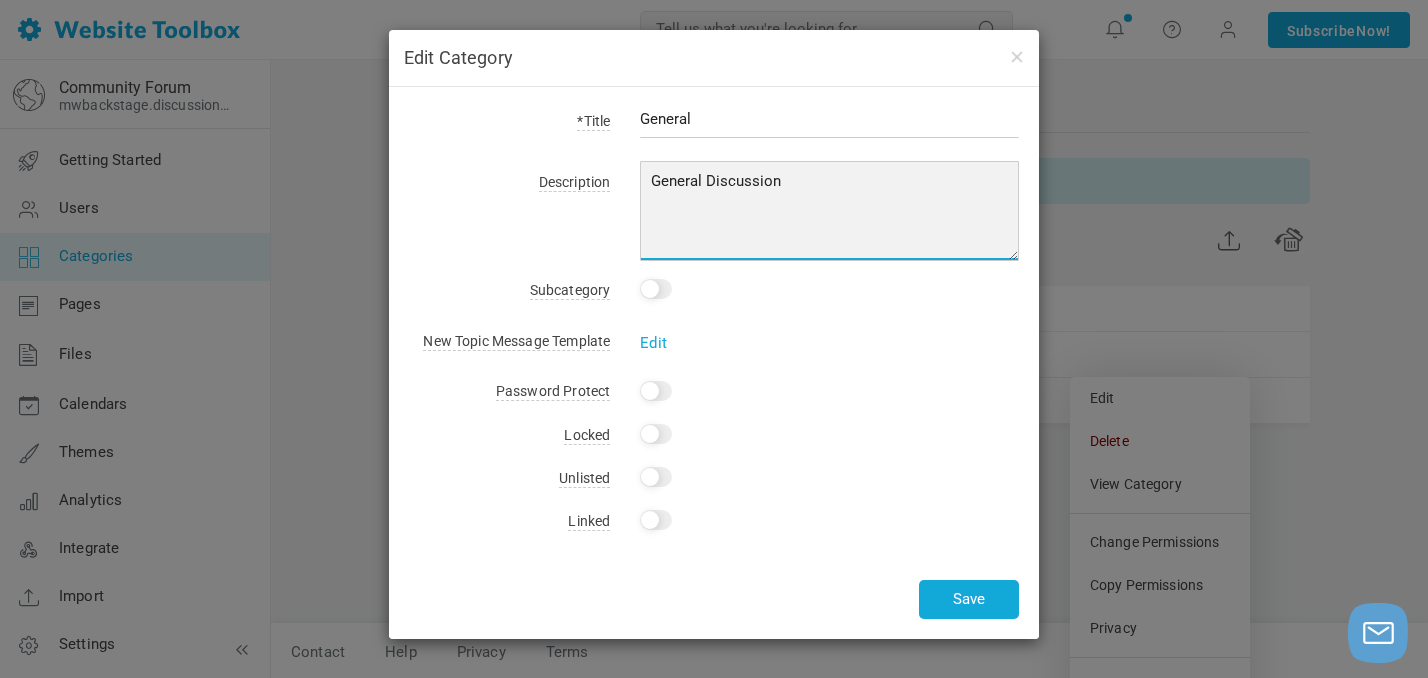 click on "General Discussion" at bounding box center [829, 211] 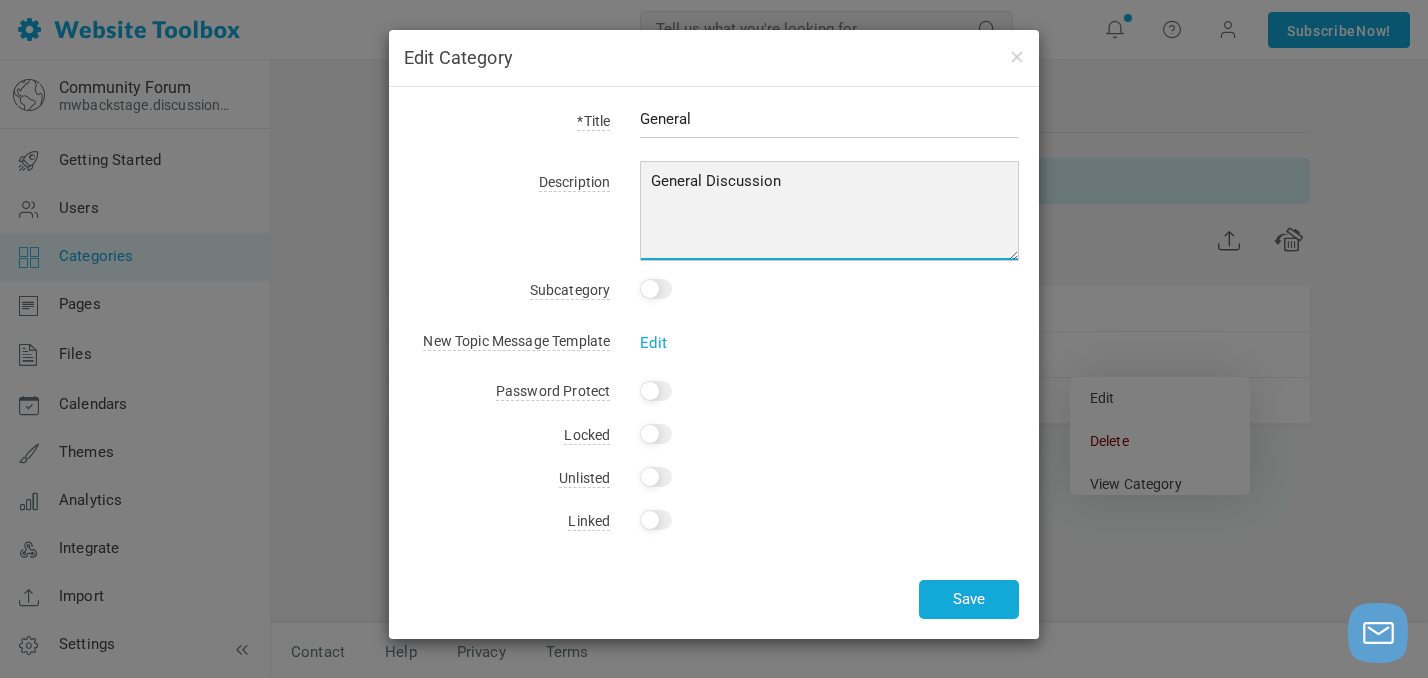 click on "General Discussion" at bounding box center (829, 211) 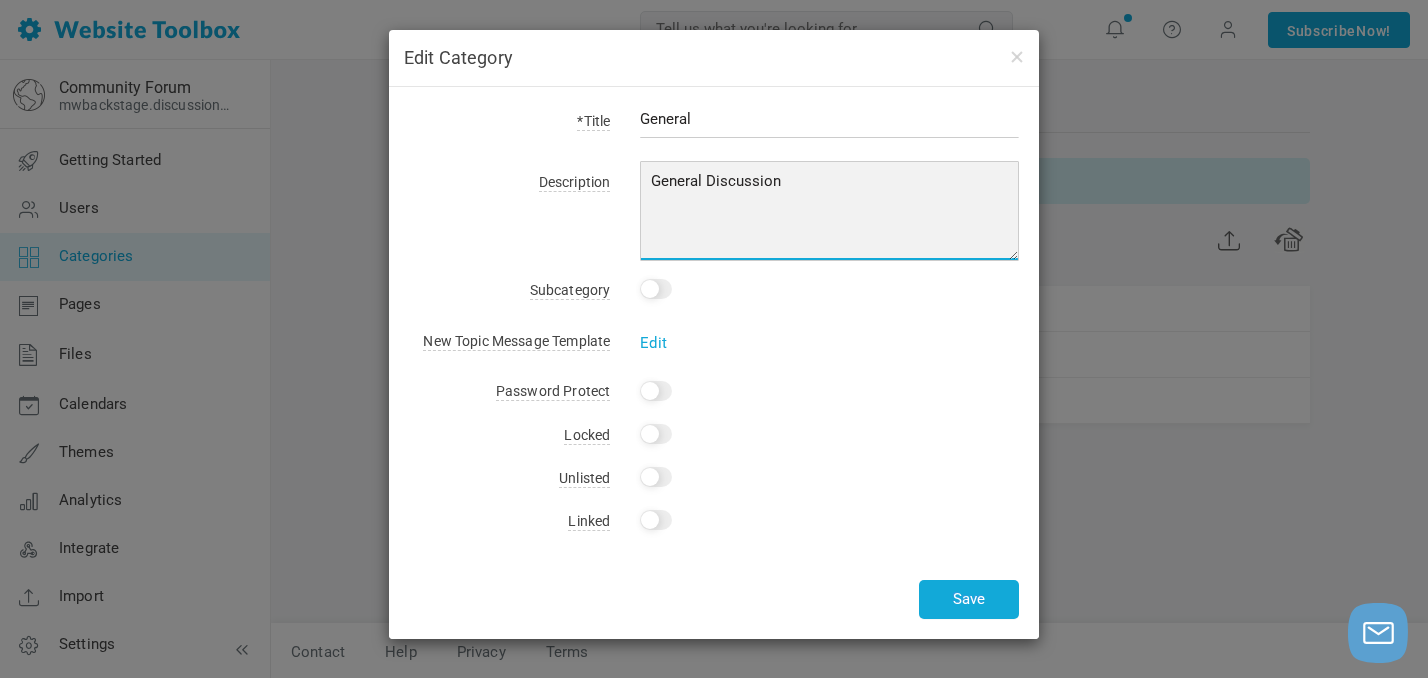 paste on "Teacher Chat and Q & A" 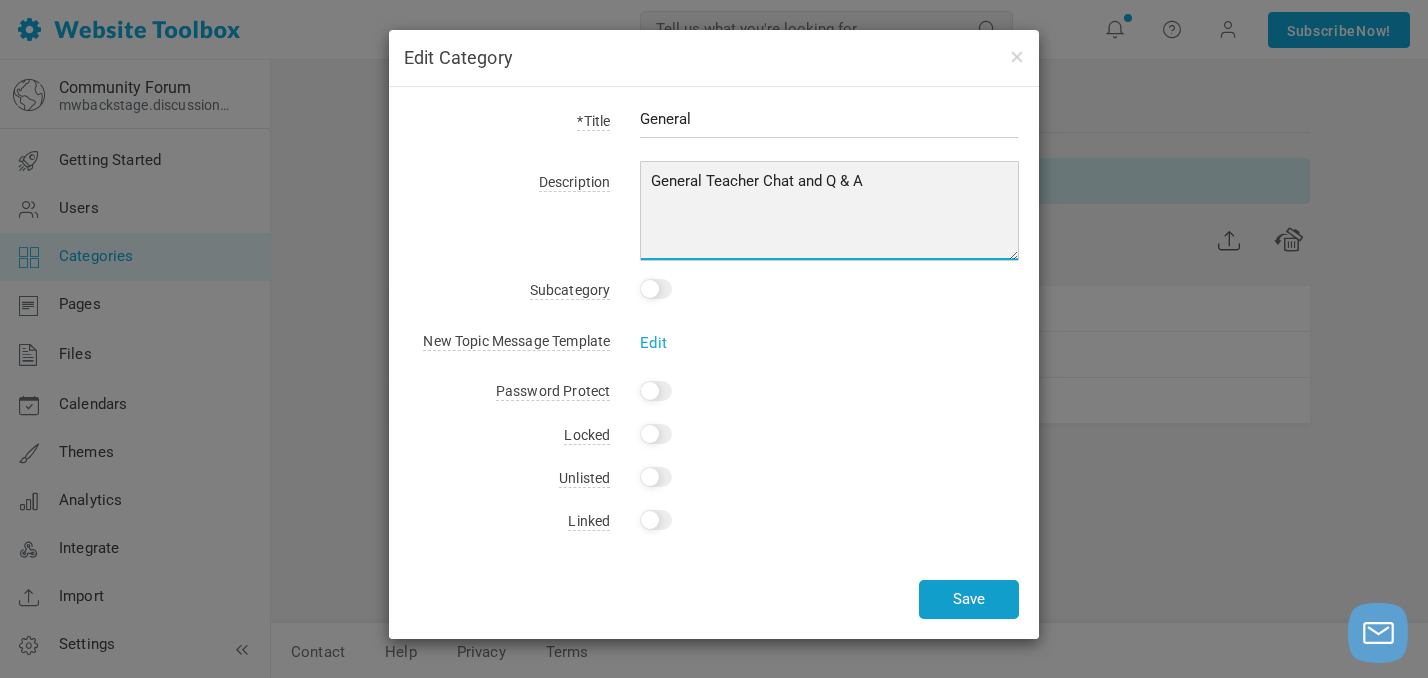 type on "General Teacher Chat and Q & A" 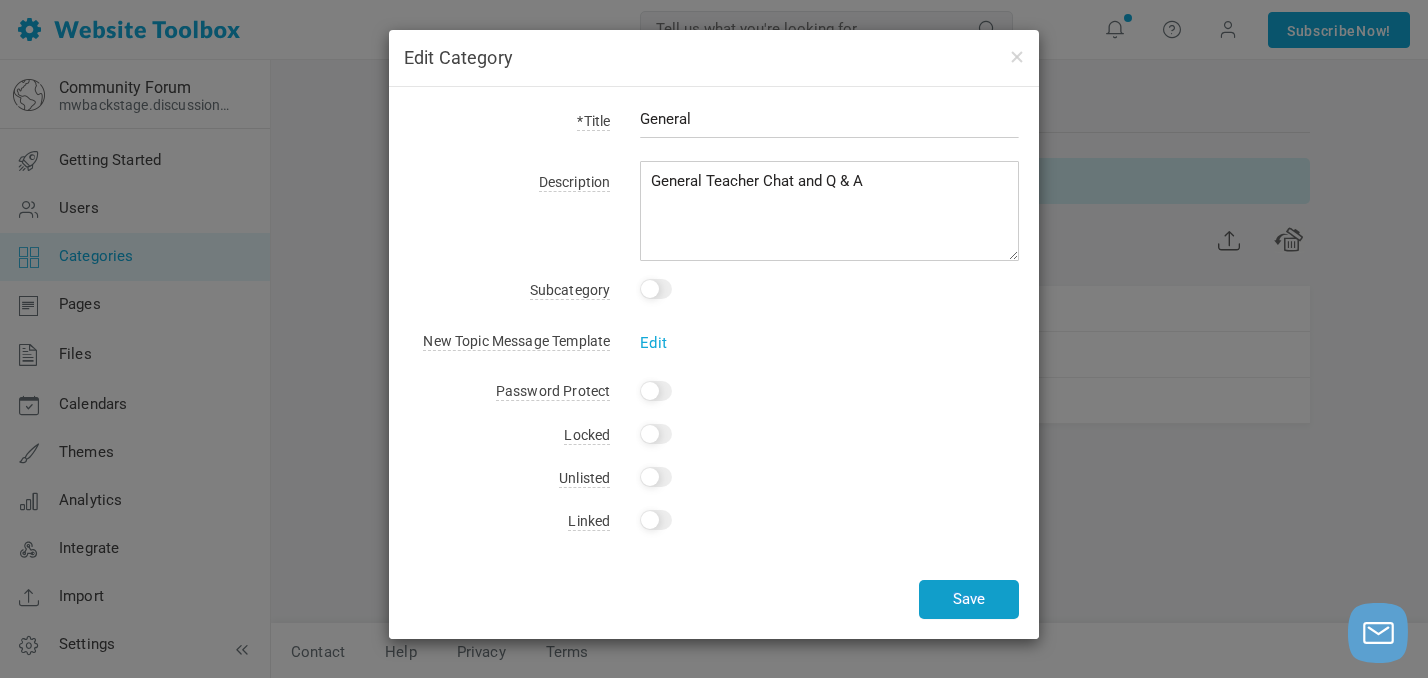 click on "Save" at bounding box center (969, 599) 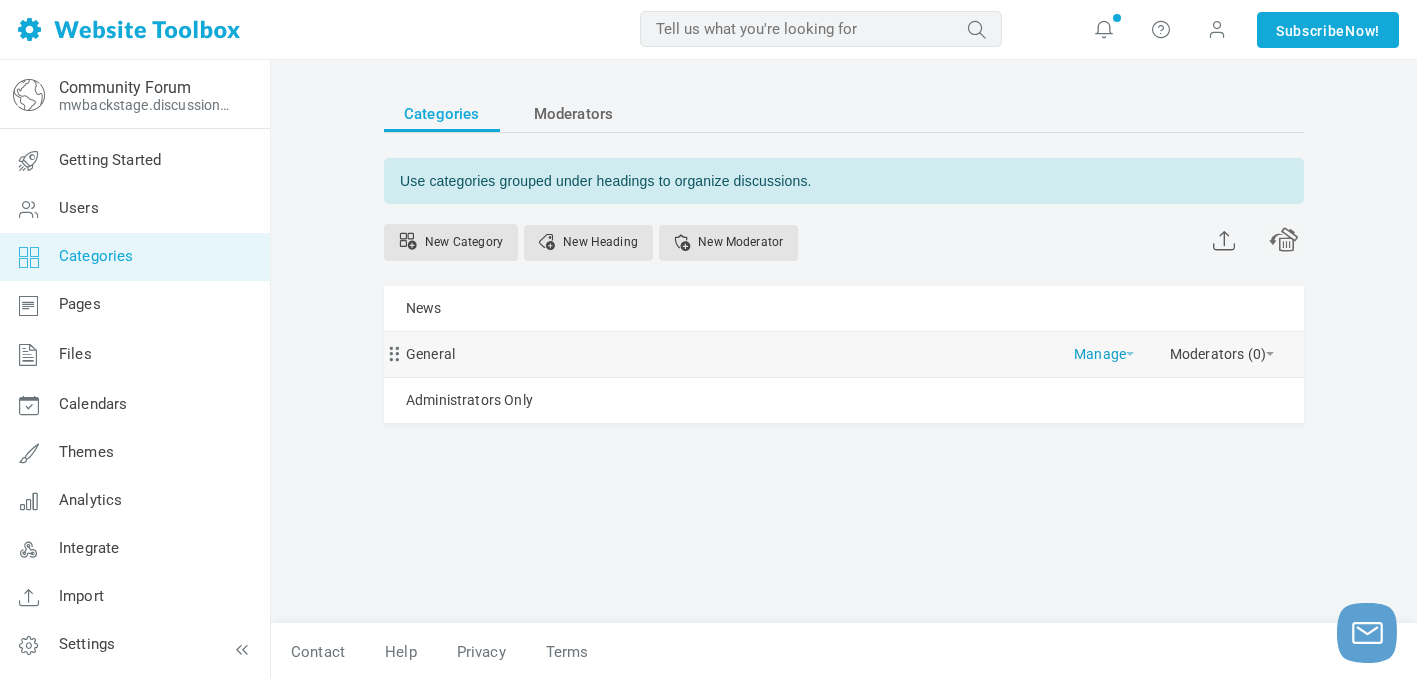 click on "Manage" at bounding box center [1104, 349] 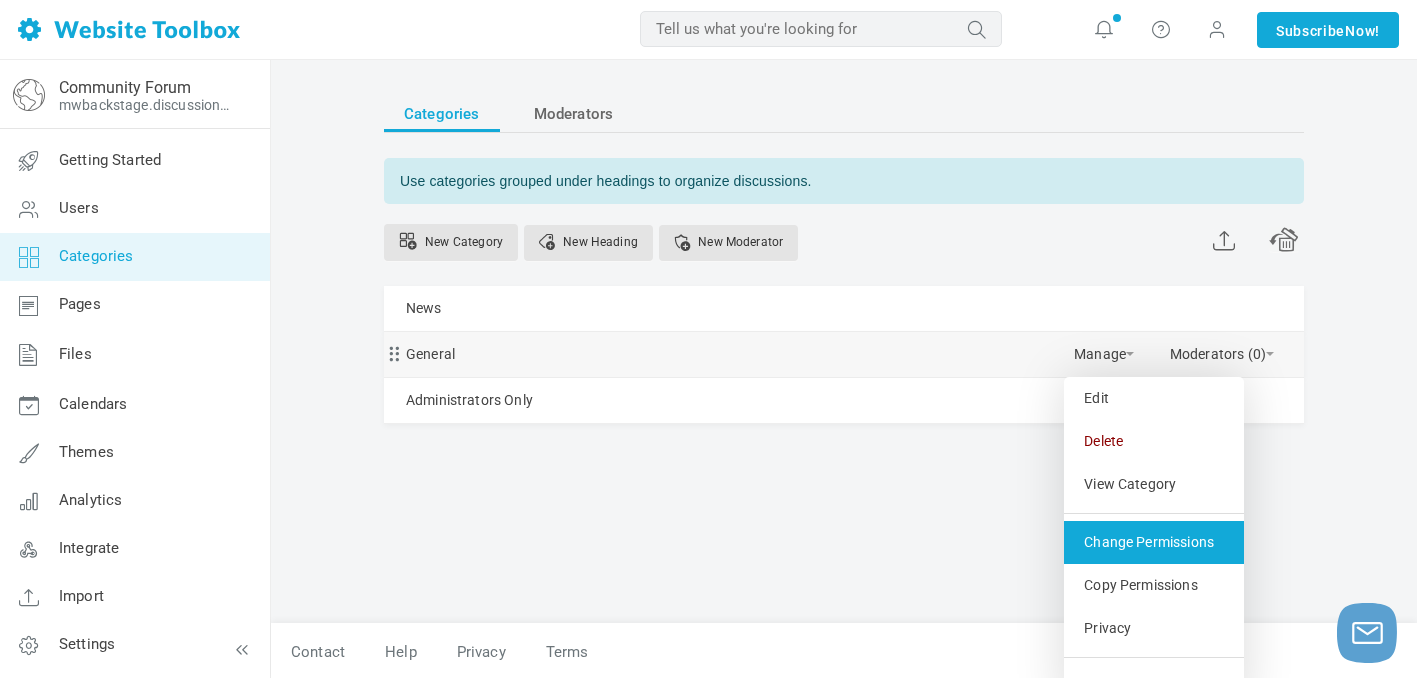 click on "Change Permissions" at bounding box center (1154, 542) 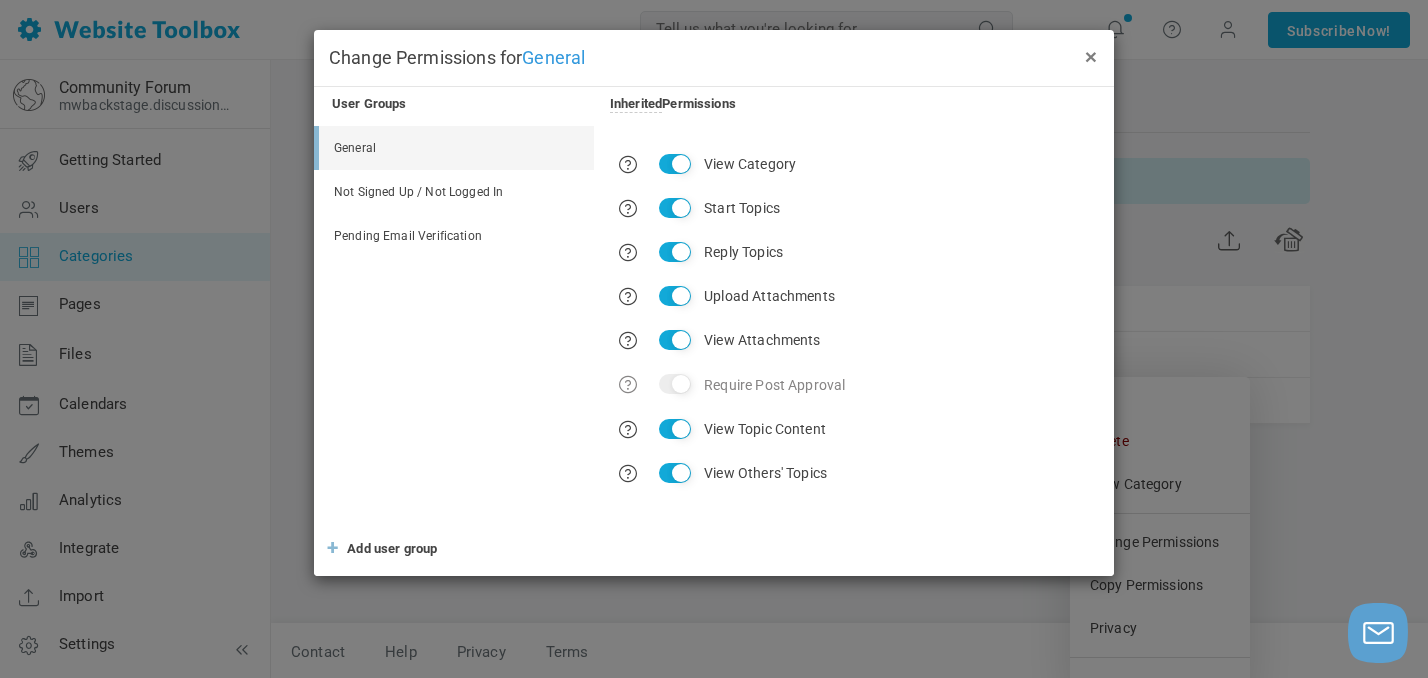 click on "×" at bounding box center (1091, 56) 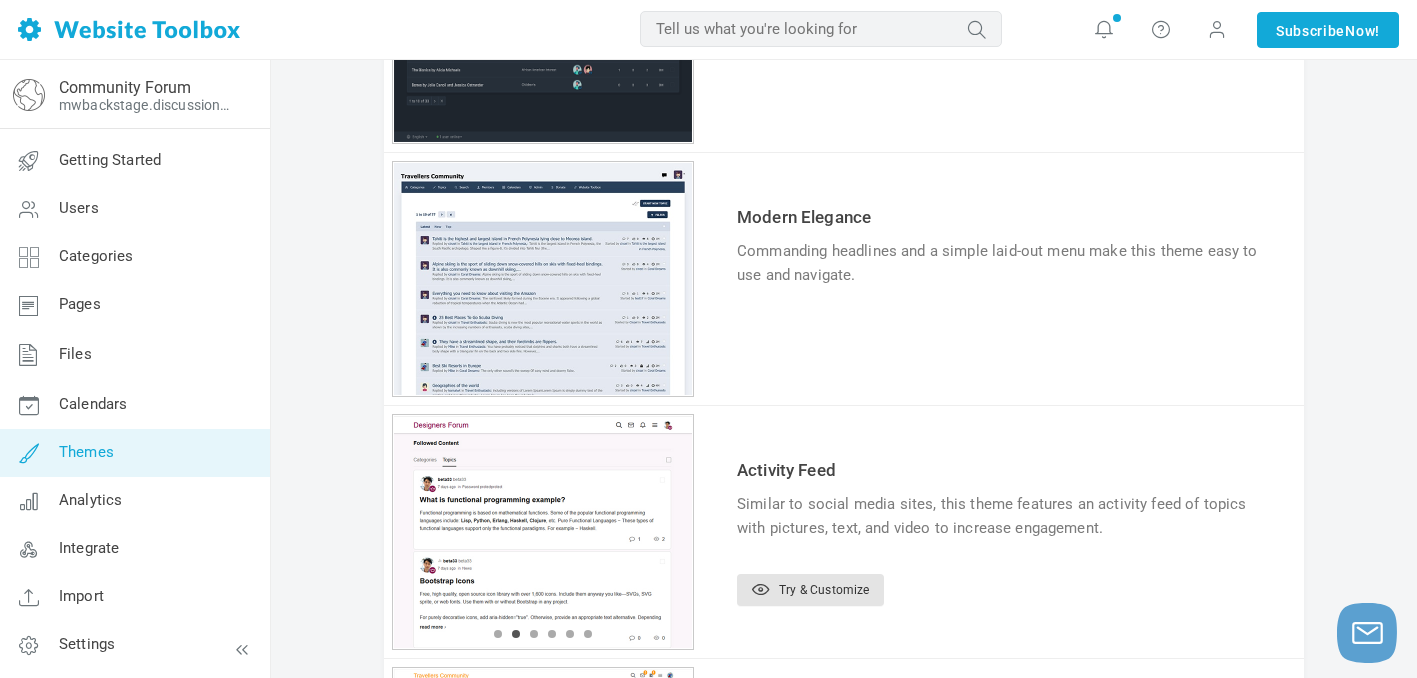scroll, scrollTop: 826, scrollLeft: 0, axis: vertical 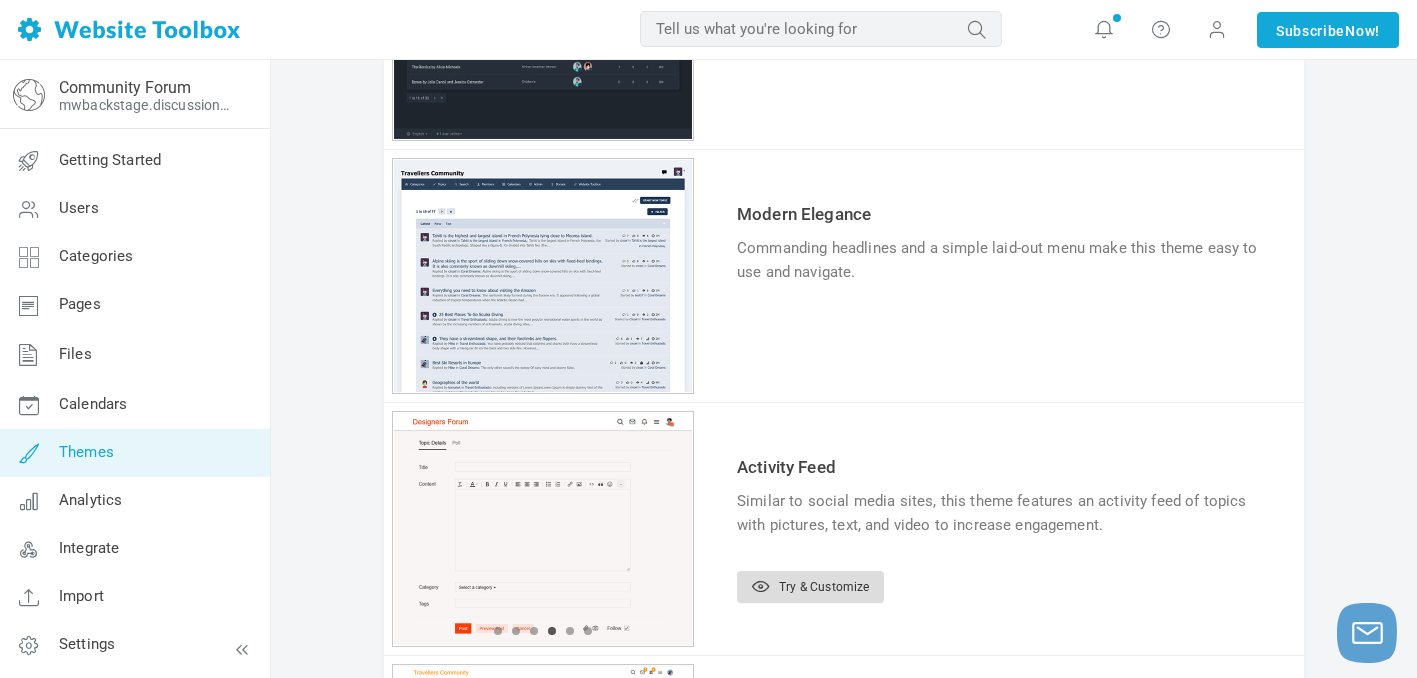 click on "Try & Customize" at bounding box center (810, 587) 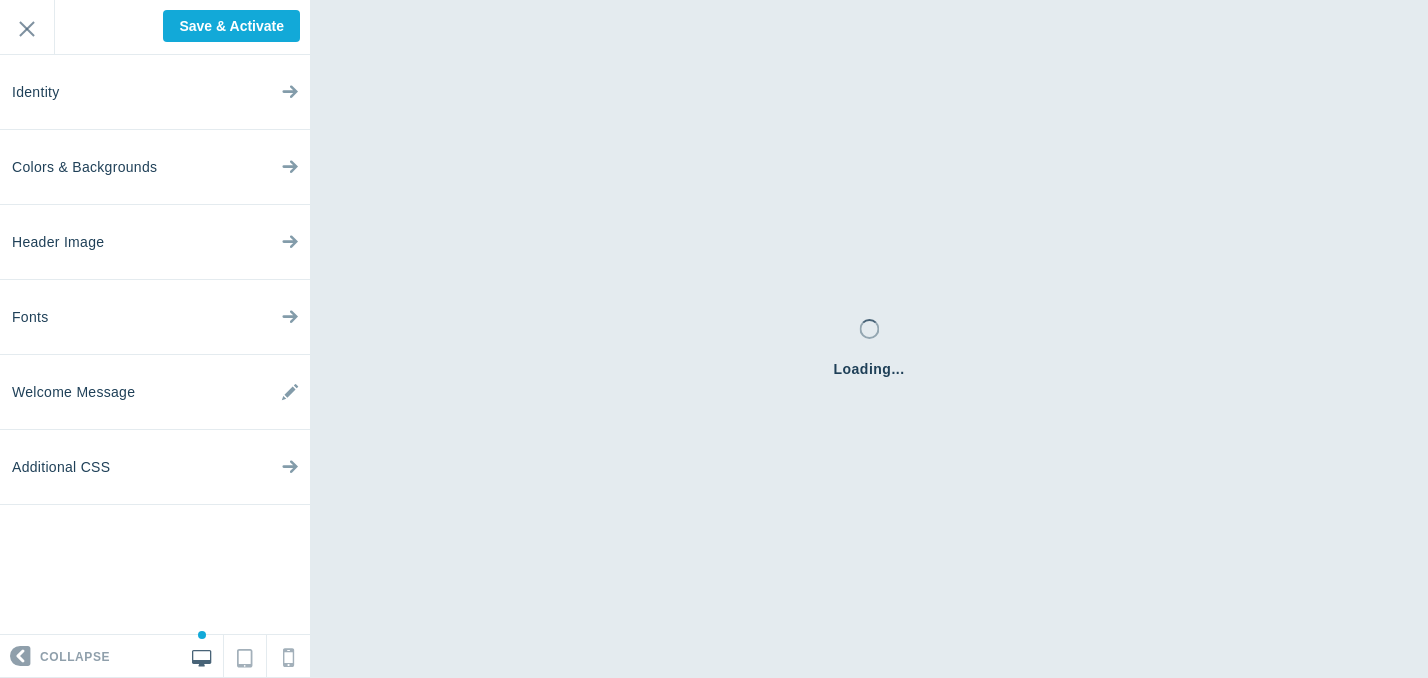 scroll, scrollTop: 0, scrollLeft: 0, axis: both 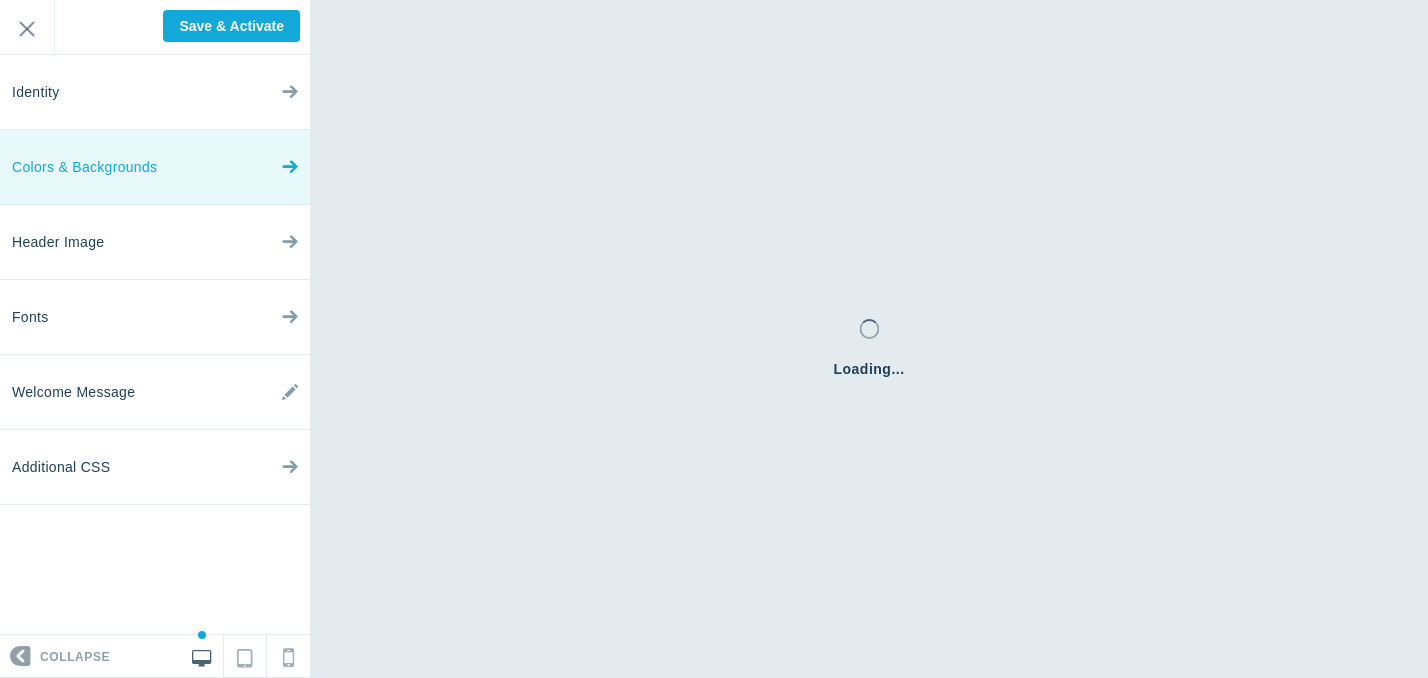 click on "Colors & Backgrounds" at bounding box center [155, 167] 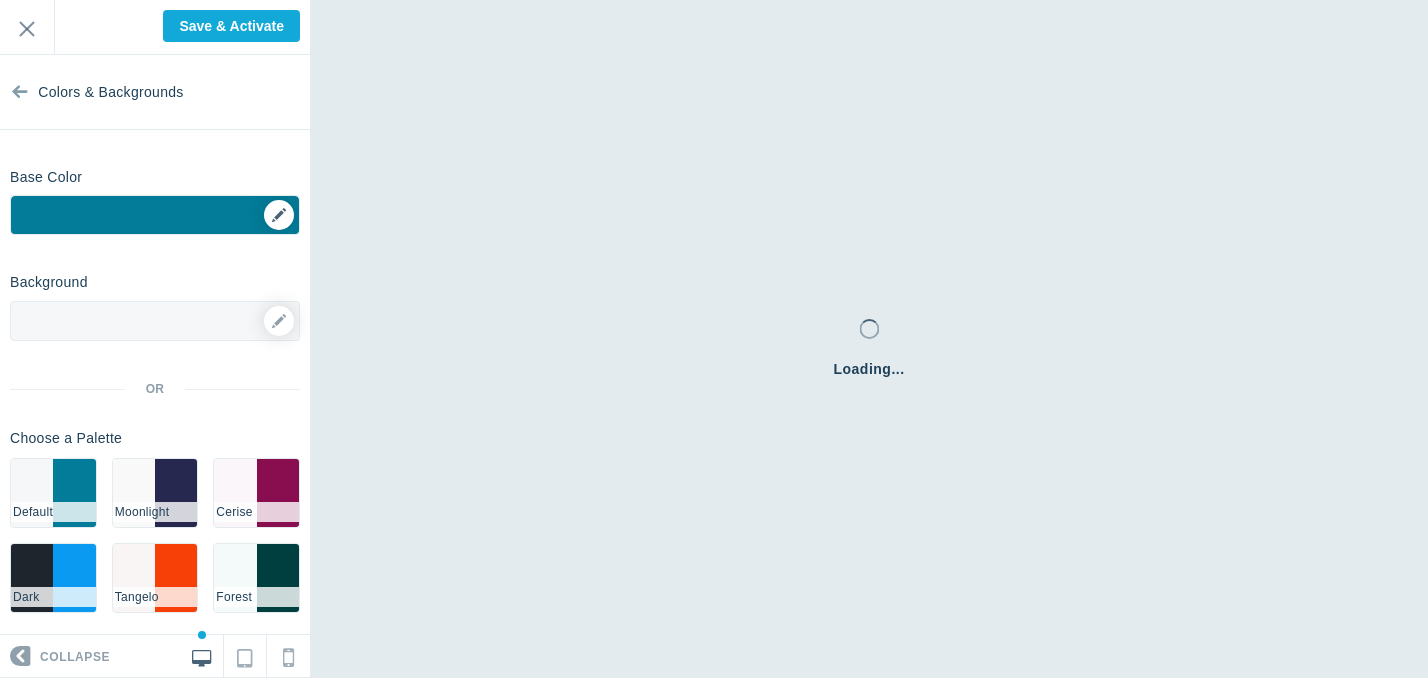 click on "▼" at bounding box center (155, 221) 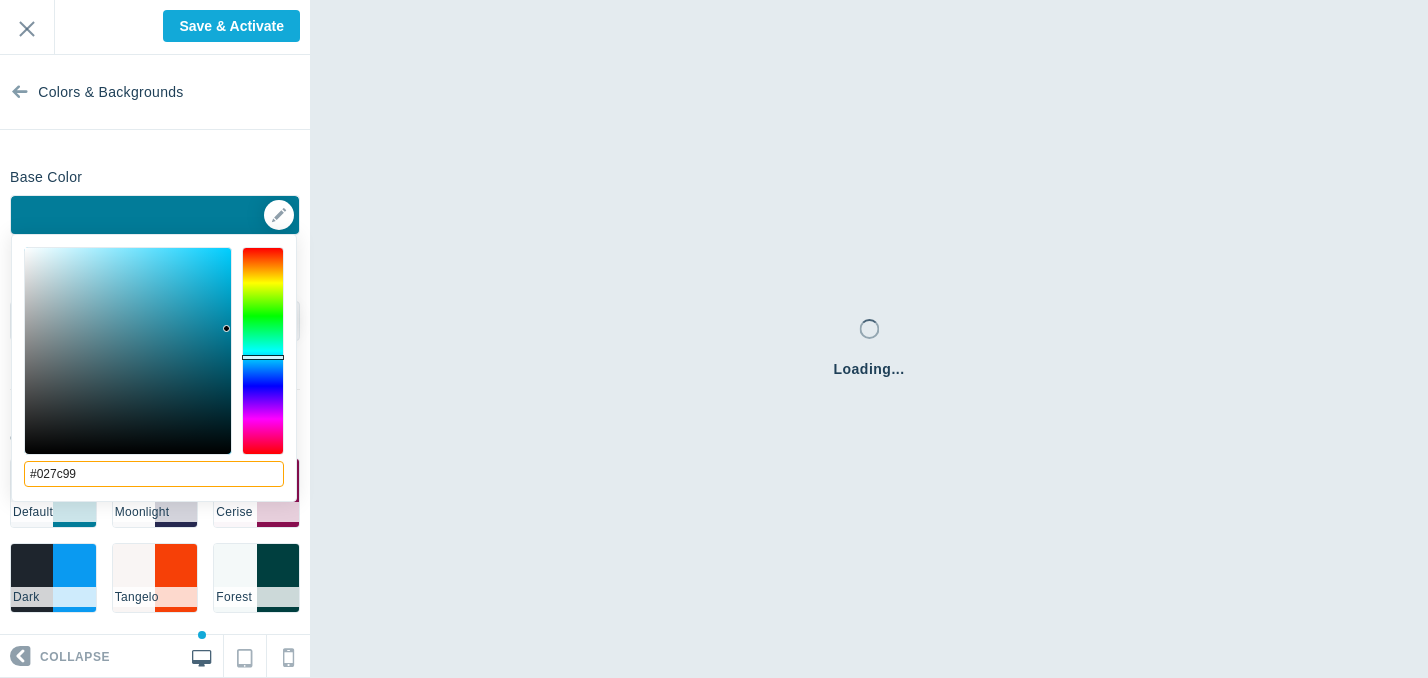 click on "#027c99" at bounding box center [154, 474] 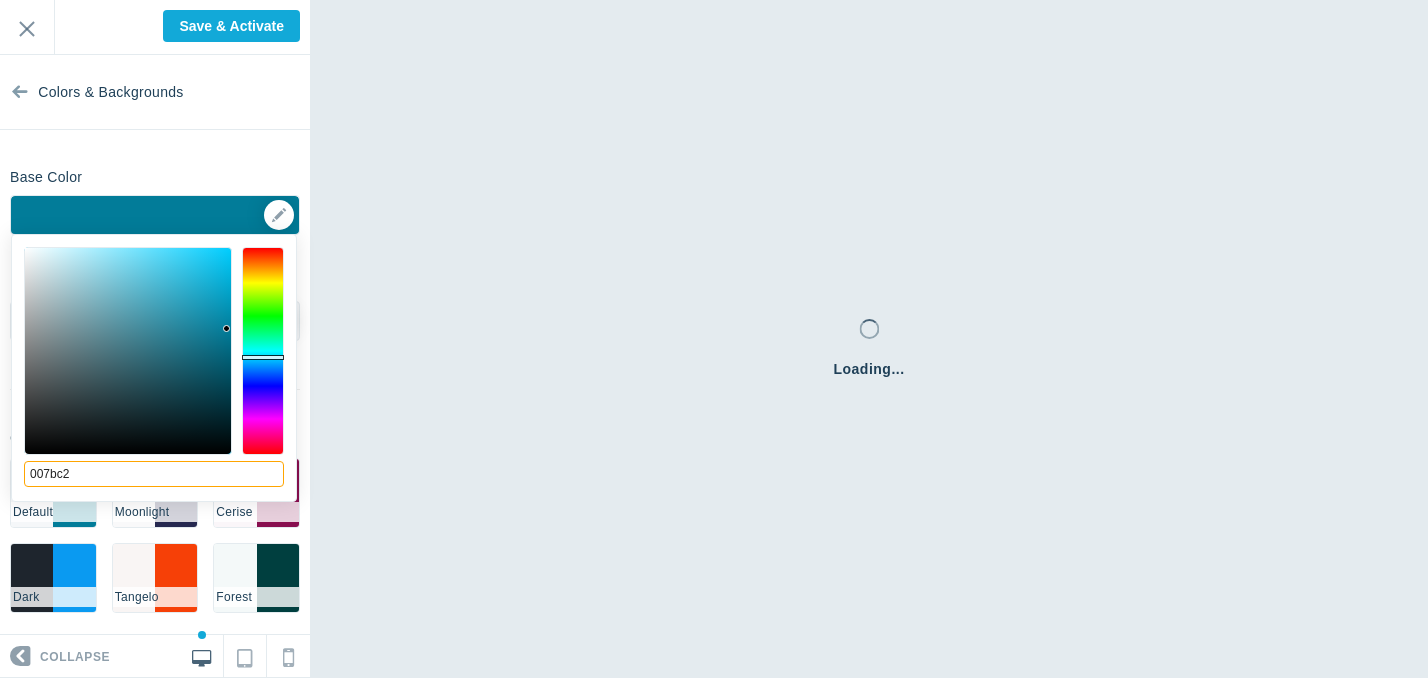 type on "#007bc2" 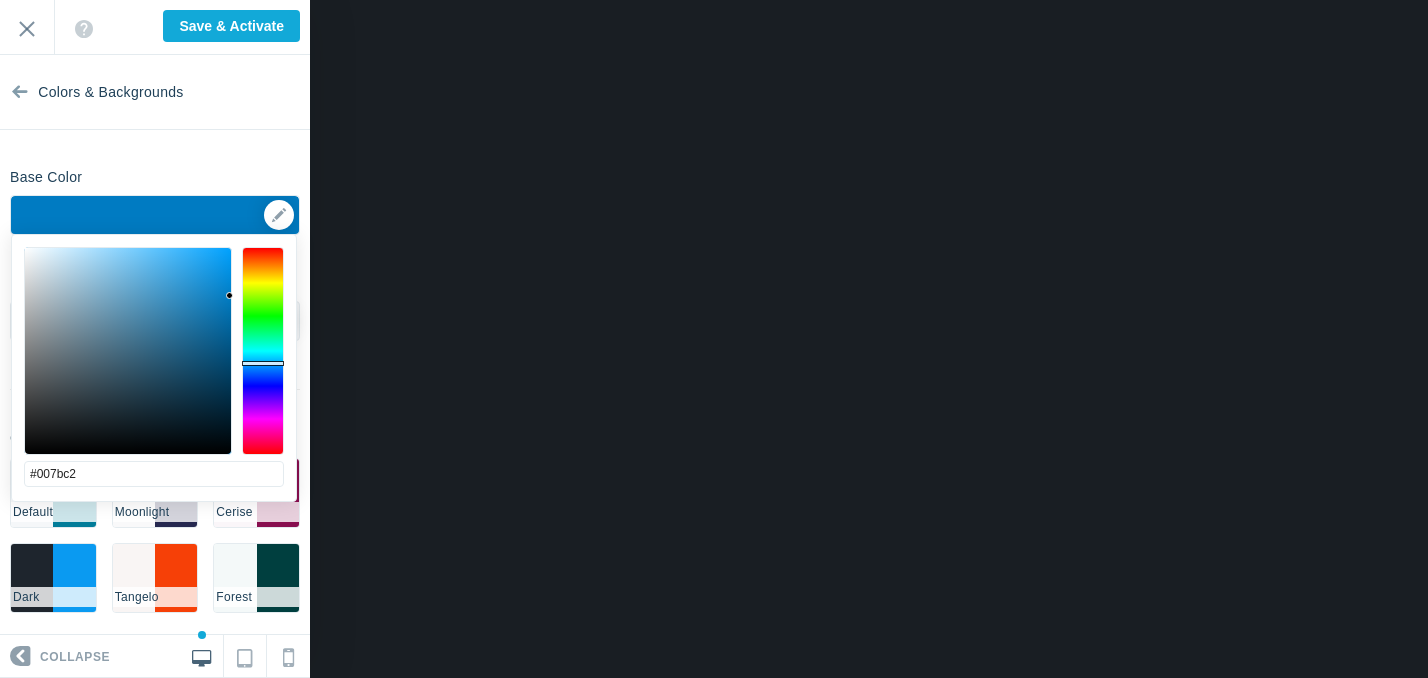 click on "Colors & Backgrounds
Base Color
#007bc2 ▼
Background
Options
Select Image
▼
Position
Repeat
Fixed Position" at bounding box center (155, 345) 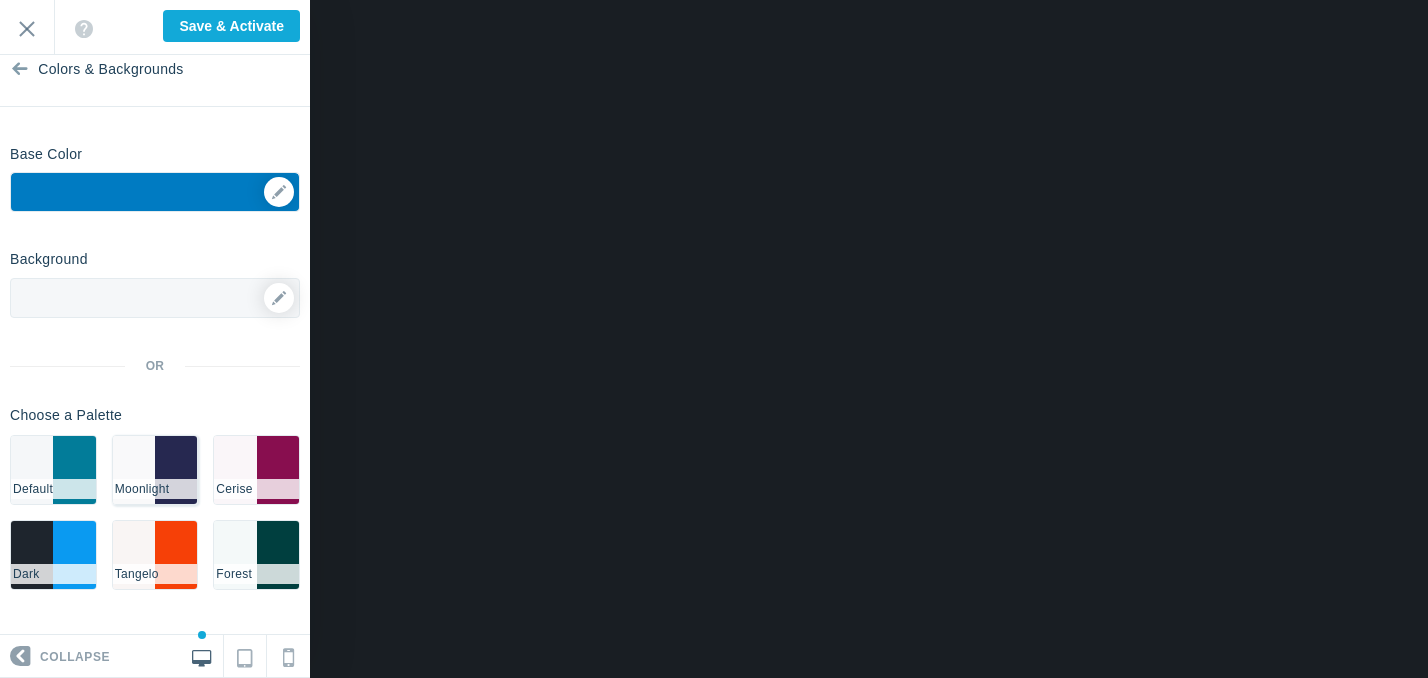 scroll, scrollTop: 22, scrollLeft: 0, axis: vertical 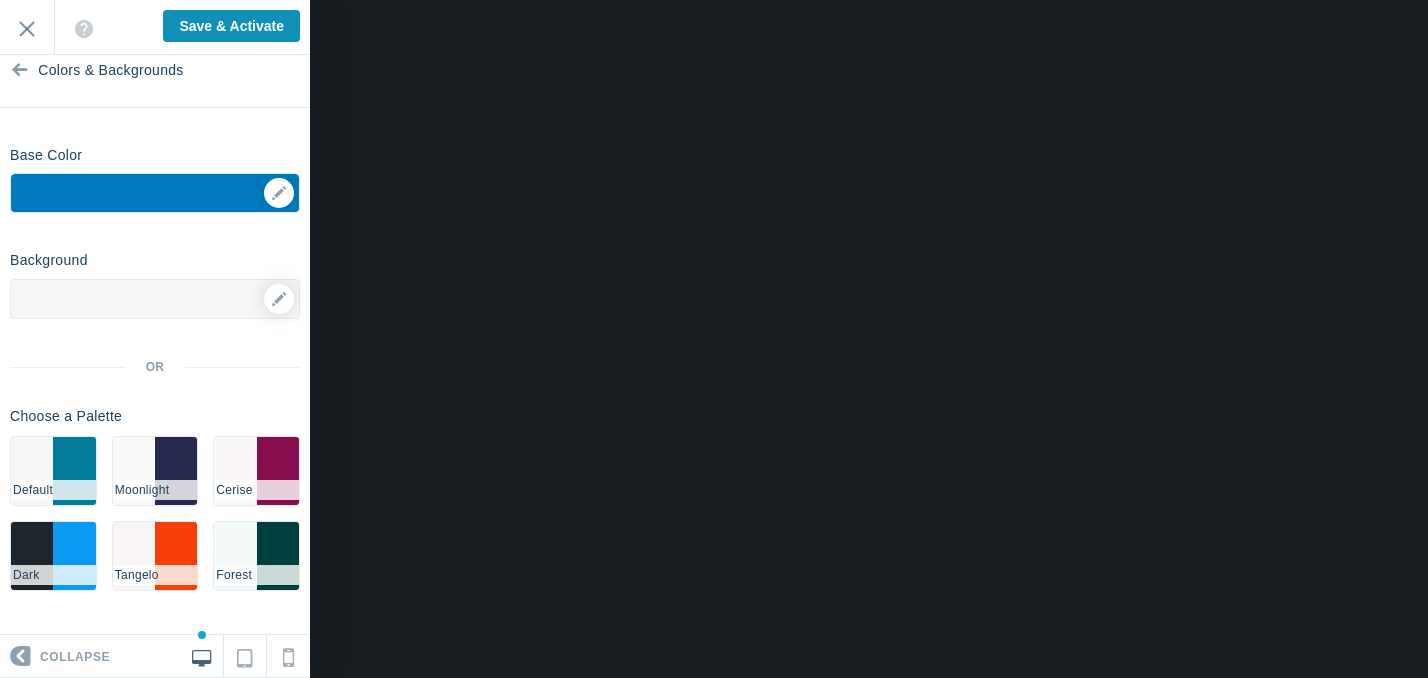 click on "Save & Activate" at bounding box center (231, 26) 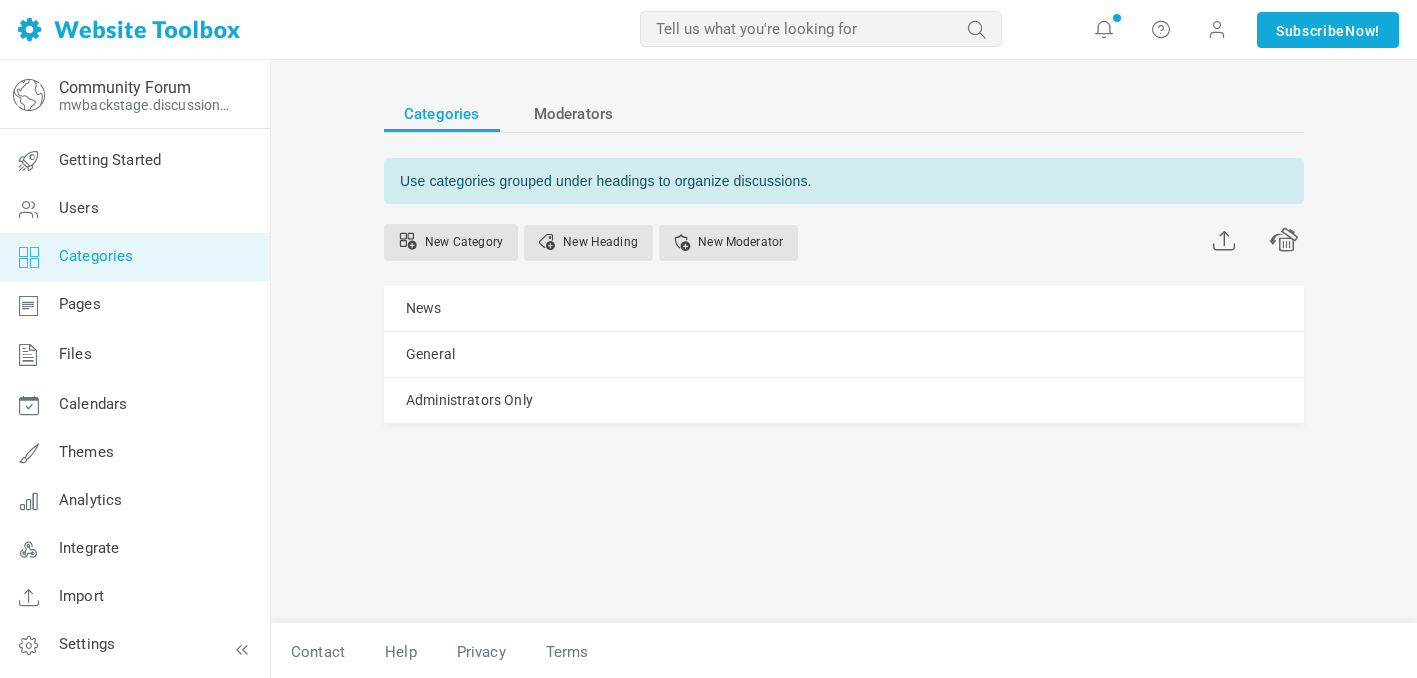 scroll, scrollTop: 0, scrollLeft: 0, axis: both 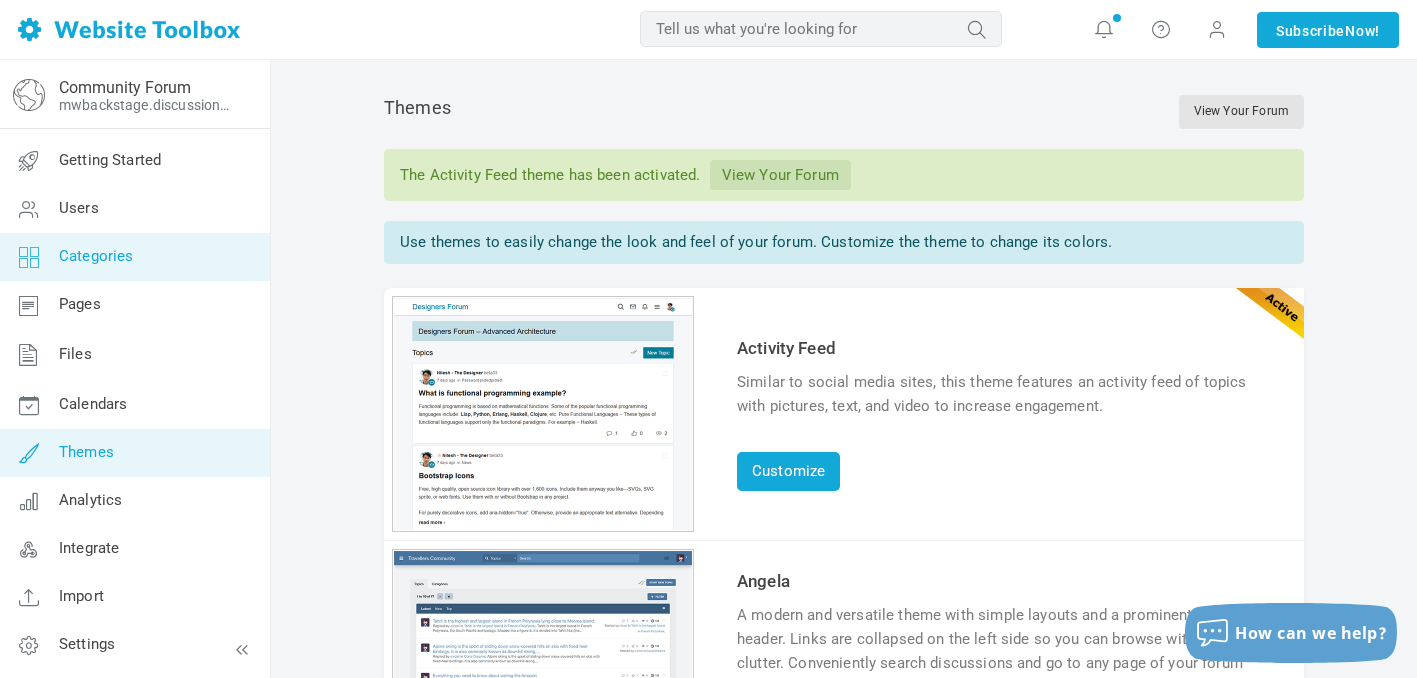 click on "Categories" at bounding box center [134, 257] 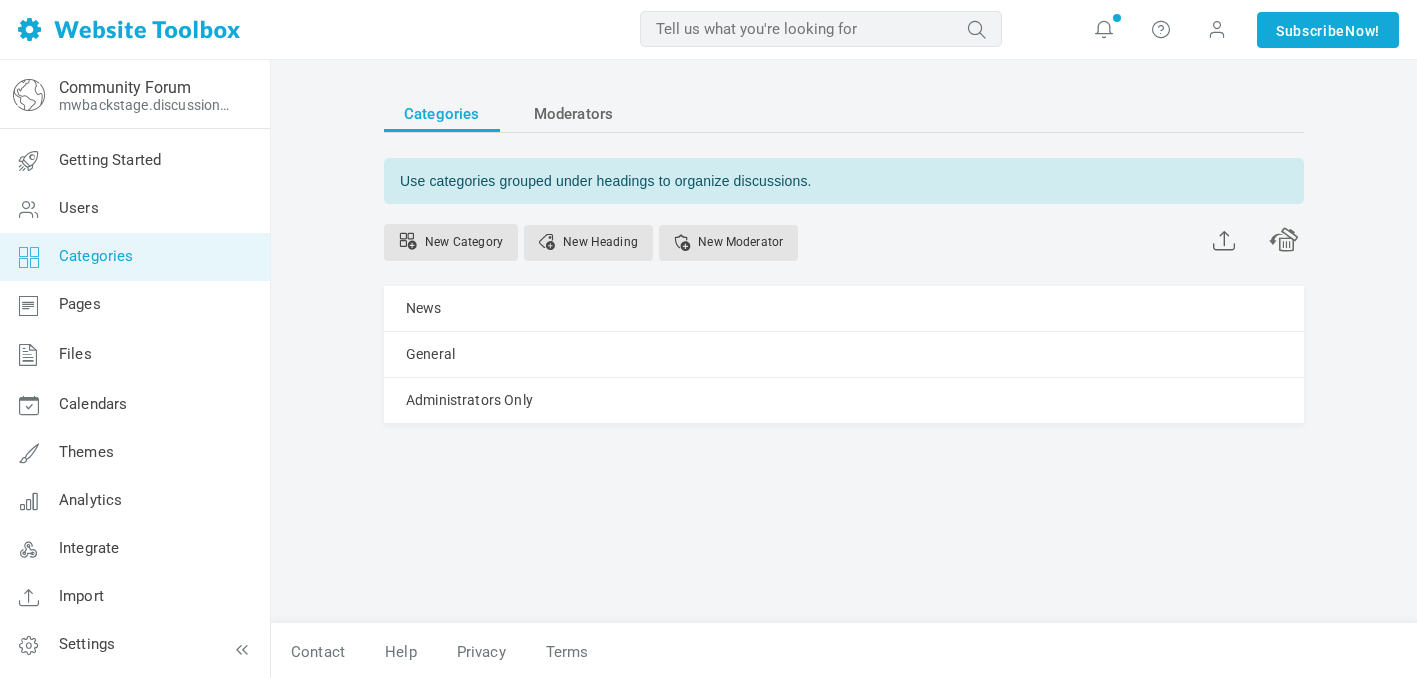 scroll, scrollTop: 0, scrollLeft: 0, axis: both 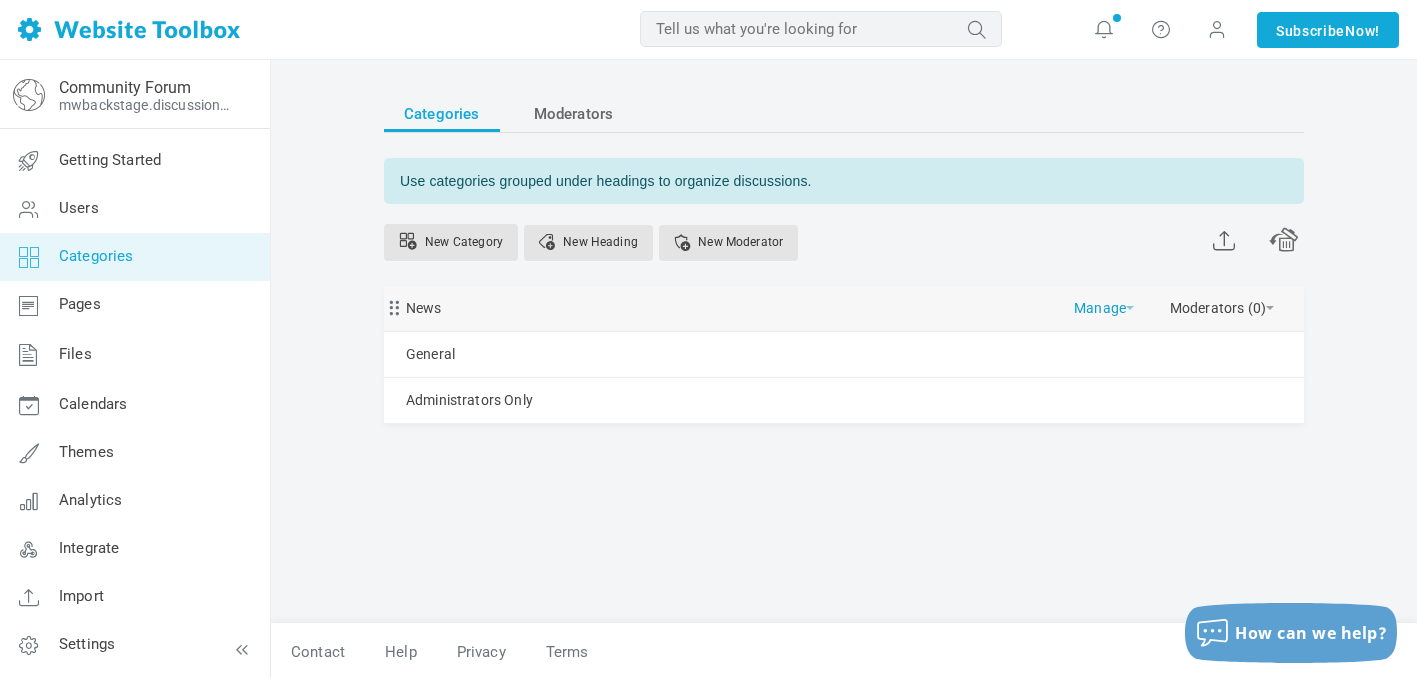 click on "Manage" at bounding box center [1104, 303] 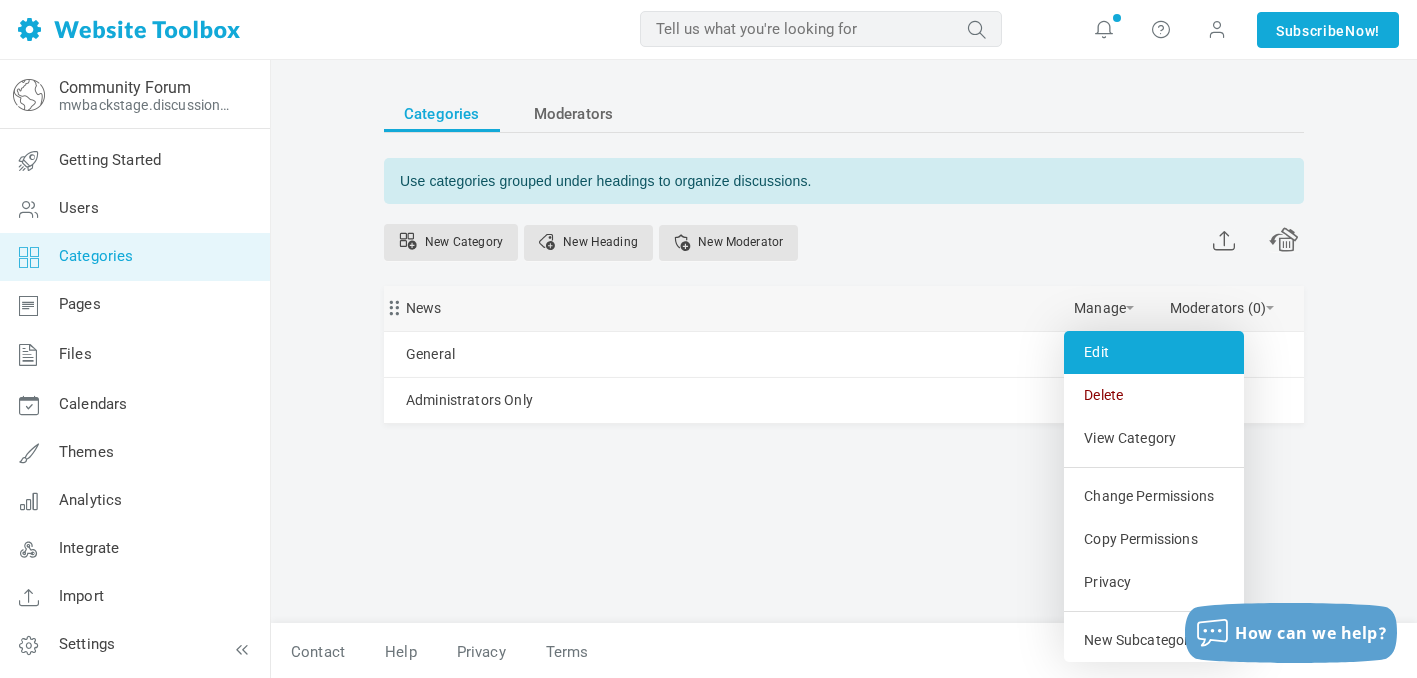 click on "Edit" at bounding box center (1154, 352) 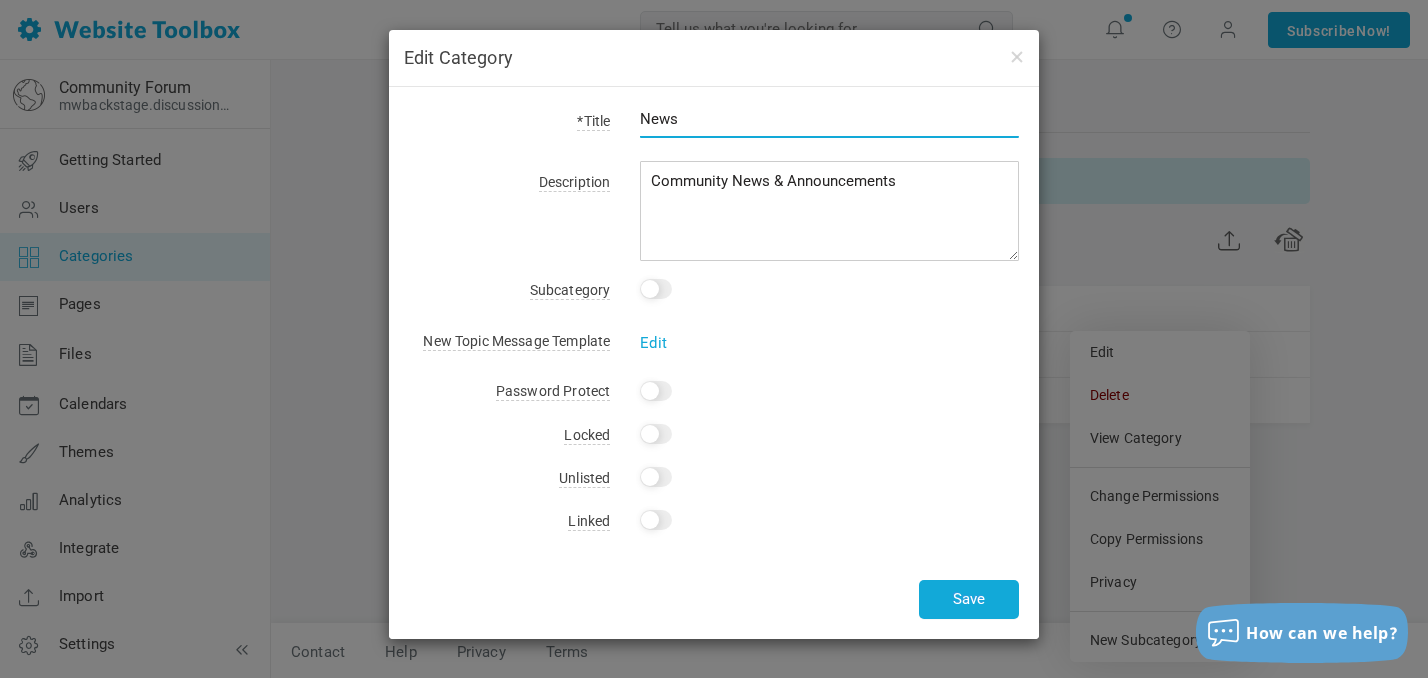 click on "News" at bounding box center [829, 119] 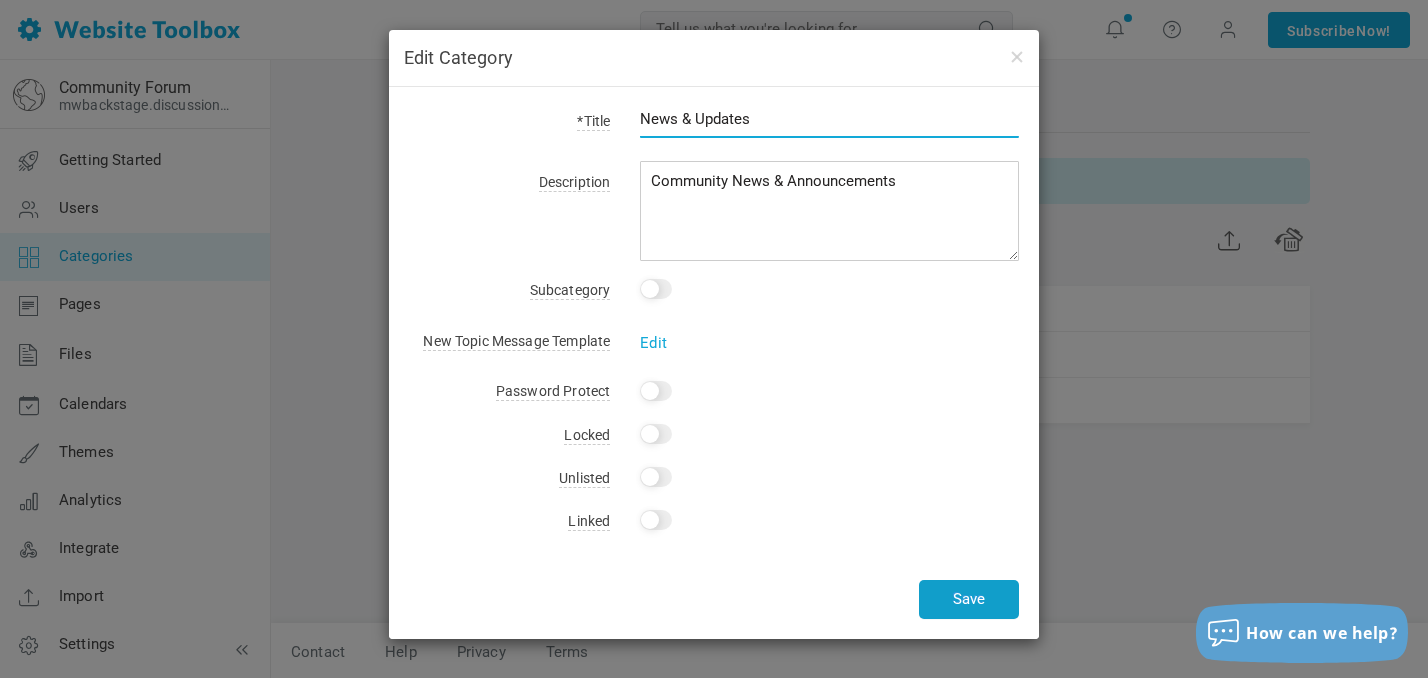type on "News & Updates" 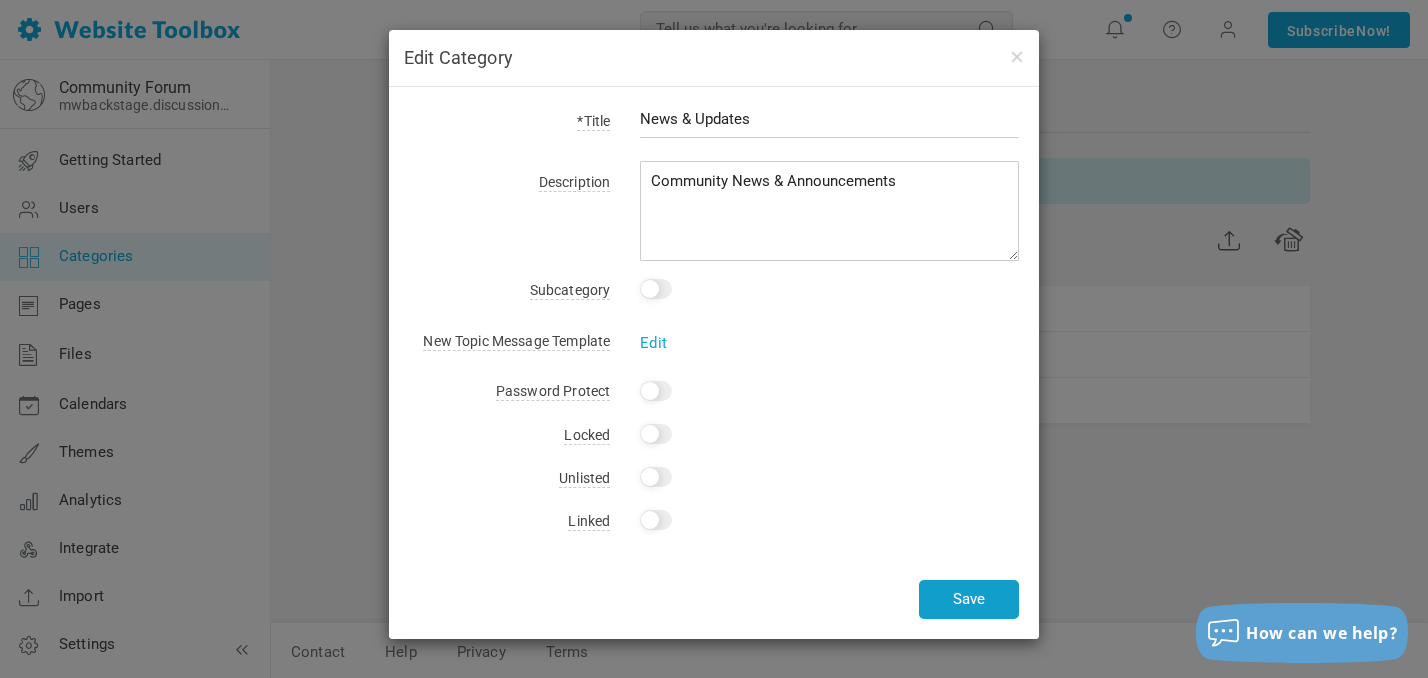 click on "Save" at bounding box center (969, 599) 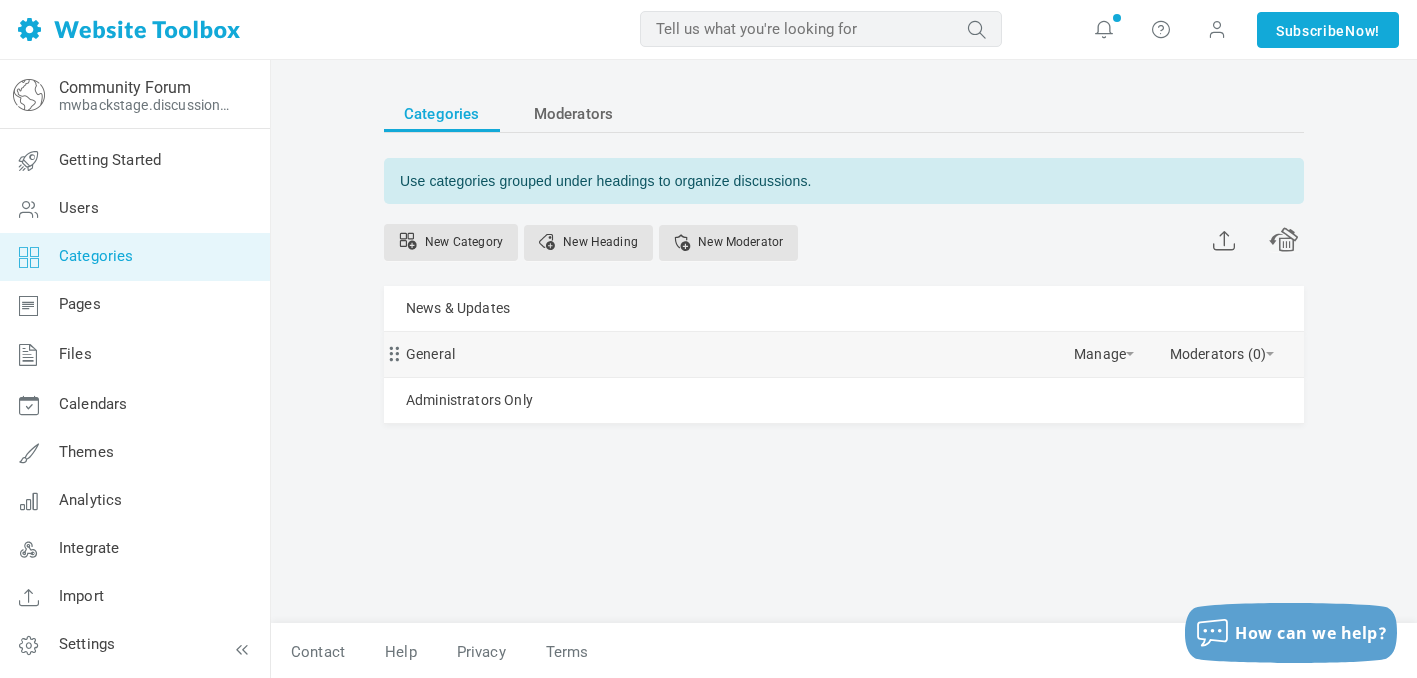 click on "General
Manage
Edit
Delete
View Category
Change Permissions
Copy Permissions
Privacy
New Subcategory
Unindent
Indent
Moderators (0)
Add Moderator" at bounding box center [844, 354] 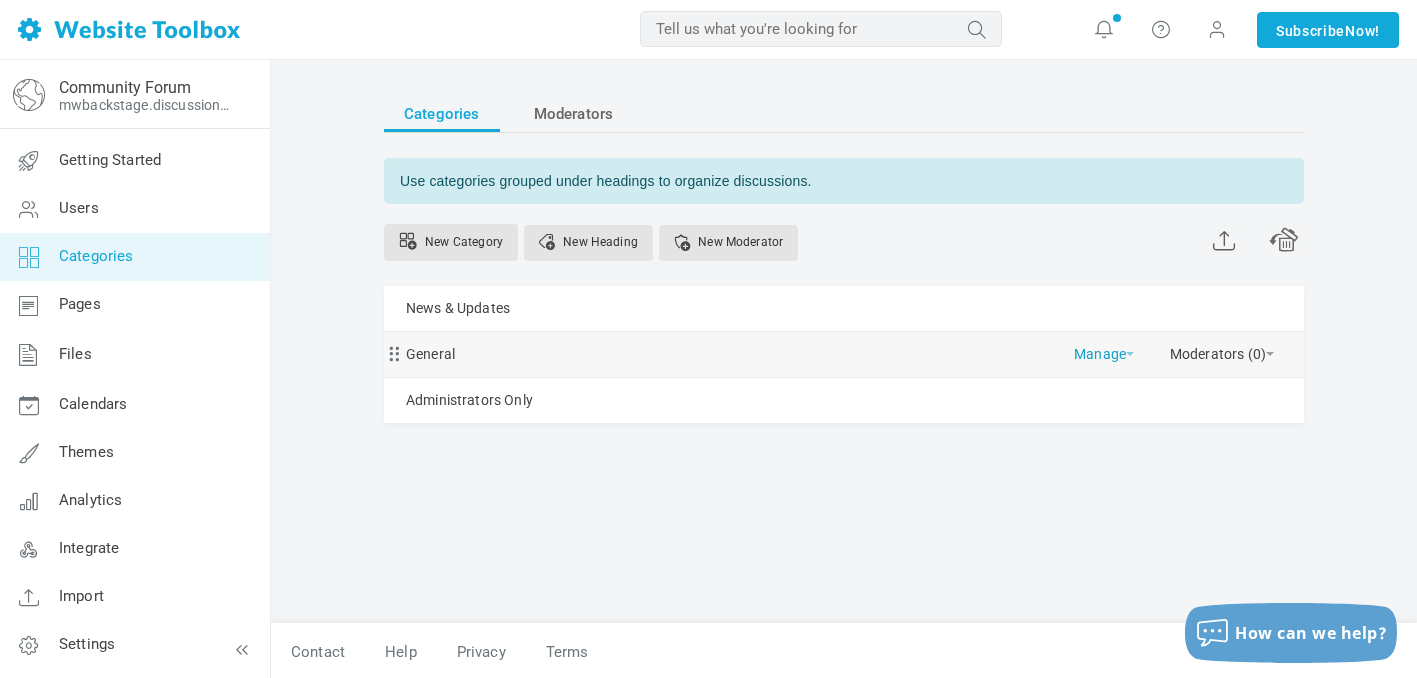 click on "Manage" at bounding box center [1104, 349] 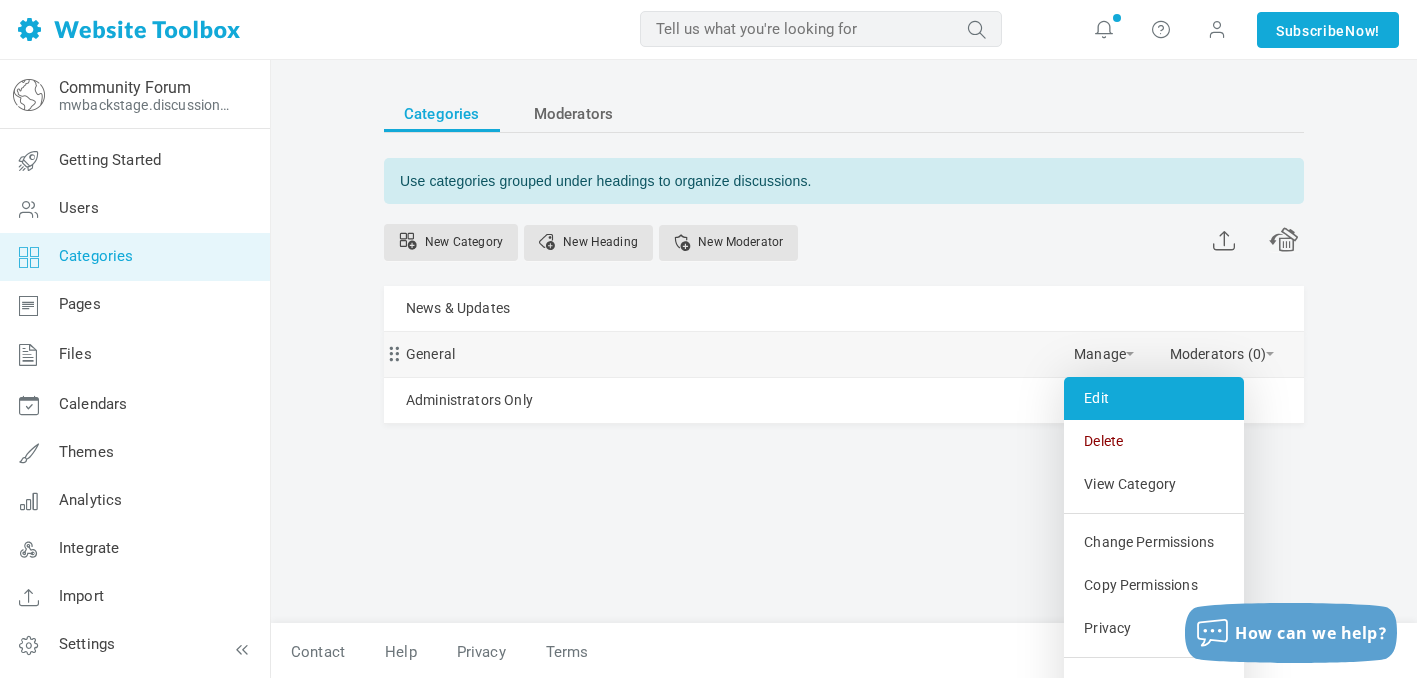 click on "Edit" at bounding box center (1154, 398) 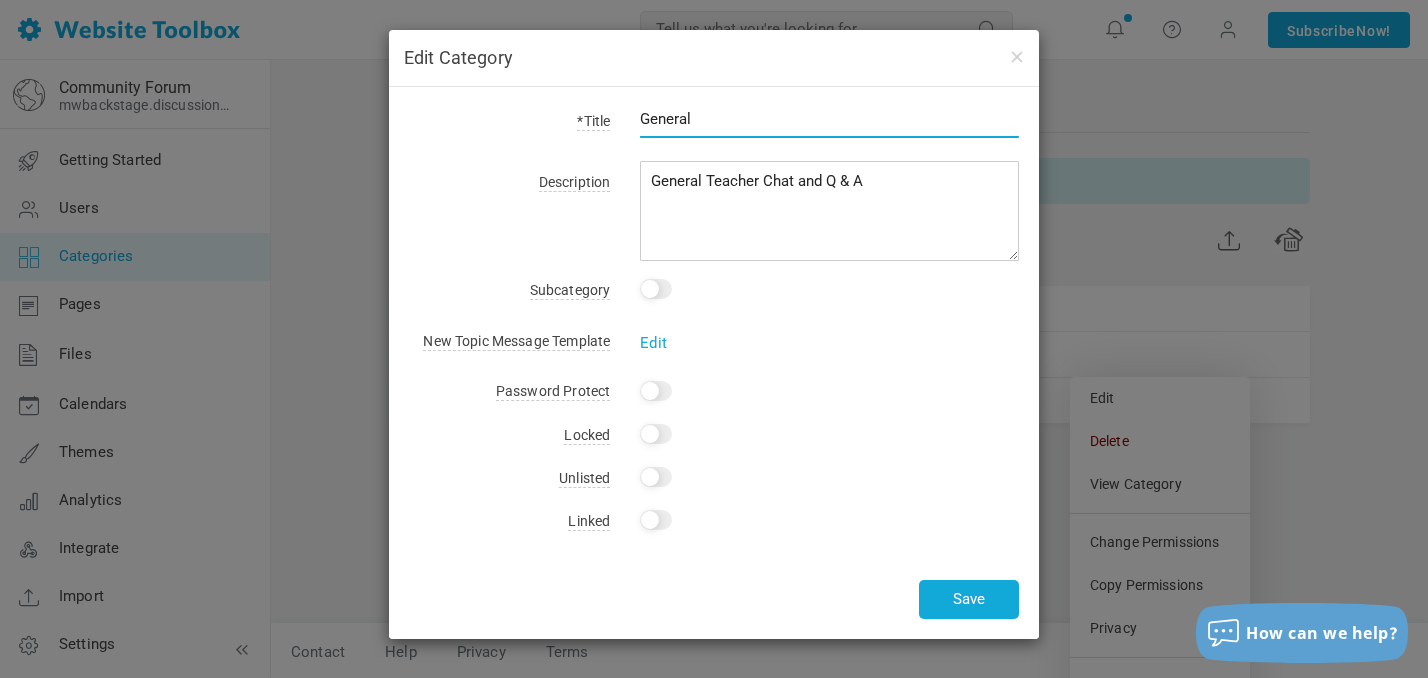 click on "General" at bounding box center [829, 119] 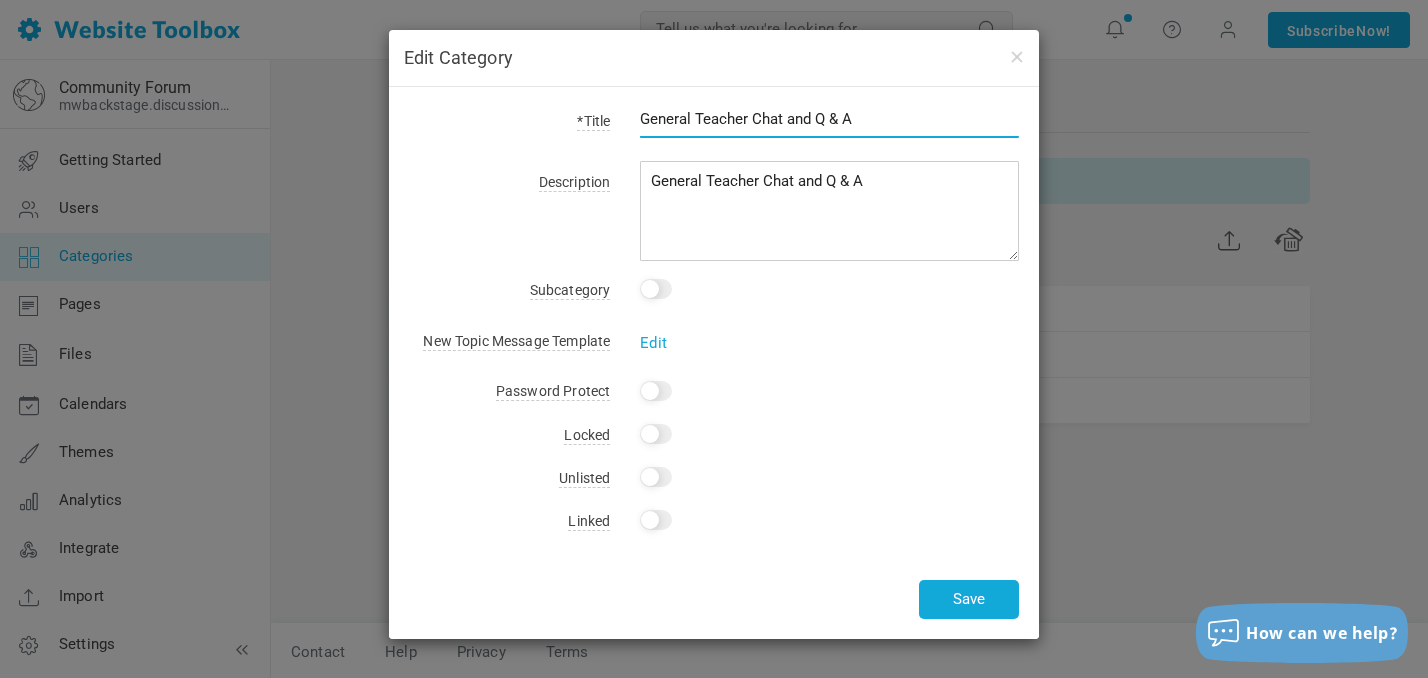 type on "General Teacher Chat and Q & A" 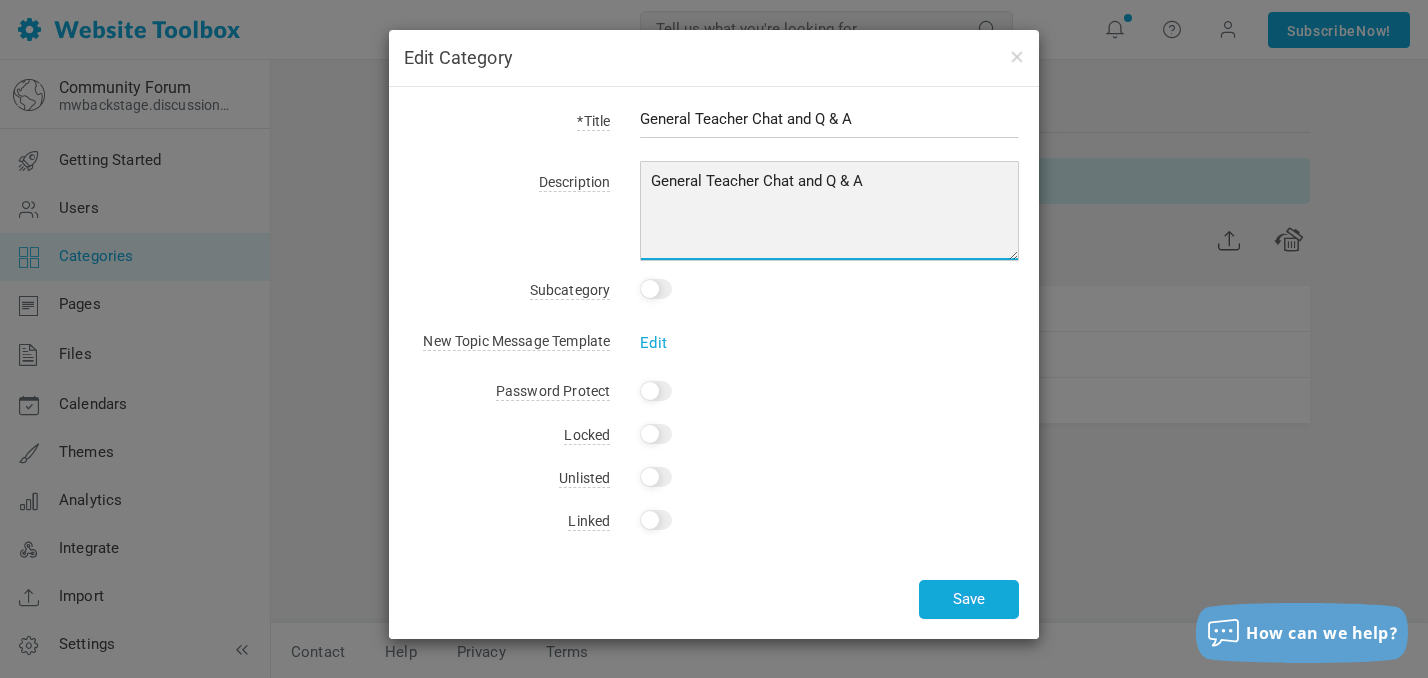 click on "General Teacher Chat and Q & A" at bounding box center [829, 211] 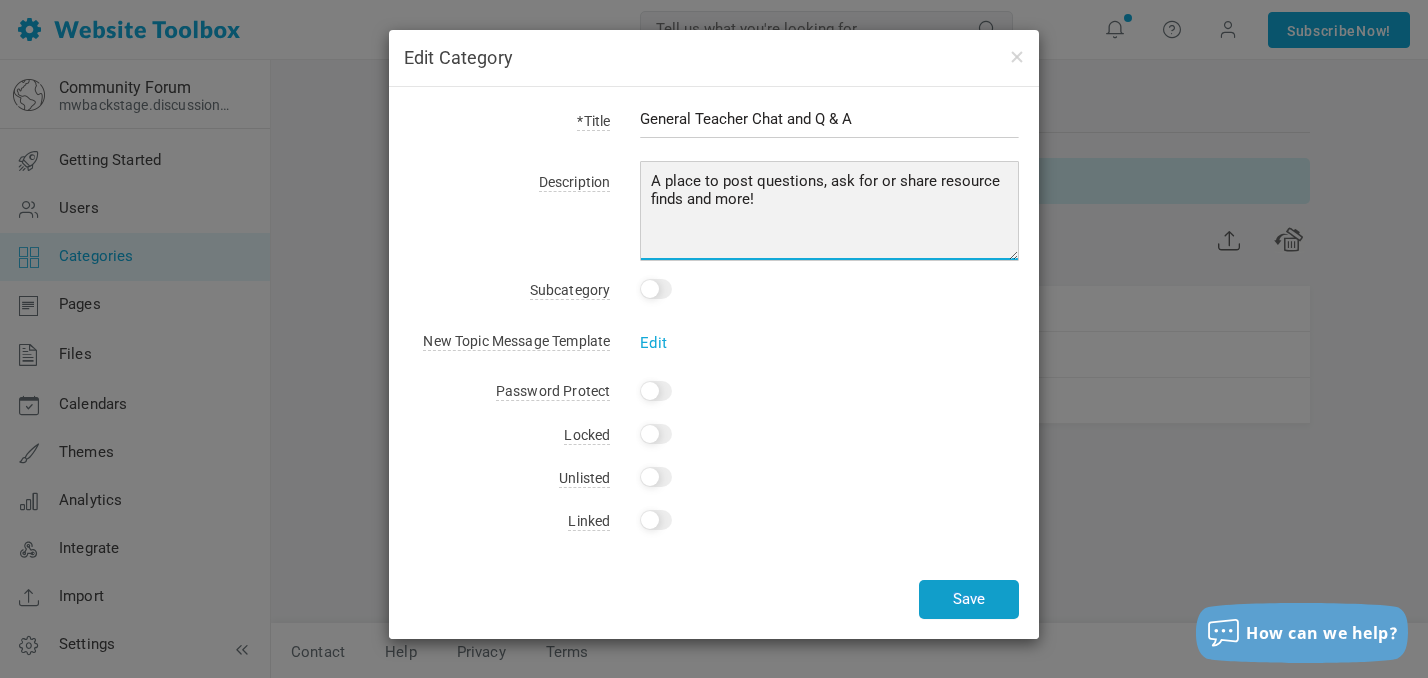 type on "A place to post questions, ask for or share resource finds and more!" 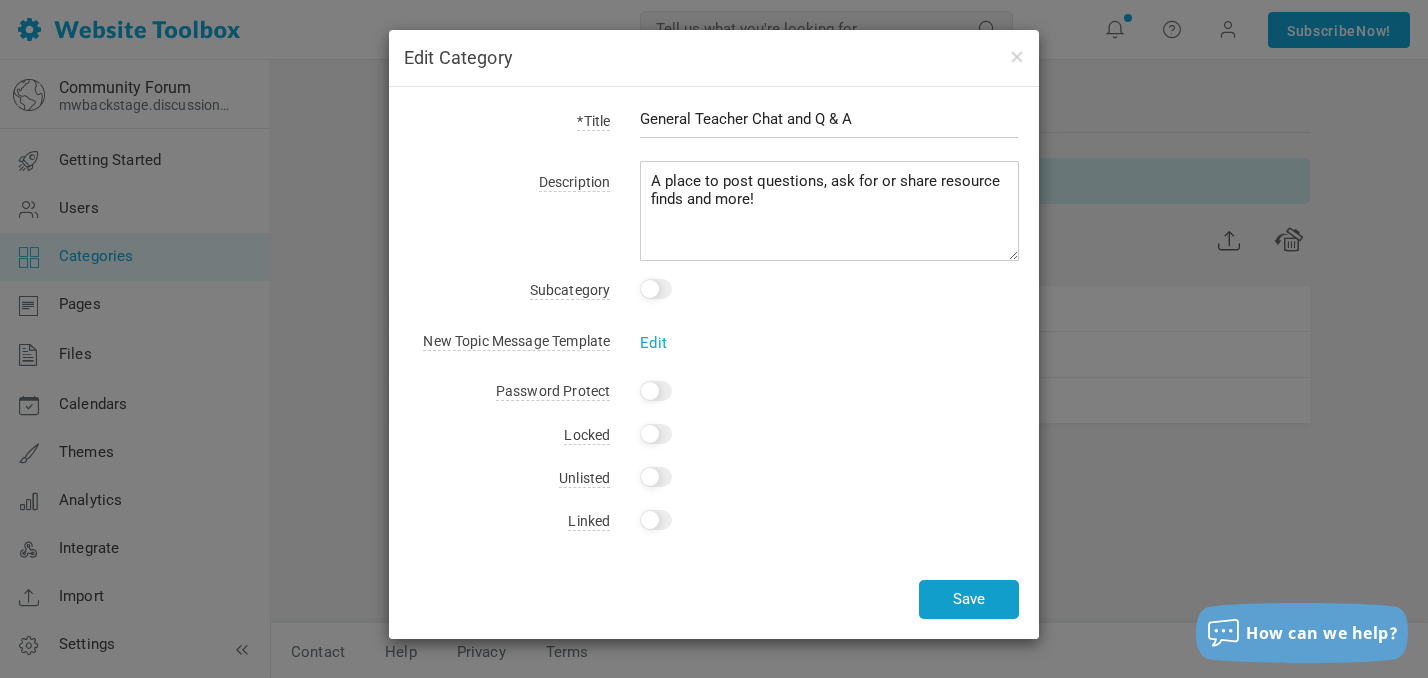 click on "Save" at bounding box center (969, 599) 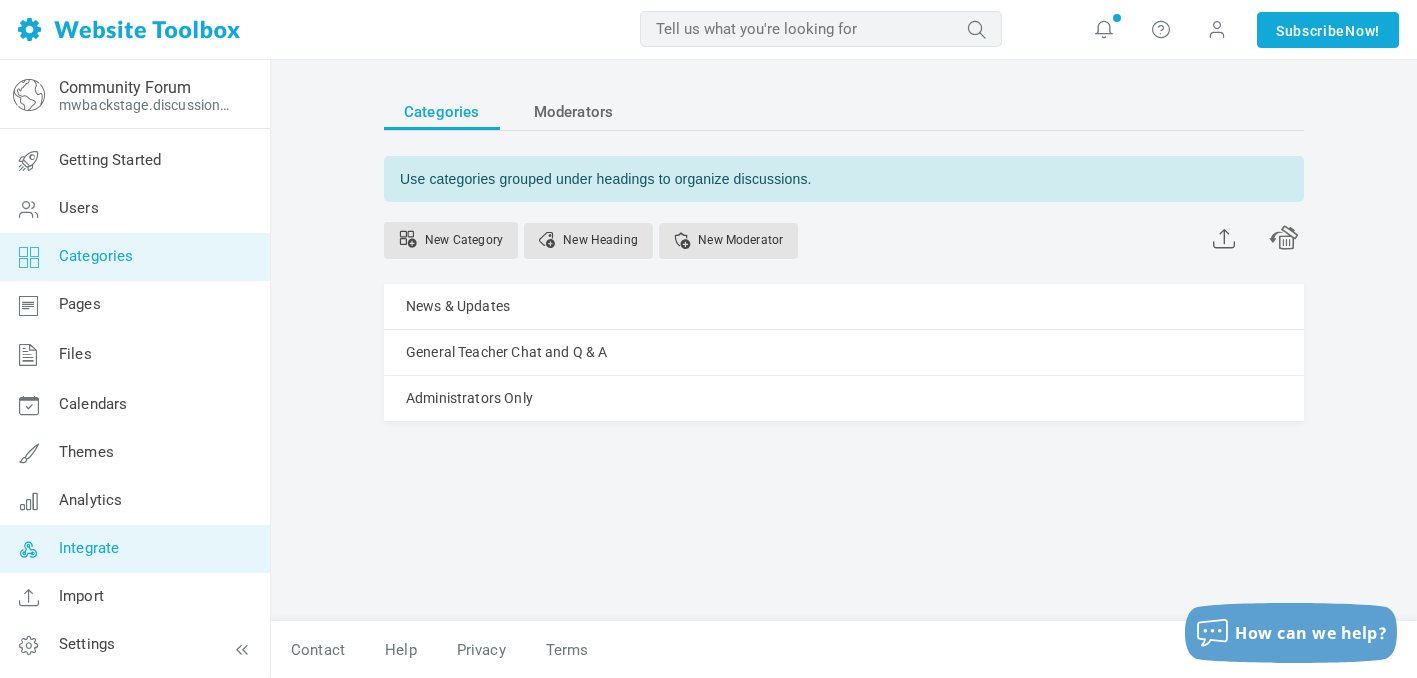 scroll, scrollTop: 2, scrollLeft: 0, axis: vertical 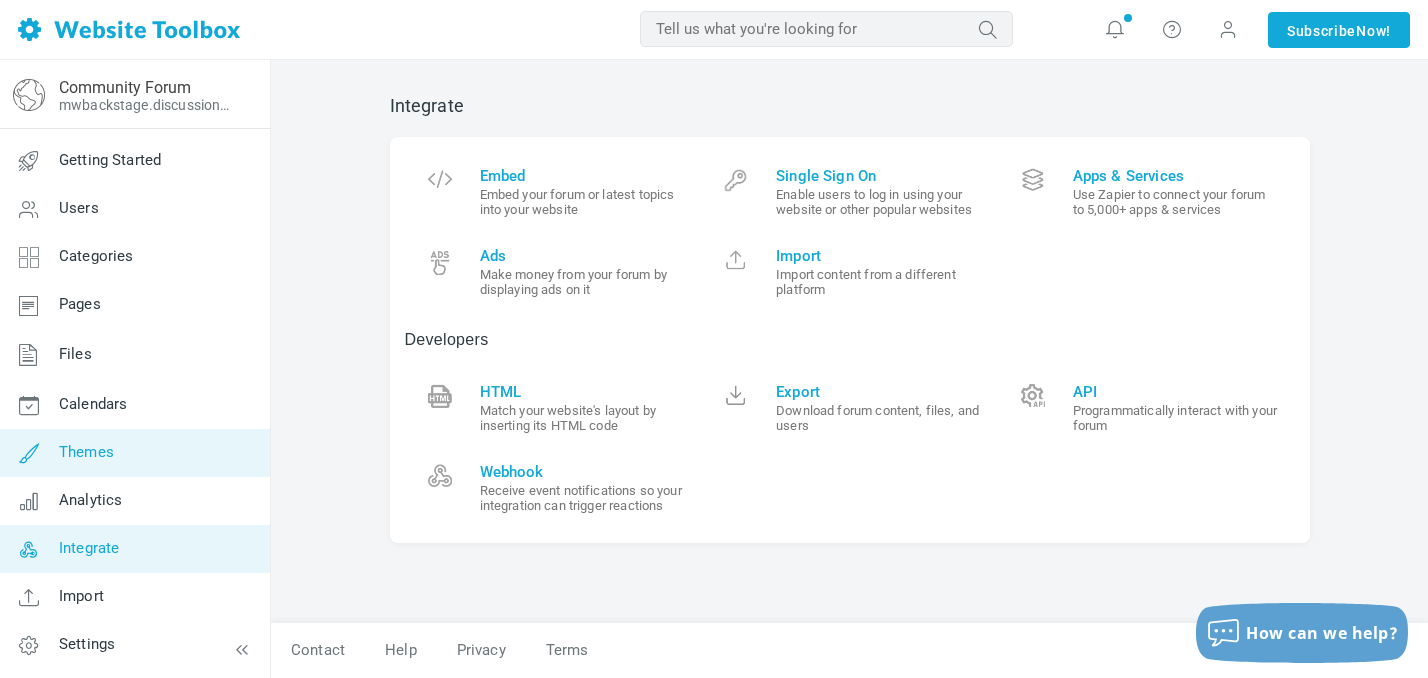 click on "Themes" at bounding box center [134, 453] 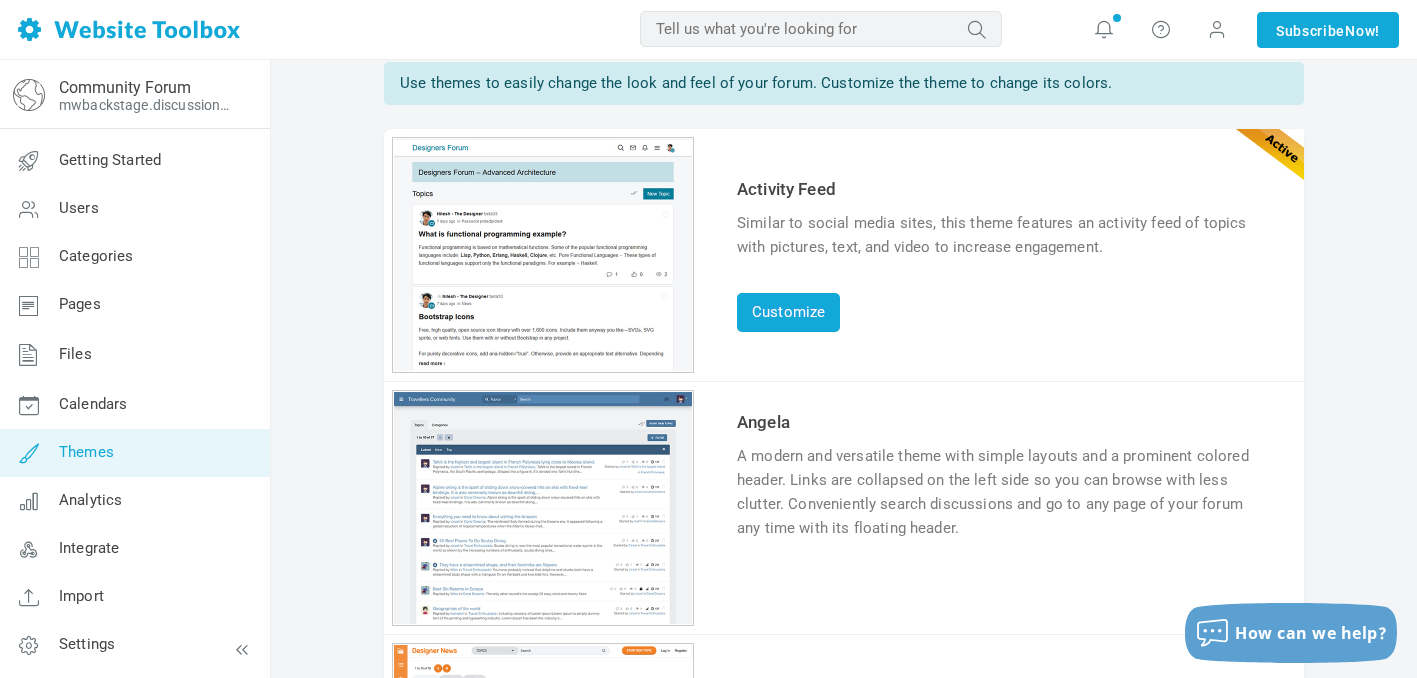scroll, scrollTop: 86, scrollLeft: 0, axis: vertical 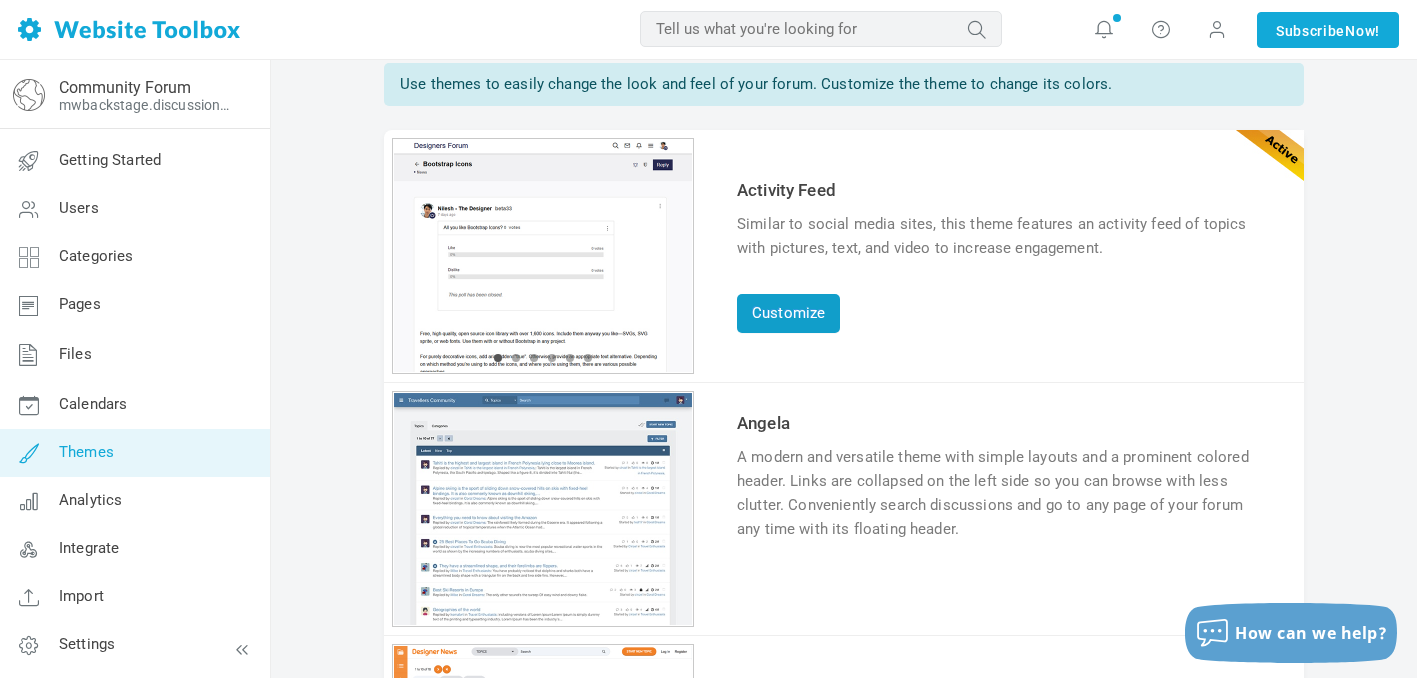 click on "Customize" at bounding box center (788, 313) 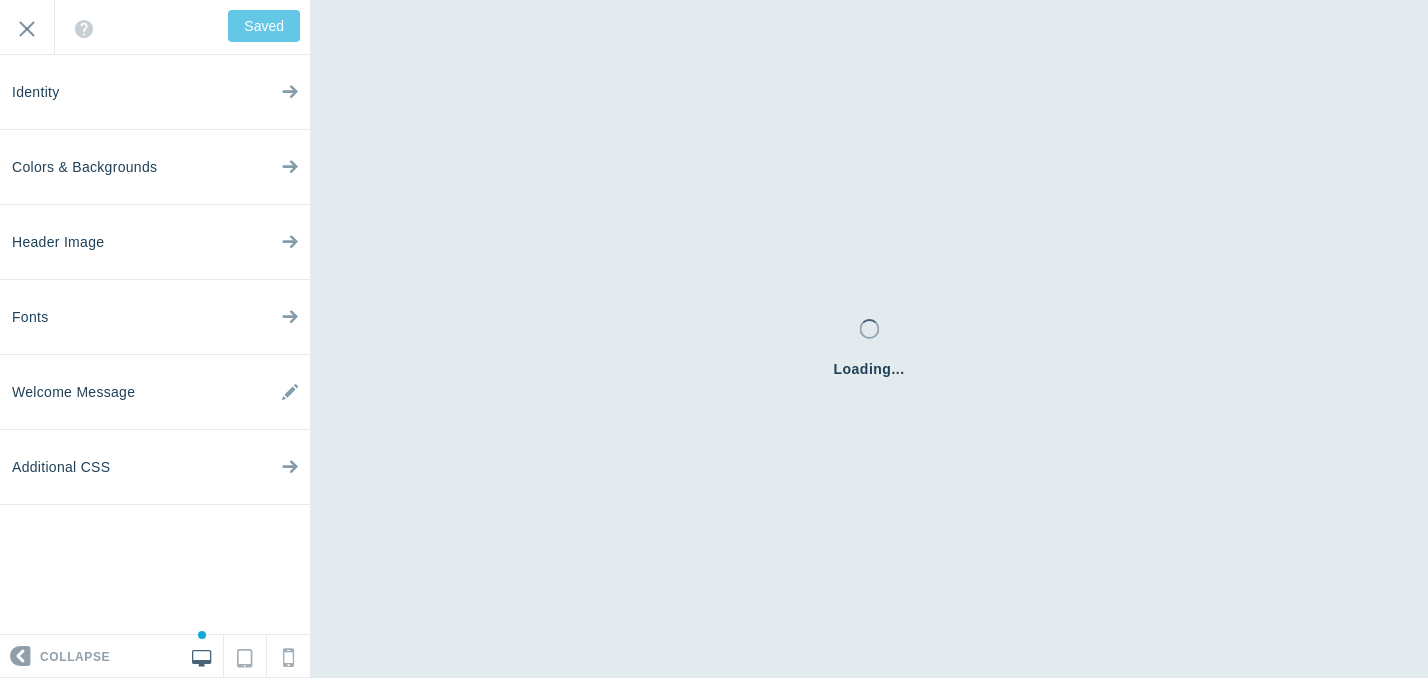 scroll, scrollTop: 0, scrollLeft: 0, axis: both 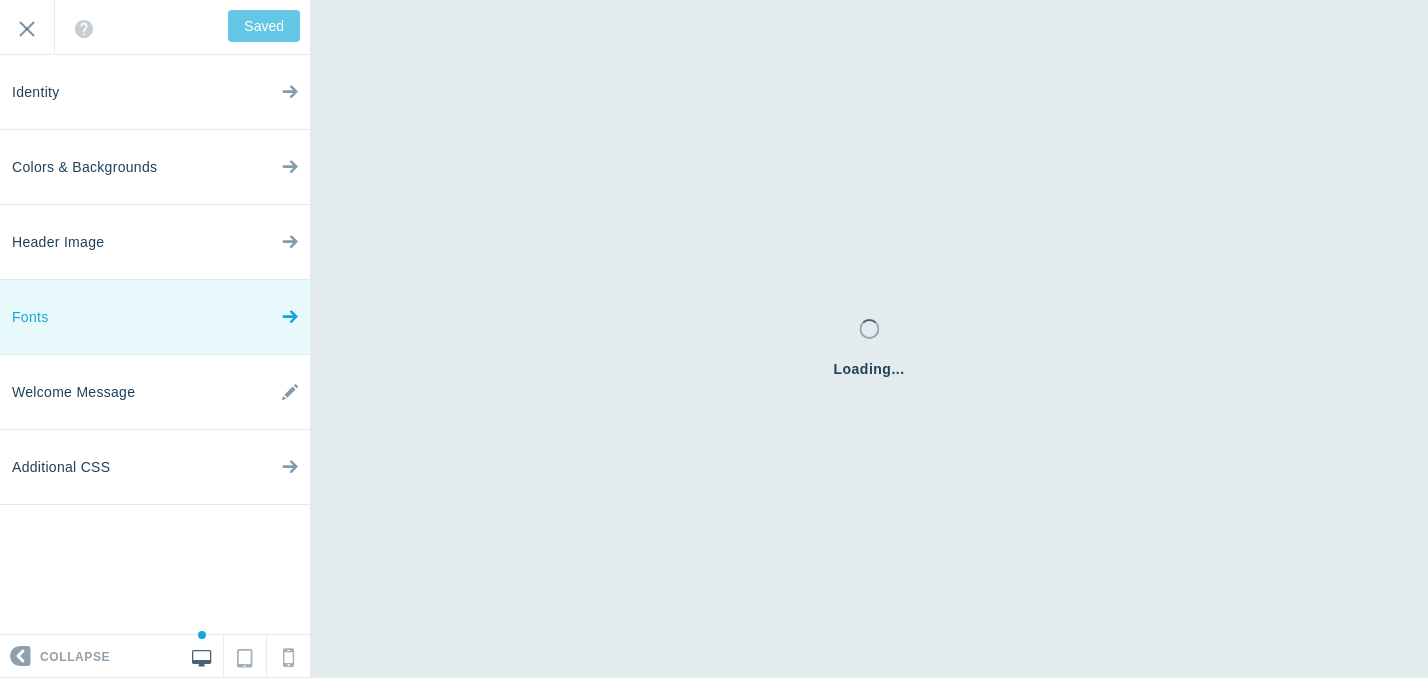 click on "Fonts" at bounding box center (155, 317) 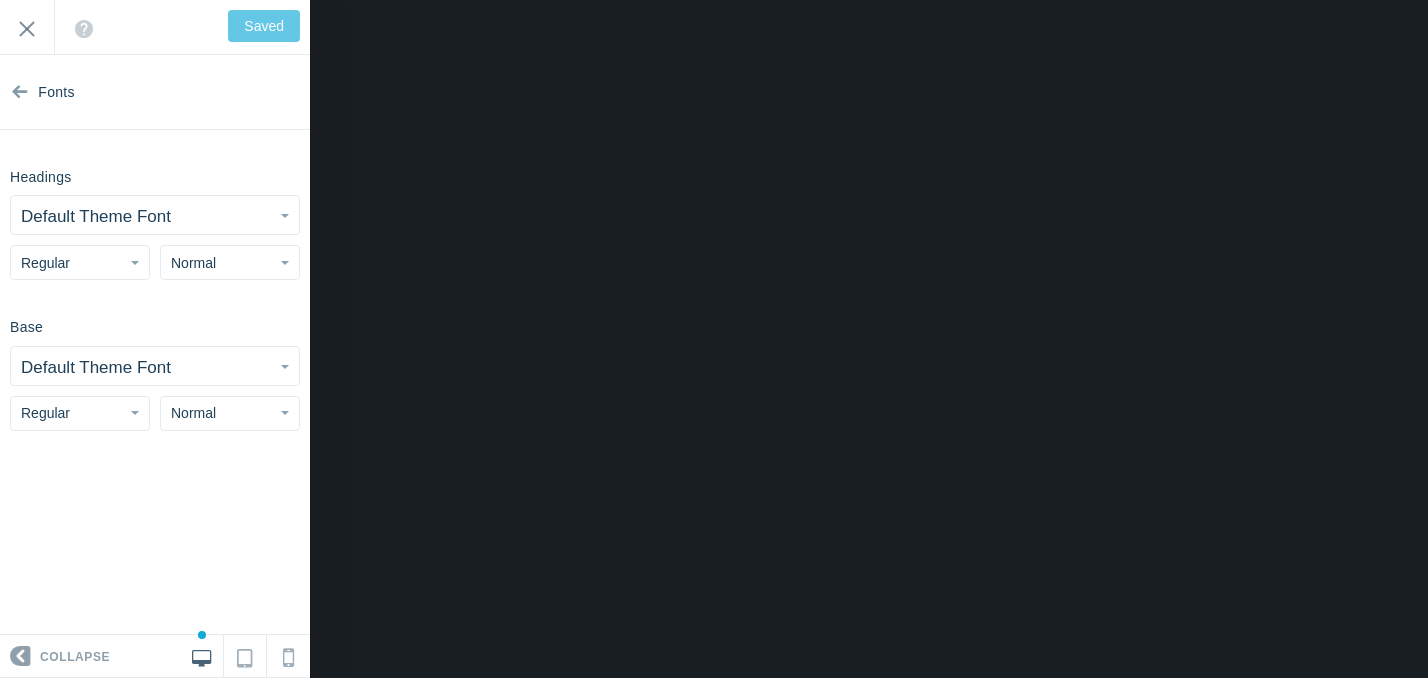 click on "Default Theme Font" at bounding box center (155, 215) 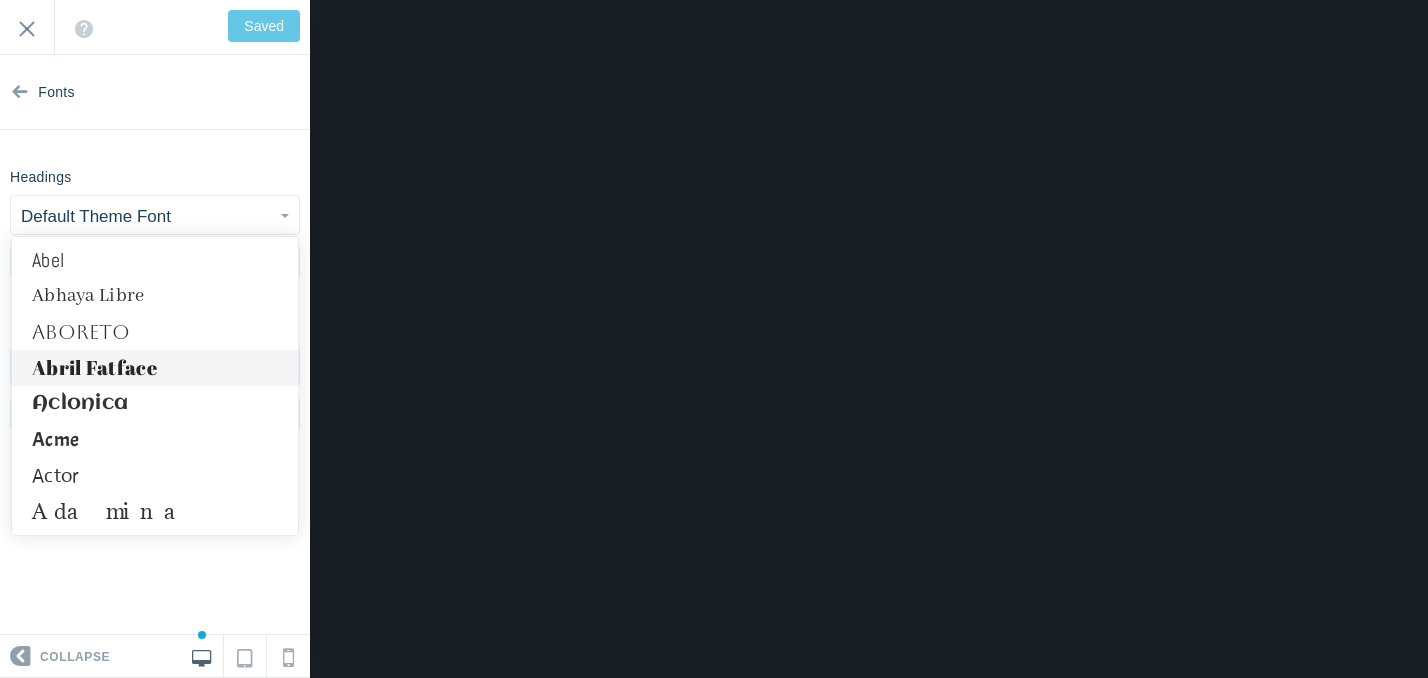 type 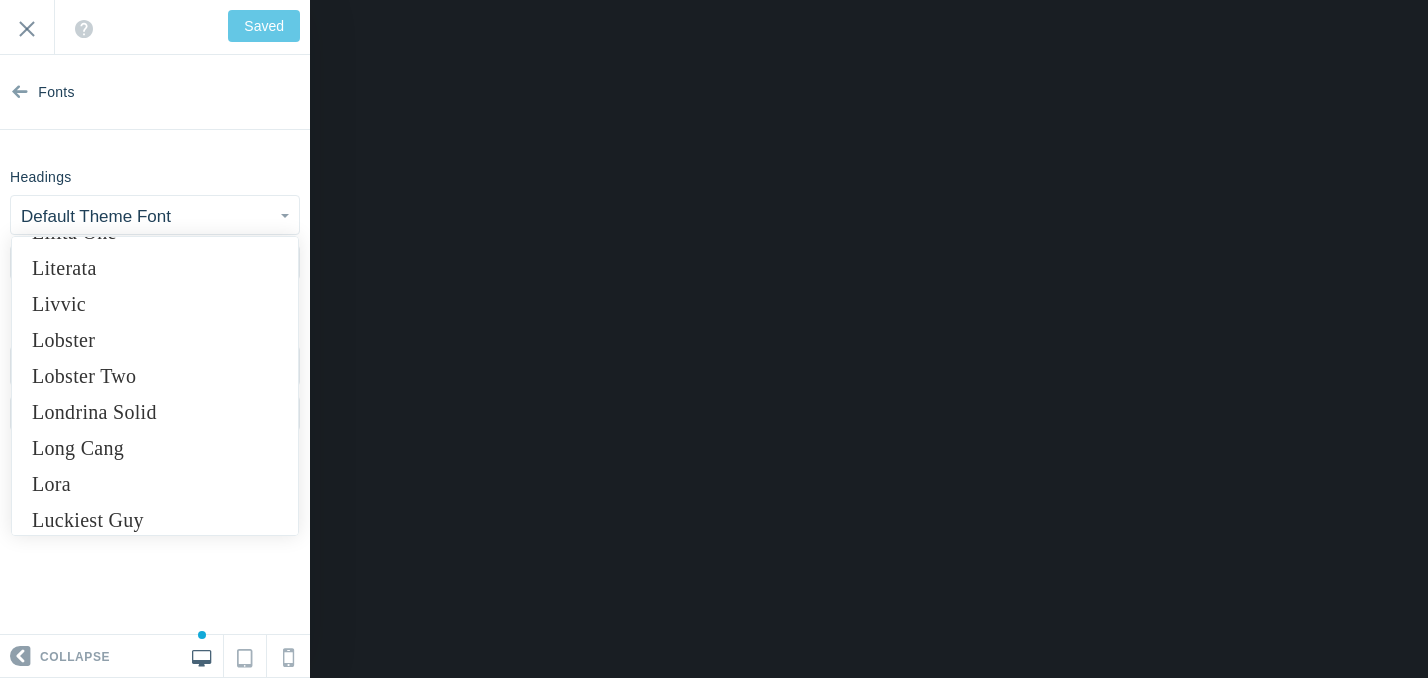 scroll, scrollTop: 8484, scrollLeft: 0, axis: vertical 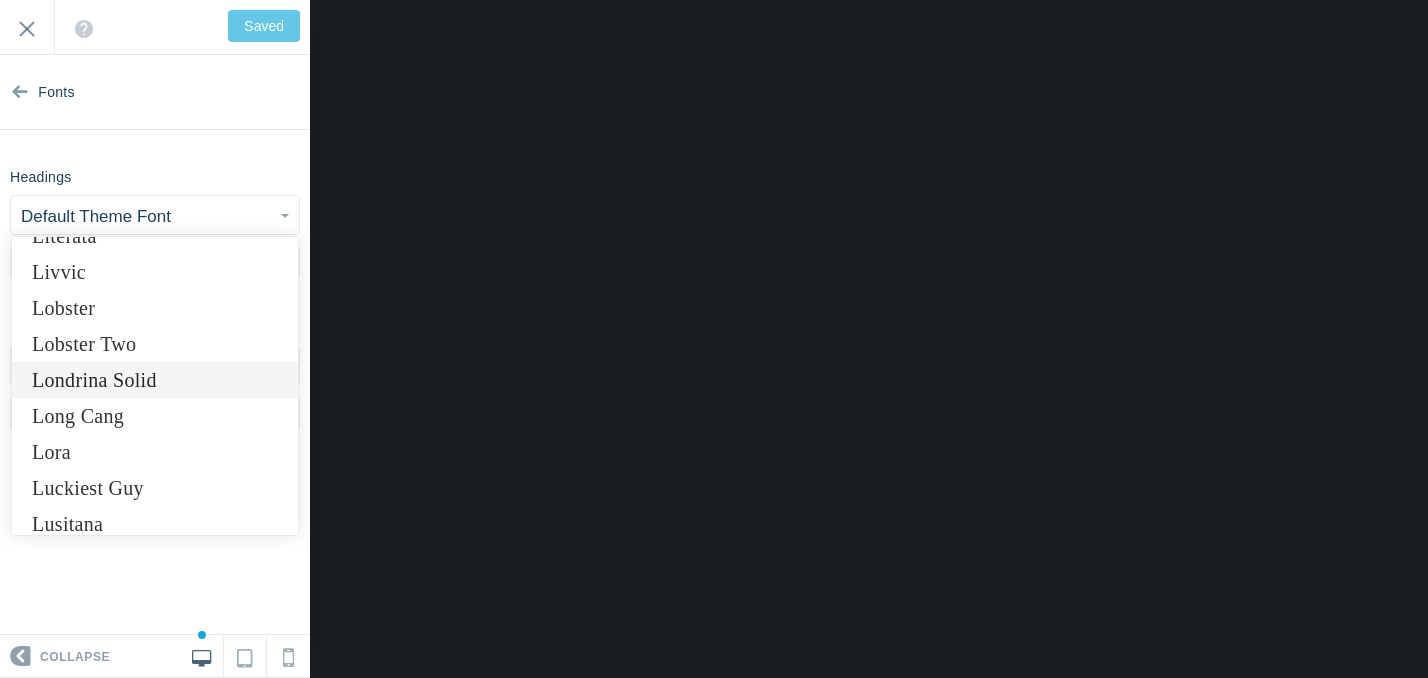 click on "Londrina Solid" at bounding box center (155, 380) 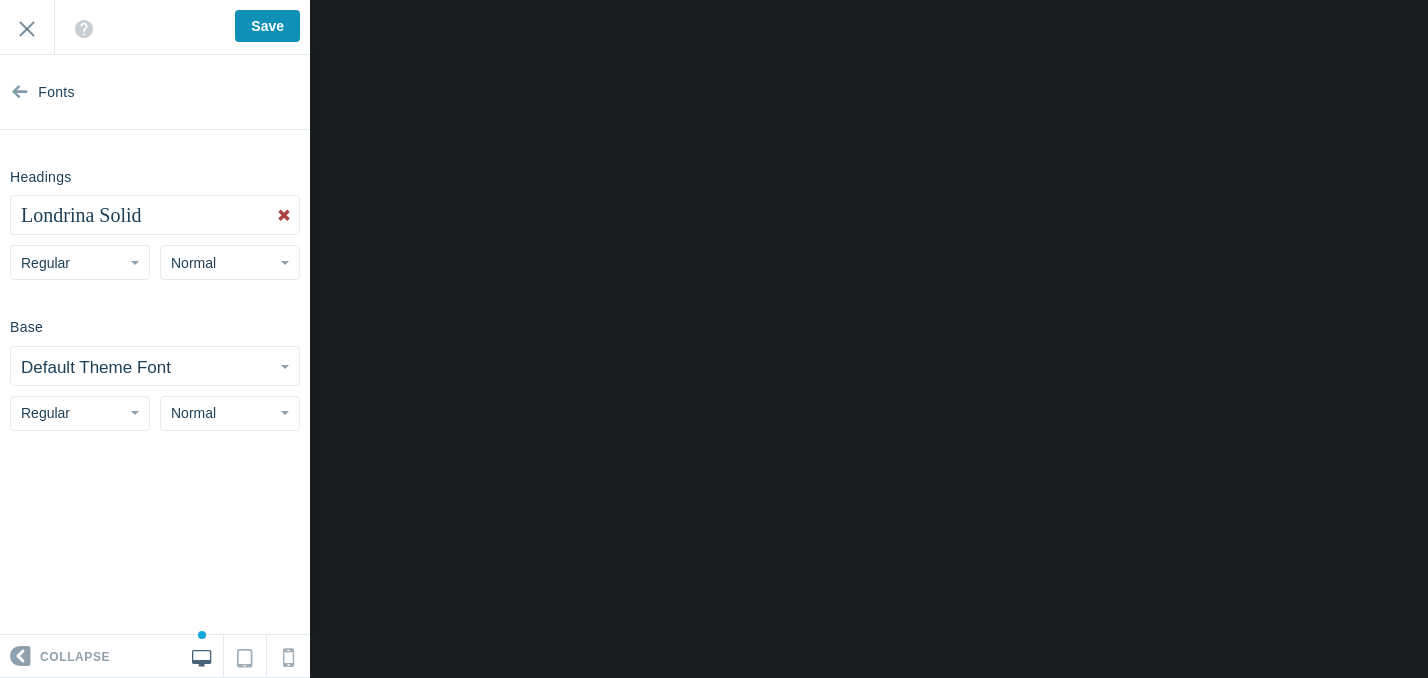 click on "Save" at bounding box center (267, 26) 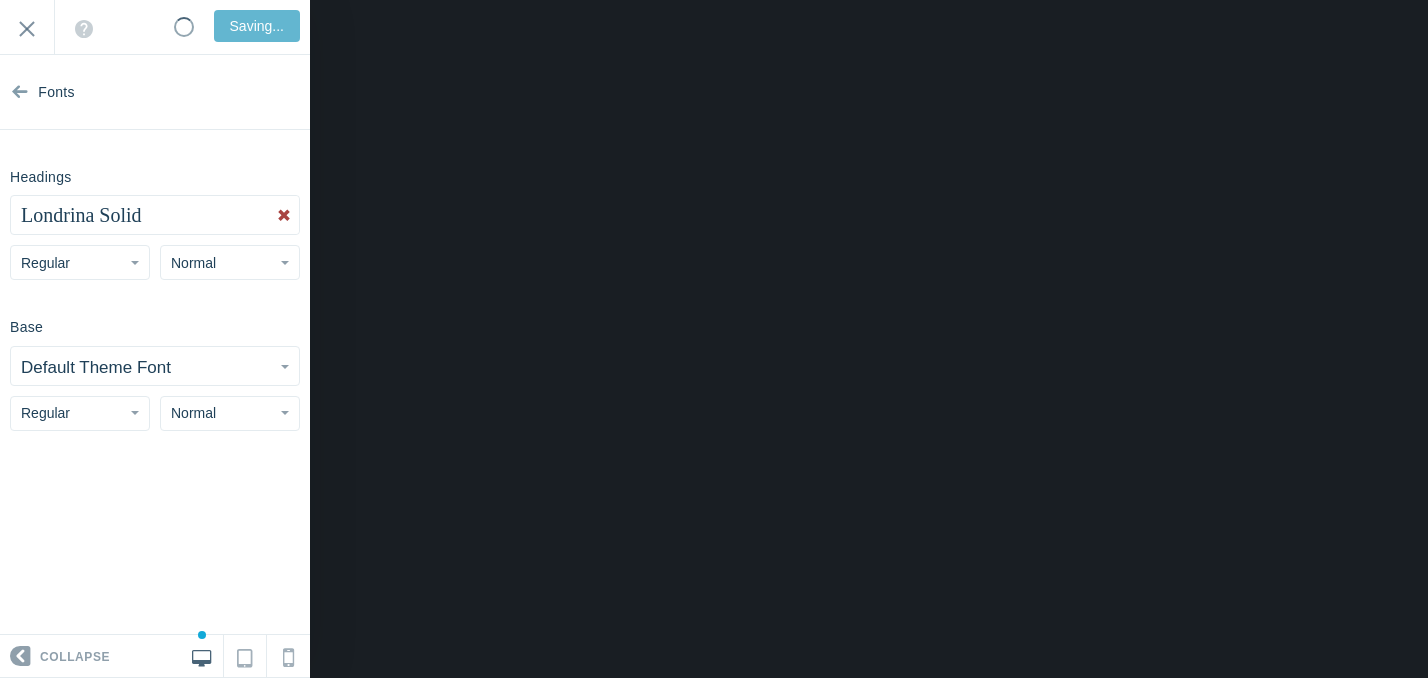 type on "Saved" 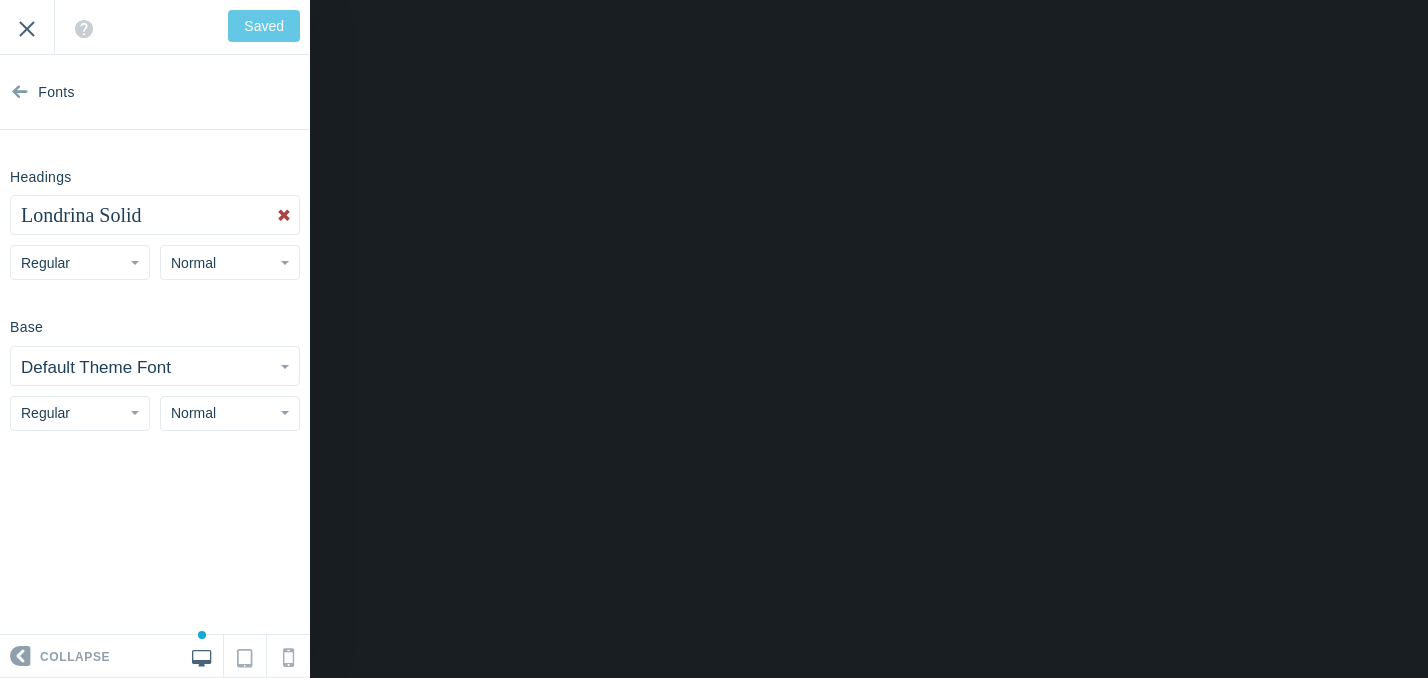 click on "Exit" at bounding box center (27, 27) 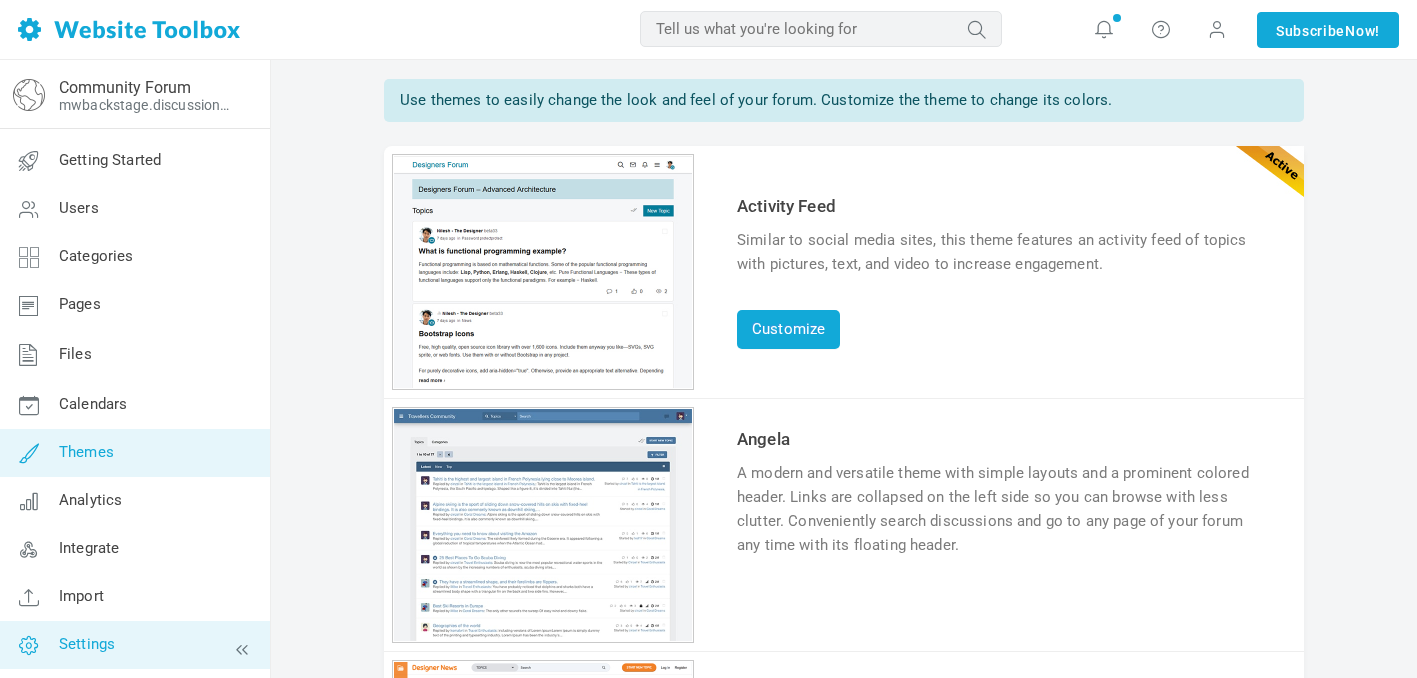 scroll, scrollTop: 70, scrollLeft: 0, axis: vertical 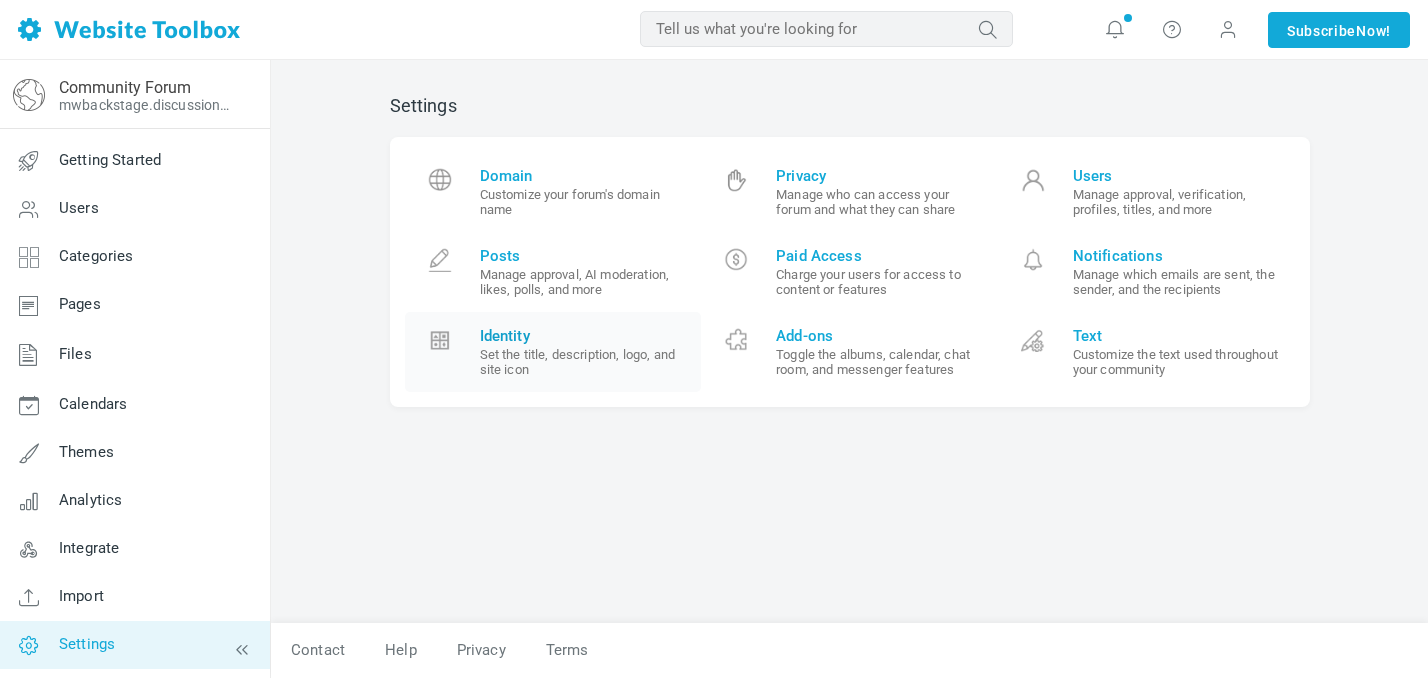 click on "Identity" at bounding box center [583, 336] 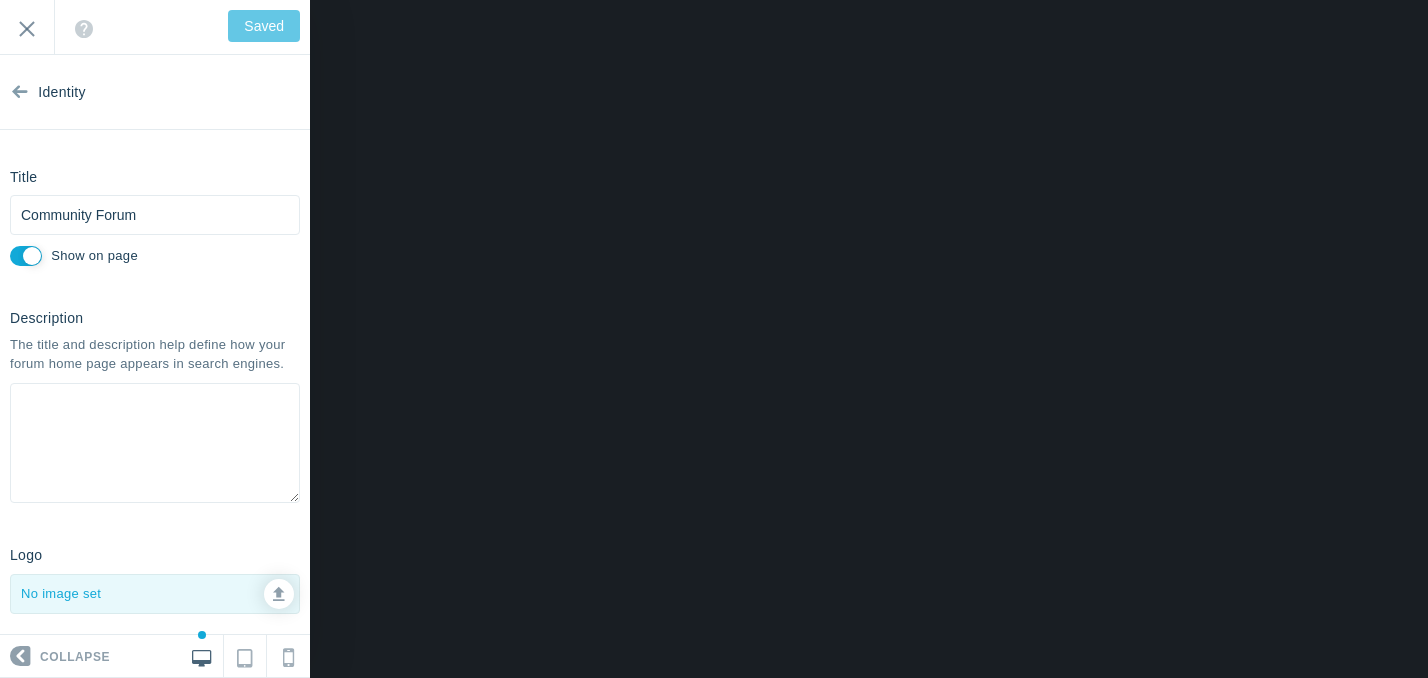 scroll, scrollTop: 0, scrollLeft: 0, axis: both 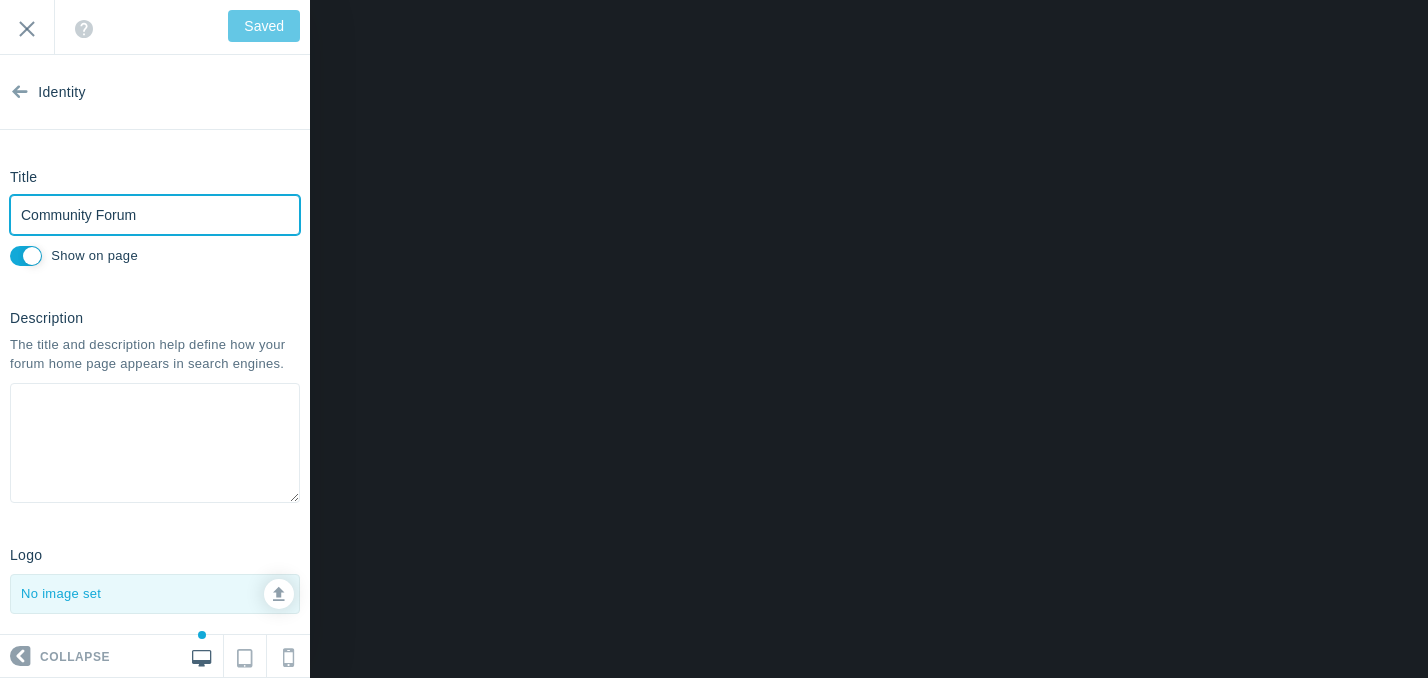 click on "Community Forum" at bounding box center (155, 215) 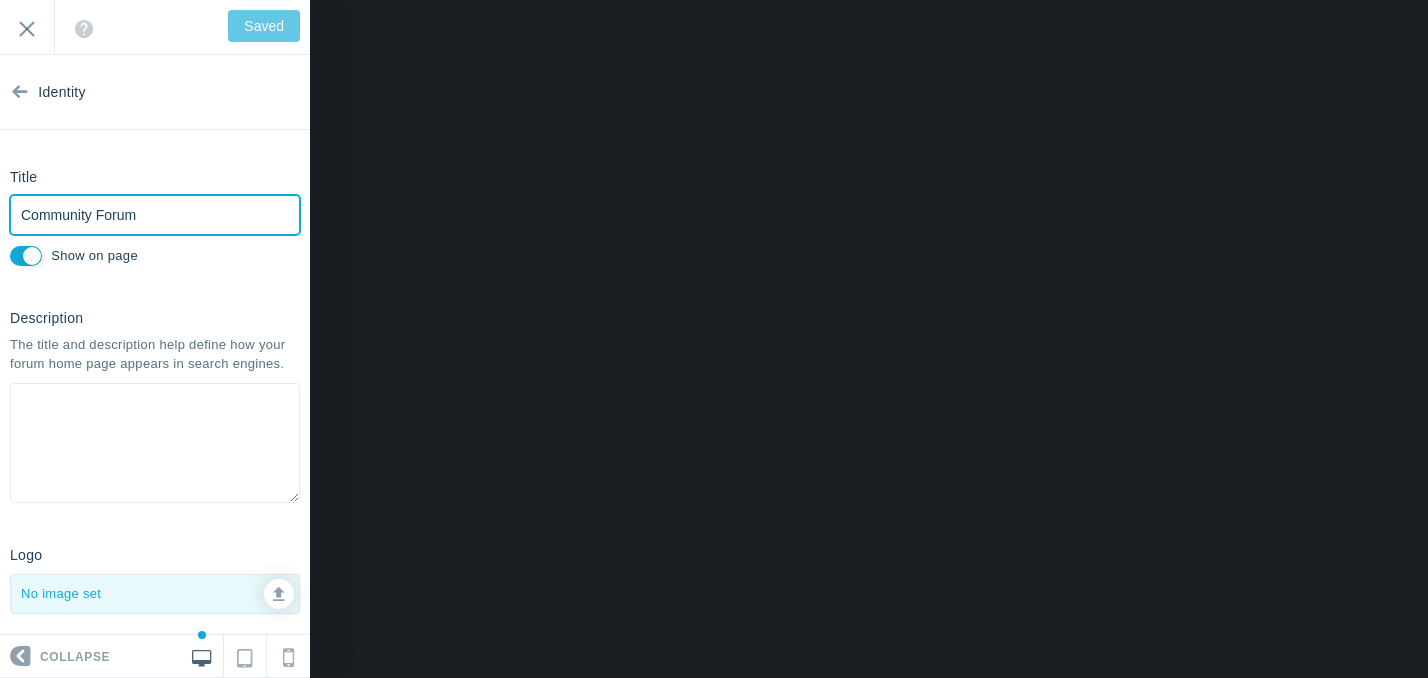 type on "MCommunity Forum" 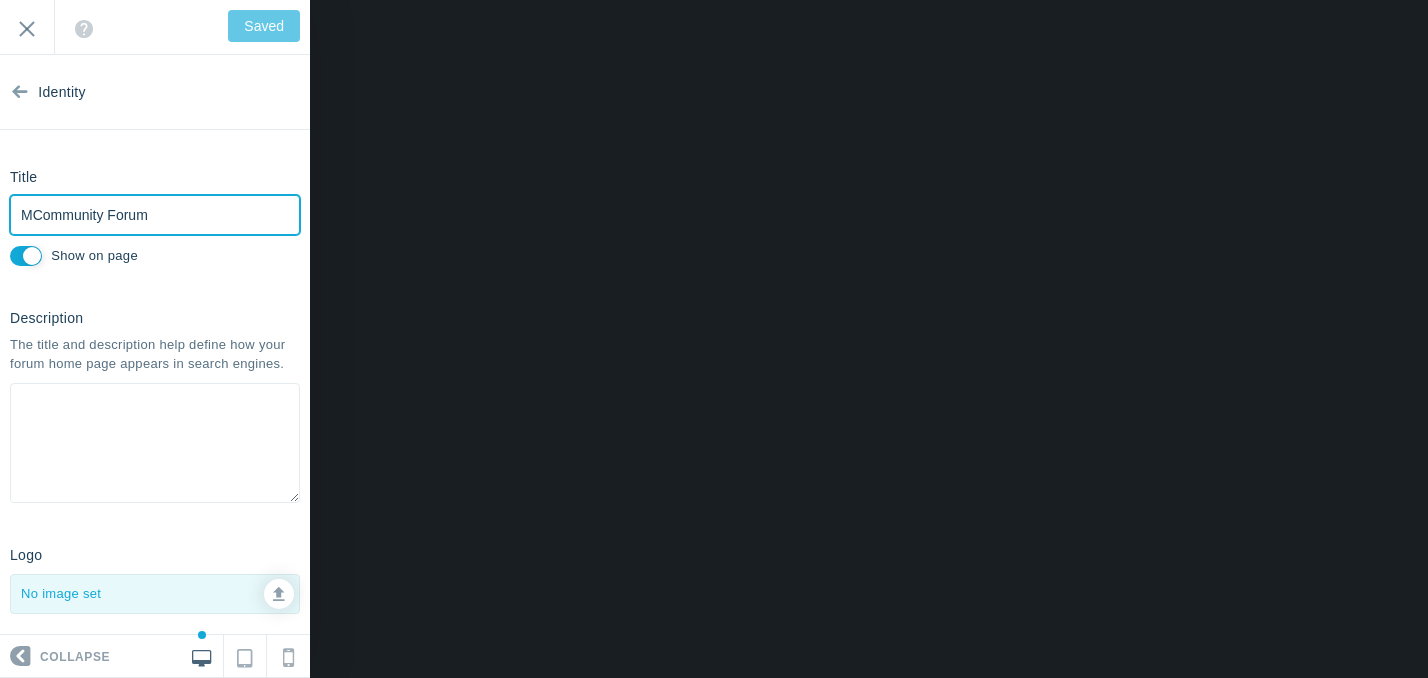 type on "Save" 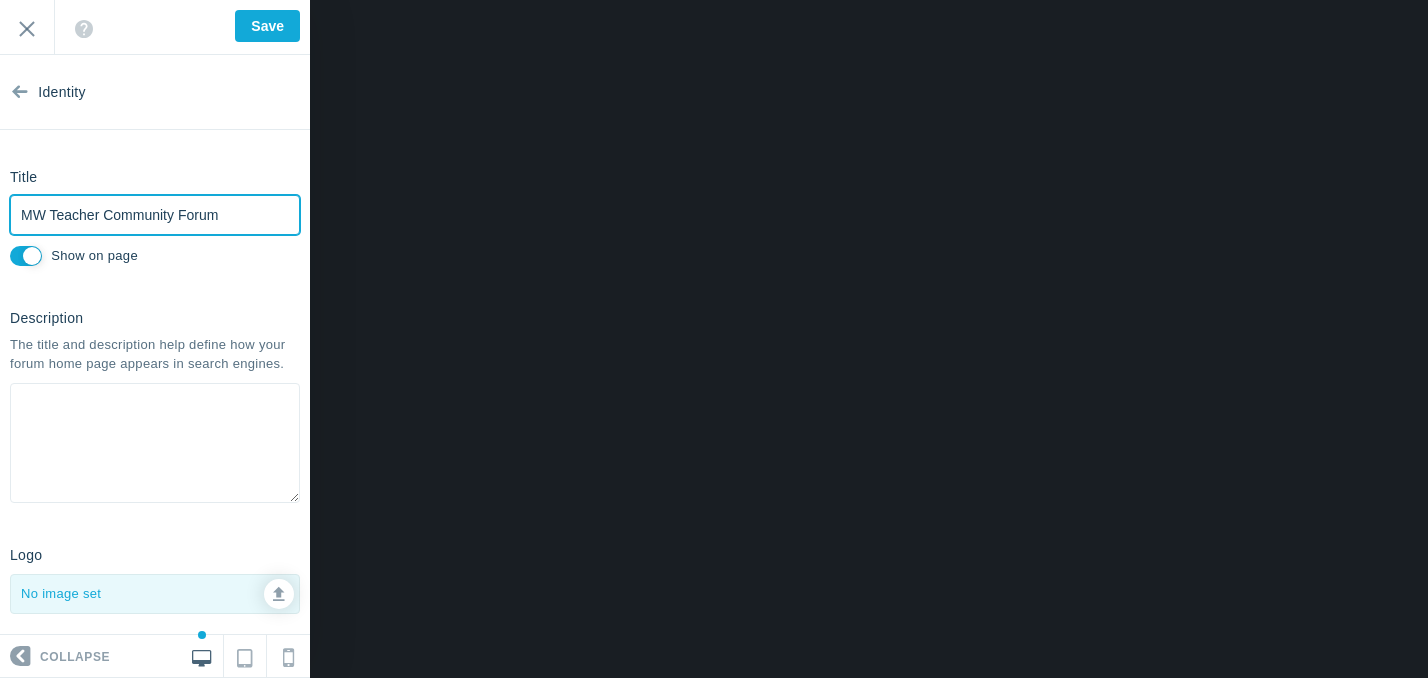type on "MW Teacher Community Forum" 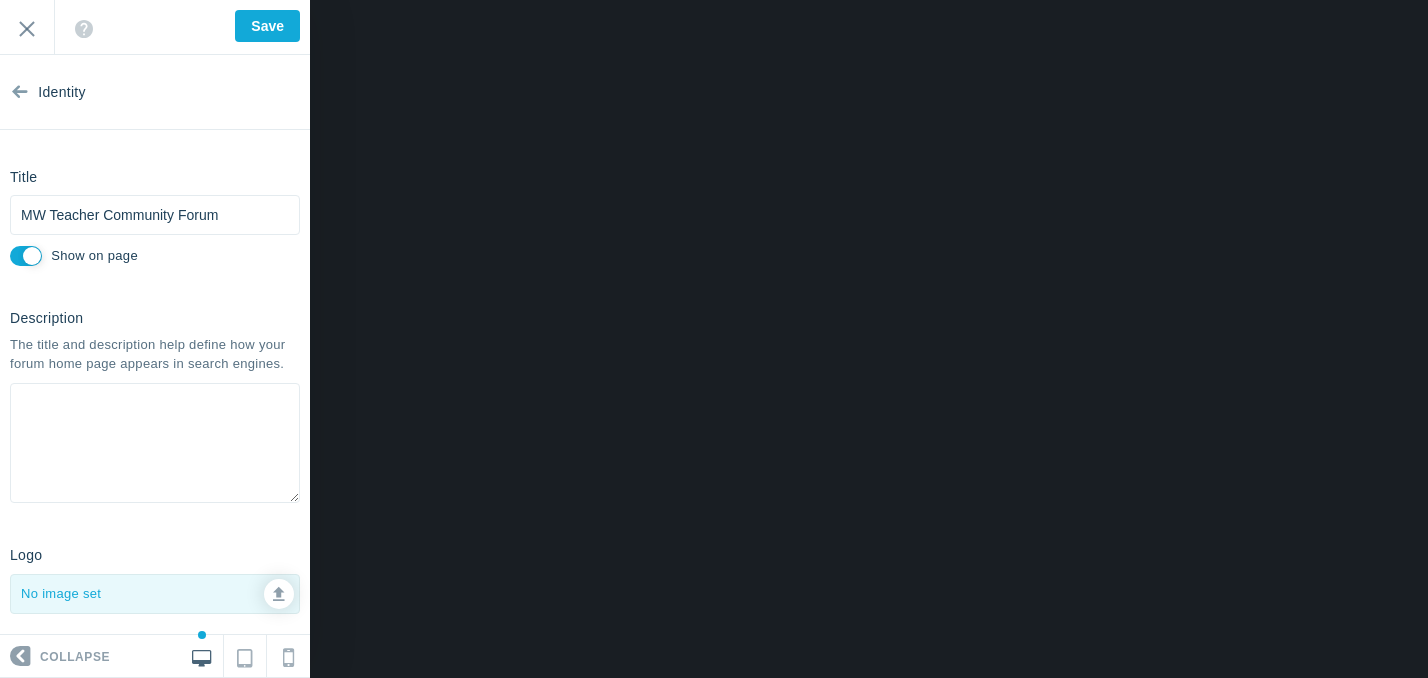 click on "Description
The title and description help define how your forum home page appears in search engines.
0  of 320 characters used" at bounding box center (155, 405) 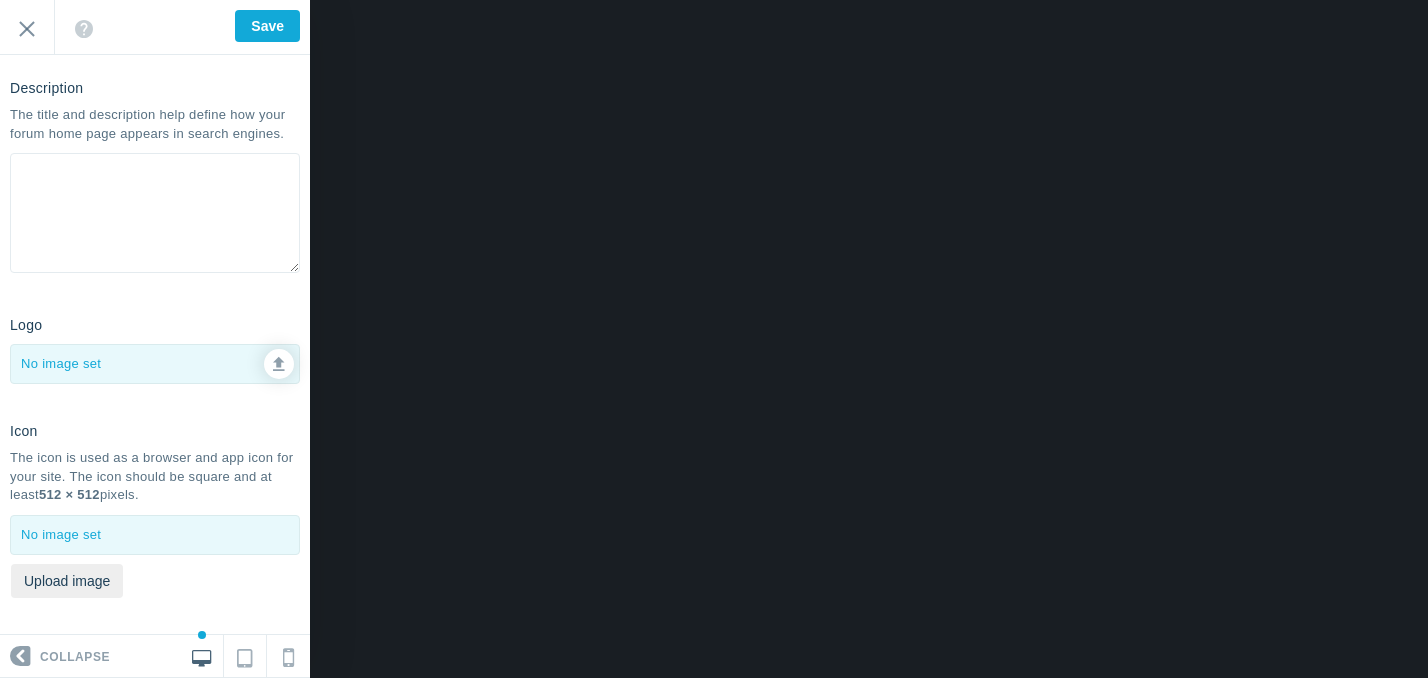 scroll, scrollTop: 229, scrollLeft: 0, axis: vertical 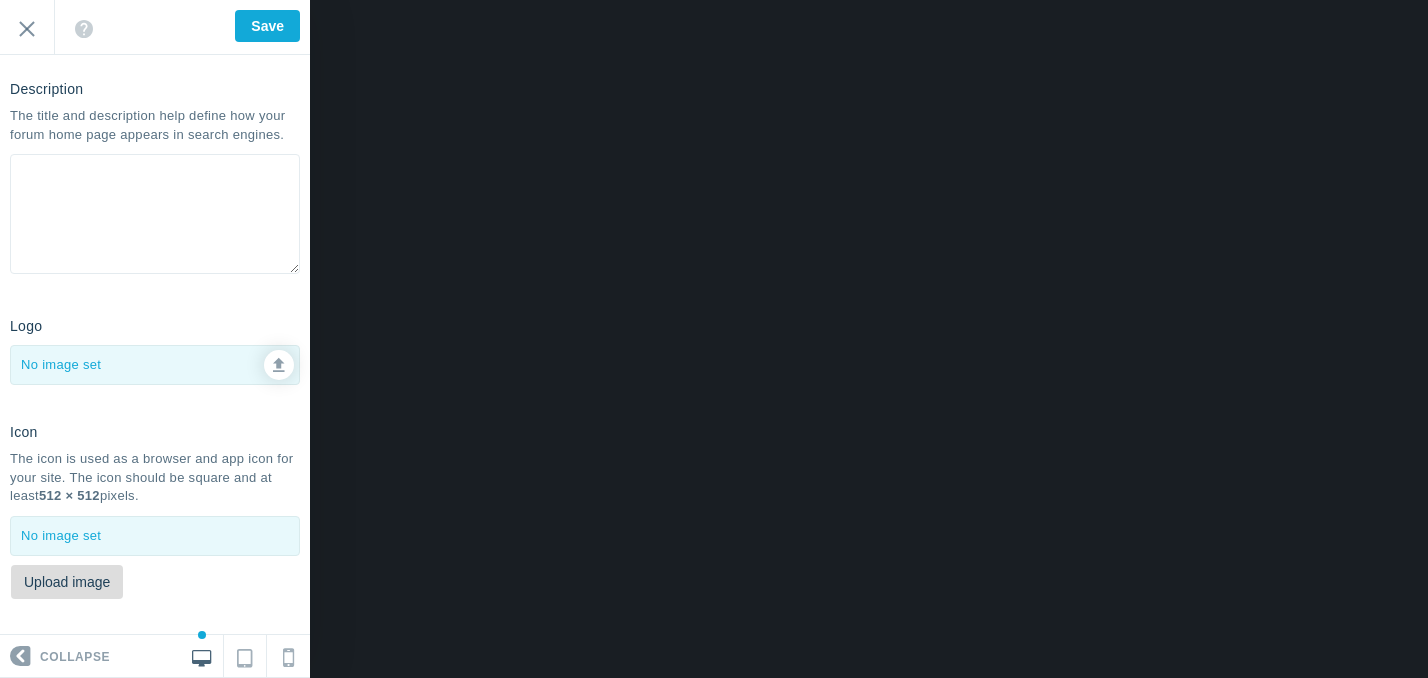 click on "Upload image" at bounding box center [67, 582] 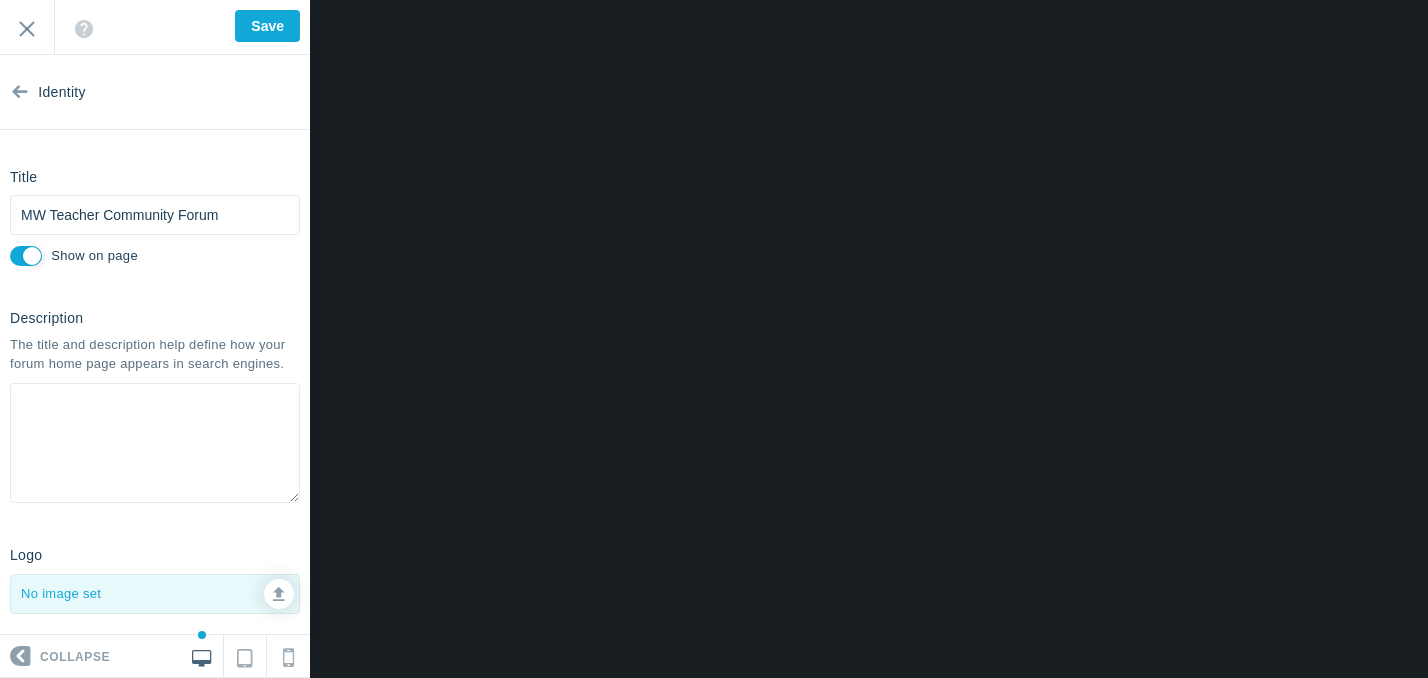 scroll, scrollTop: -1, scrollLeft: 0, axis: vertical 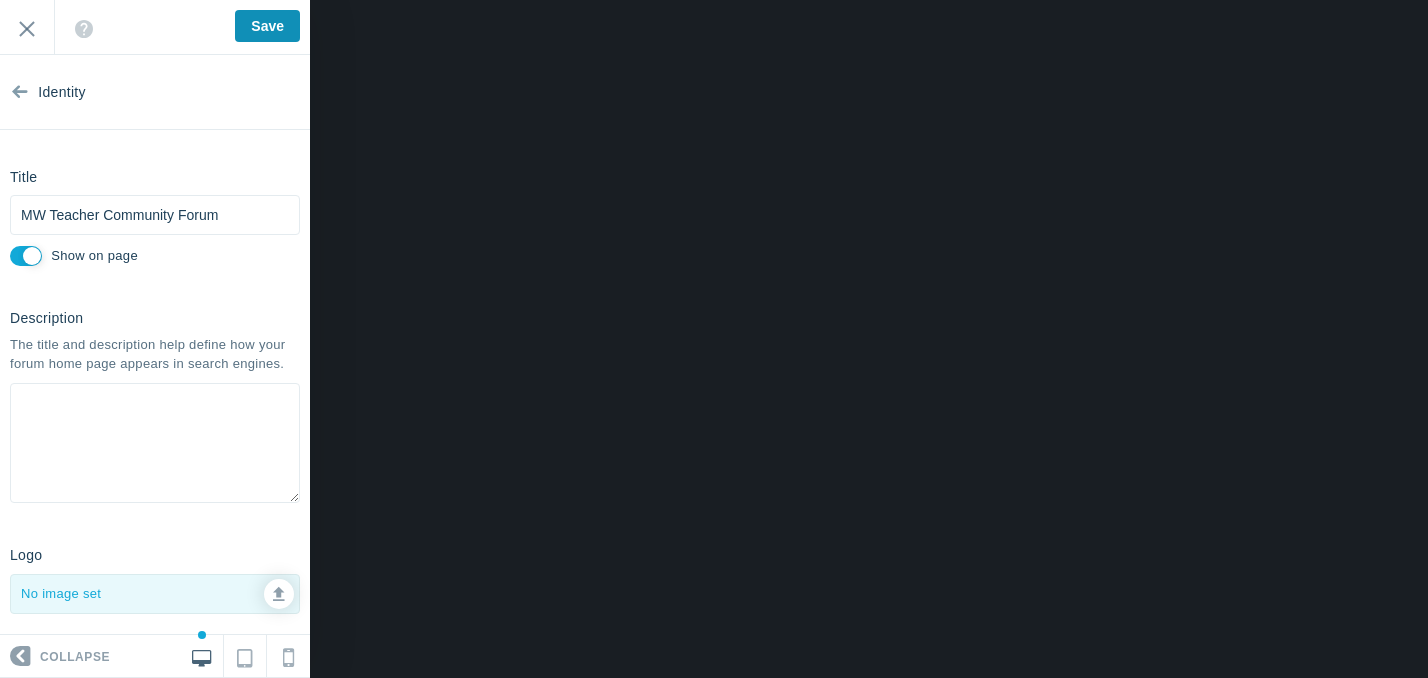 click on "Save" at bounding box center (267, 26) 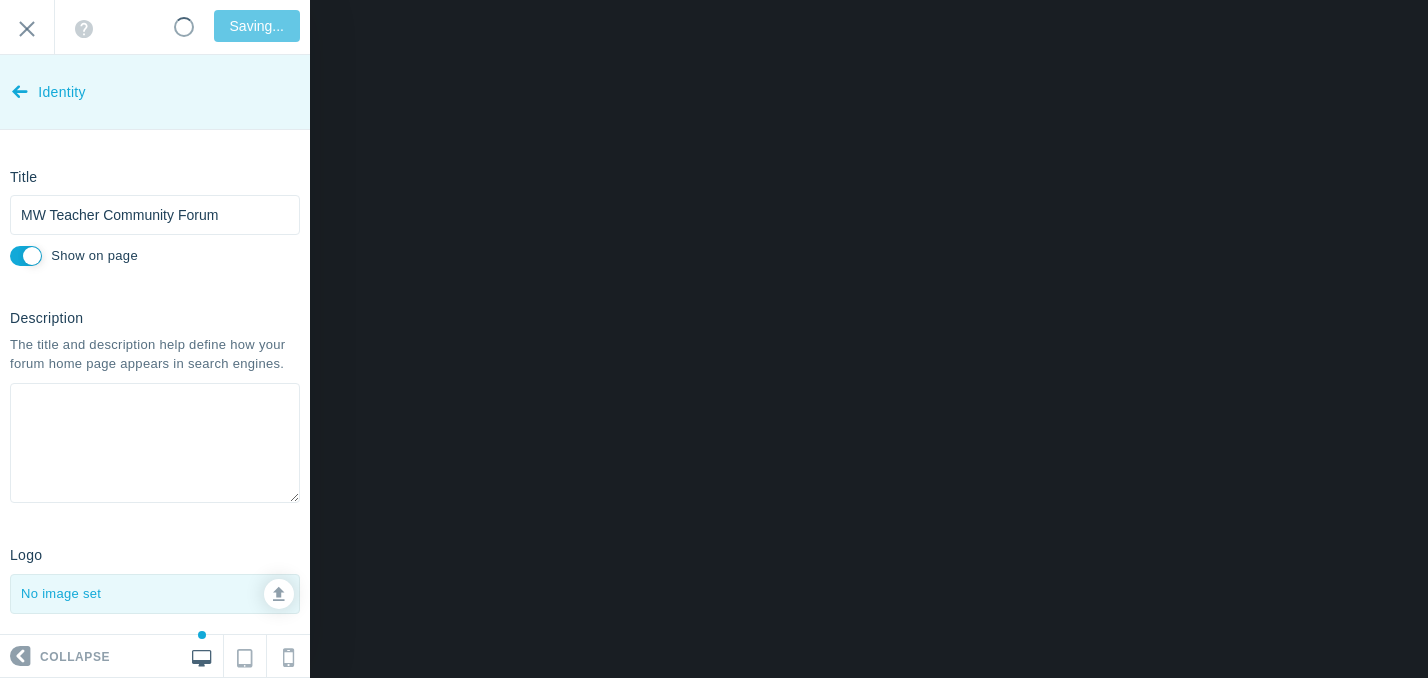 type on "Saved" 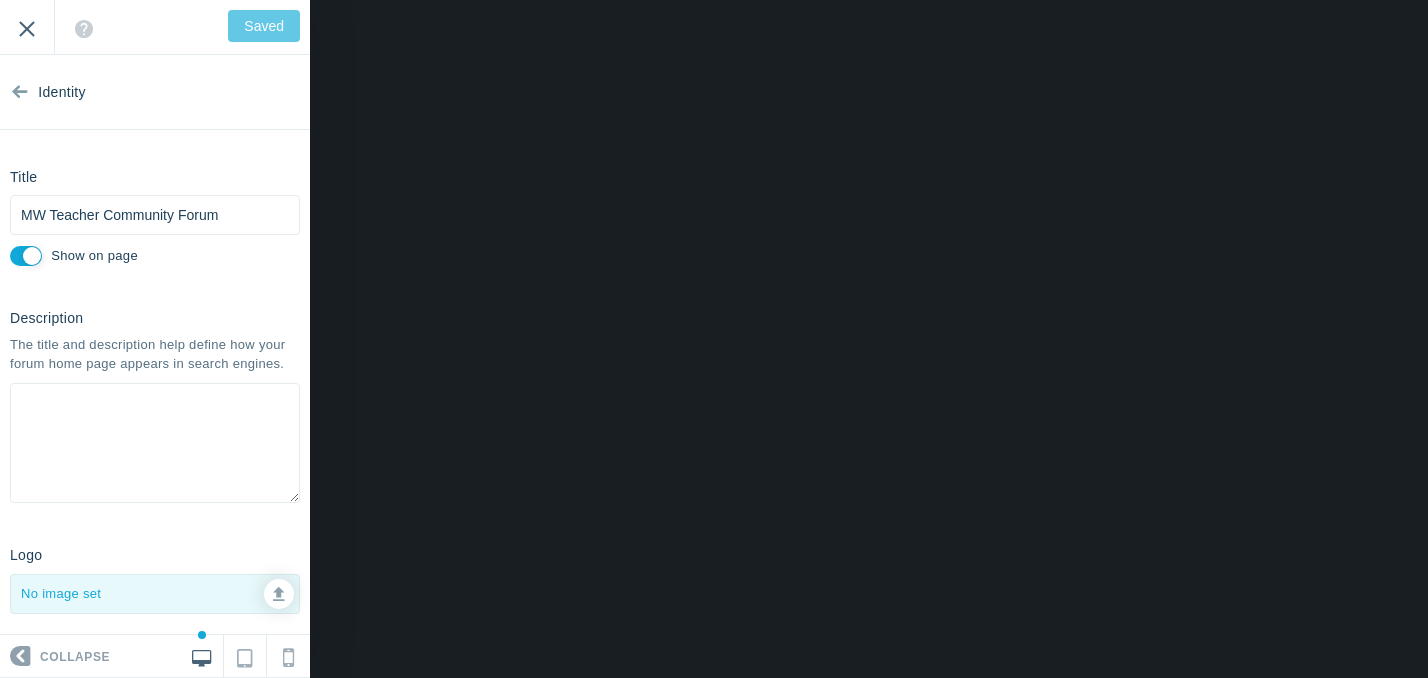 click on "Exit" at bounding box center [27, 27] 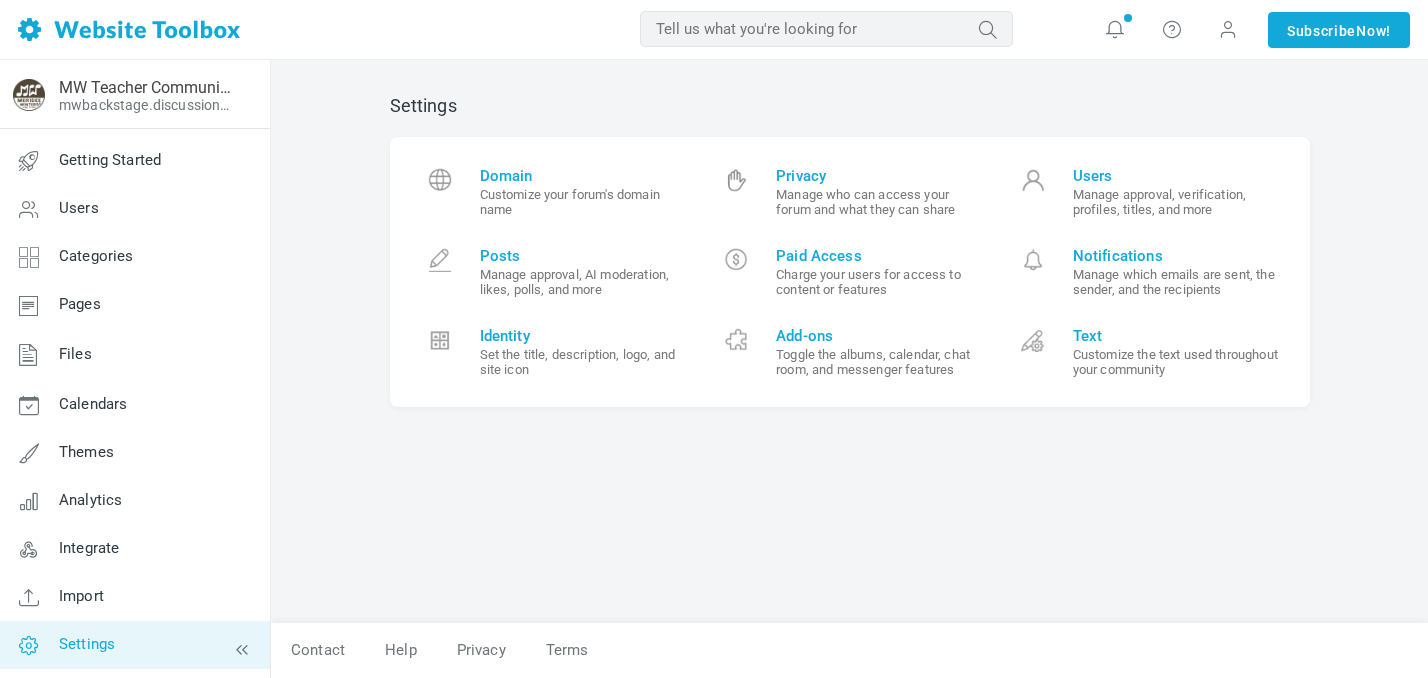 scroll, scrollTop: 0, scrollLeft: 0, axis: both 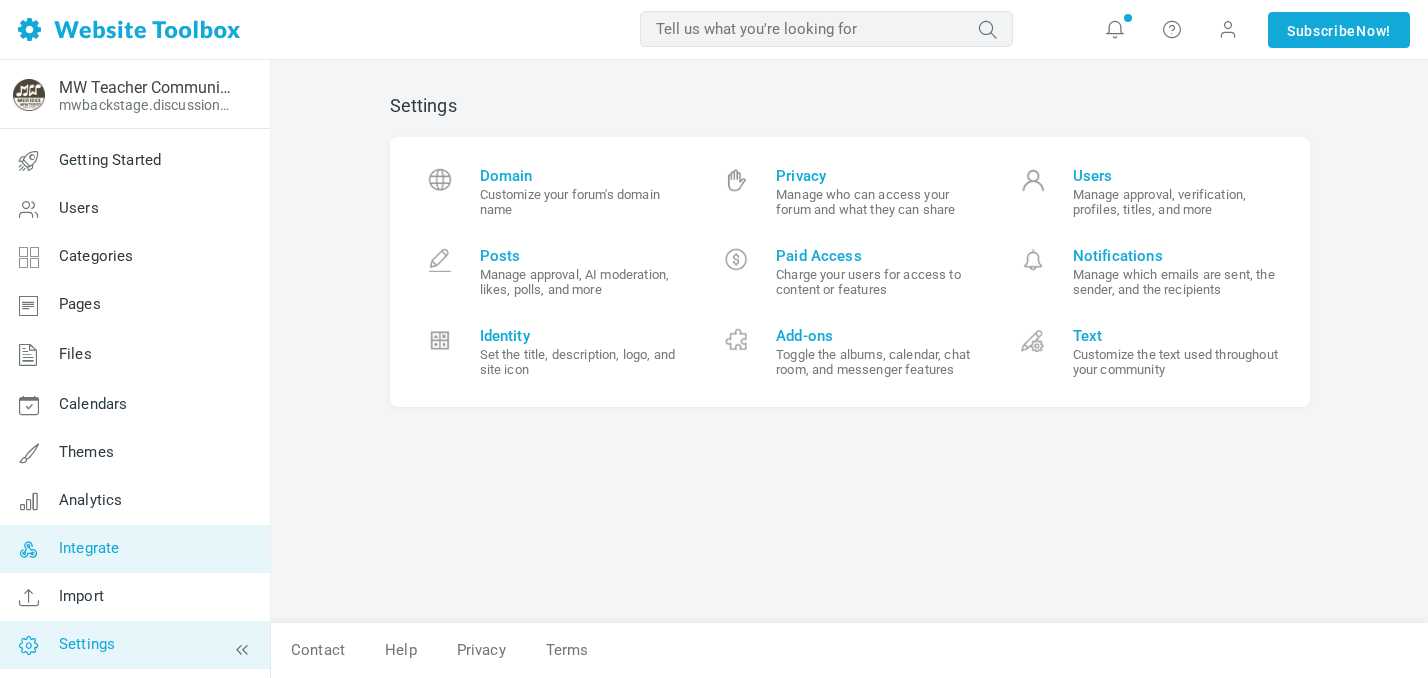 click on "Integrate" at bounding box center (89, 548) 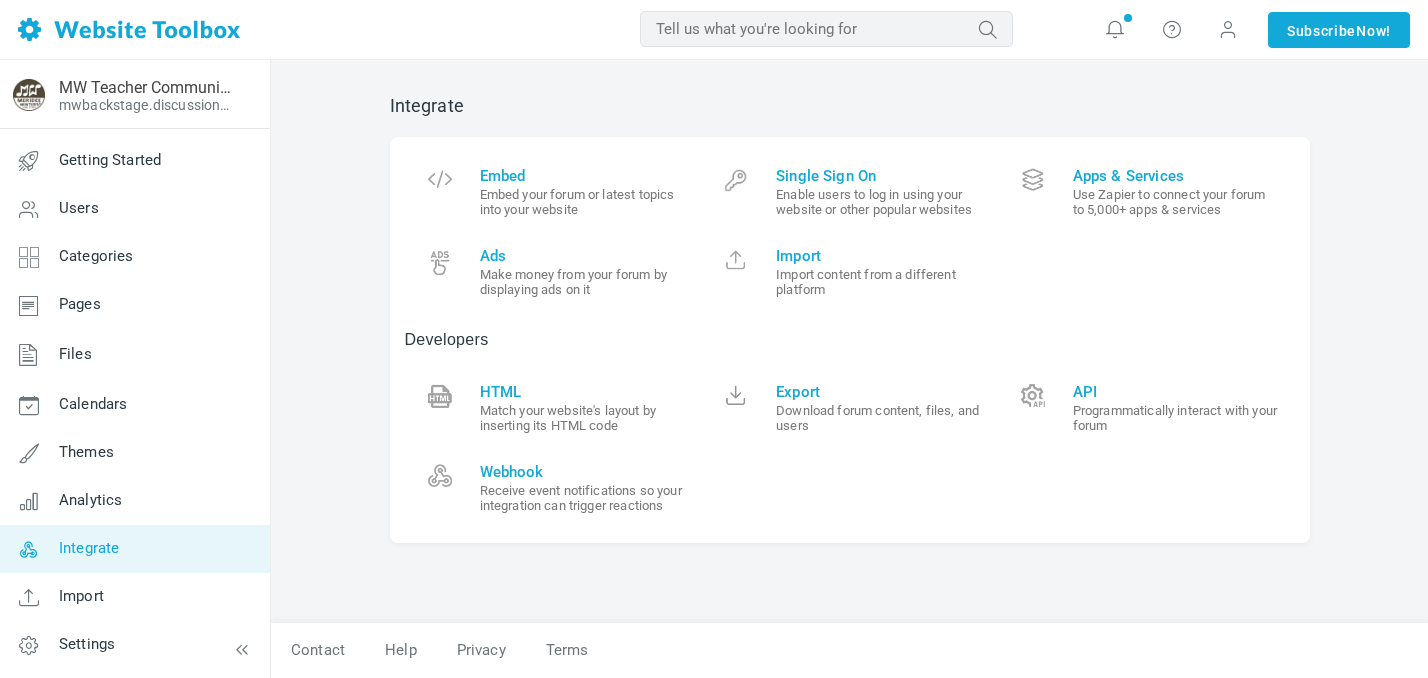 scroll, scrollTop: 0, scrollLeft: 0, axis: both 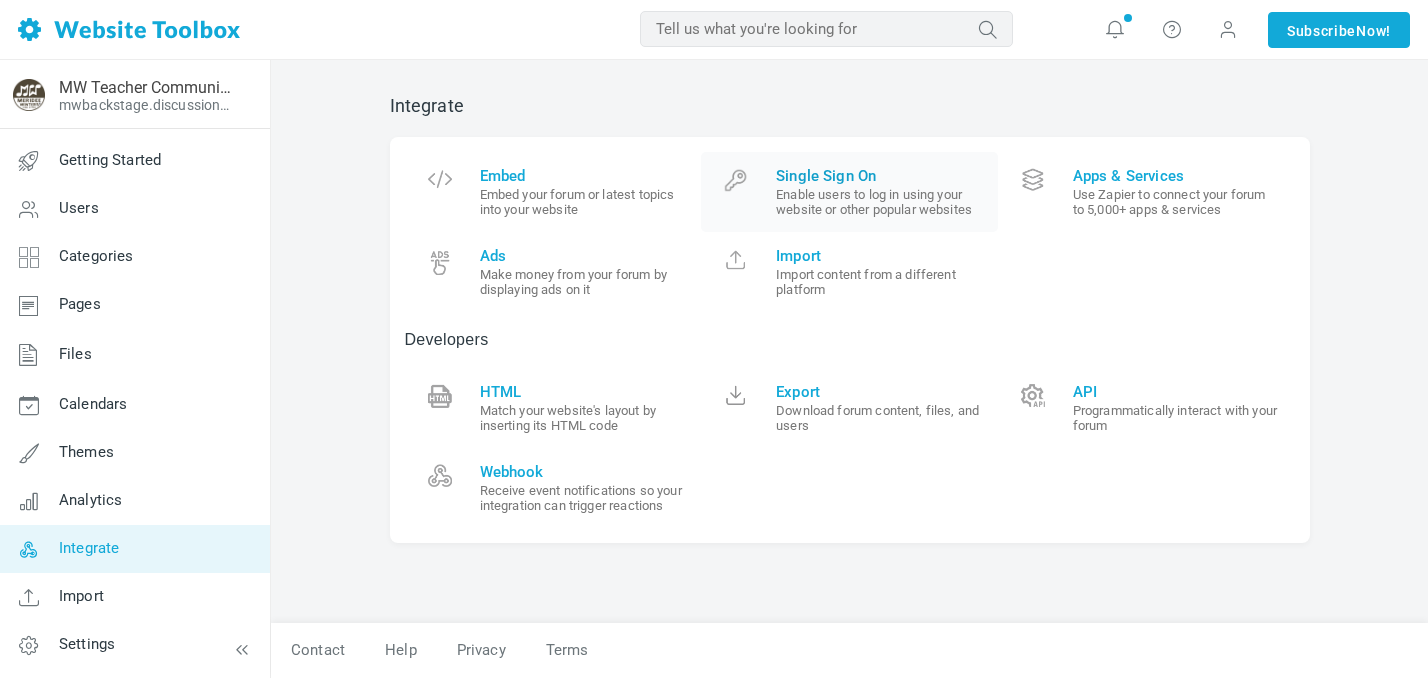 click on "Single Sign On" at bounding box center [879, 176] 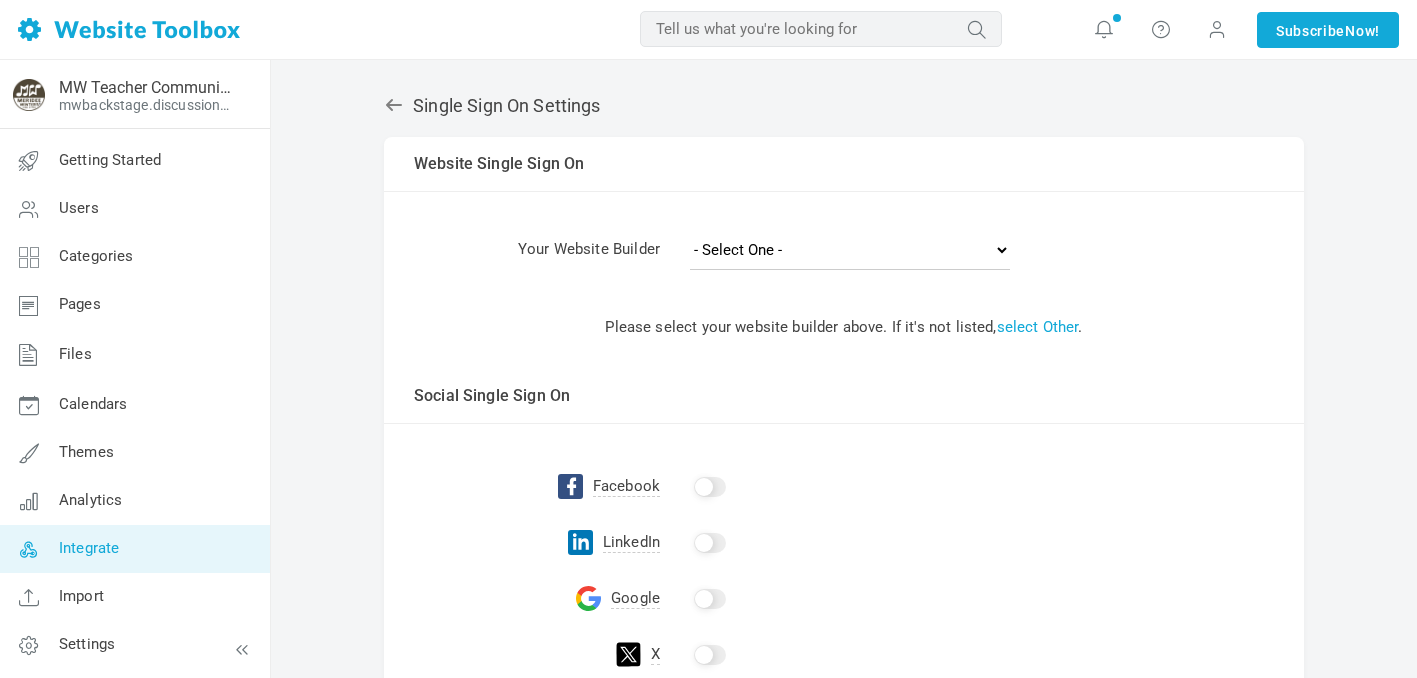 scroll, scrollTop: 0, scrollLeft: 0, axis: both 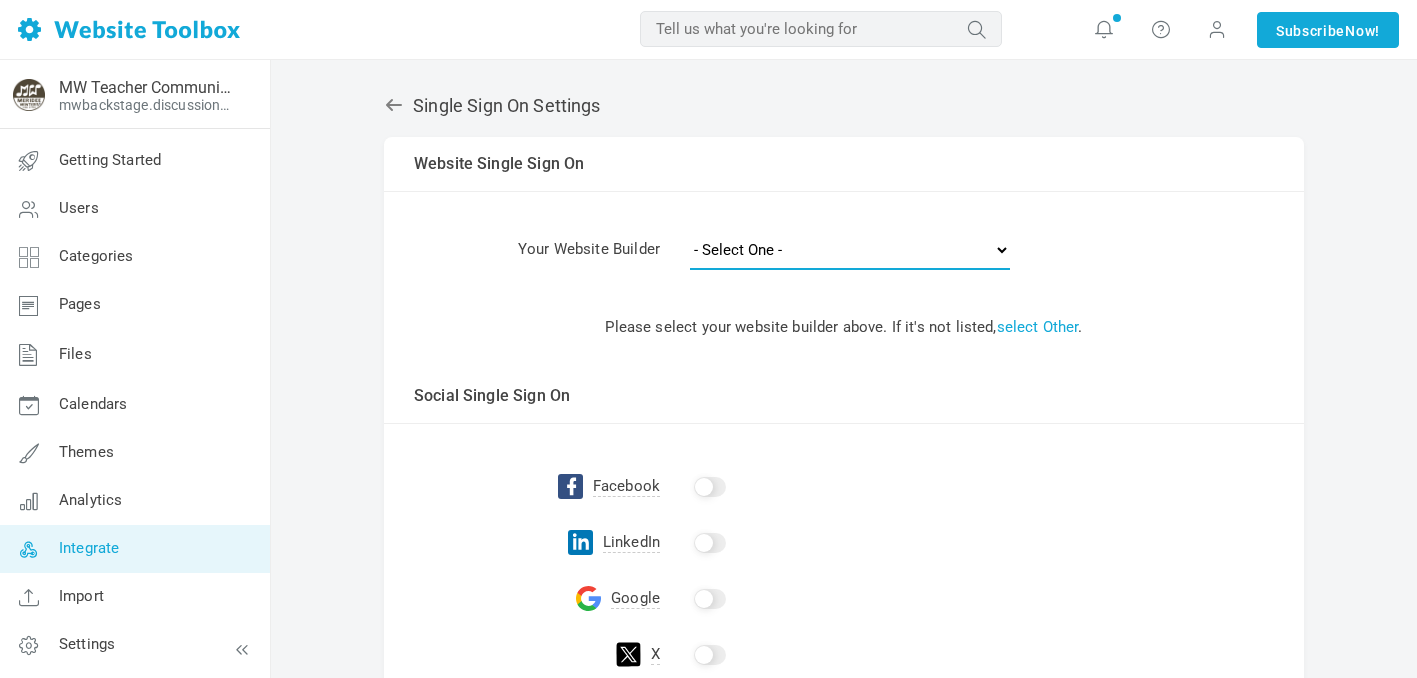 select on "squarespace" 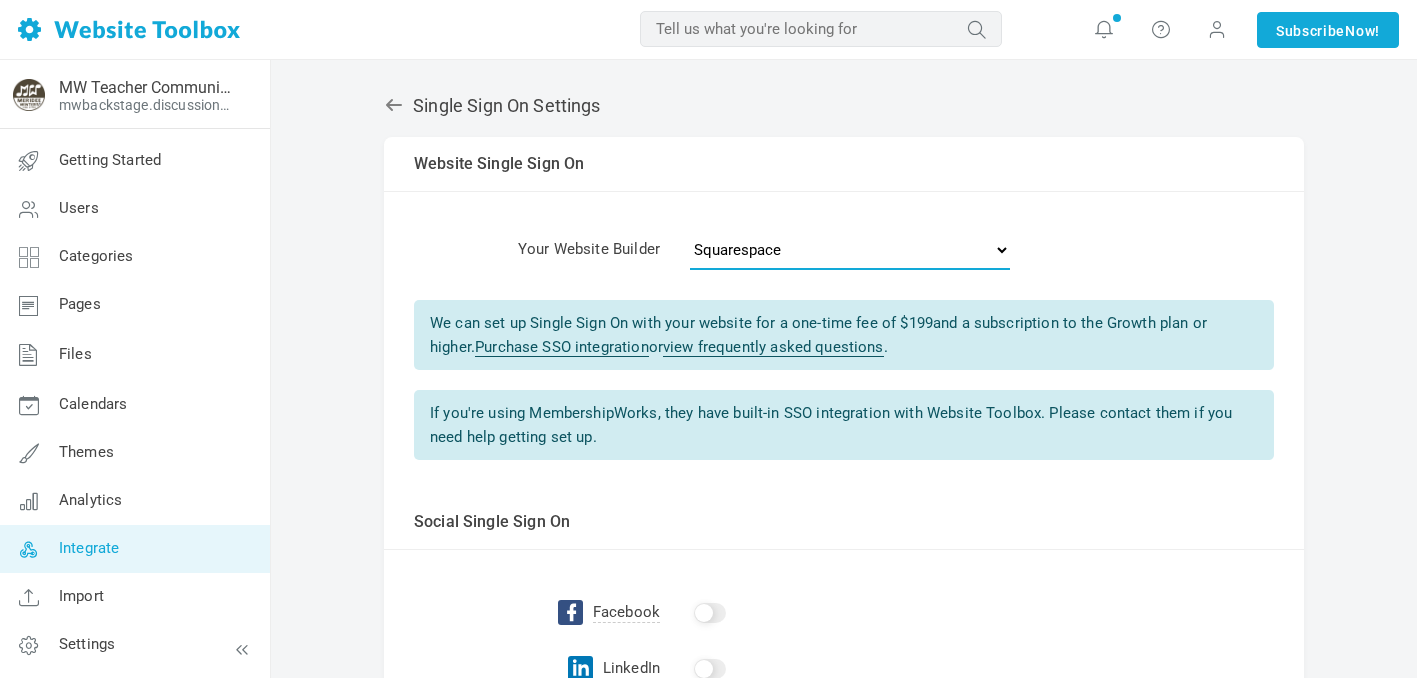 select 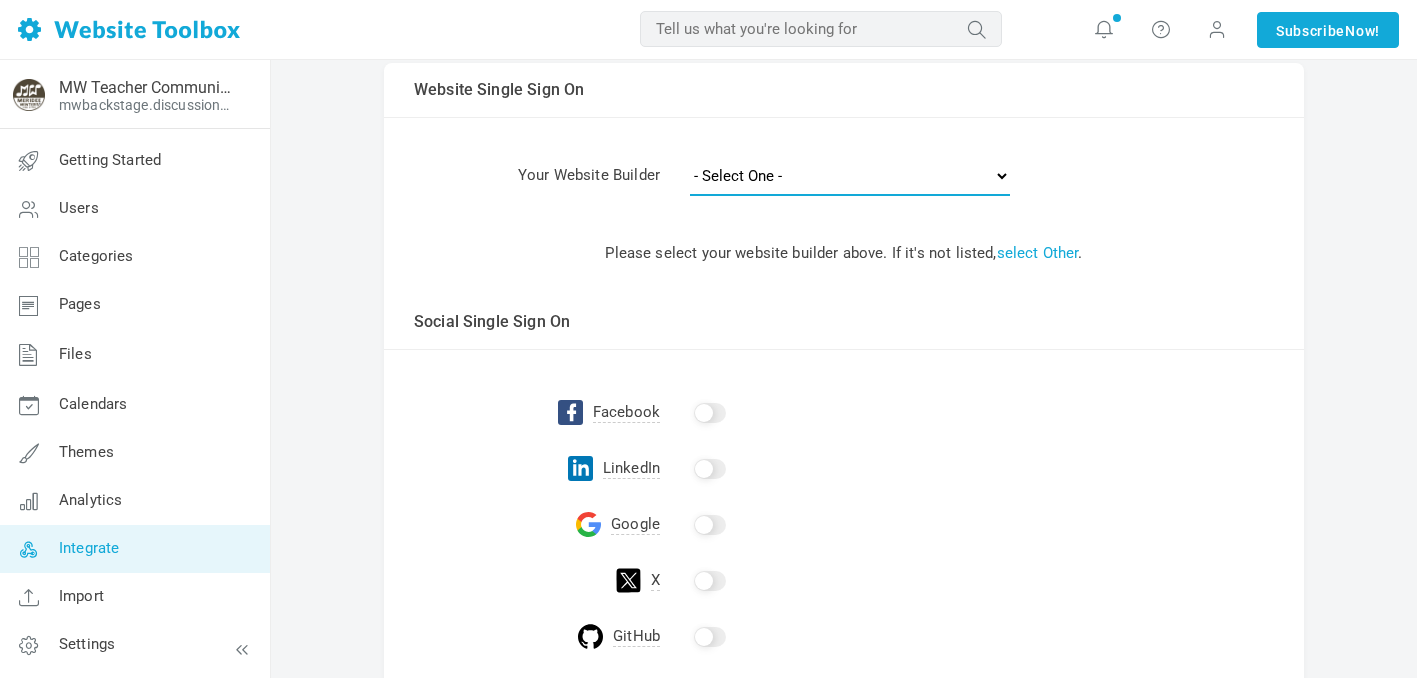 scroll, scrollTop: 95, scrollLeft: 0, axis: vertical 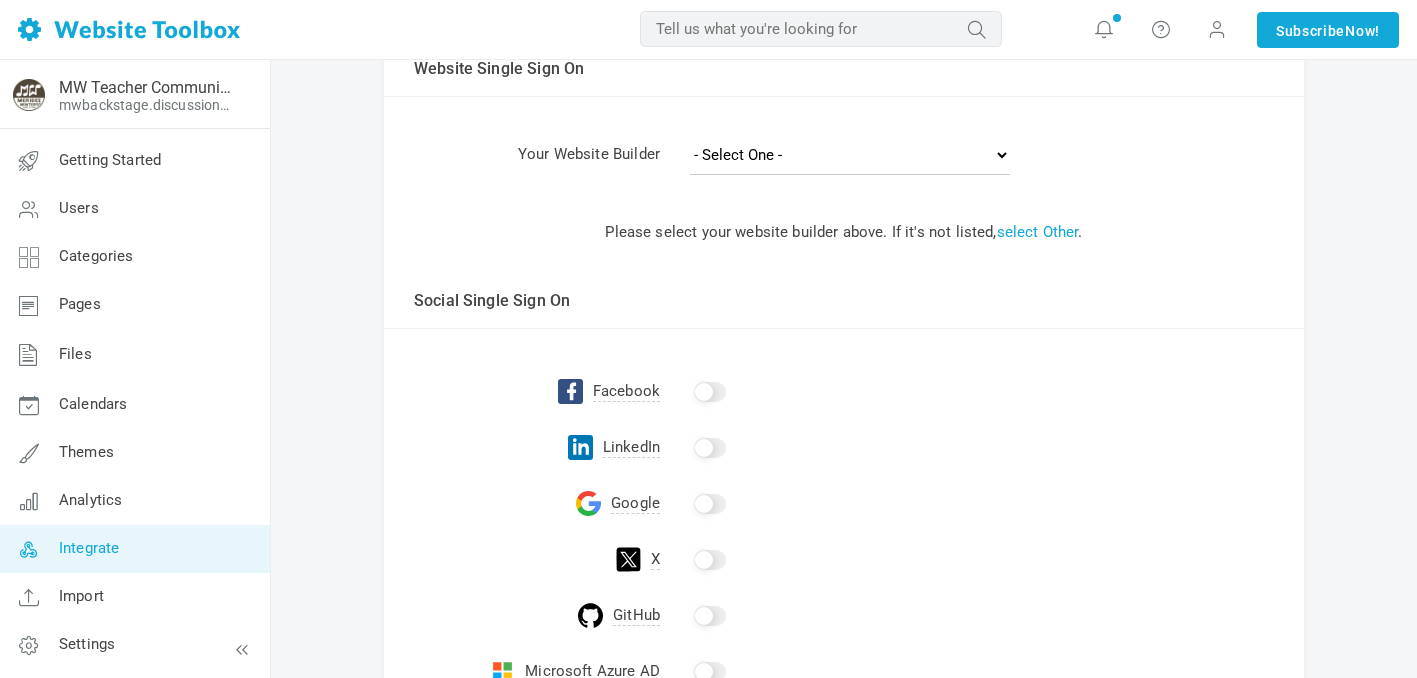 click at bounding box center (710, 504) 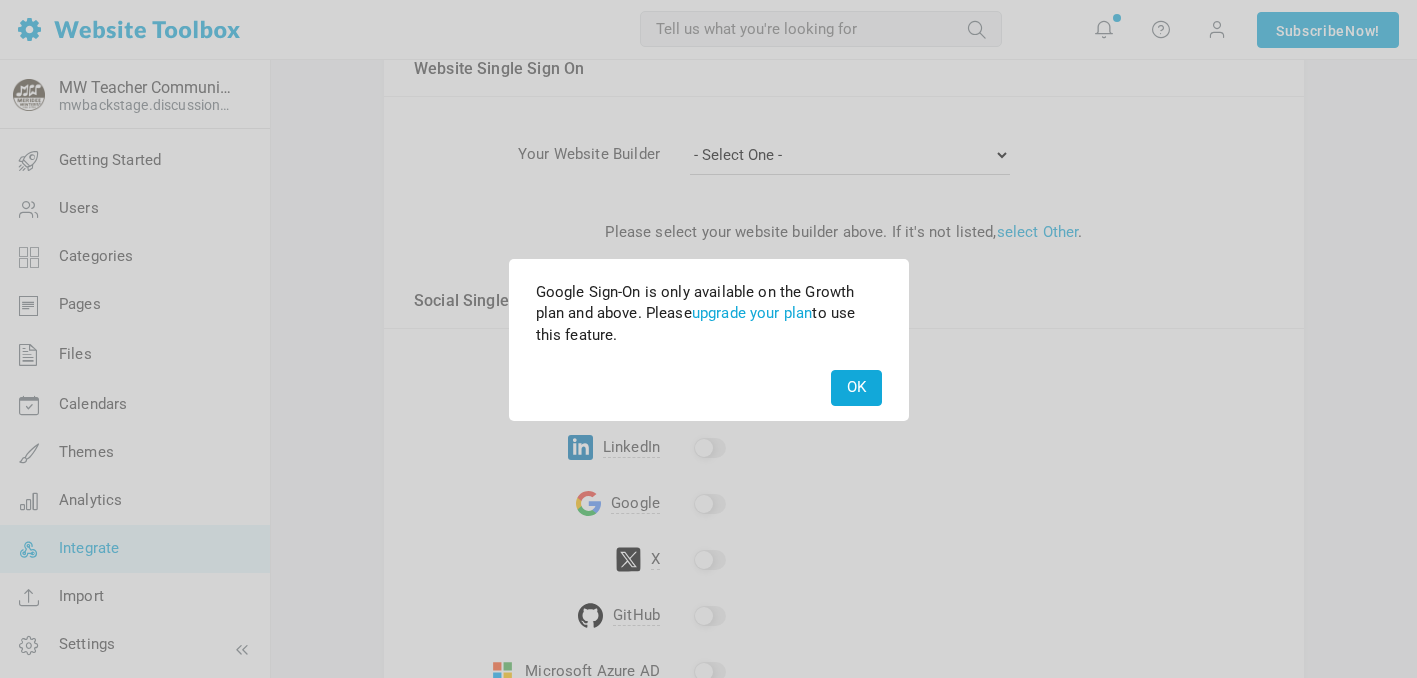 click on "OK" at bounding box center [856, 387] 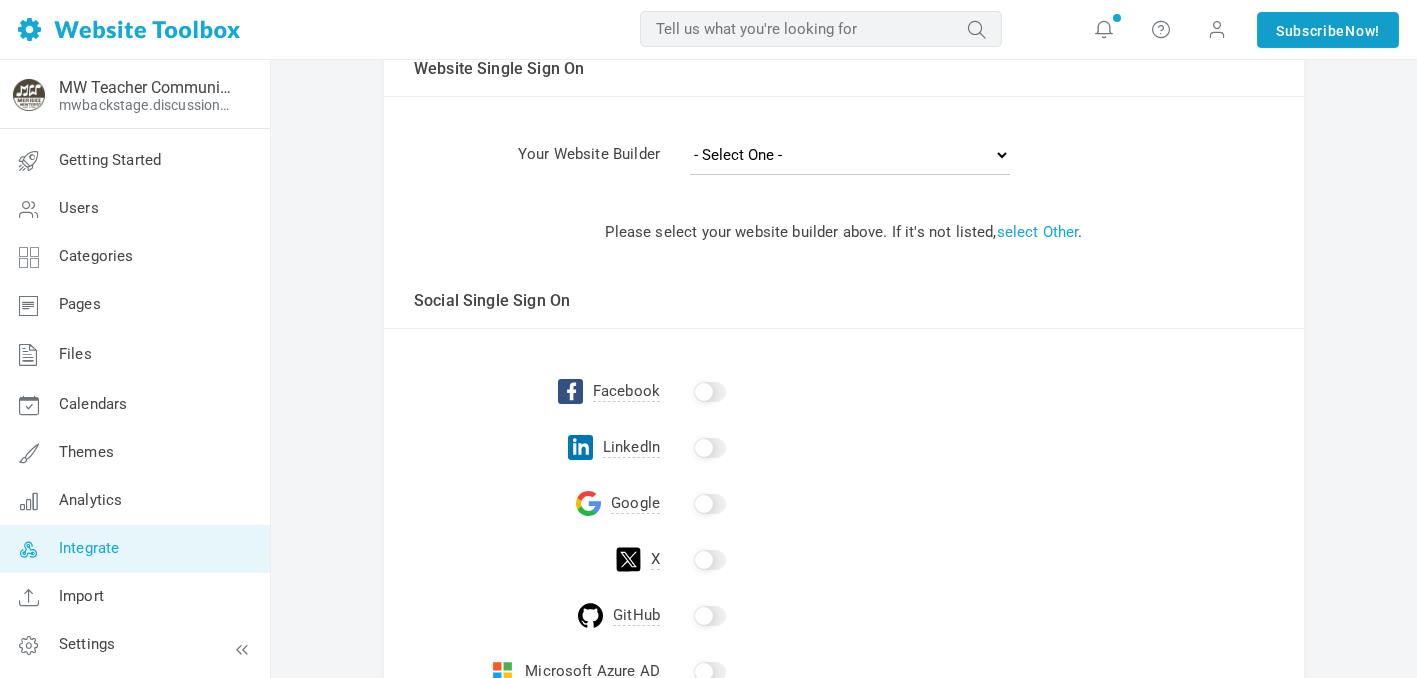 click on "Subscribe   Now!" at bounding box center [1328, 30] 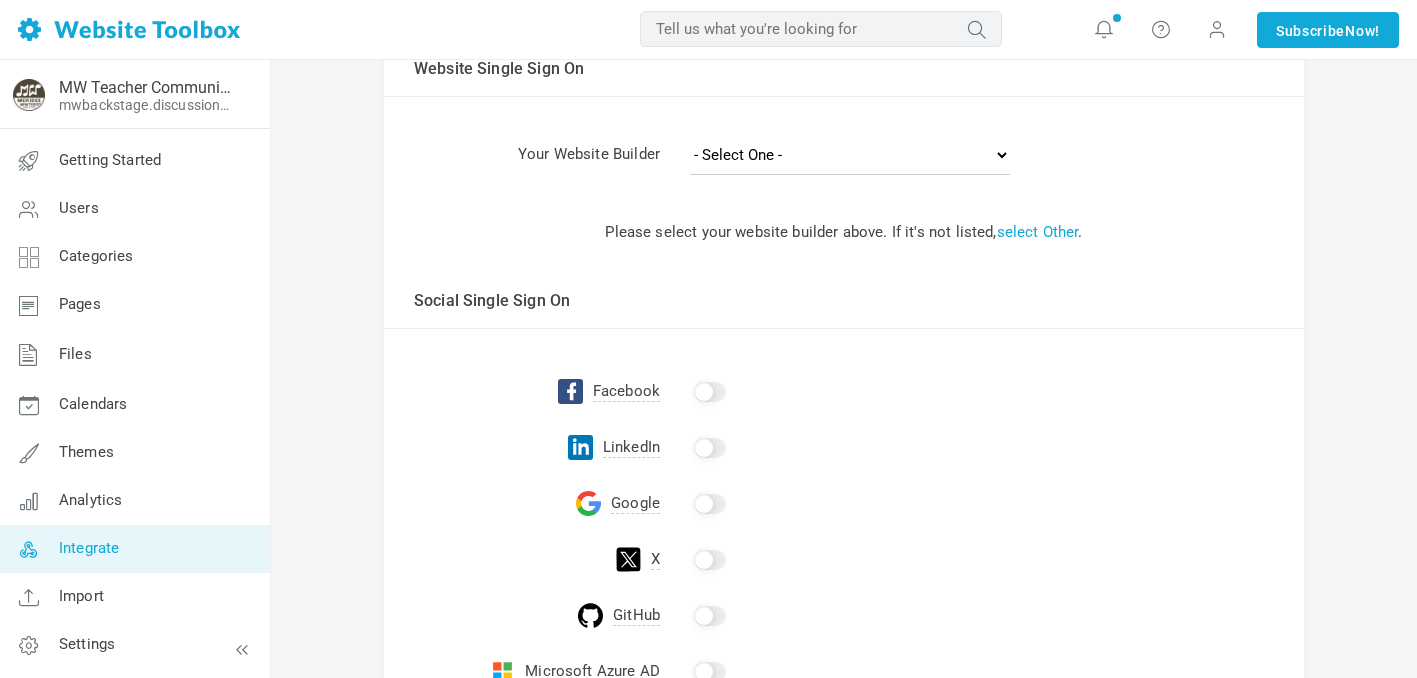 click at bounding box center (710, 392) 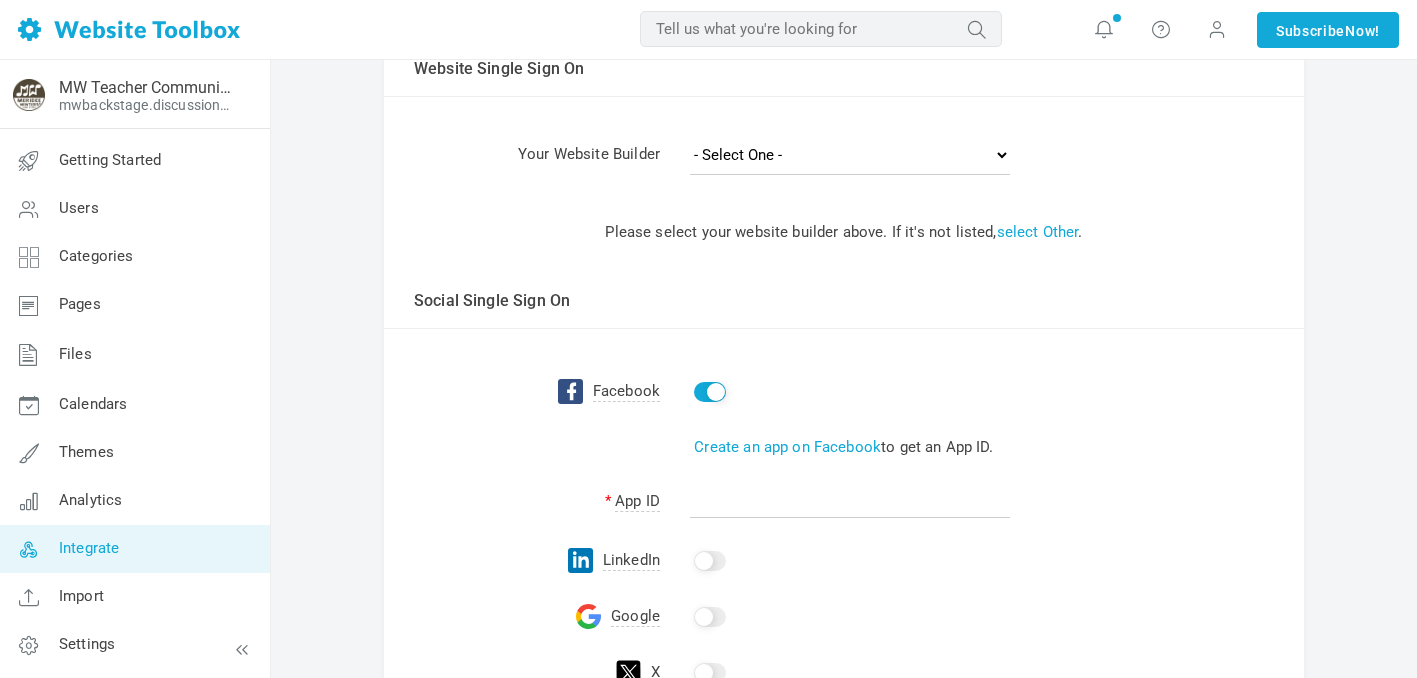 click at bounding box center [710, 392] 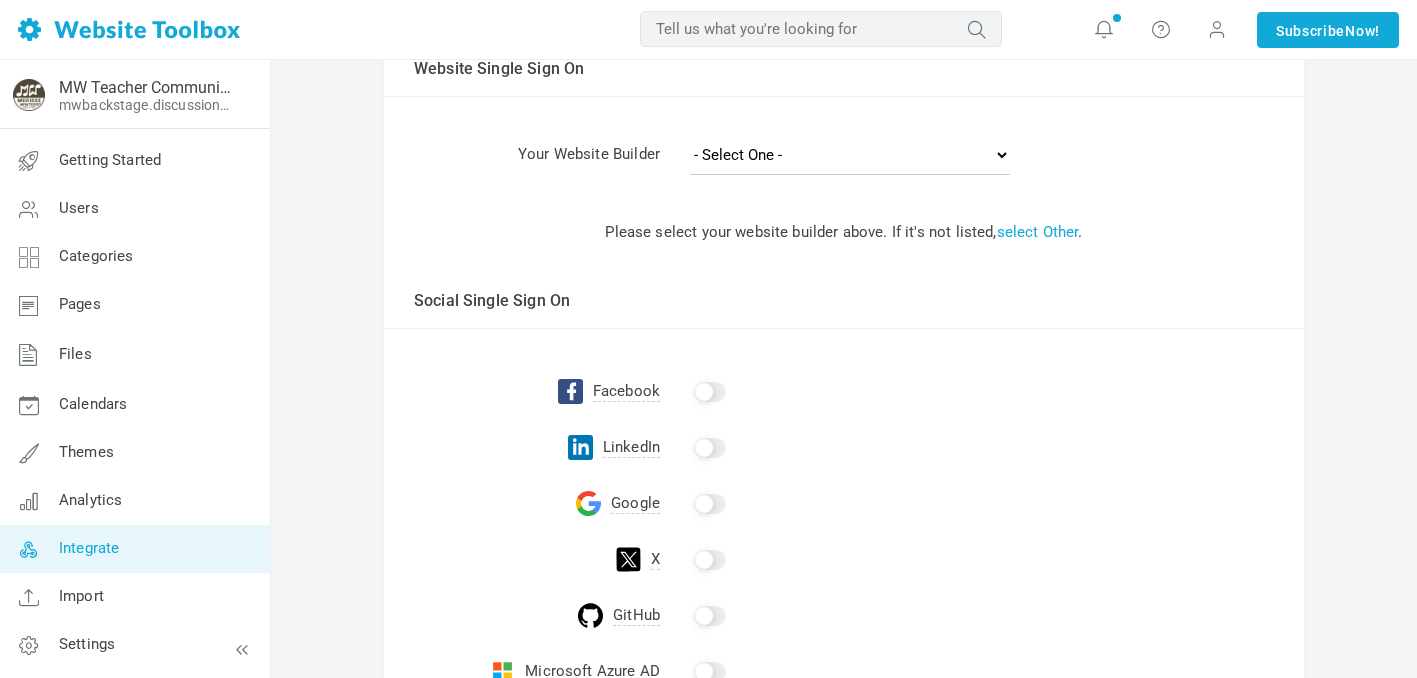 click at bounding box center (710, 504) 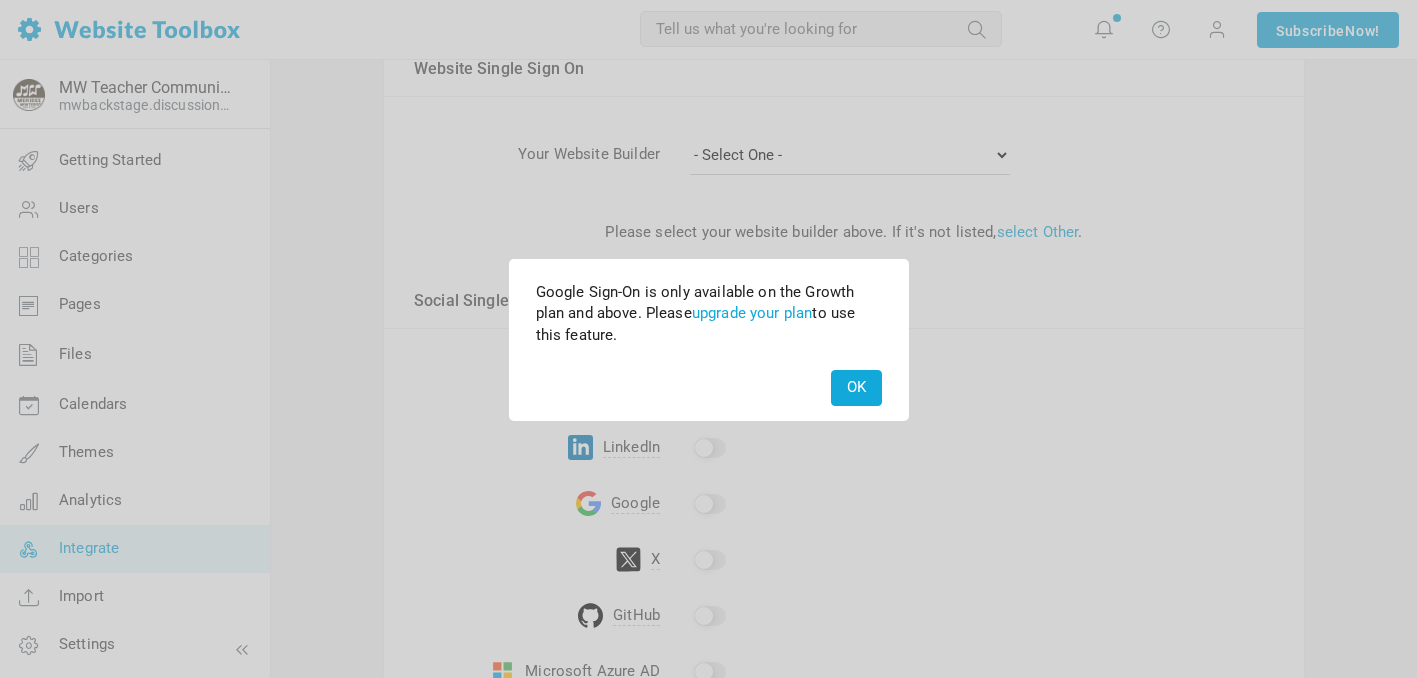 click on "OK" at bounding box center (856, 387) 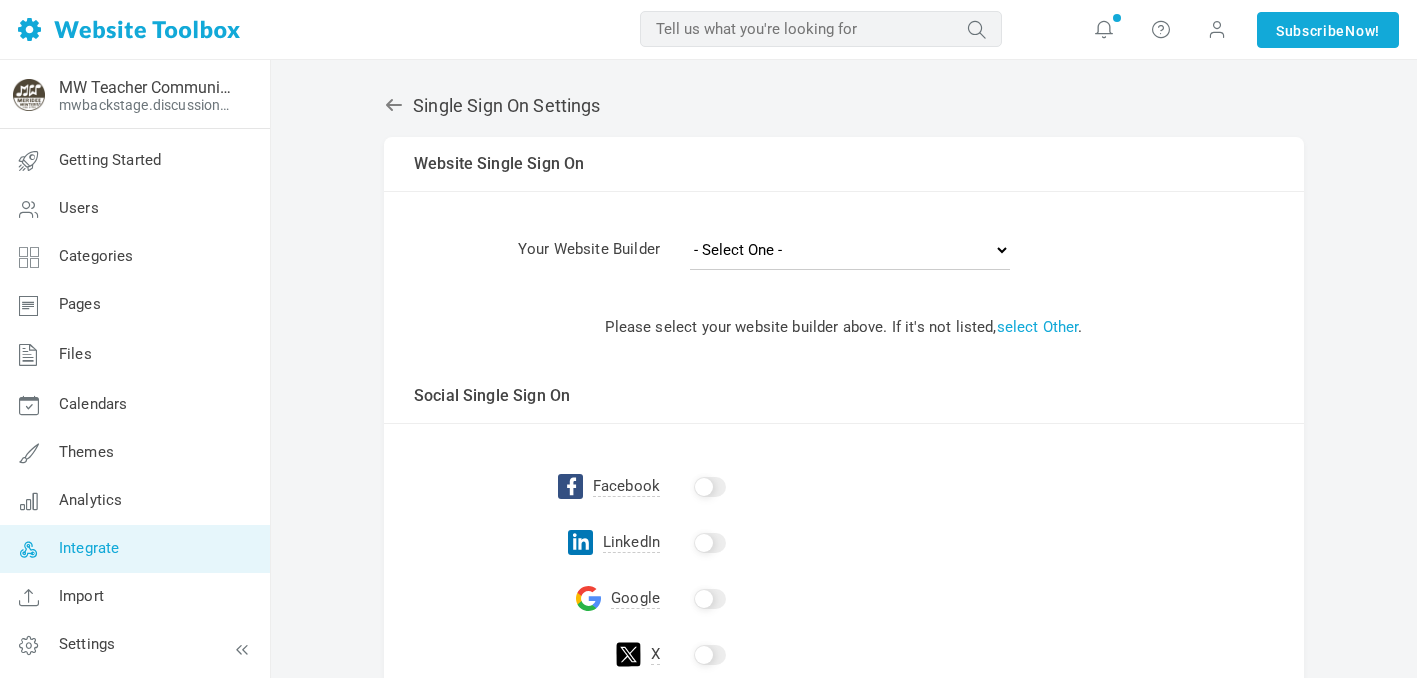 scroll, scrollTop: 0, scrollLeft: 0, axis: both 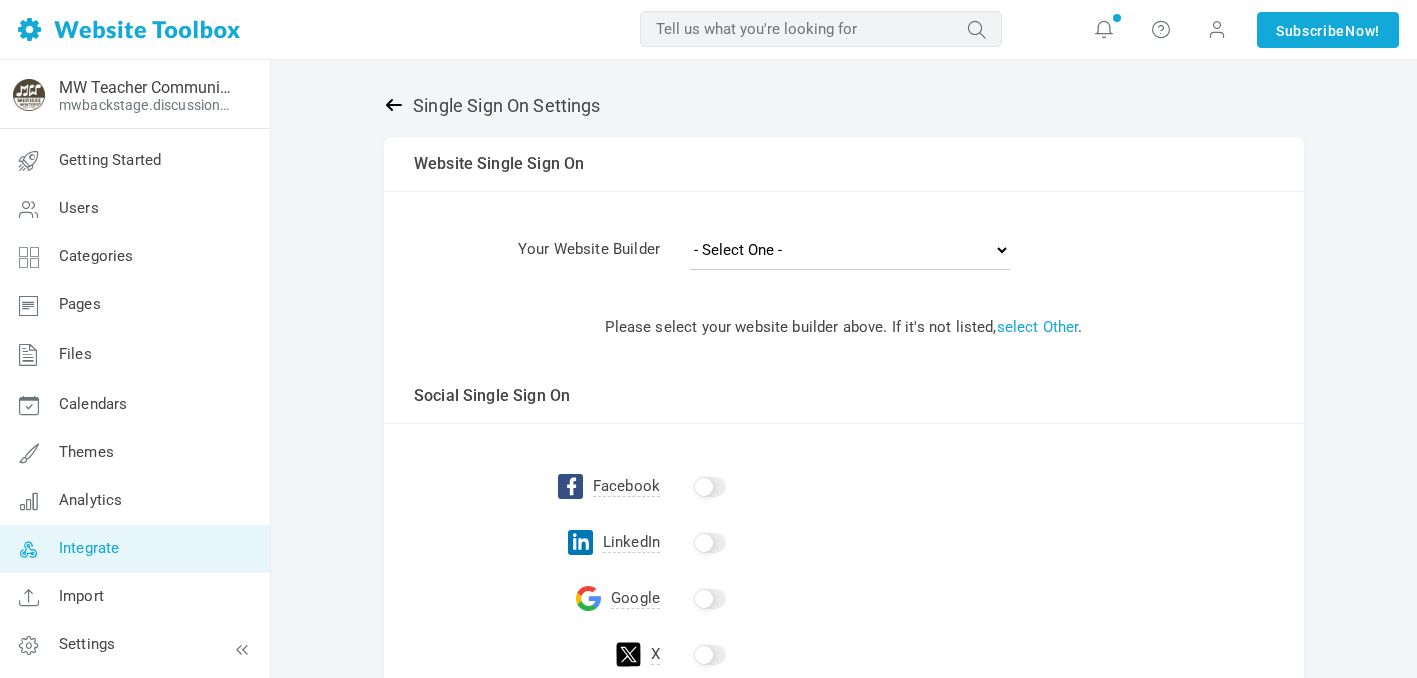click 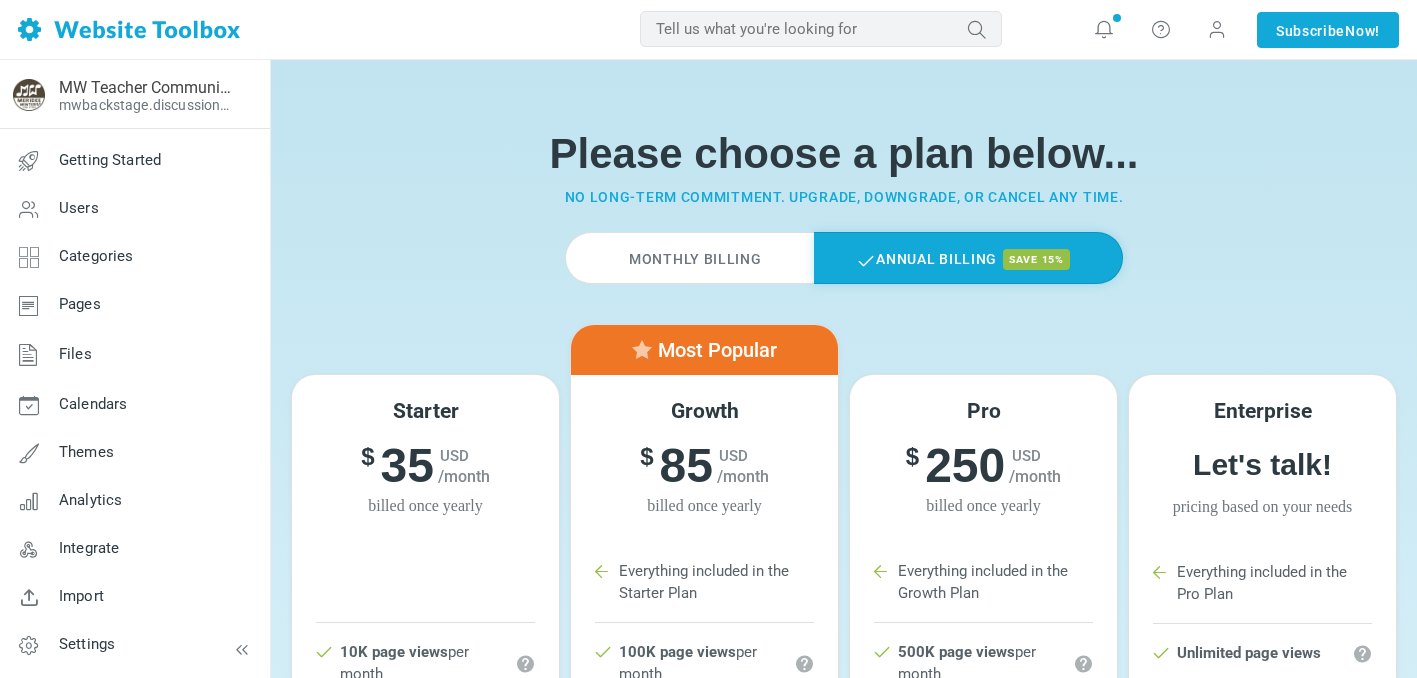 scroll, scrollTop: 0, scrollLeft: 0, axis: both 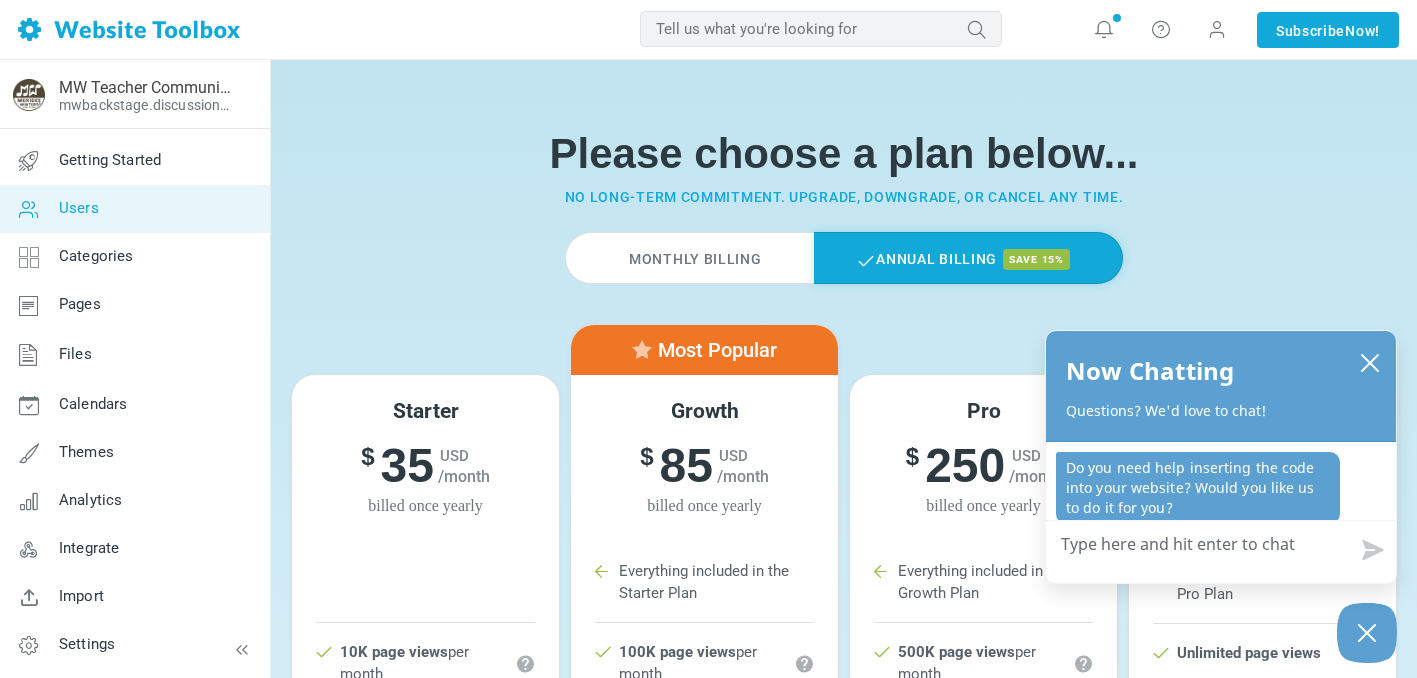 click on "Users" at bounding box center (134, 209) 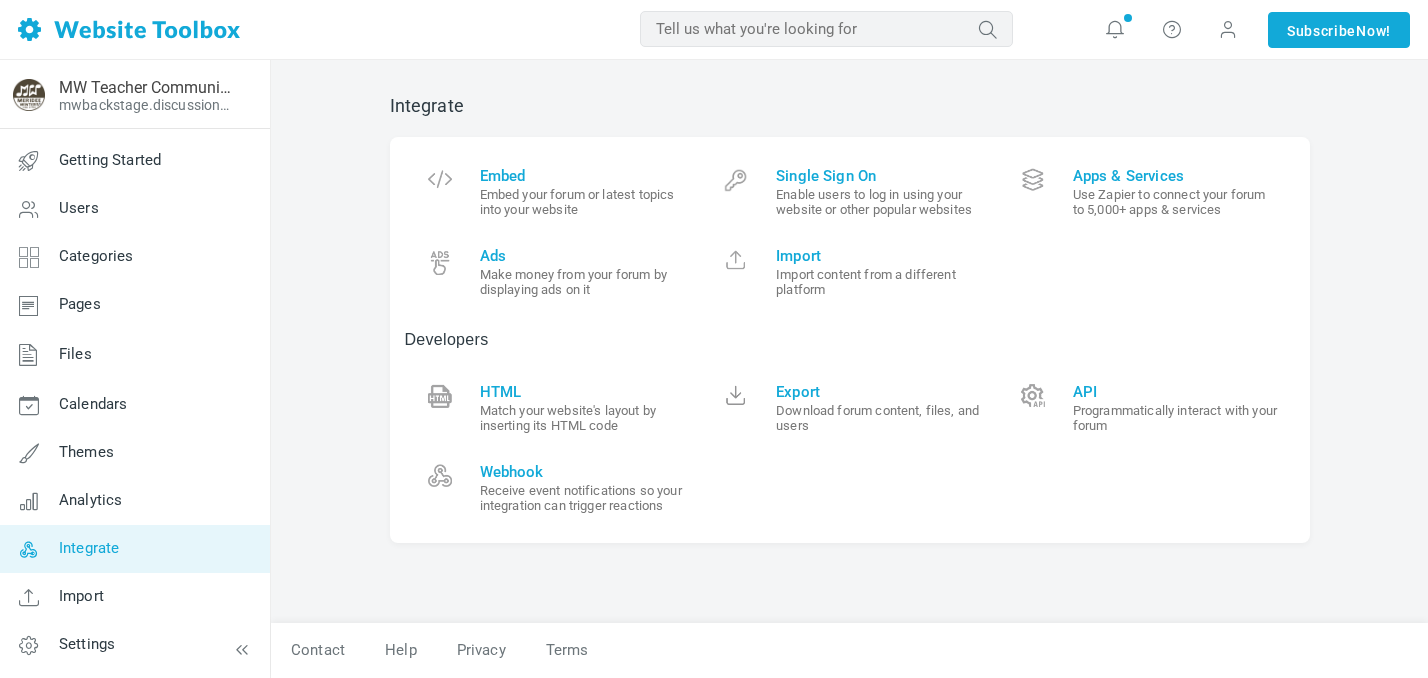 scroll, scrollTop: 0, scrollLeft: 0, axis: both 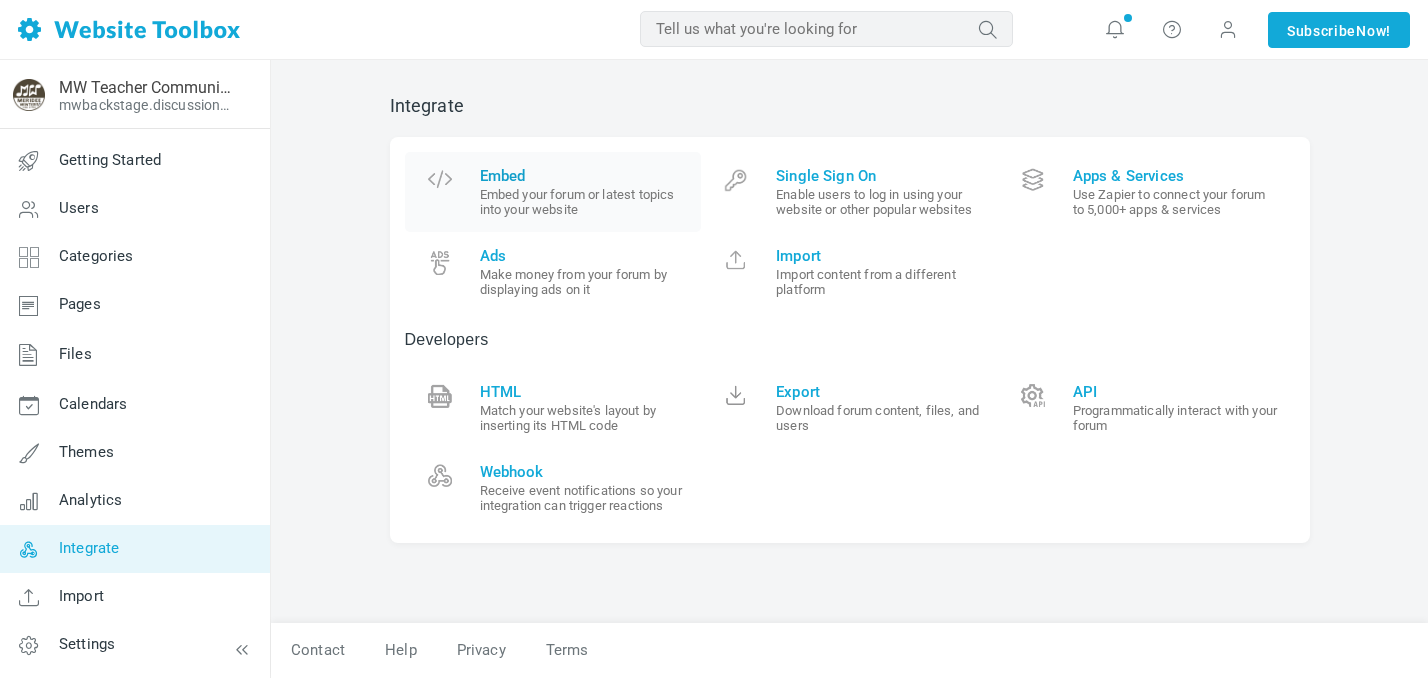 click on "Embed" at bounding box center [583, 176] 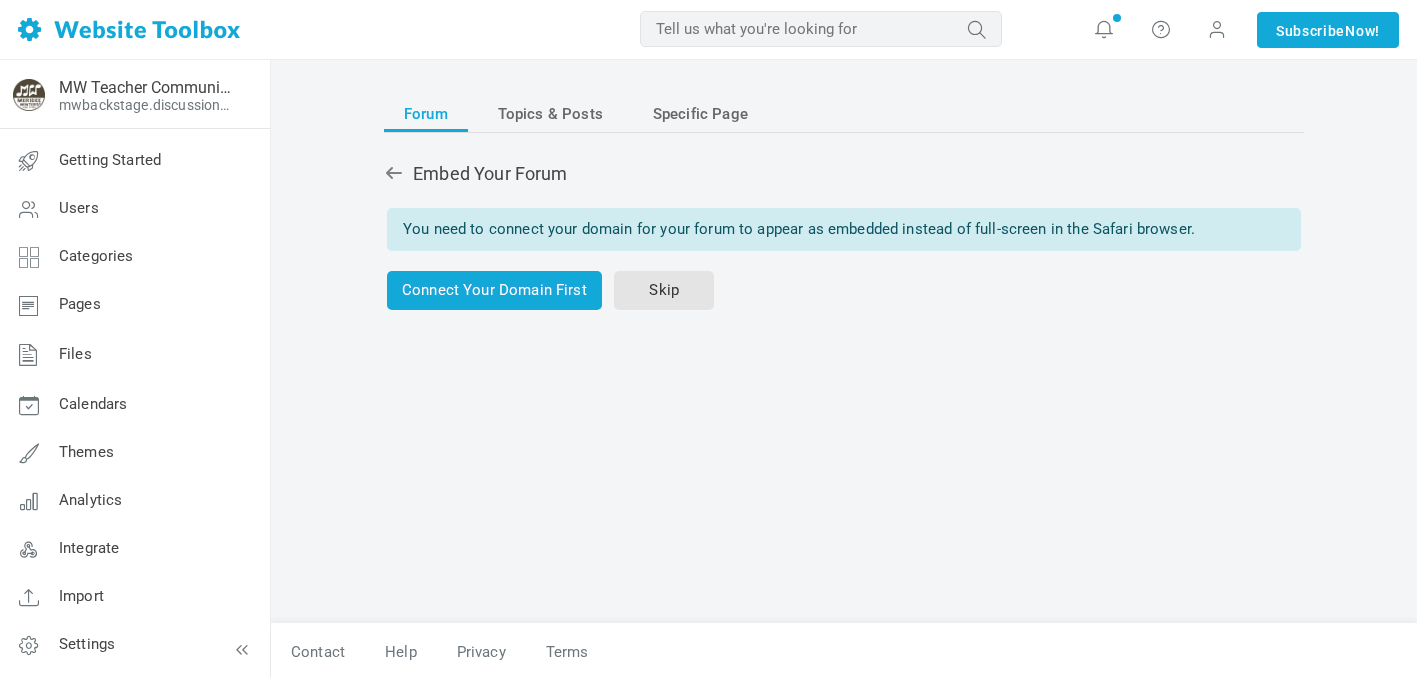 scroll, scrollTop: 0, scrollLeft: 0, axis: both 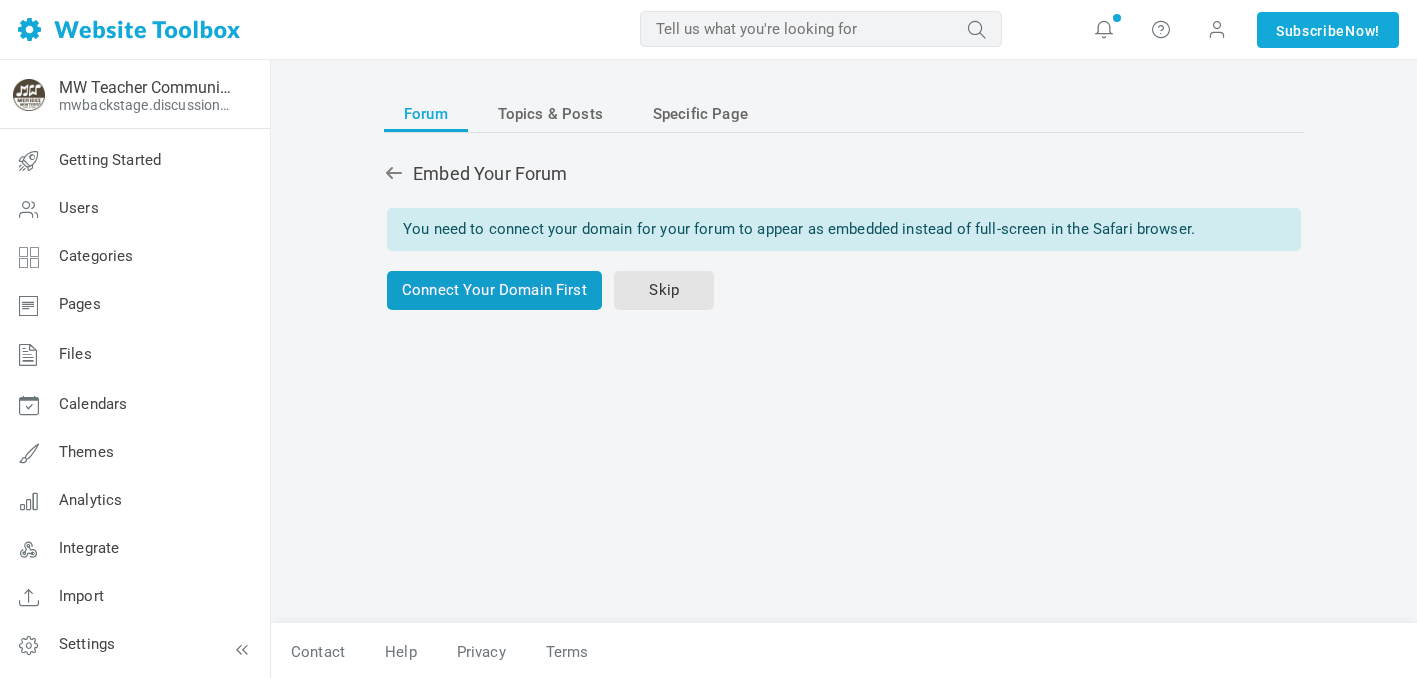 click on "Connect Your Domain First" at bounding box center [494, 290] 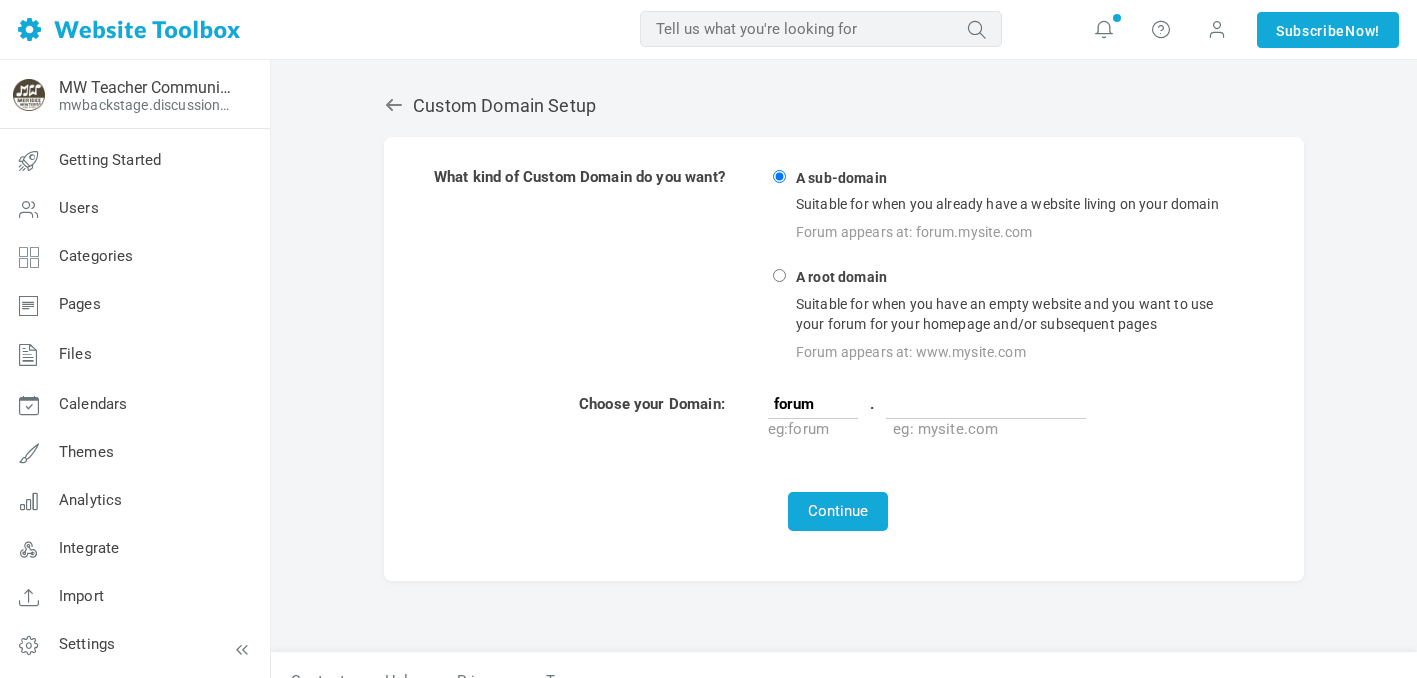 scroll, scrollTop: 0, scrollLeft: 0, axis: both 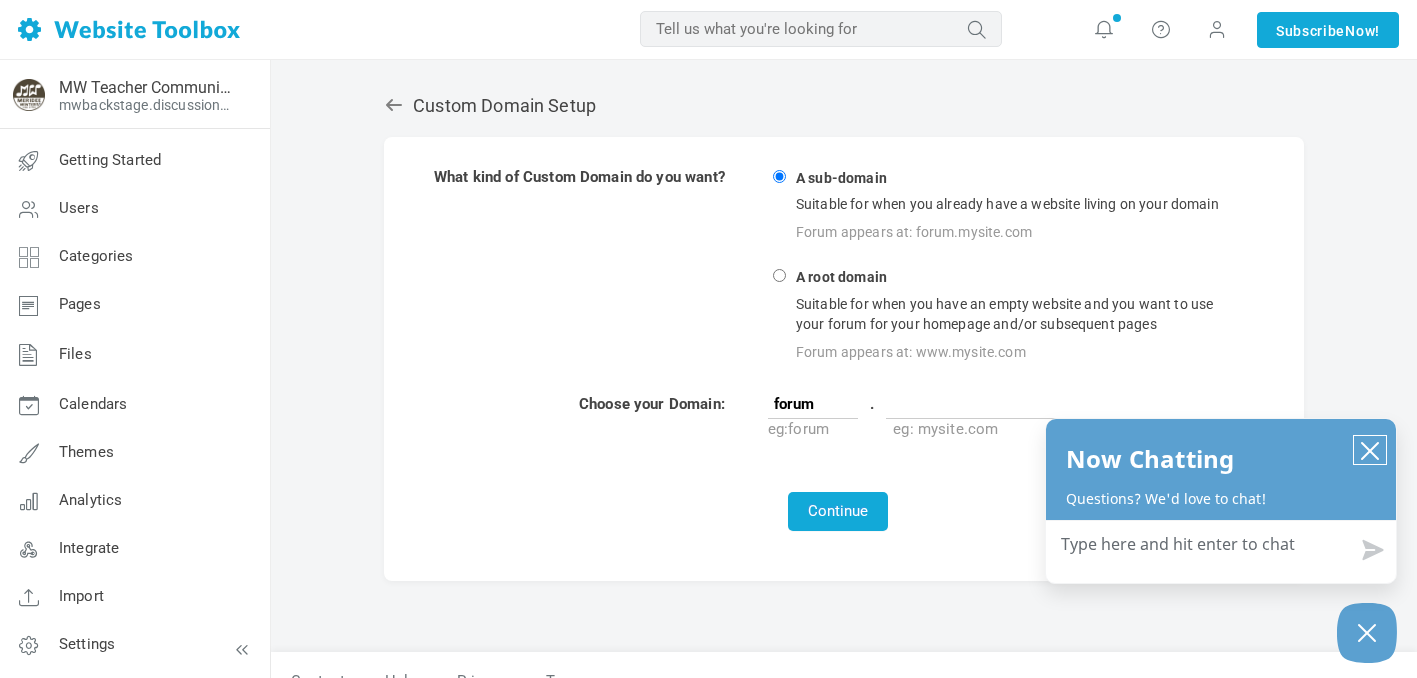 click 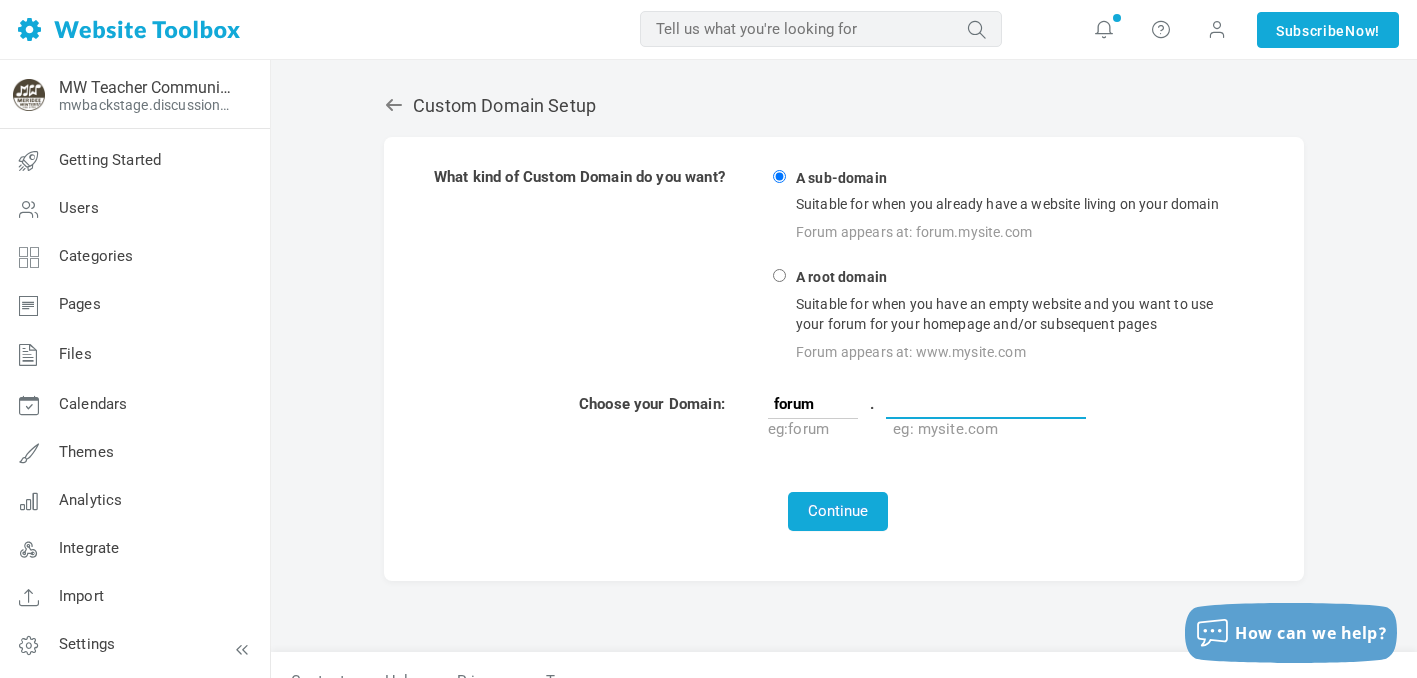 click at bounding box center [986, 404] 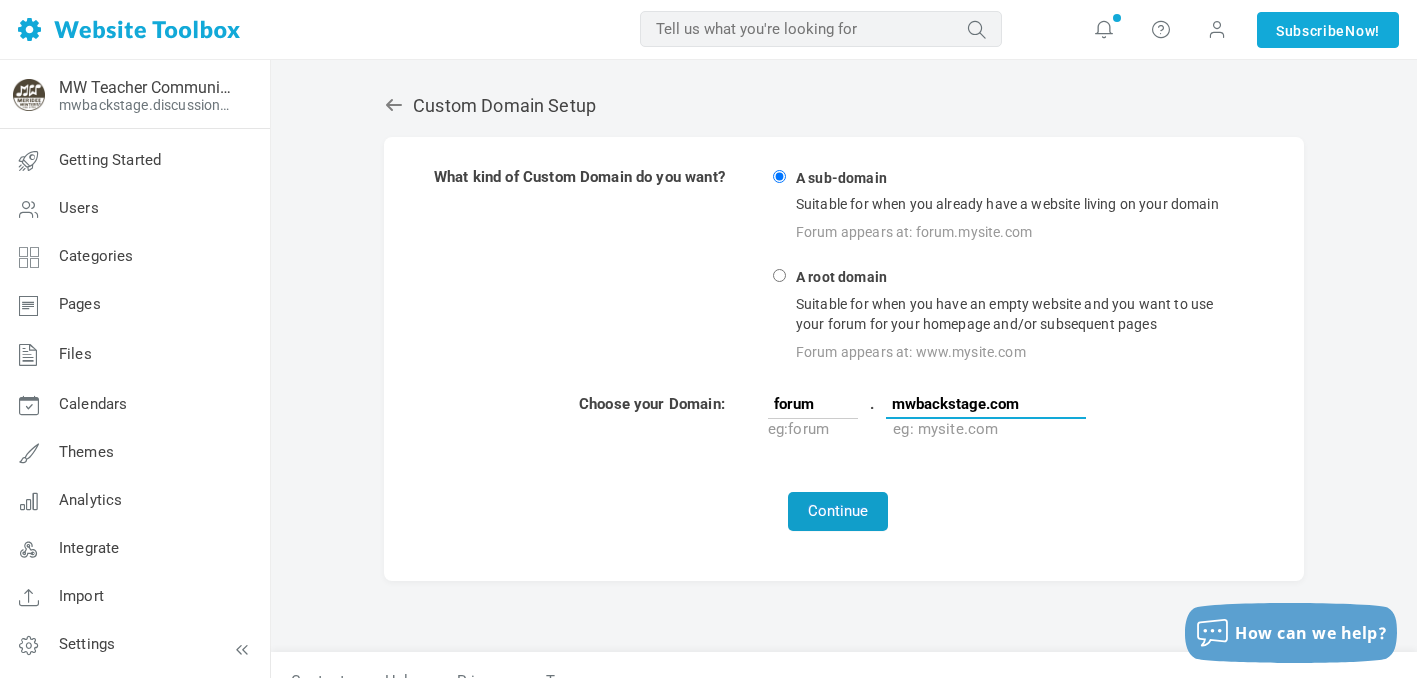 type on "mwbackstage.com" 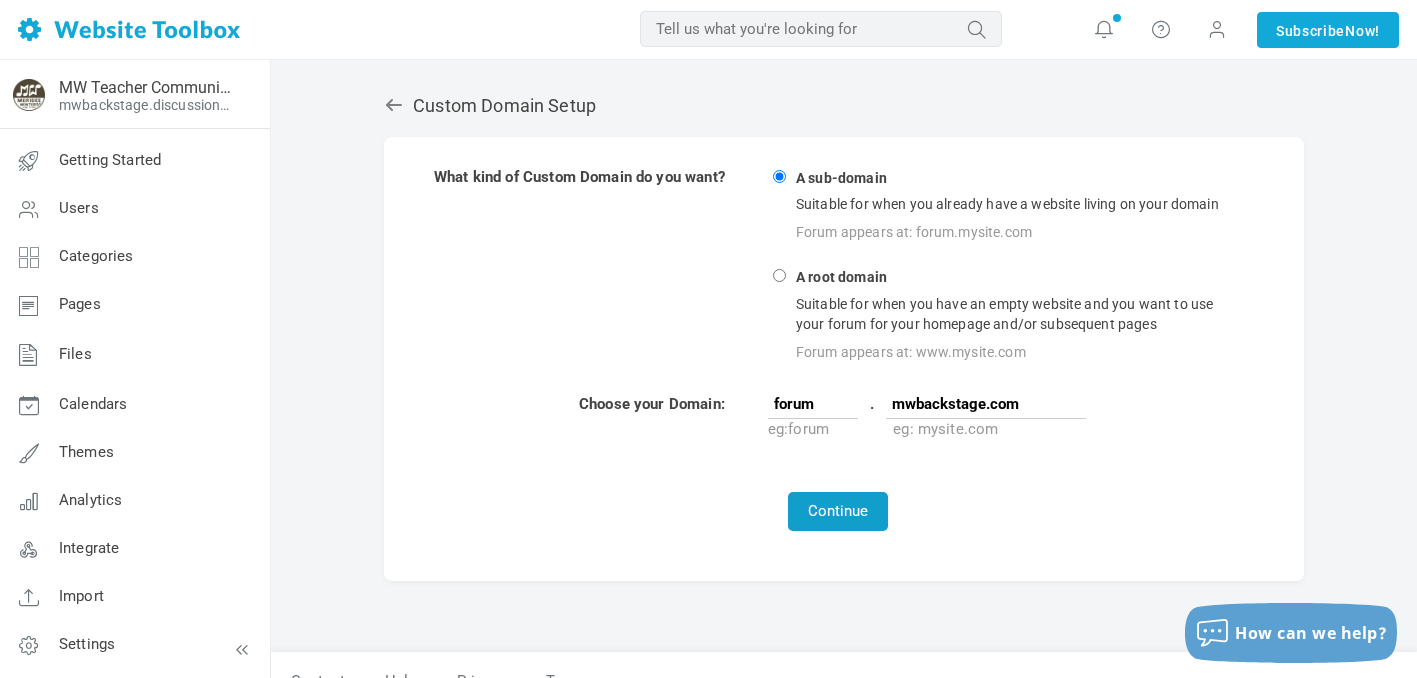 click on "Continue" at bounding box center [838, 511] 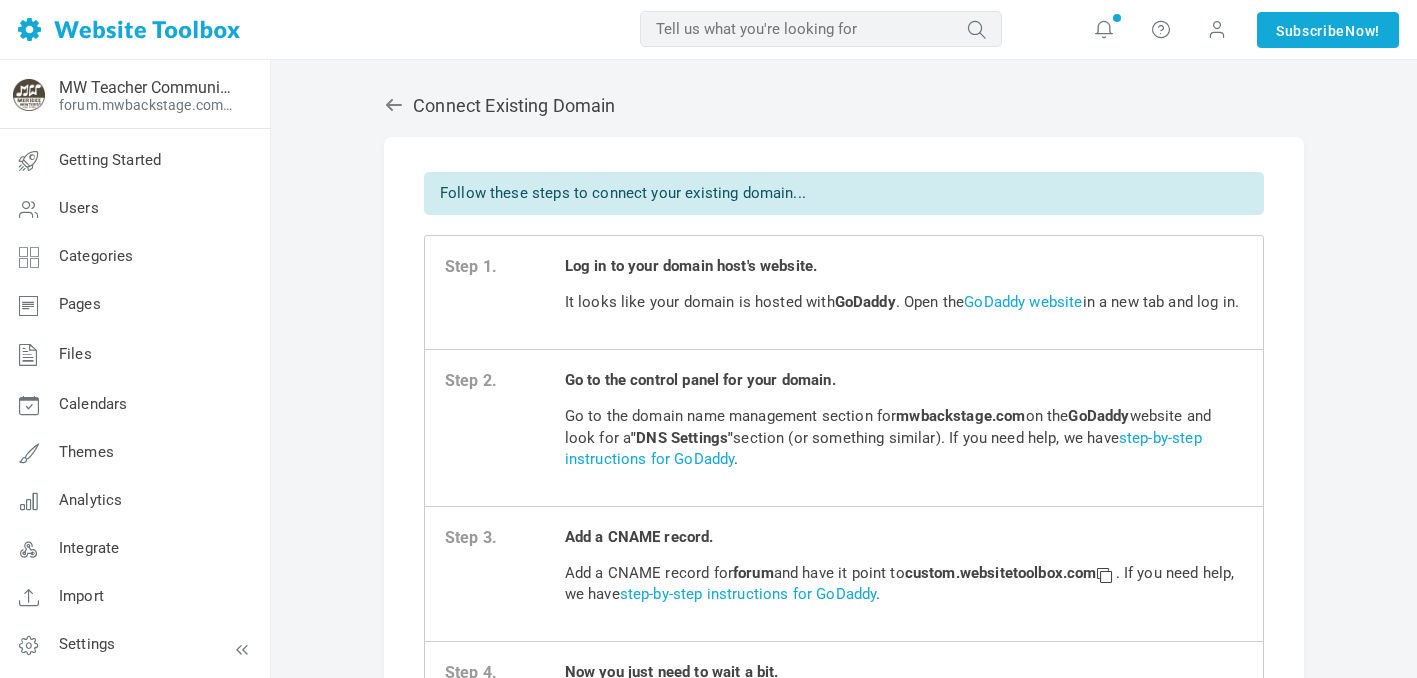 scroll, scrollTop: 0, scrollLeft: 0, axis: both 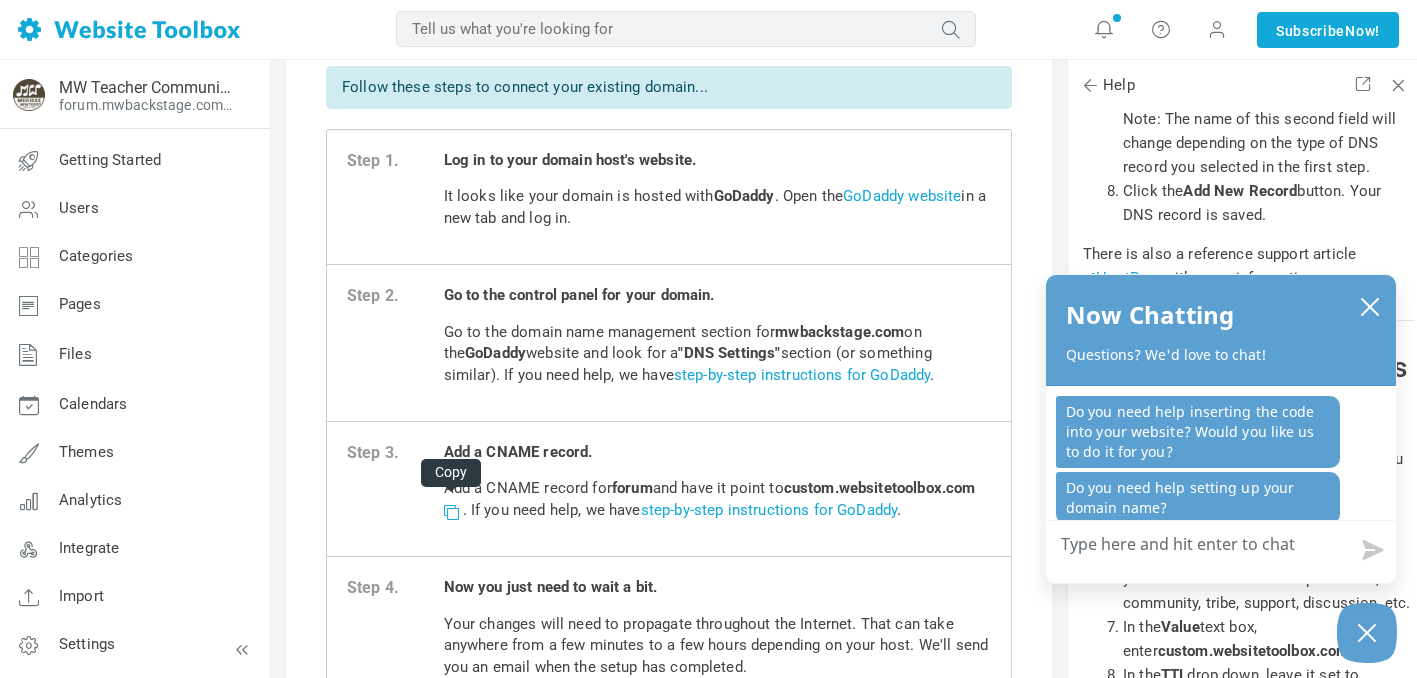 click at bounding box center [451, 511] 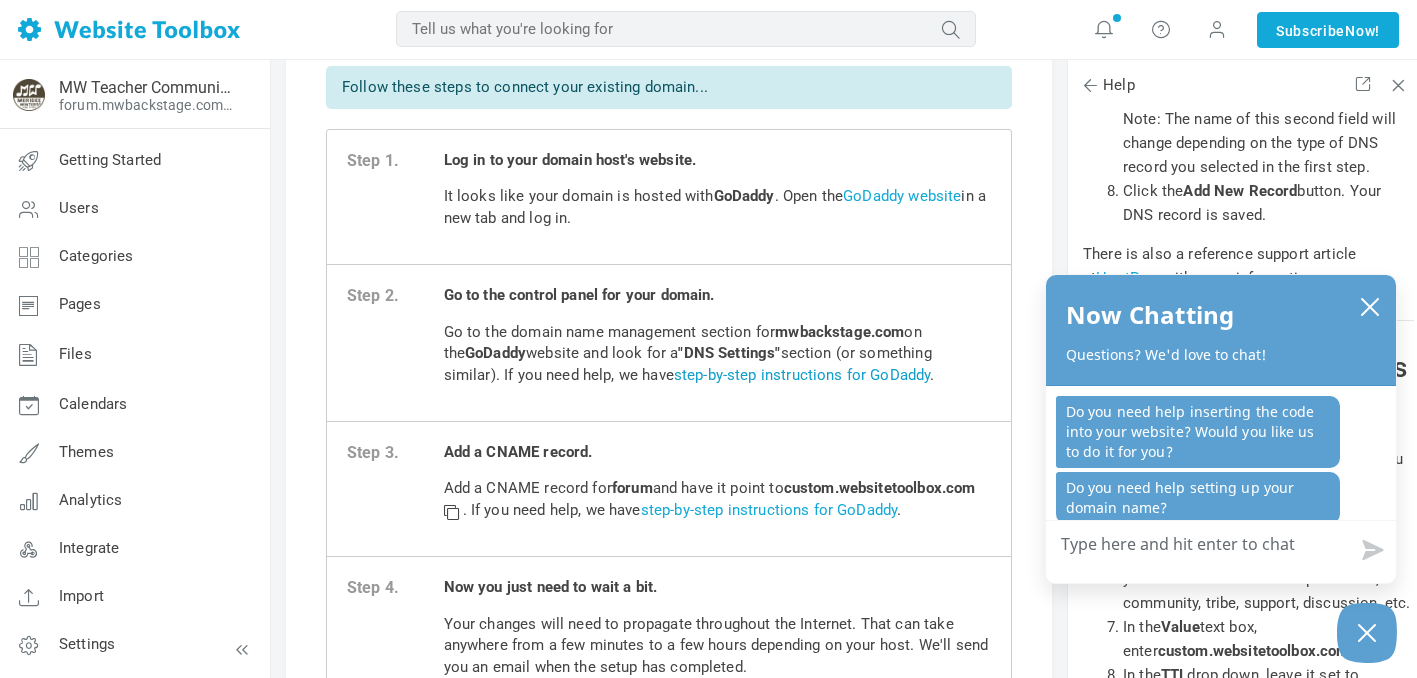 click on "step-by-step instructions for GoDaddy" at bounding box center [802, 375] 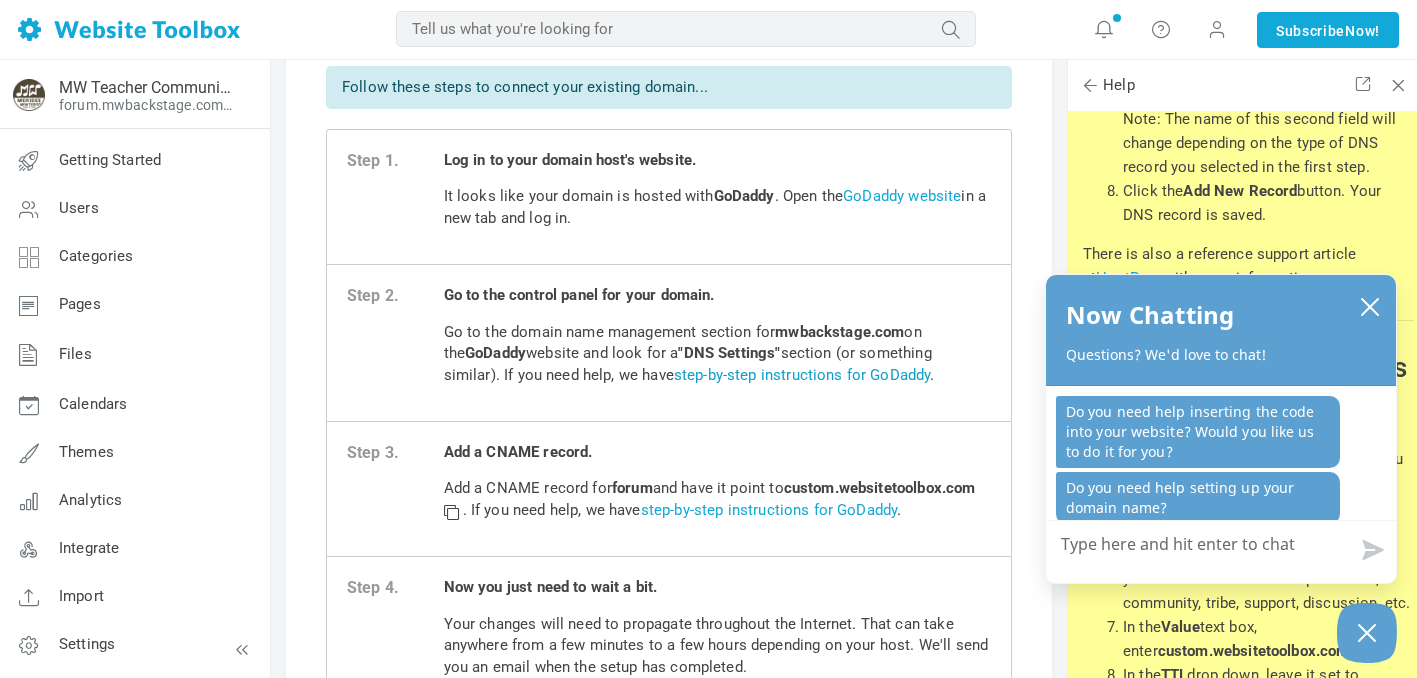 scroll, scrollTop: 0, scrollLeft: 0, axis: both 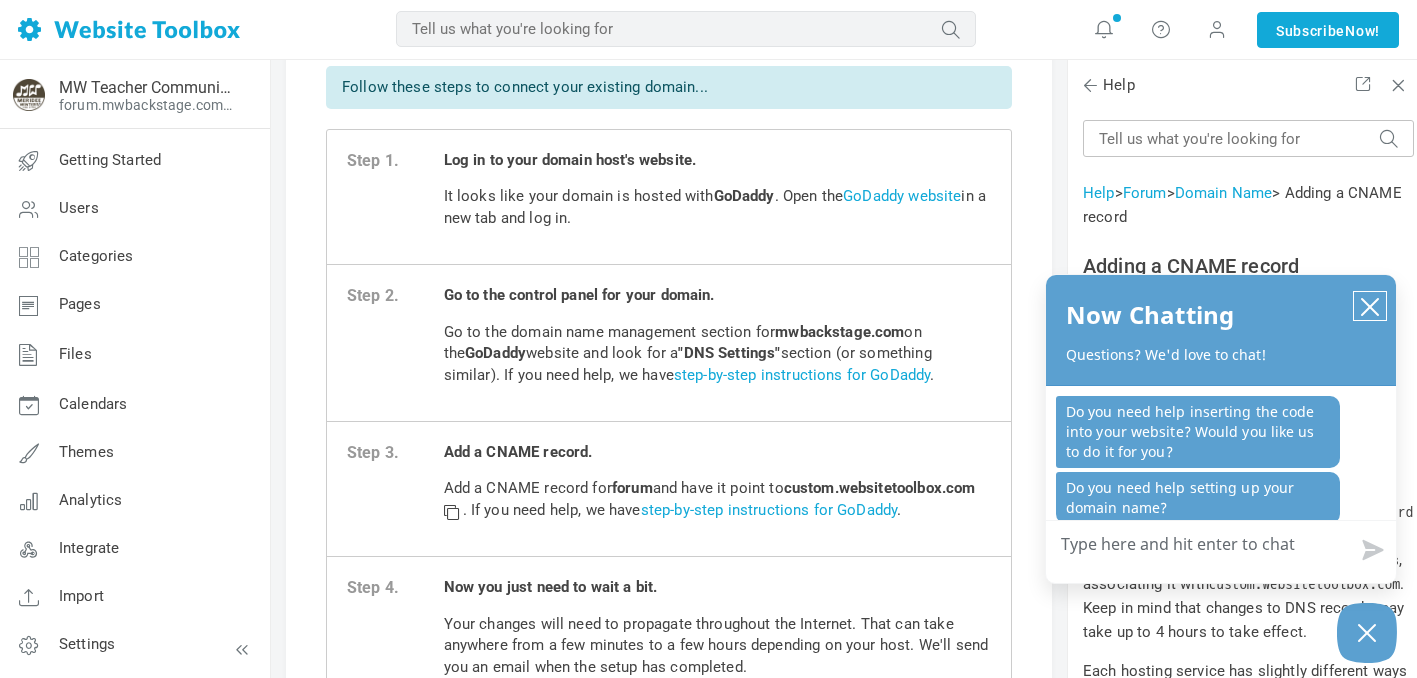 click 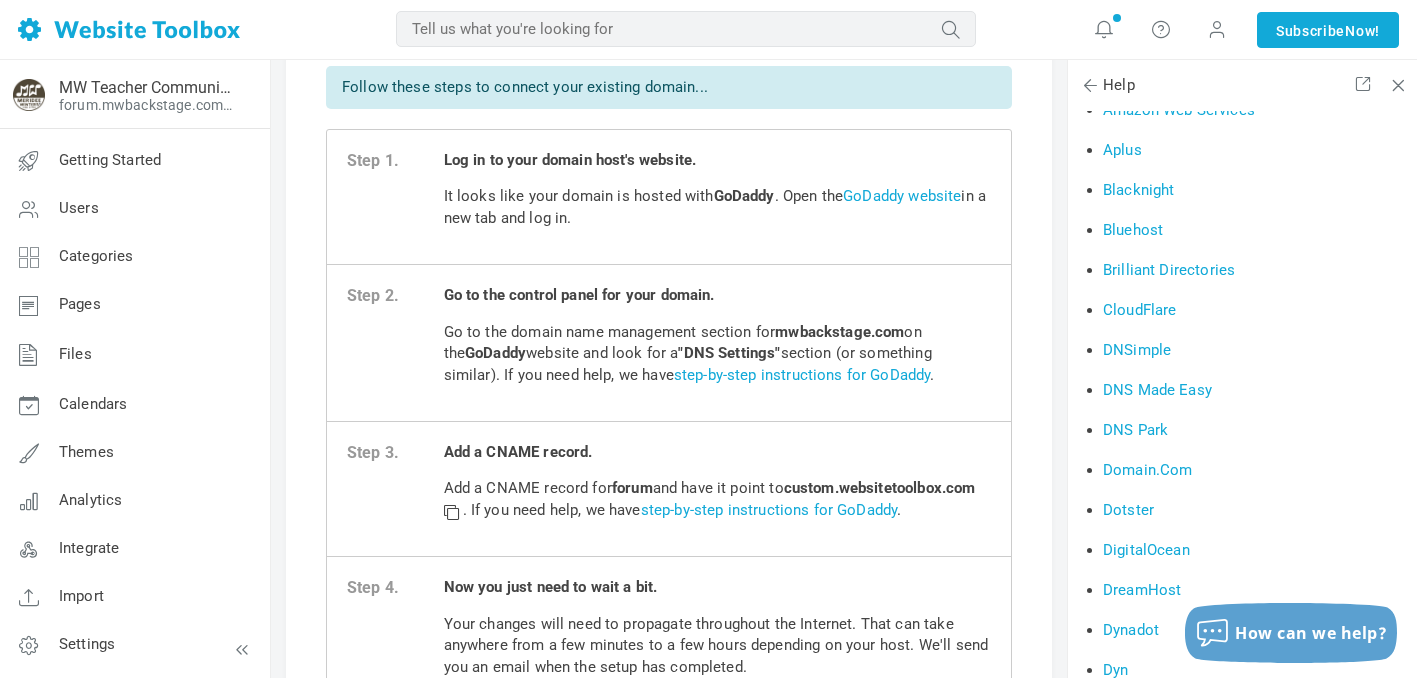 scroll, scrollTop: 926, scrollLeft: 0, axis: vertical 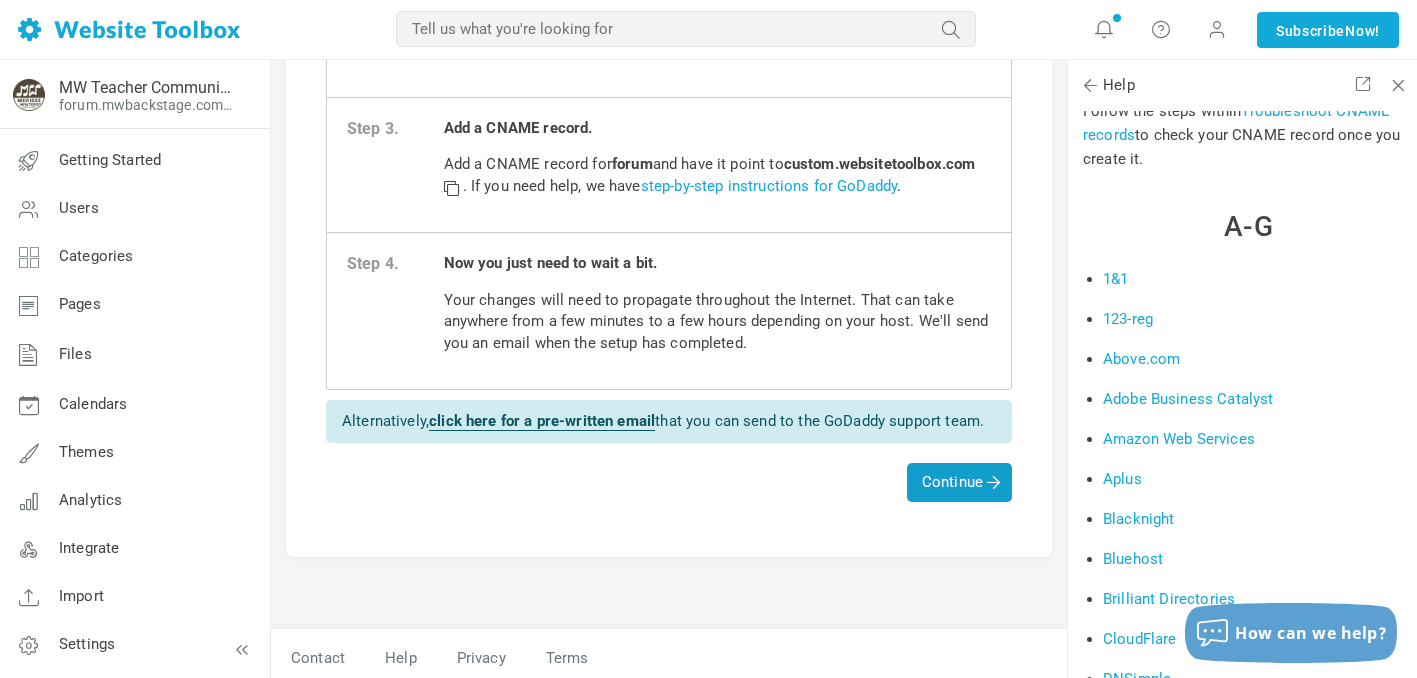 click on "Continue" at bounding box center (959, 482) 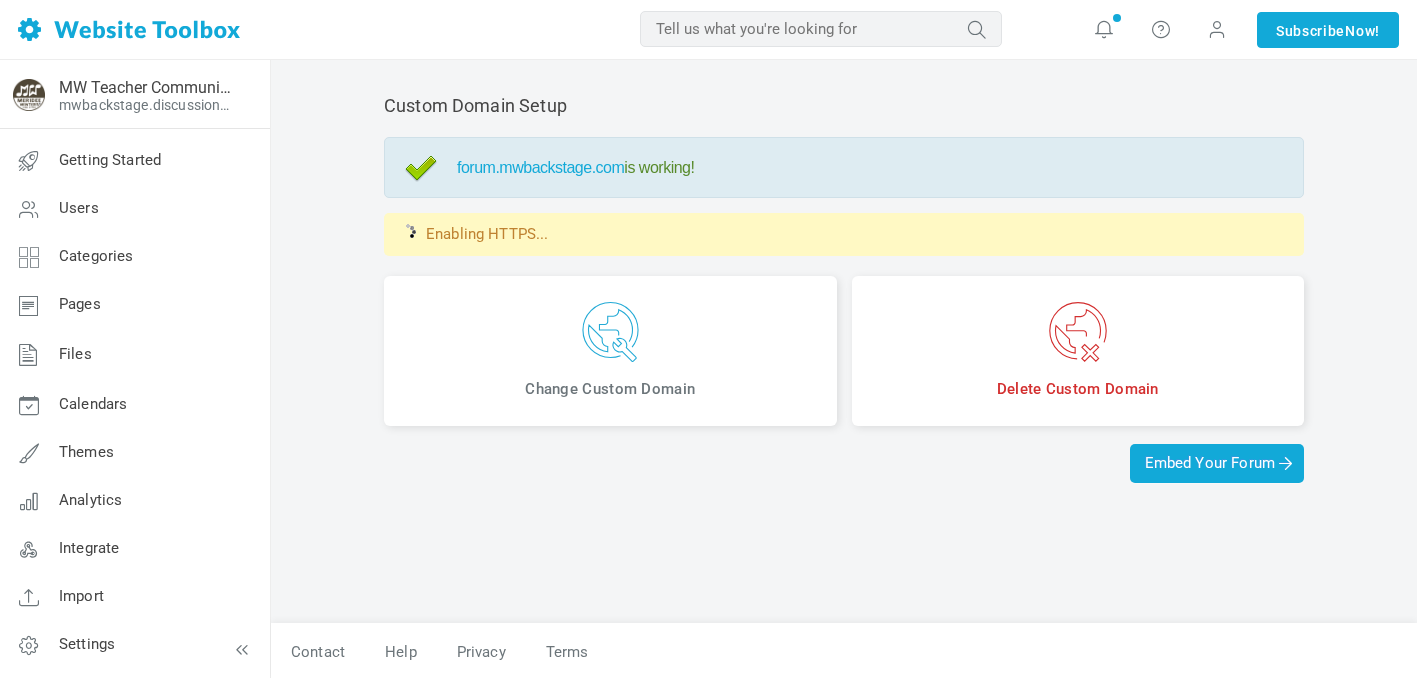 scroll, scrollTop: 0, scrollLeft: 0, axis: both 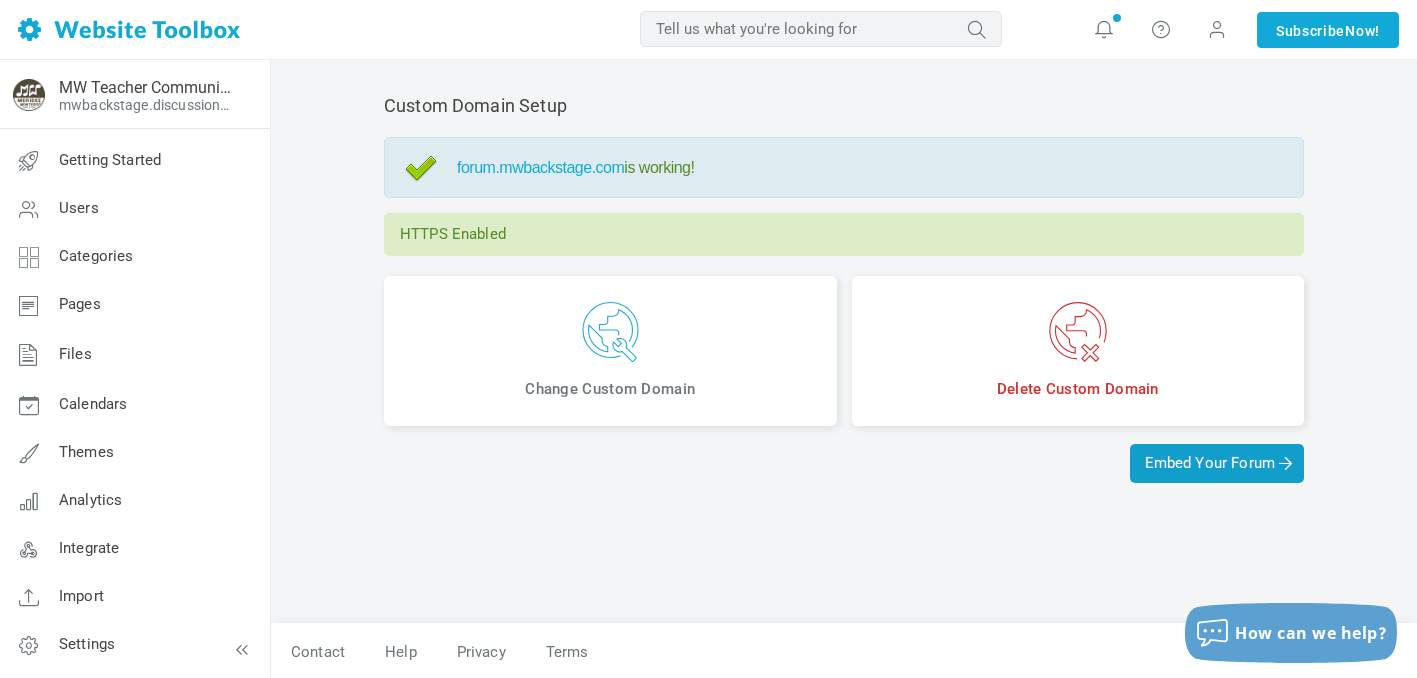 click on "Embed Your Forum" at bounding box center (1217, 463) 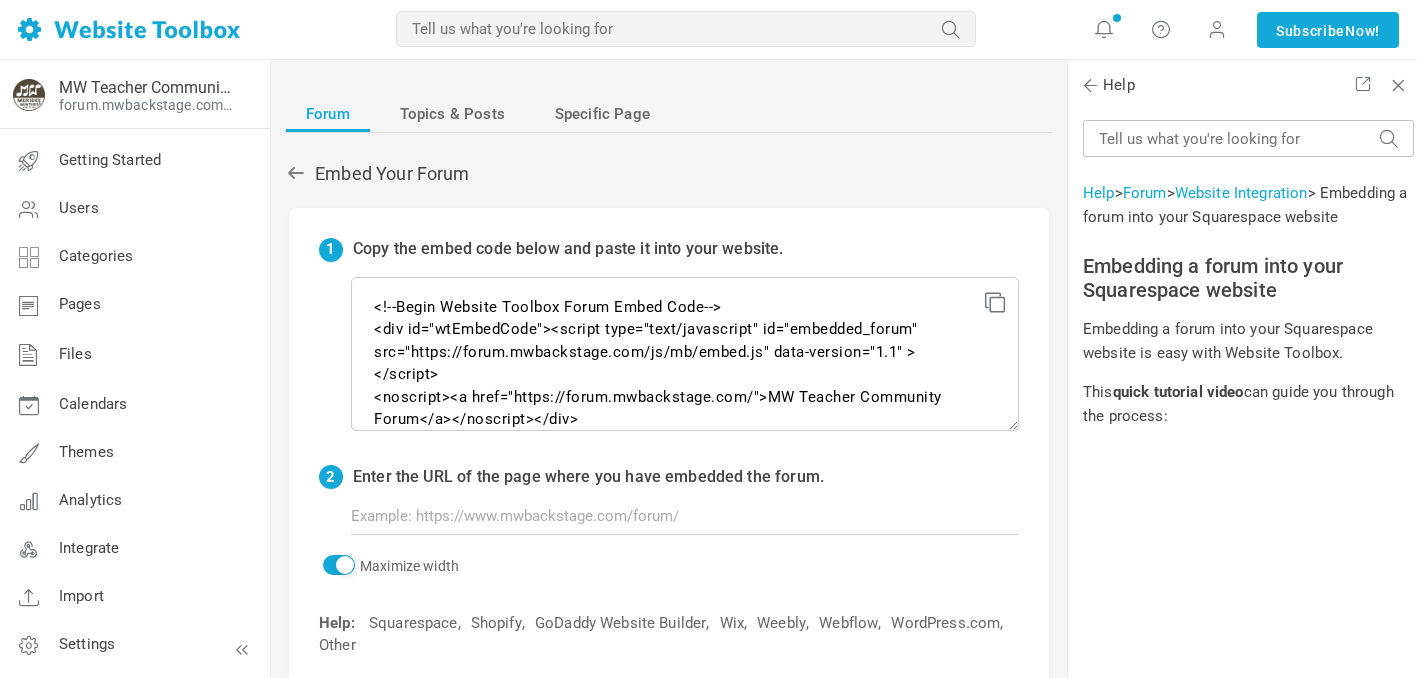 scroll, scrollTop: 0, scrollLeft: 0, axis: both 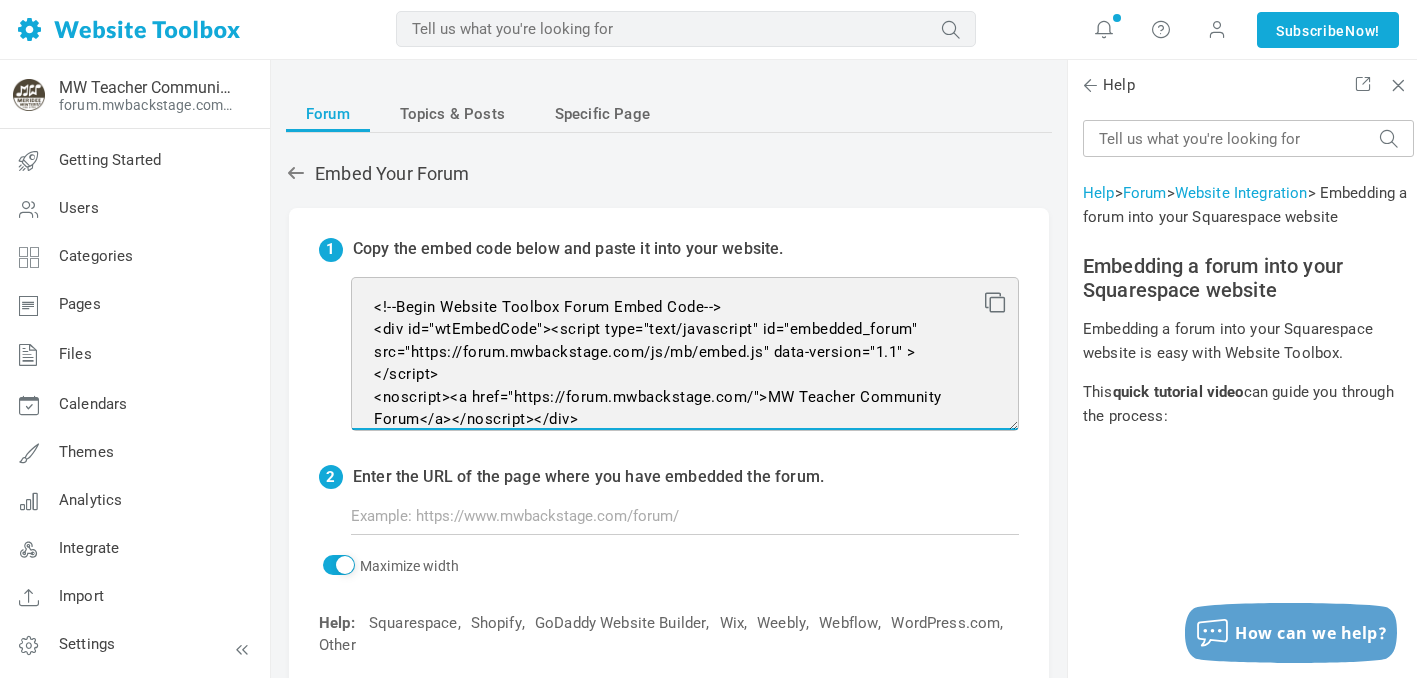 click on "<!--Begin Website Toolbox Forum Embed Code-->
<div id="wtEmbedCode"><script type="text/javascript" id="embedded_forum" src="https://forum.mwbackstage.com/js/mb/embed.js" data-version="1.1" ></script>
<noscript><a href="https://forum.mwbackstage.com/">MW Teacher Community Forum</a></noscript></div>
<!--End Website Toolbox Forum Embed Code-->" at bounding box center [685, 354] 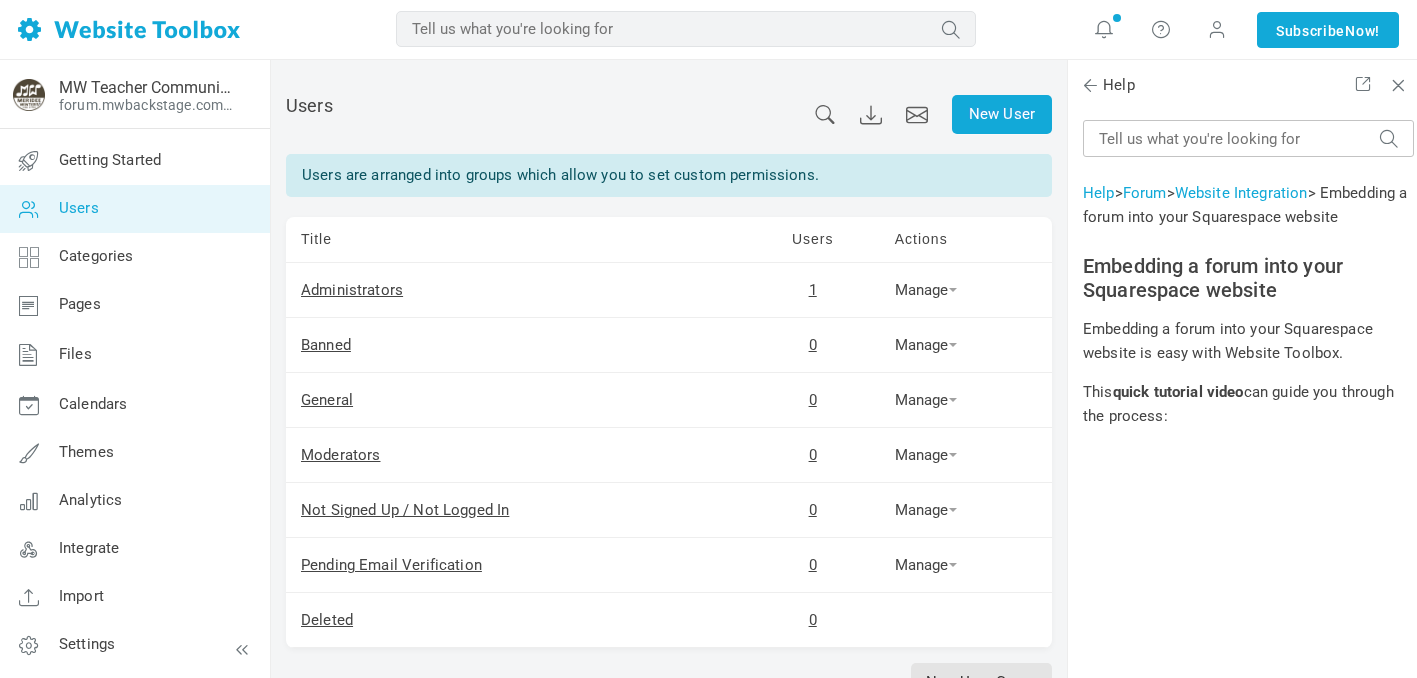 scroll, scrollTop: 0, scrollLeft: 0, axis: both 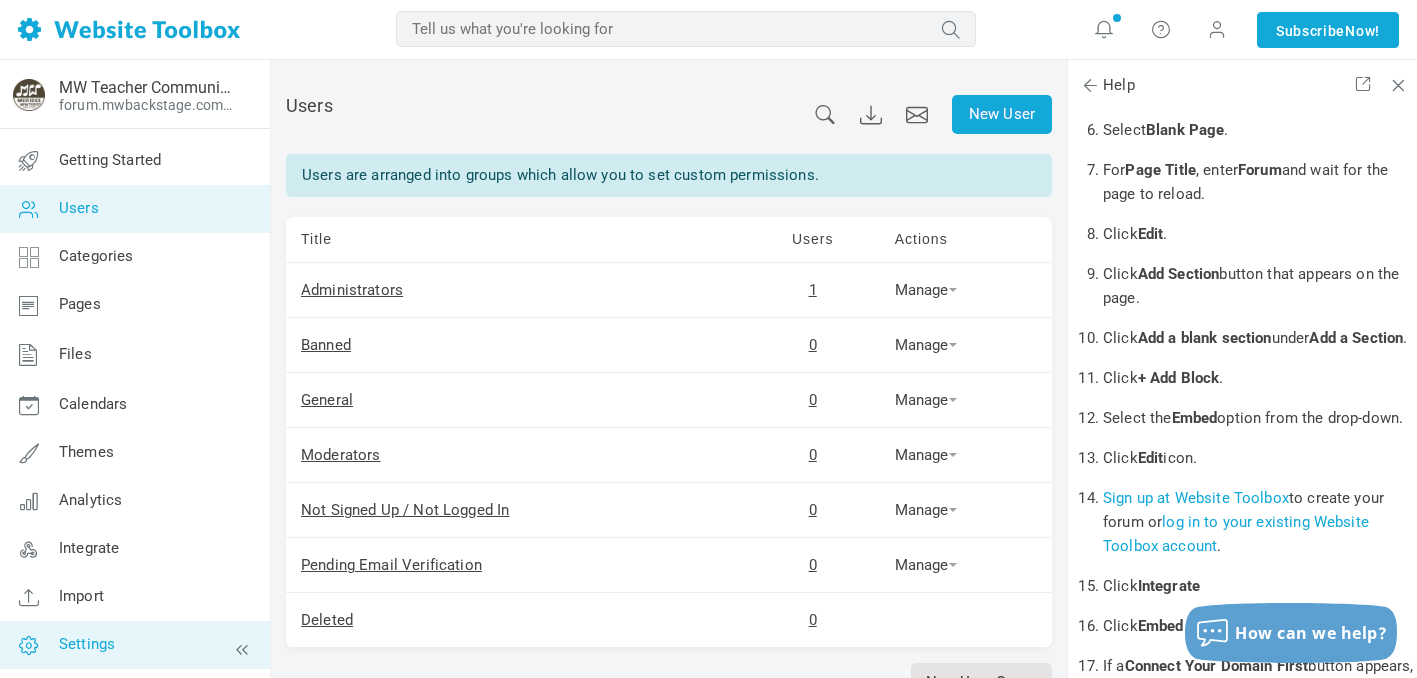 click on "Settings" at bounding box center [87, 644] 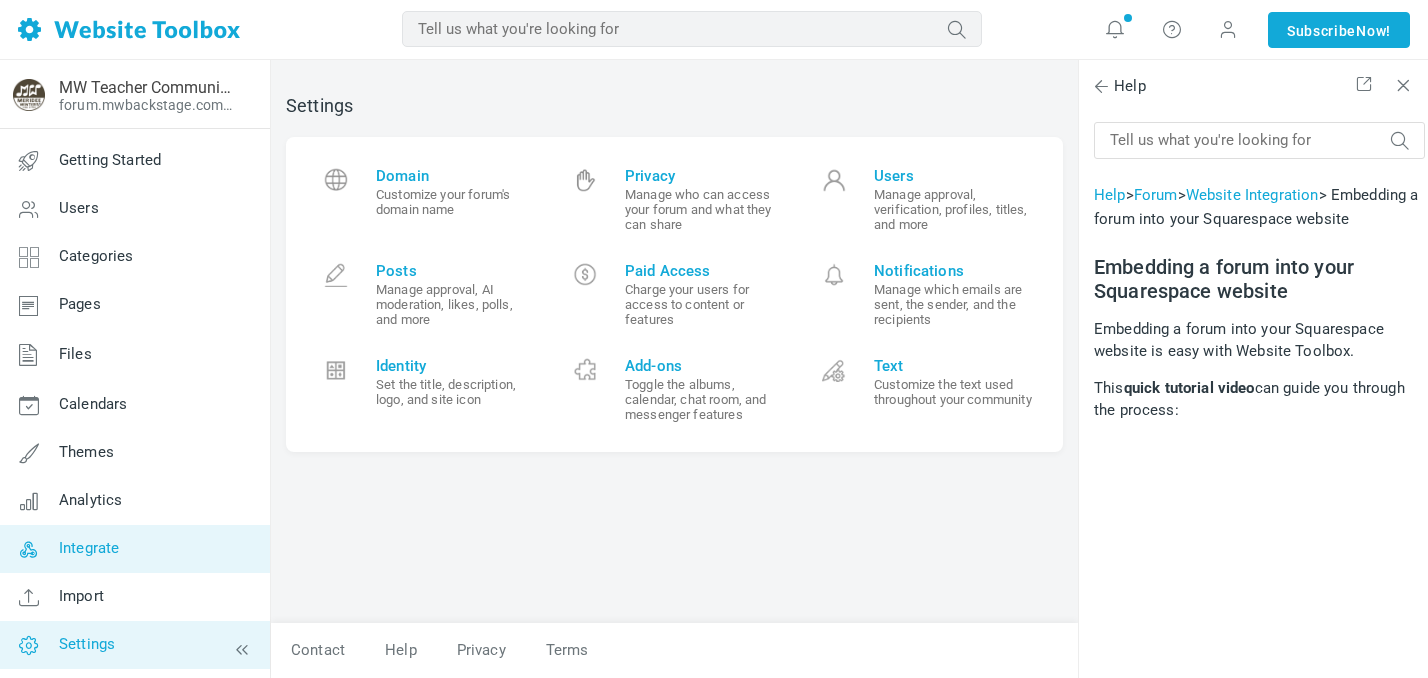 scroll, scrollTop: 0, scrollLeft: 0, axis: both 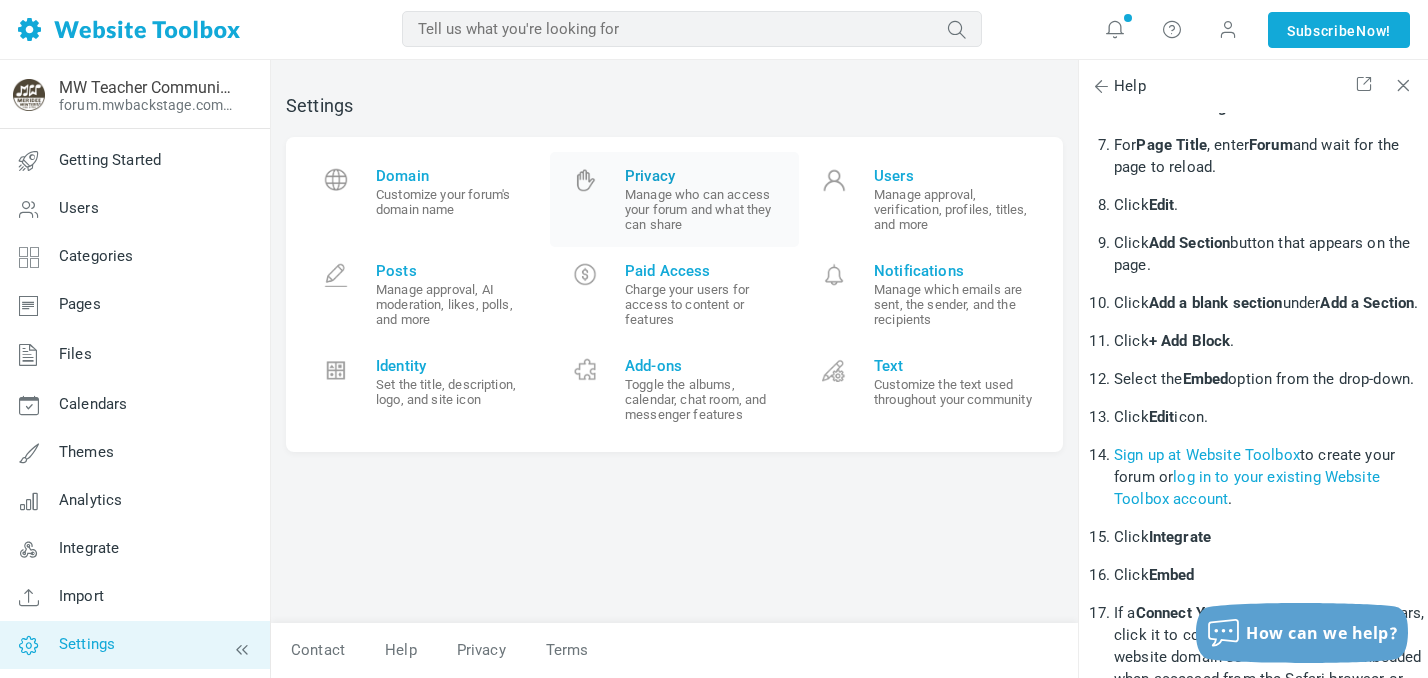 click on "Privacy" at bounding box center [704, 176] 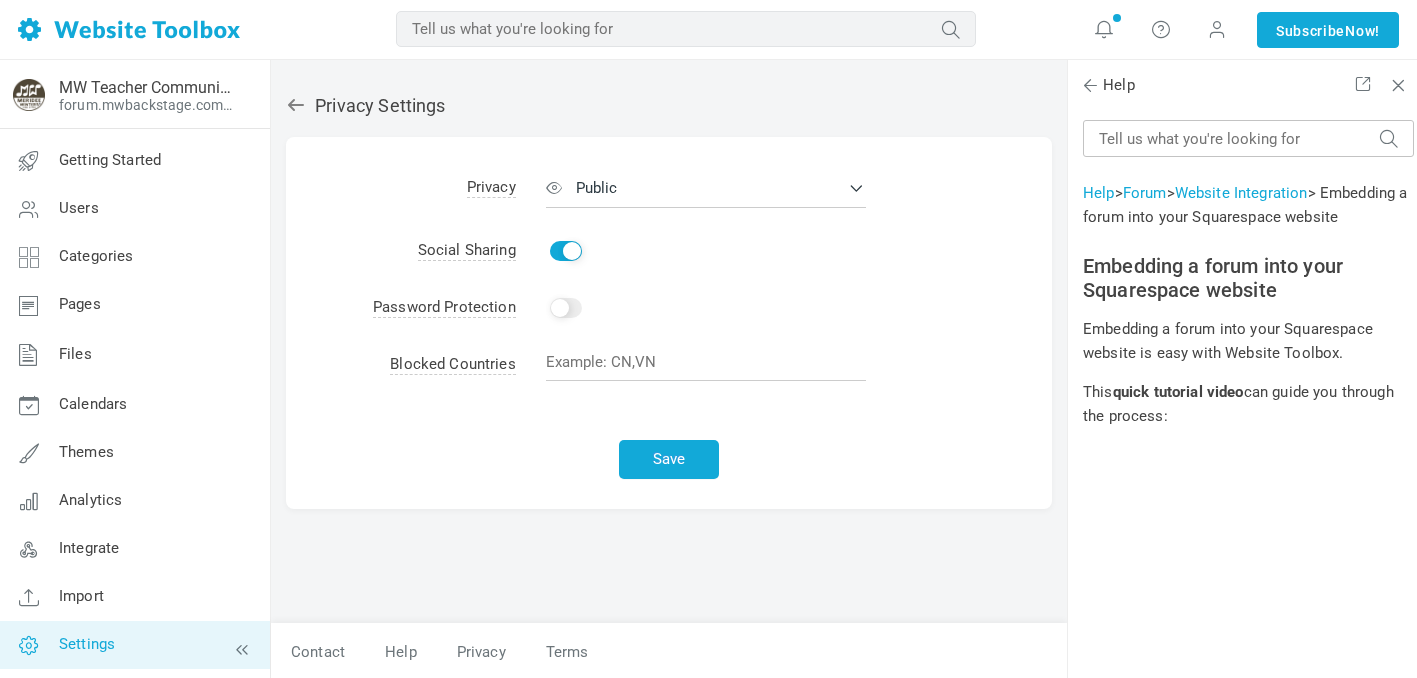 scroll, scrollTop: 0, scrollLeft: 0, axis: both 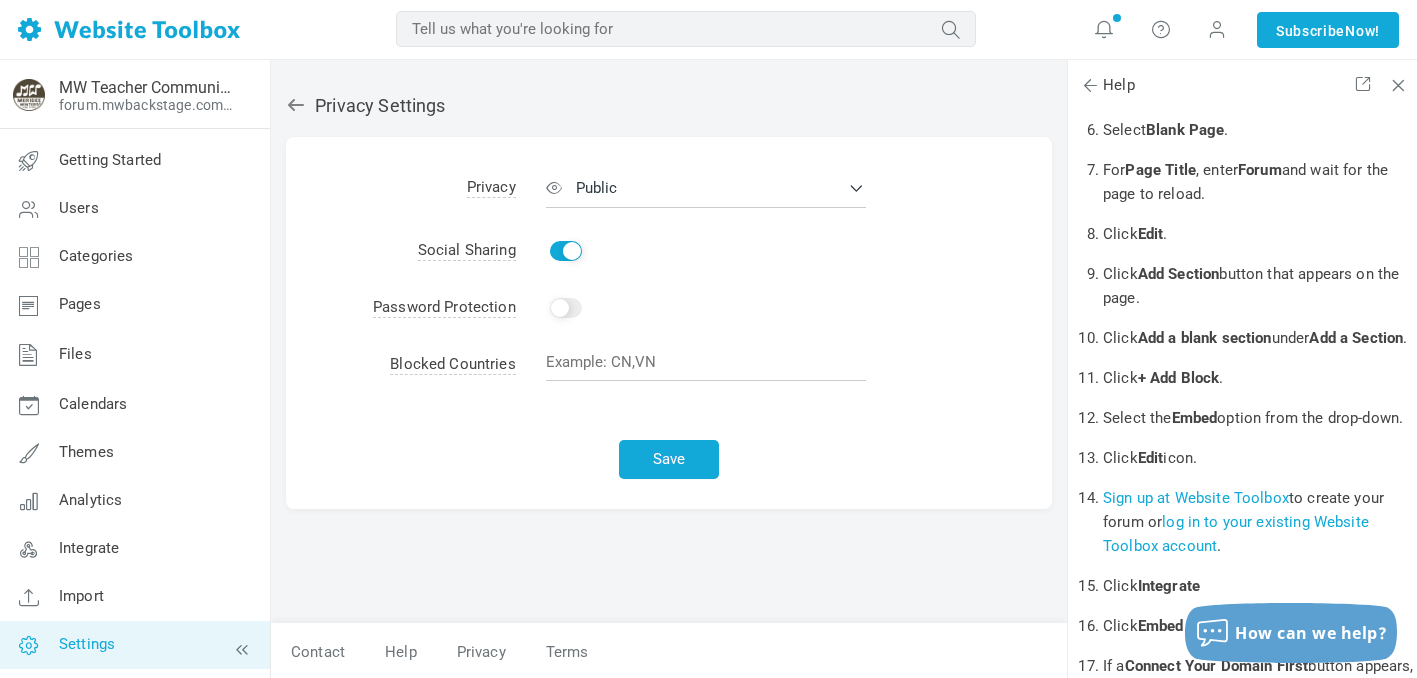 click on "Enable" at bounding box center (566, 251) 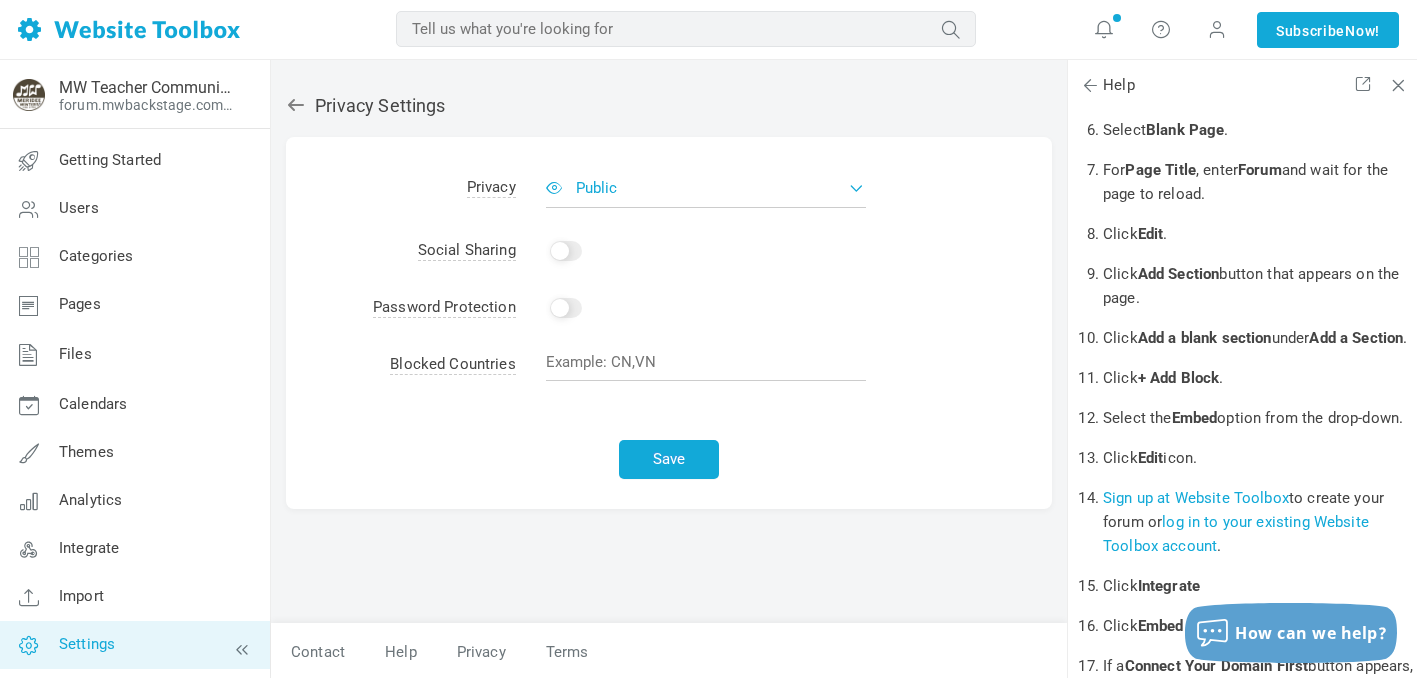 click on "Public" at bounding box center (706, 188) 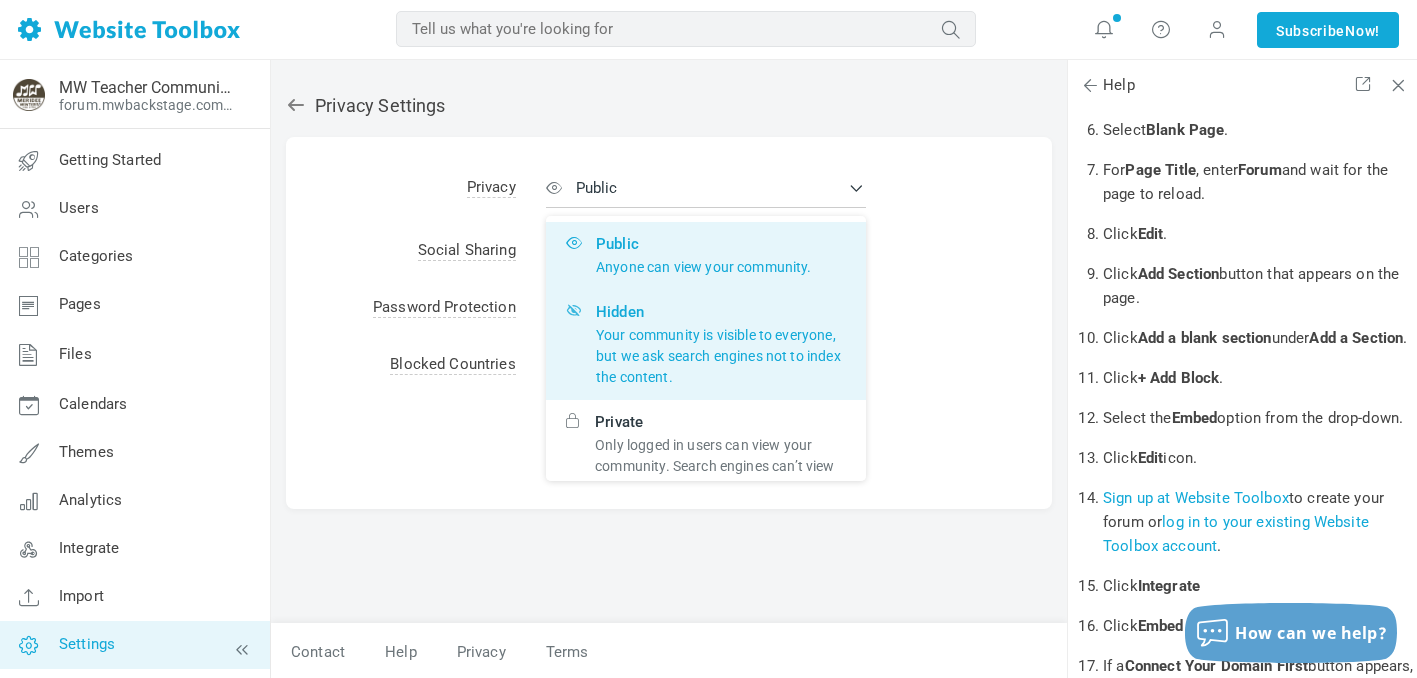 click on "Hidden  Your community is visible to everyone, but we ask search engines not to index the content." at bounding box center (721, 345) 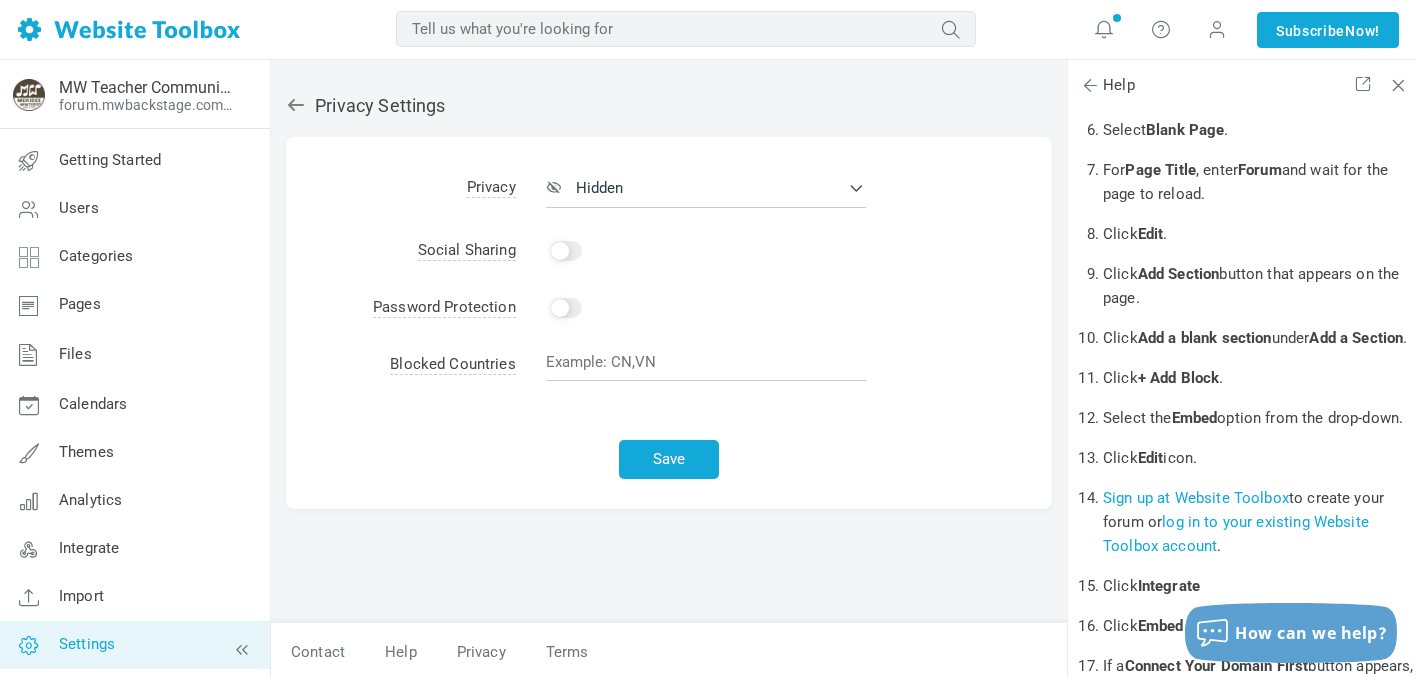 click on "Enable" at bounding box center (566, 308) 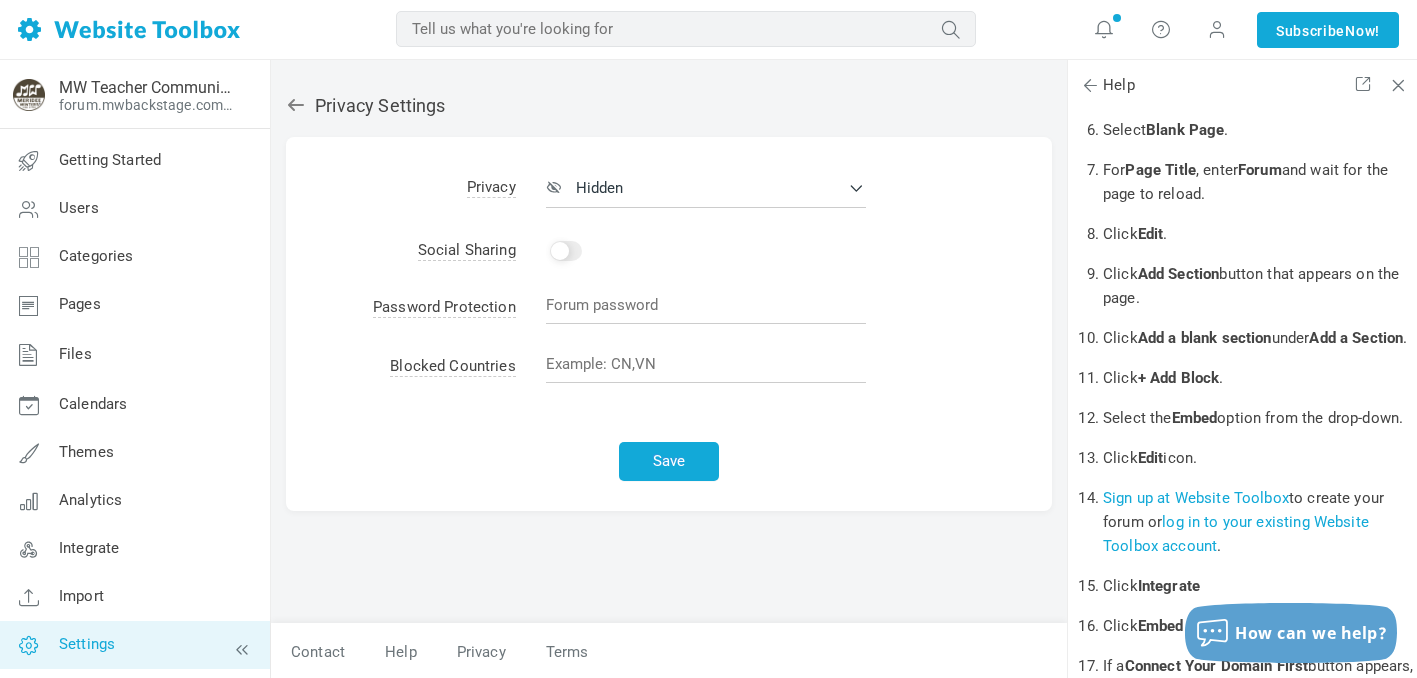 checkbox on "false" 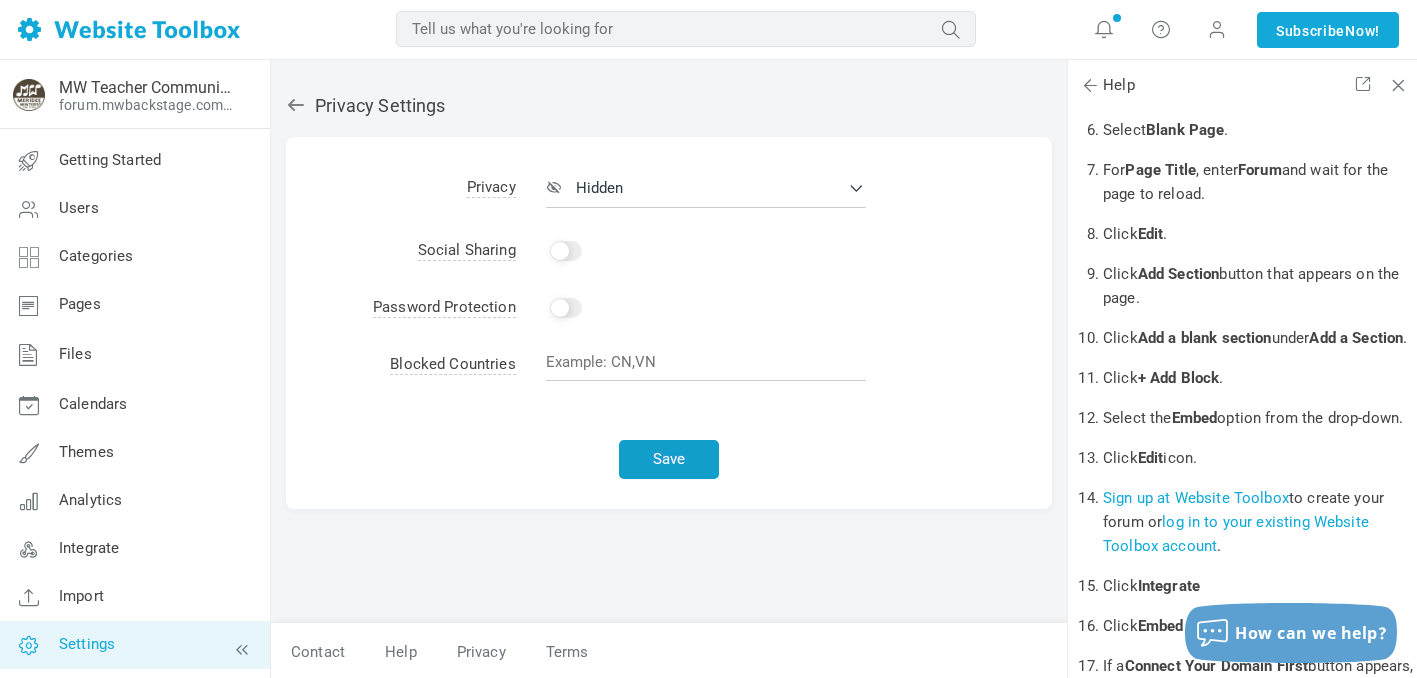 click on "Save" at bounding box center [669, 459] 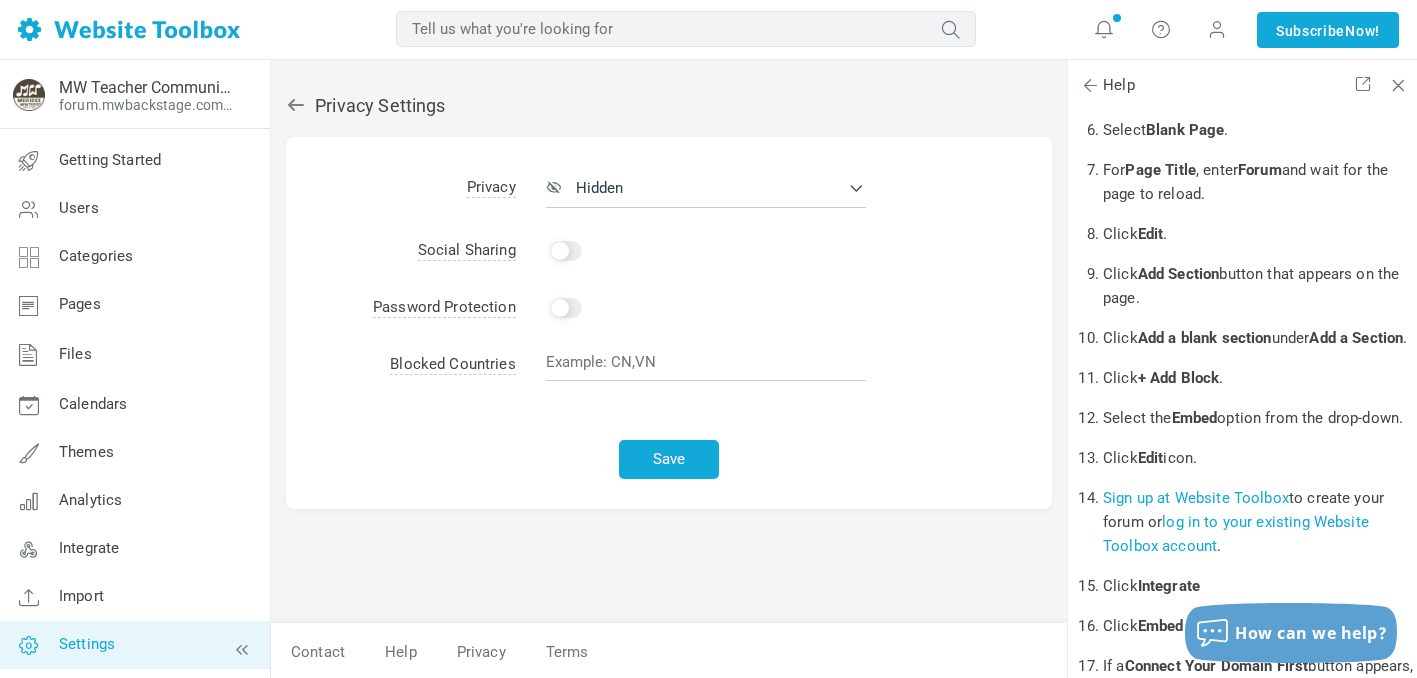 scroll, scrollTop: 0, scrollLeft: 0, axis: both 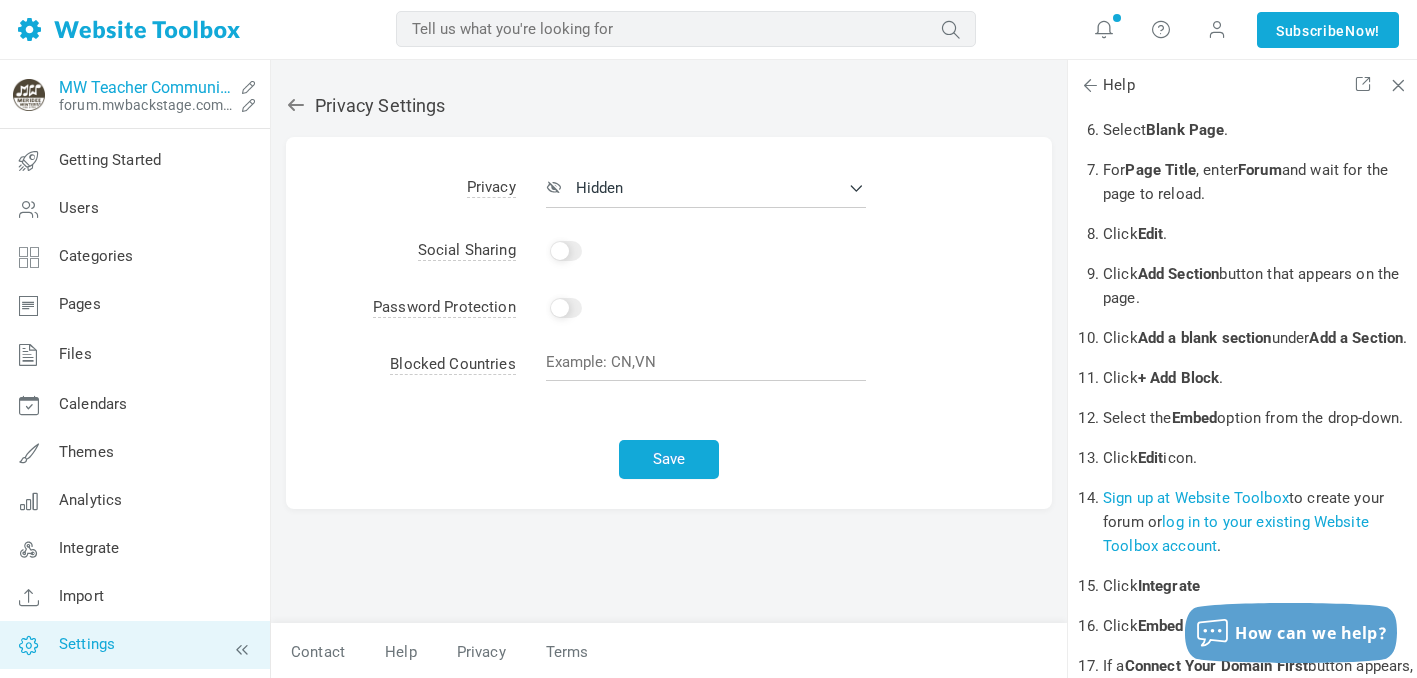 click on "MW Teacher Community Forum" at bounding box center (146, 87) 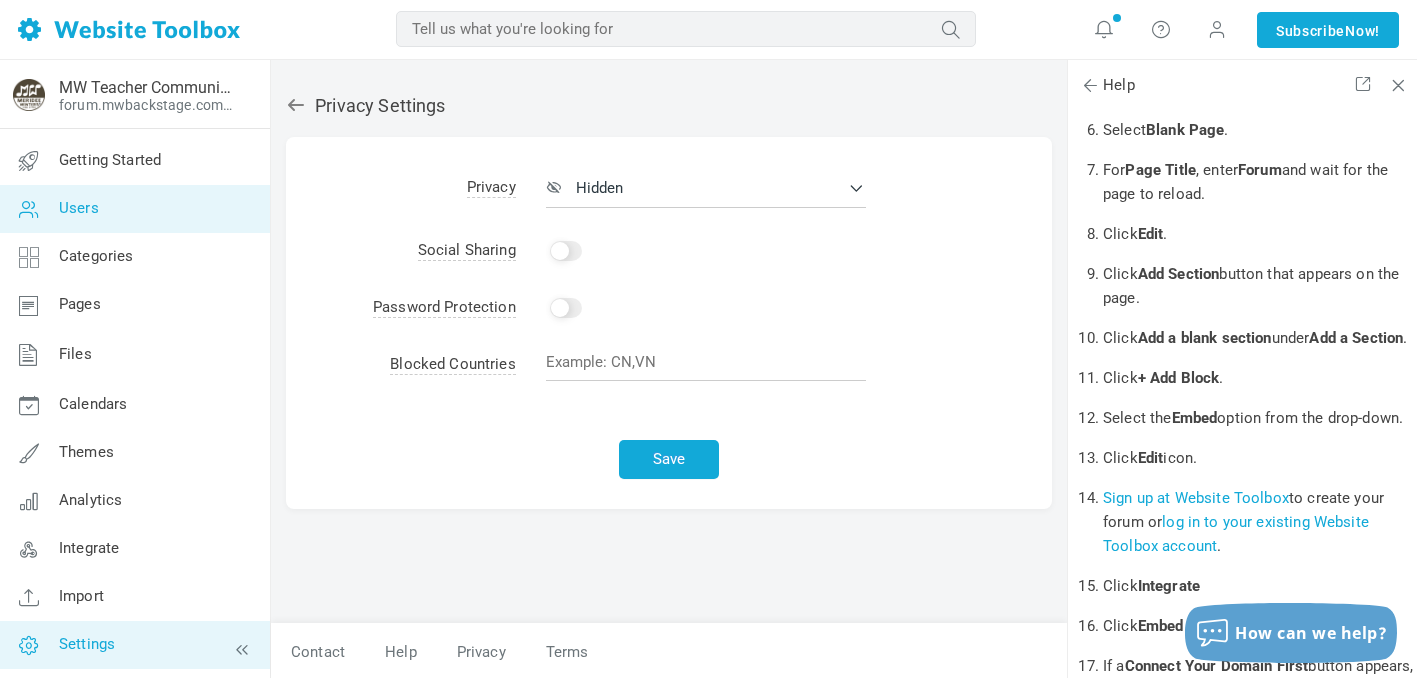 click on "Users" at bounding box center [134, 209] 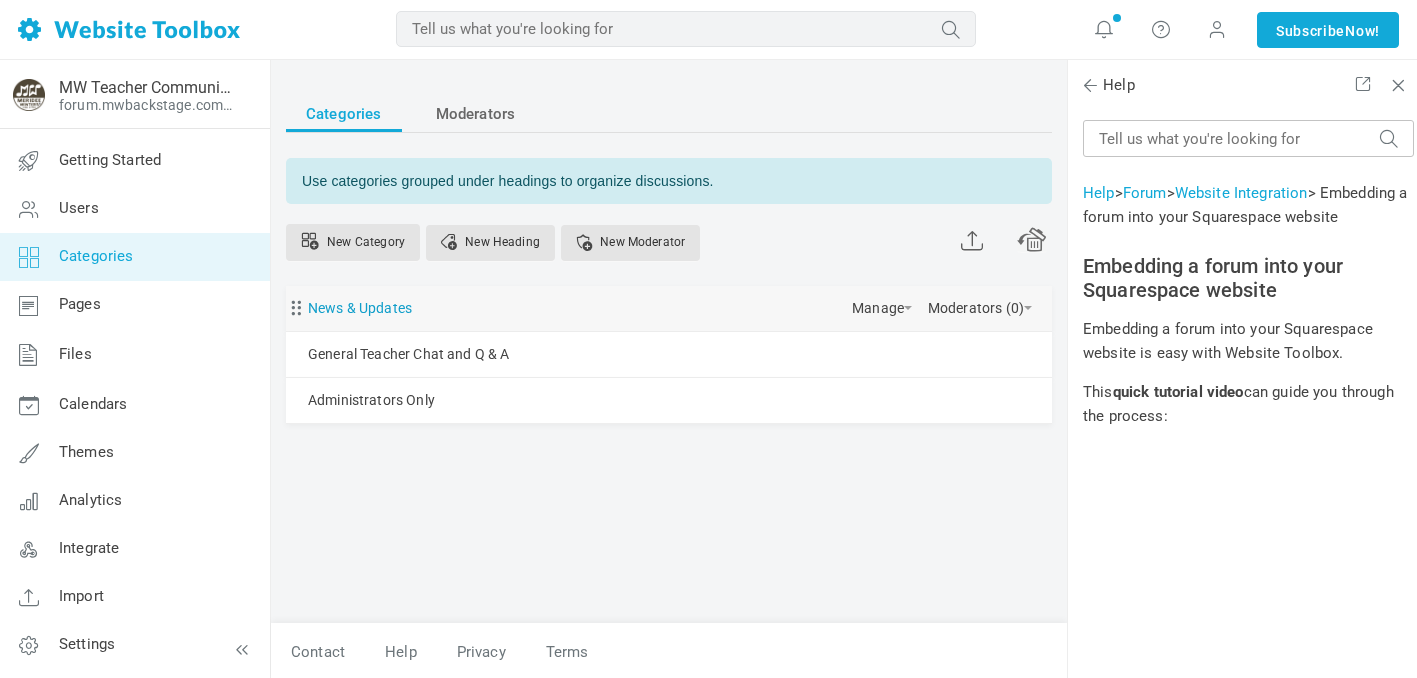 scroll, scrollTop: 0, scrollLeft: 0, axis: both 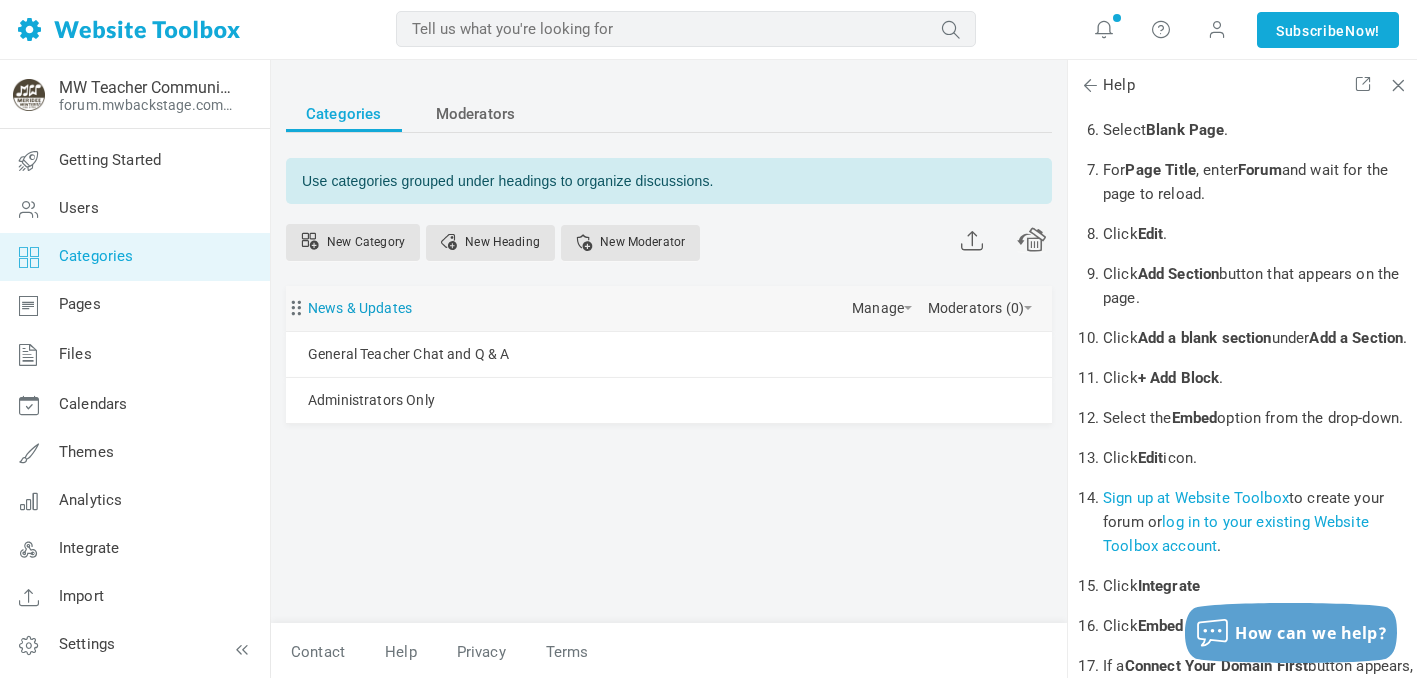 click on "News & Updates" at bounding box center [360, 308] 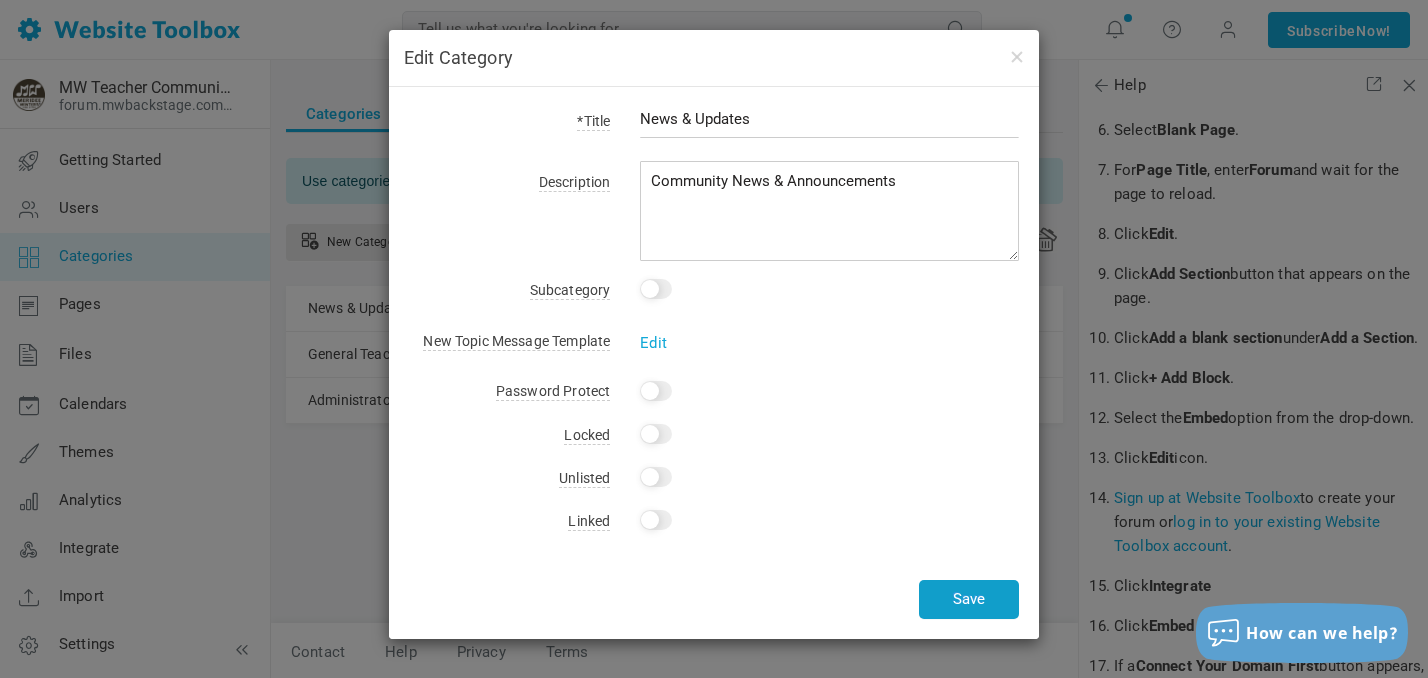 click on "Save" at bounding box center [969, 599] 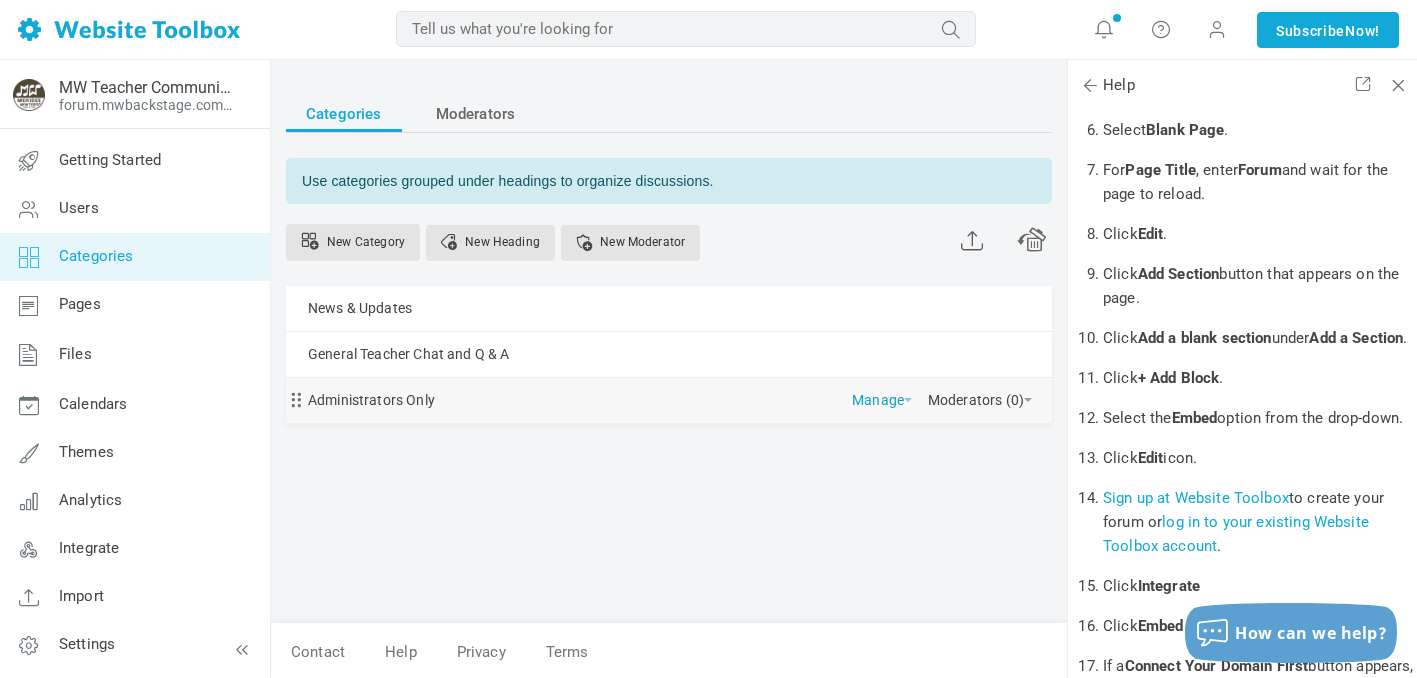 click on "Manage" at bounding box center [882, 395] 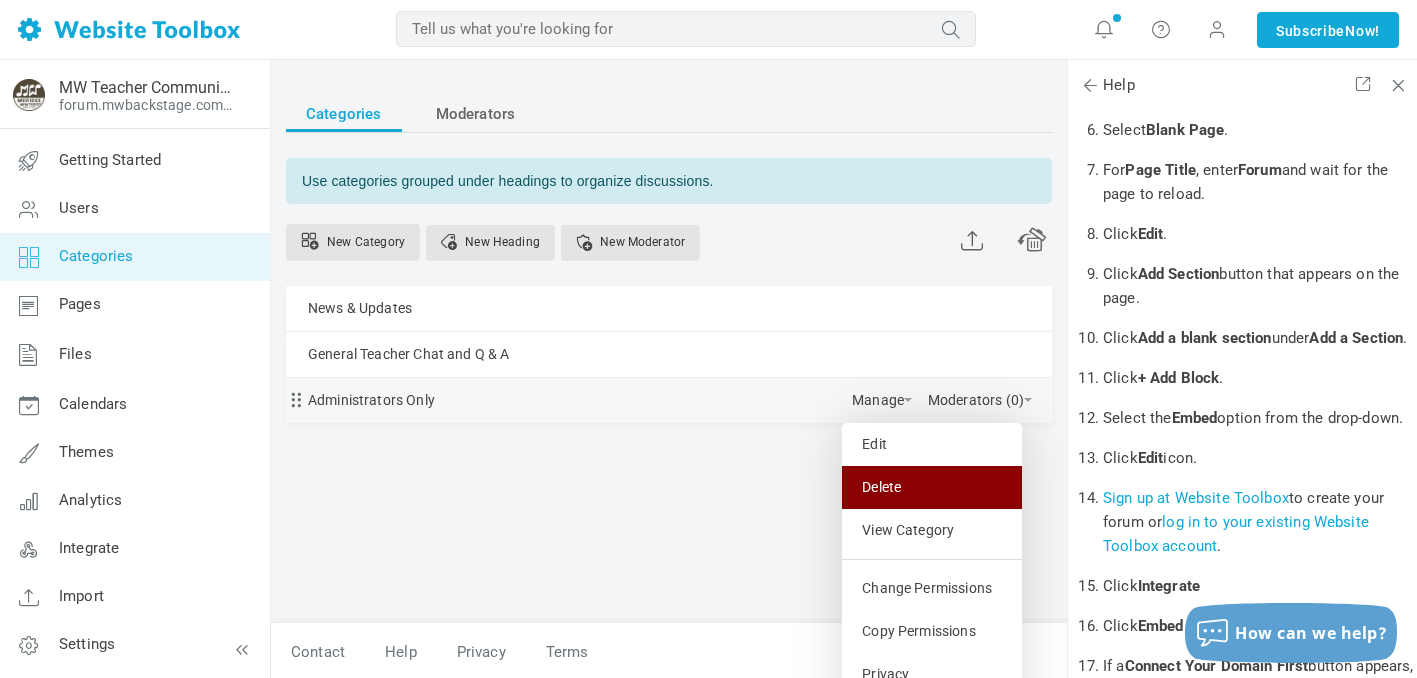 click on "Delete" at bounding box center (932, 487) 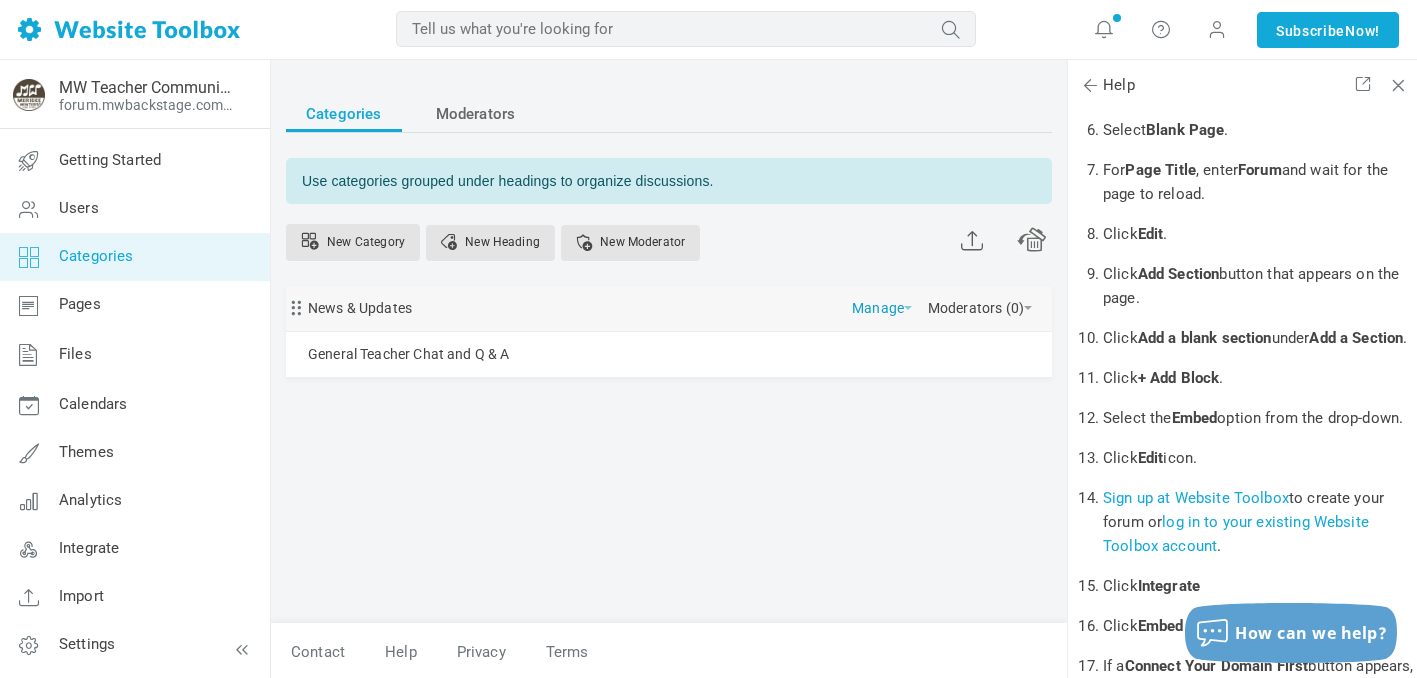 click on "Manage" at bounding box center [882, 303] 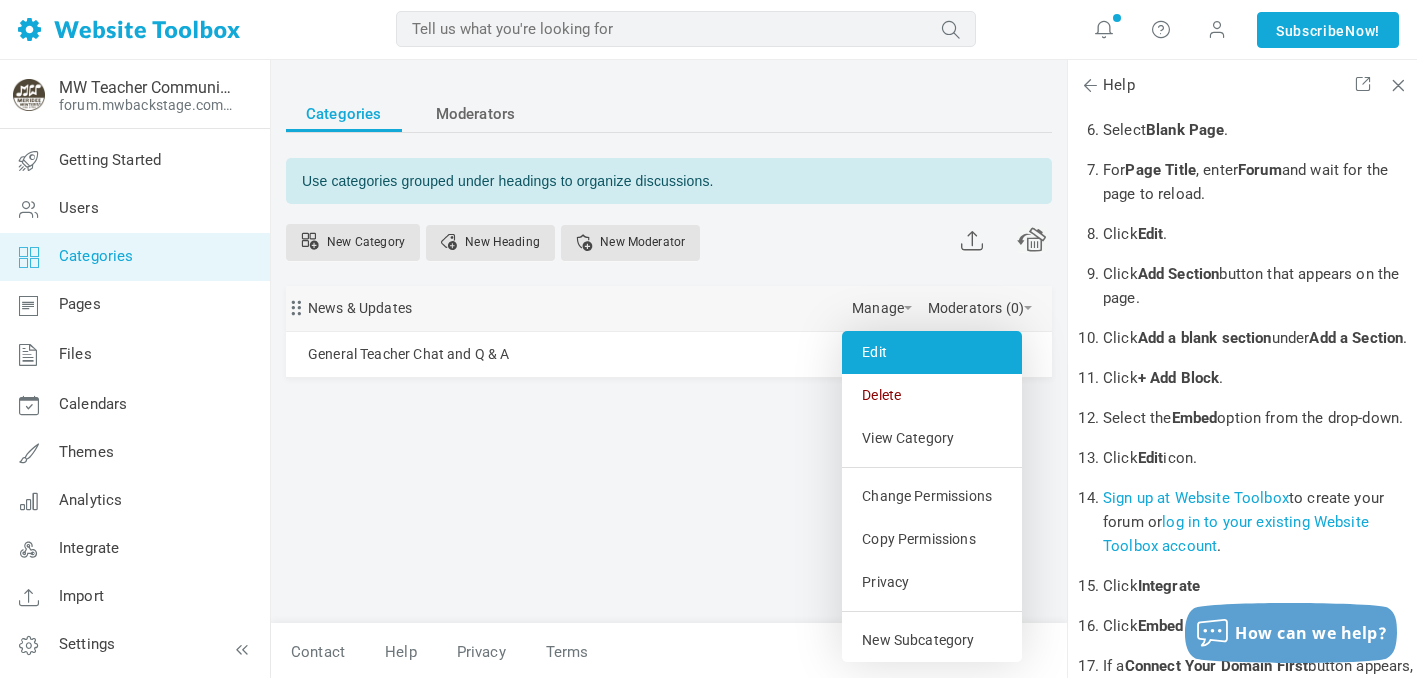 click on "Edit" at bounding box center (932, 352) 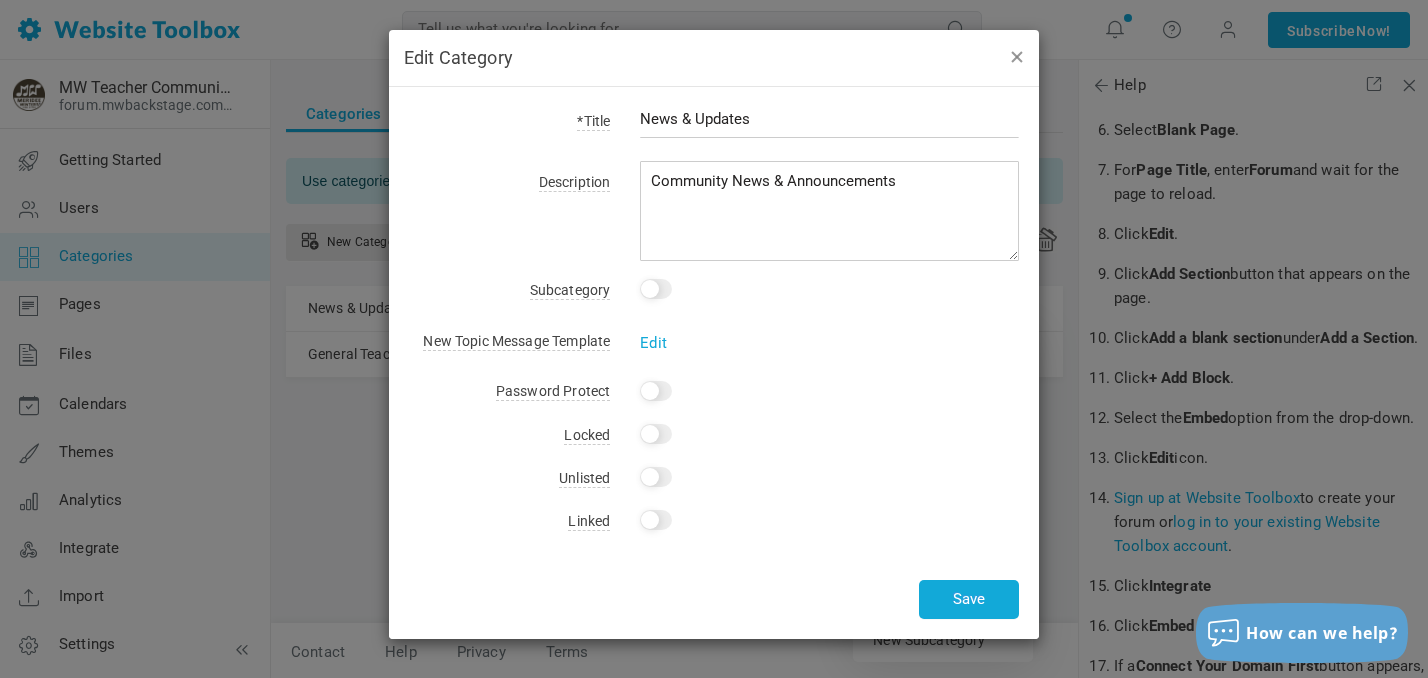 click at bounding box center [1016, 56] 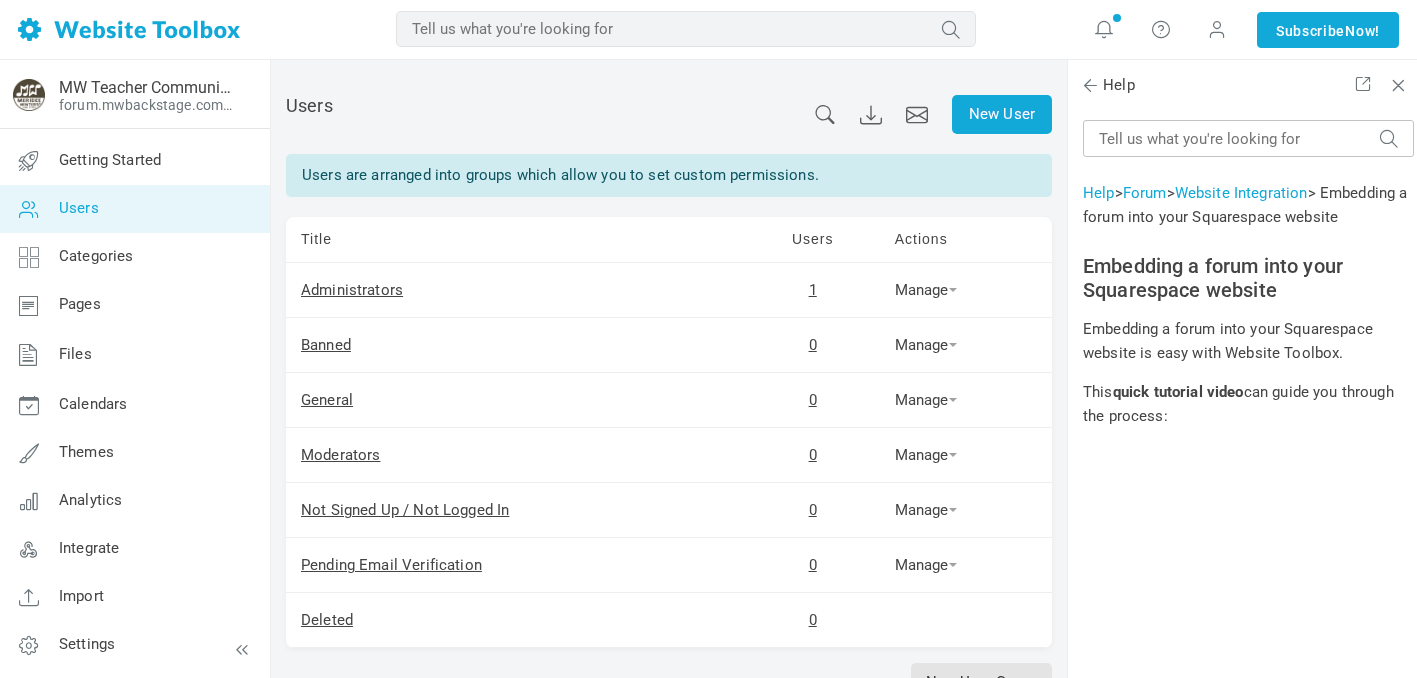 scroll, scrollTop: 0, scrollLeft: 0, axis: both 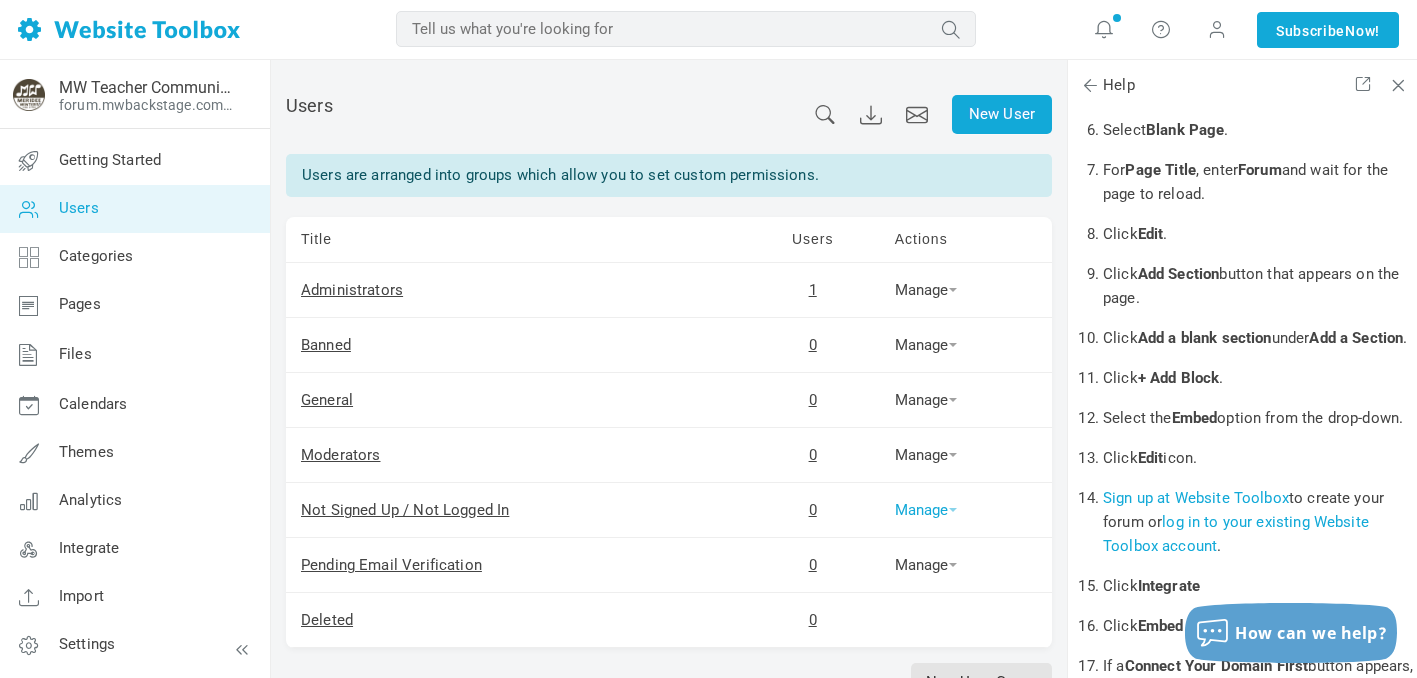 click on "Manage" at bounding box center (926, 510) 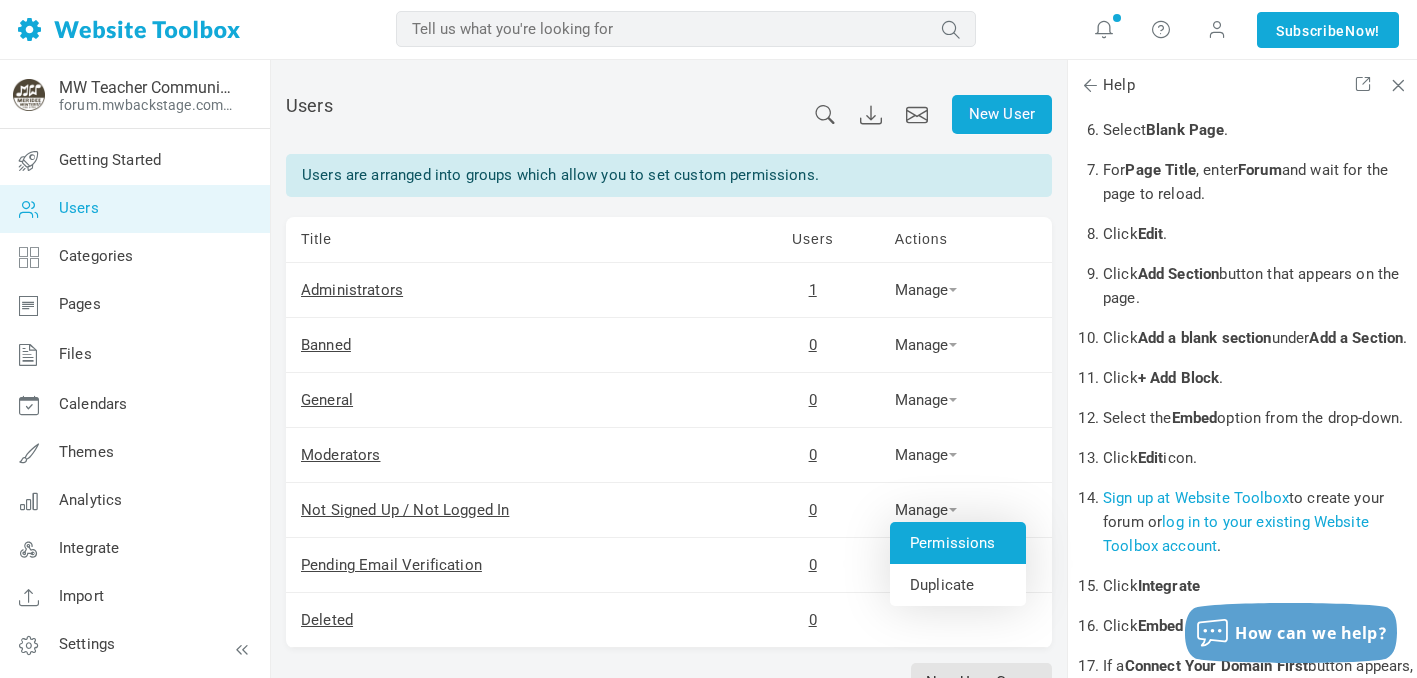 click on "Permissions" at bounding box center [958, 543] 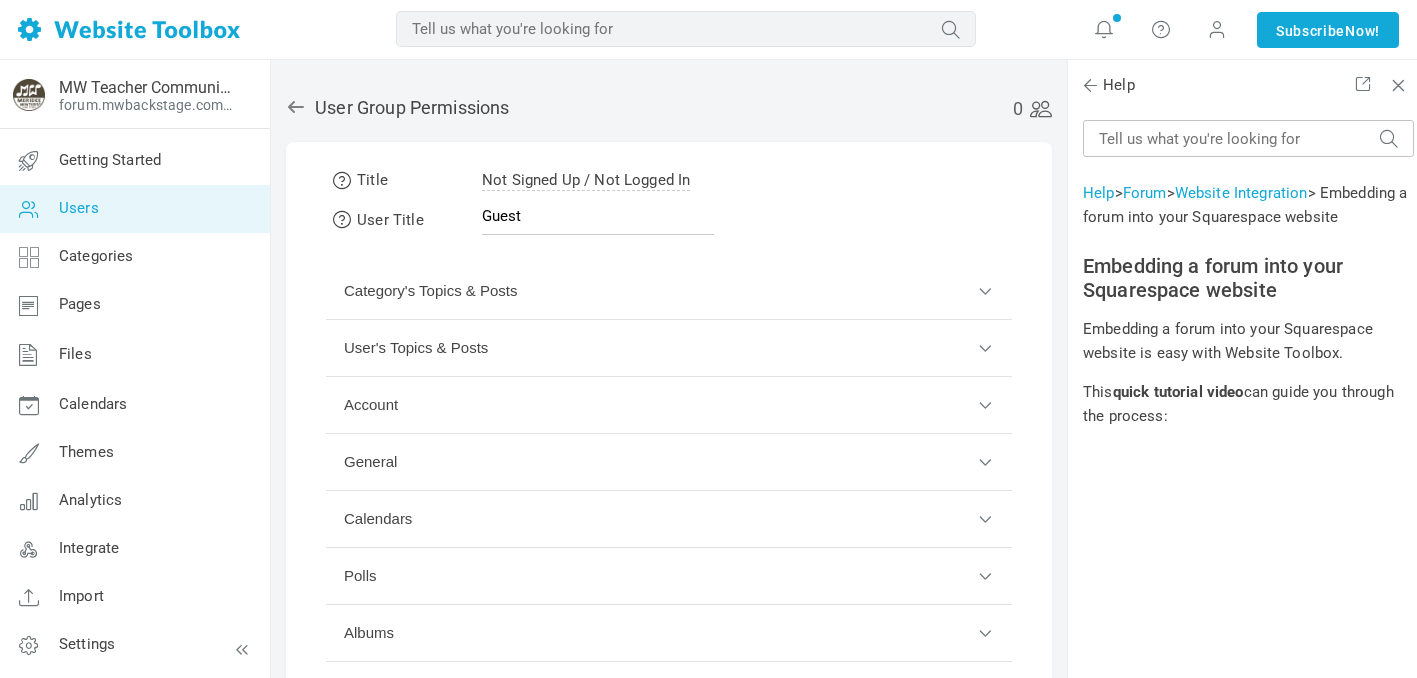scroll, scrollTop: 0, scrollLeft: 0, axis: both 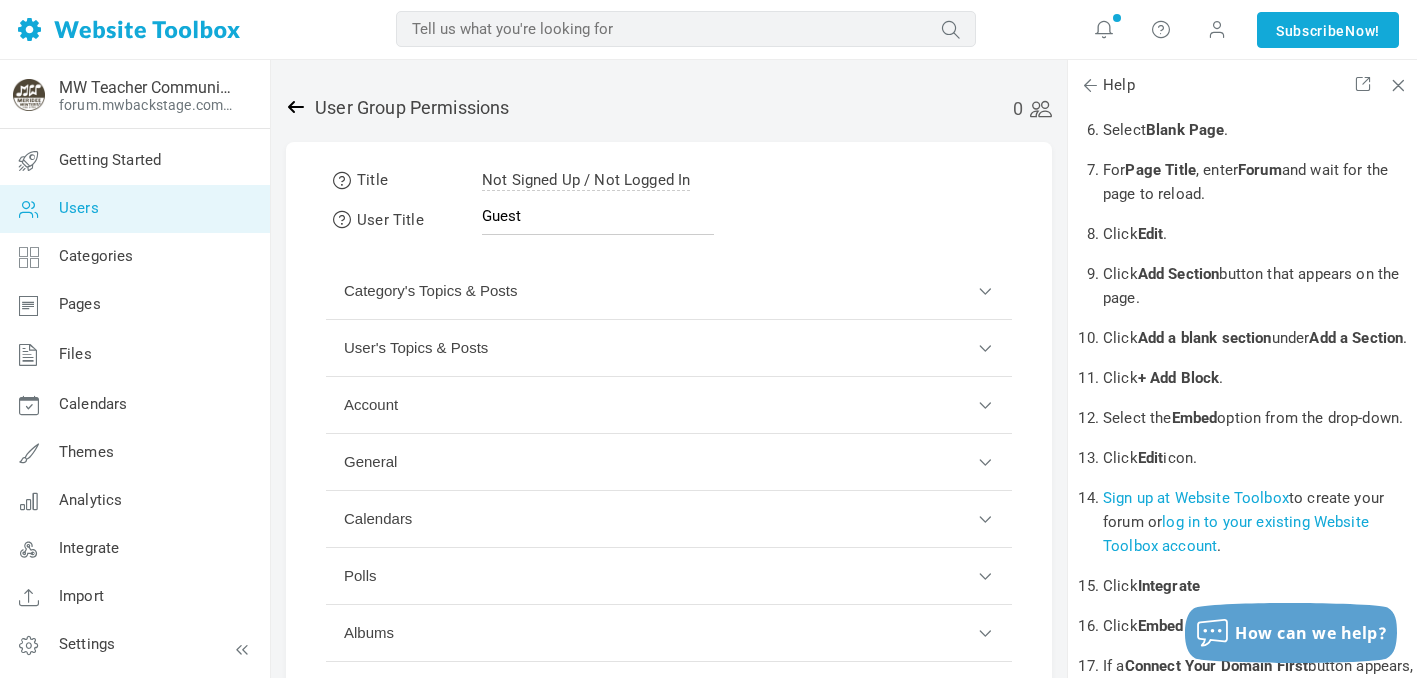 click 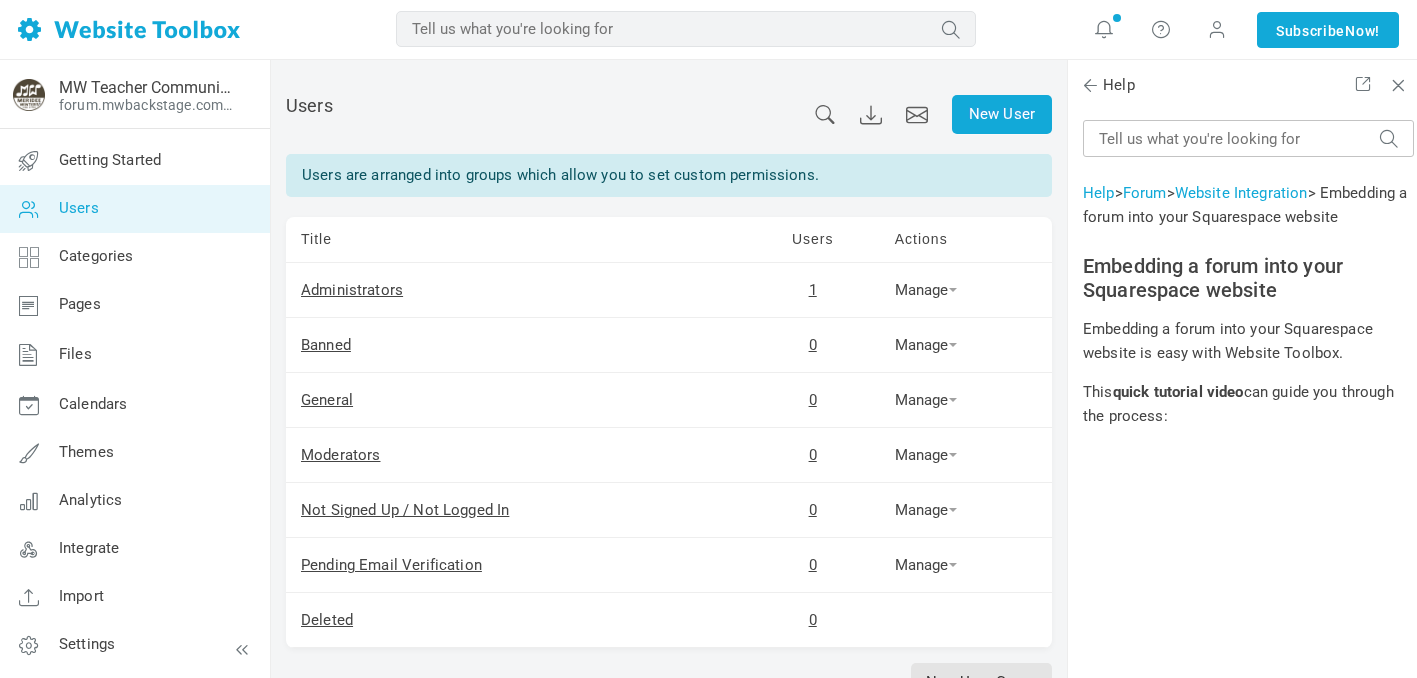 scroll, scrollTop: 0, scrollLeft: 0, axis: both 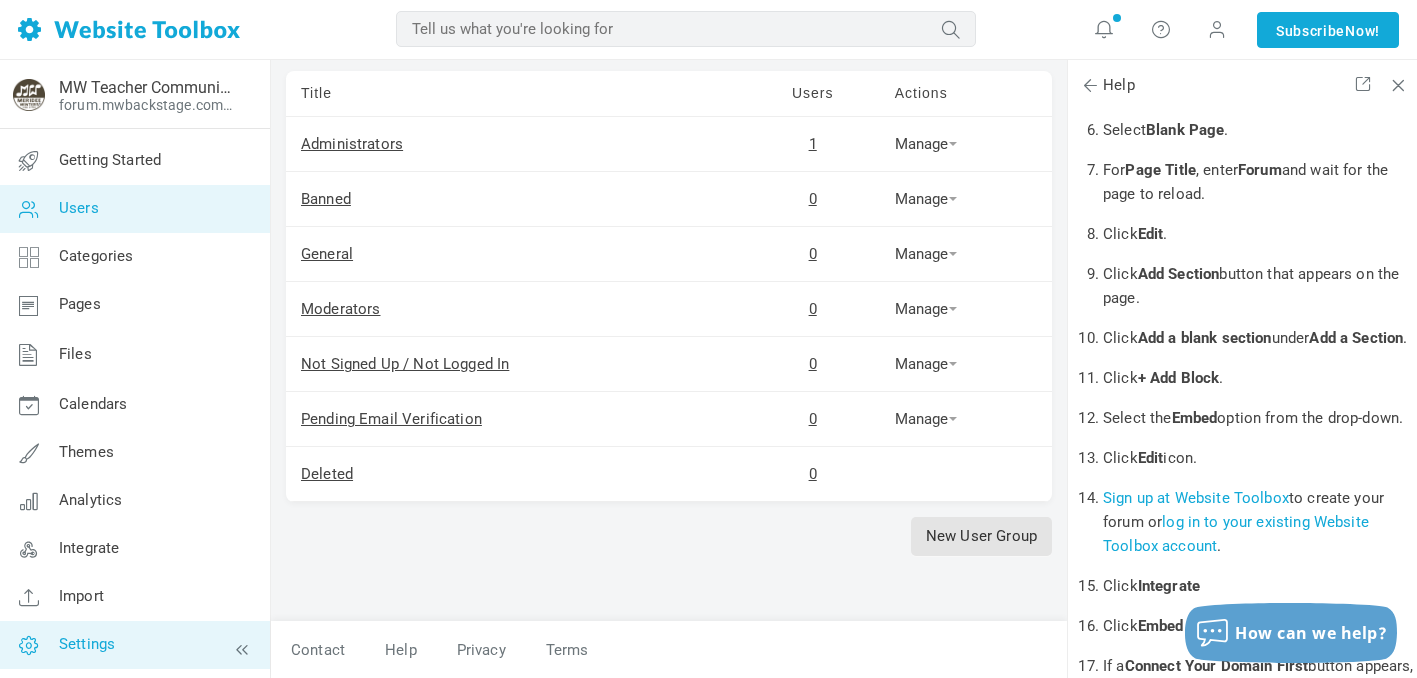 click on "Settings" at bounding box center [134, 645] 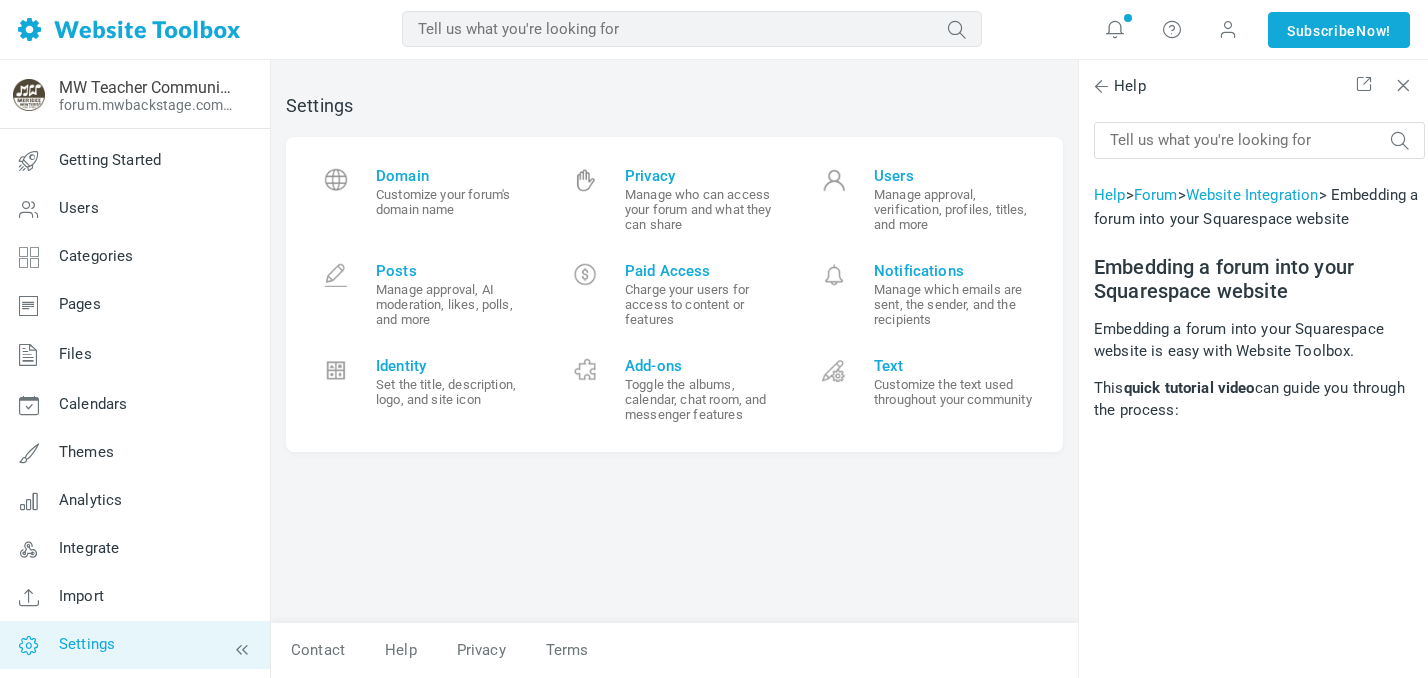 scroll, scrollTop: 0, scrollLeft: 0, axis: both 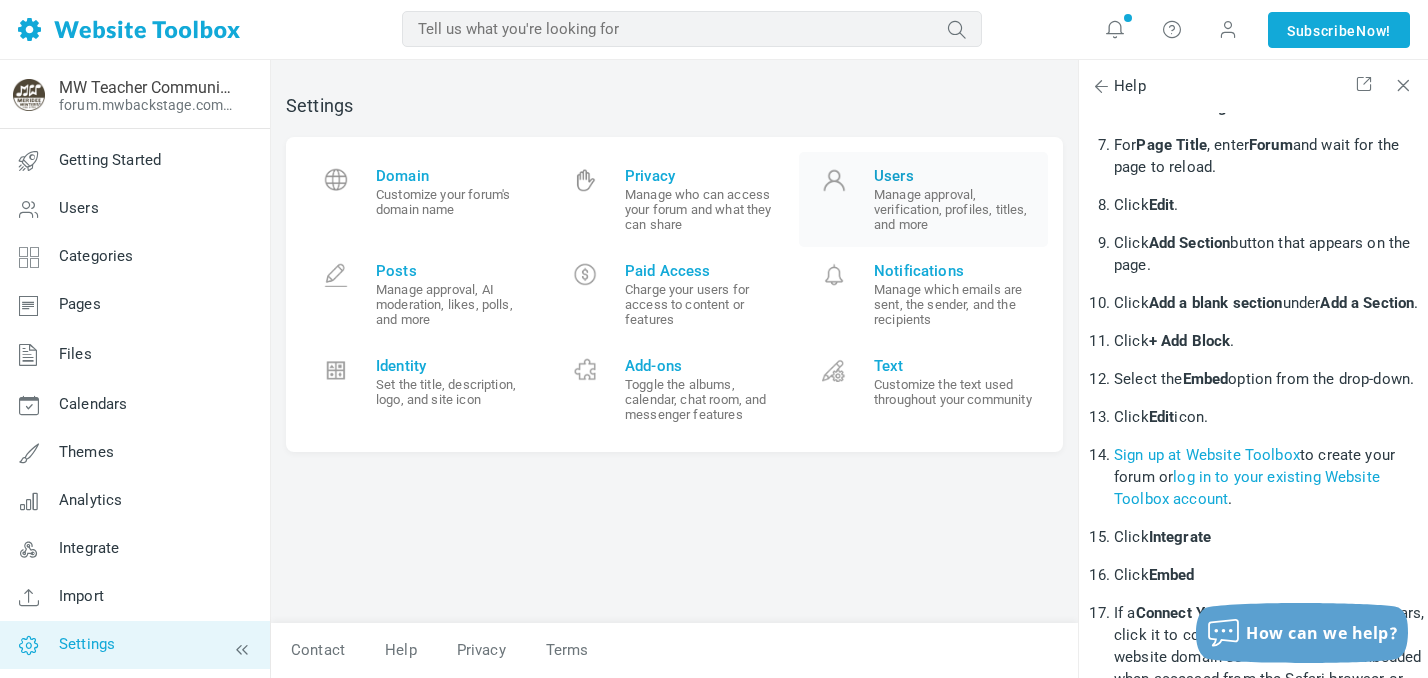 click on "Manage approval, verification, profiles, titles, and more" at bounding box center [953, 209] 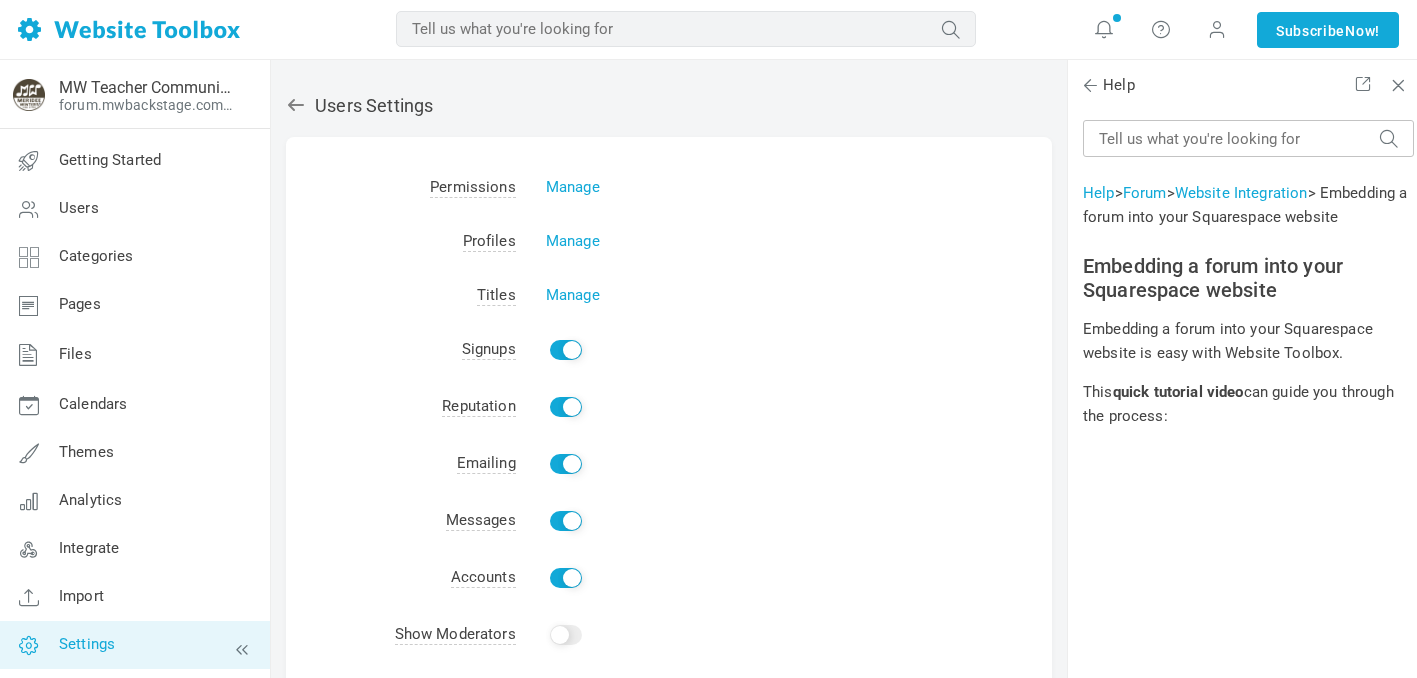 scroll, scrollTop: 0, scrollLeft: 0, axis: both 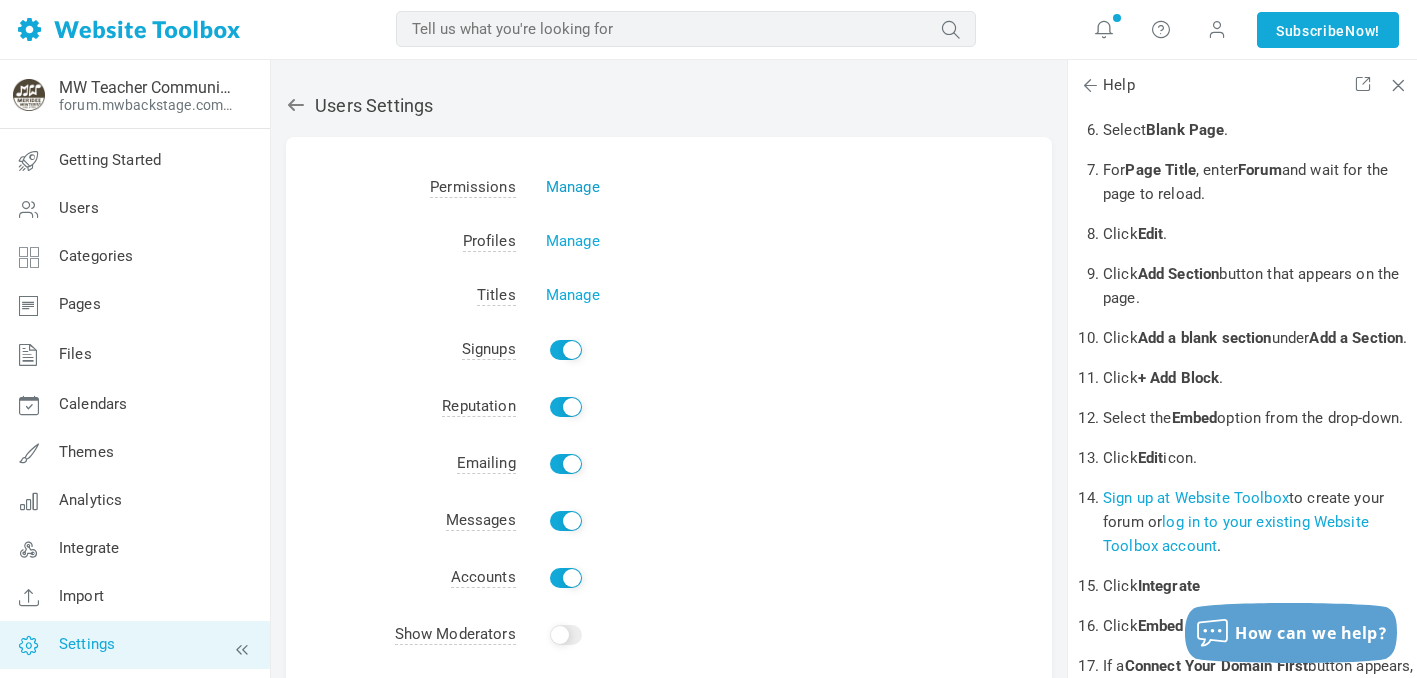click on "Manage" at bounding box center (573, 187) 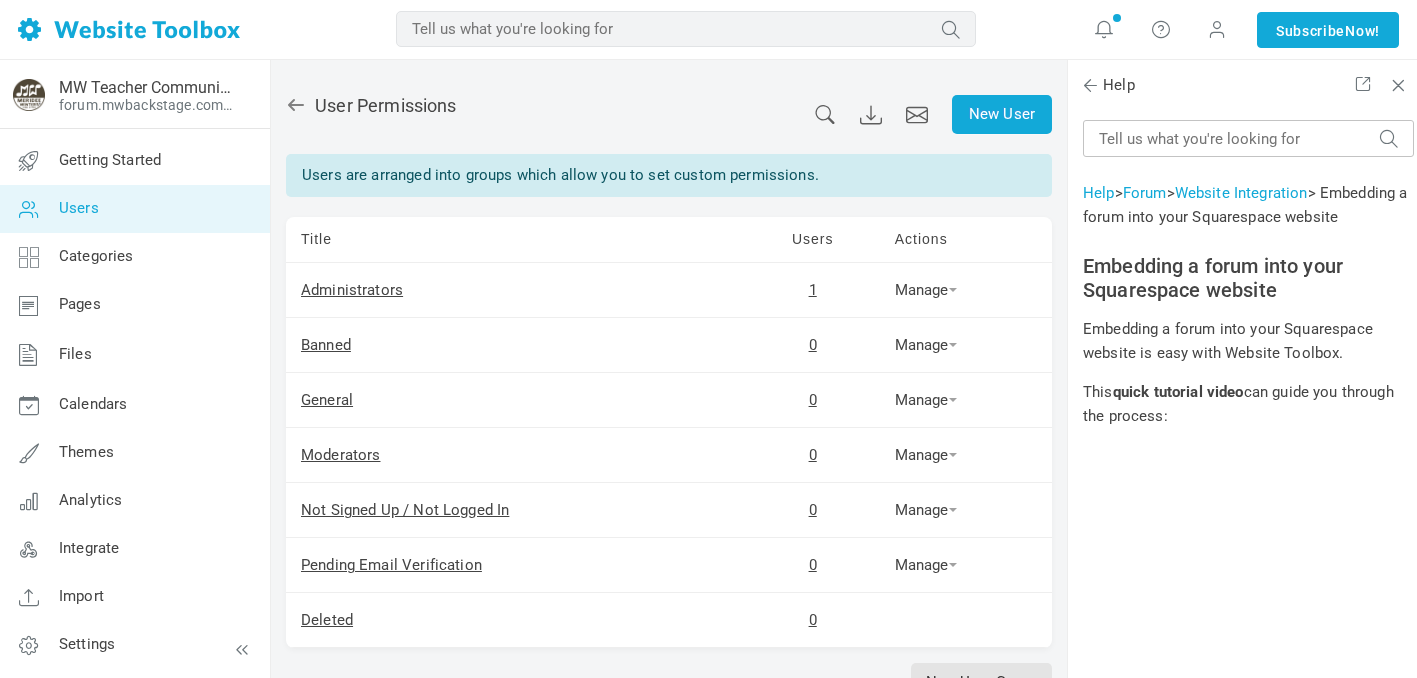 scroll, scrollTop: 0, scrollLeft: 0, axis: both 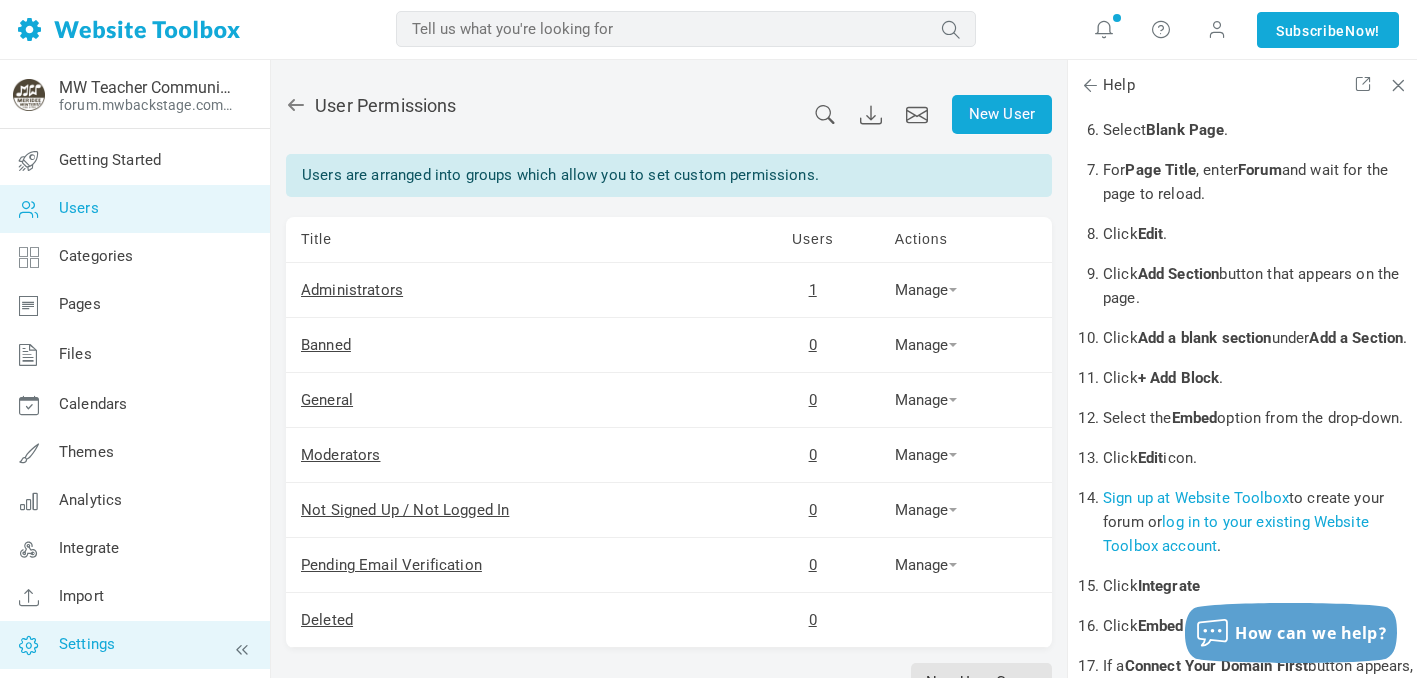 click on "Settings" at bounding box center [87, 644] 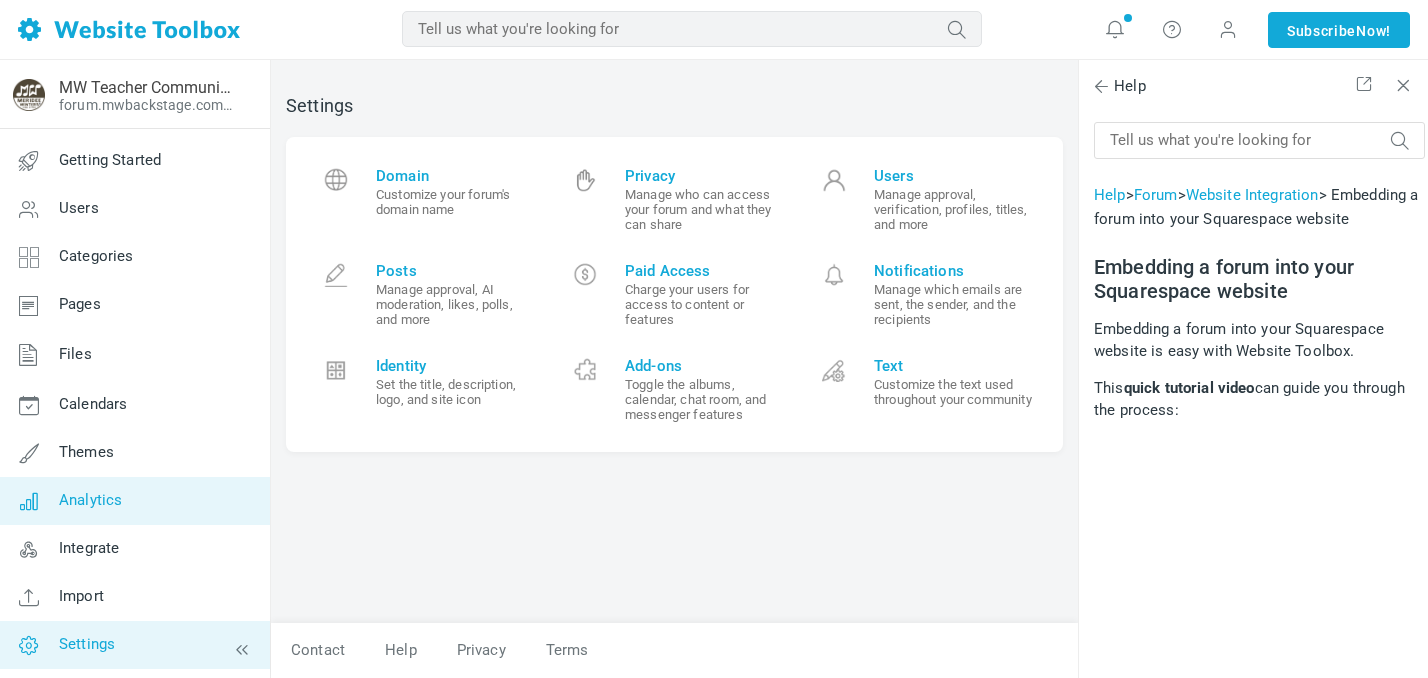 scroll, scrollTop: 0, scrollLeft: 0, axis: both 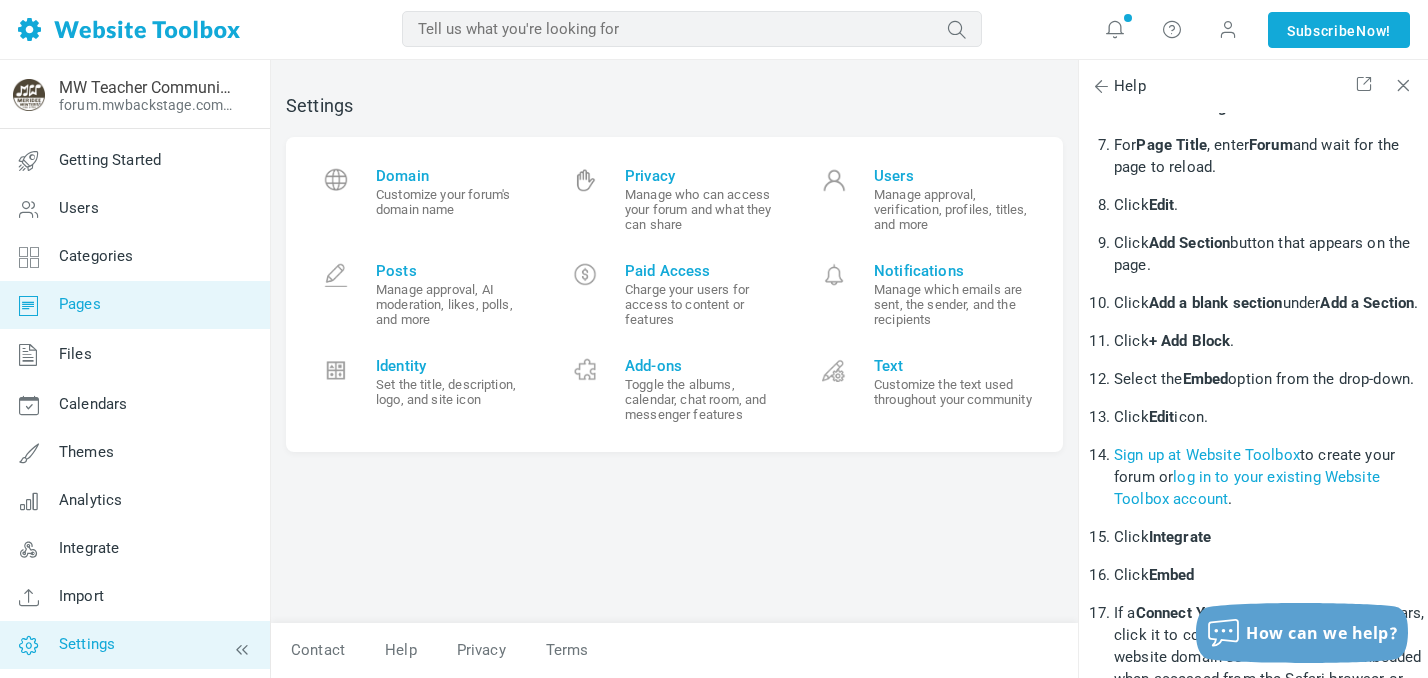 click on "Pages" at bounding box center [134, 305] 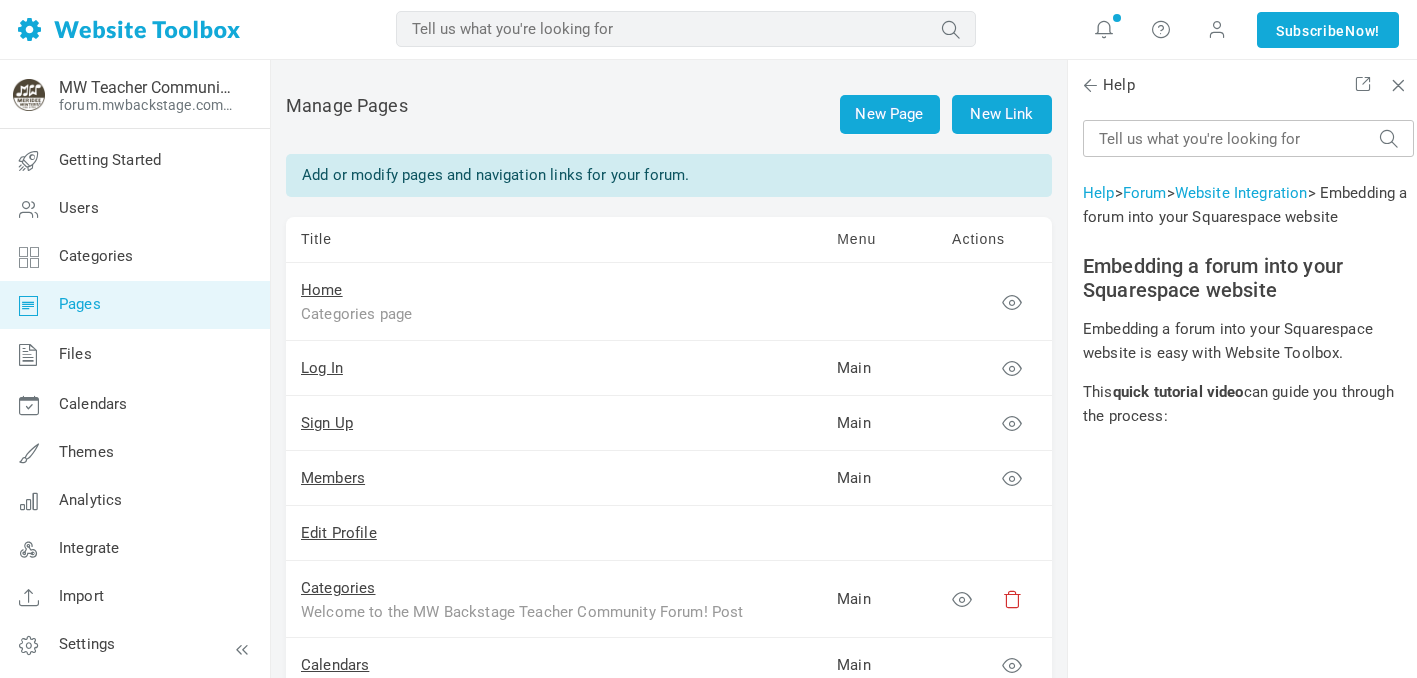 scroll, scrollTop: 0, scrollLeft: 0, axis: both 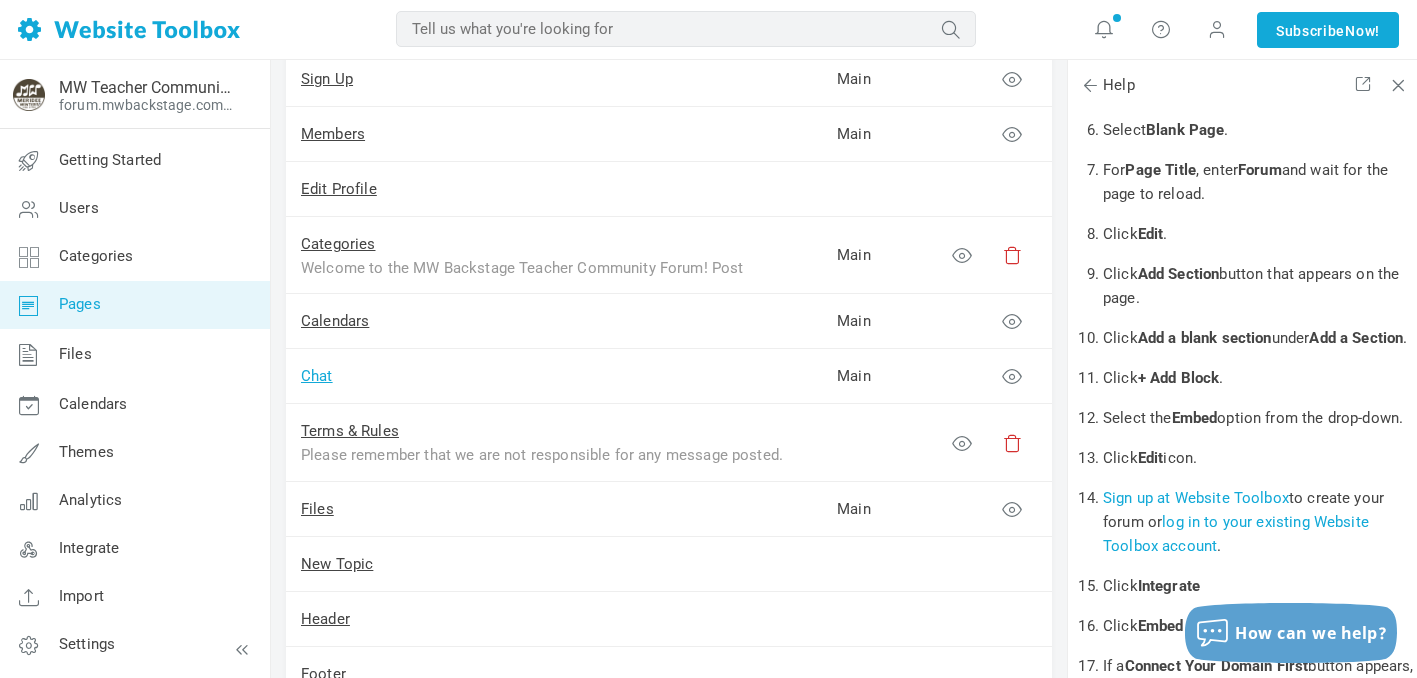click on "Chat" at bounding box center [317, 376] 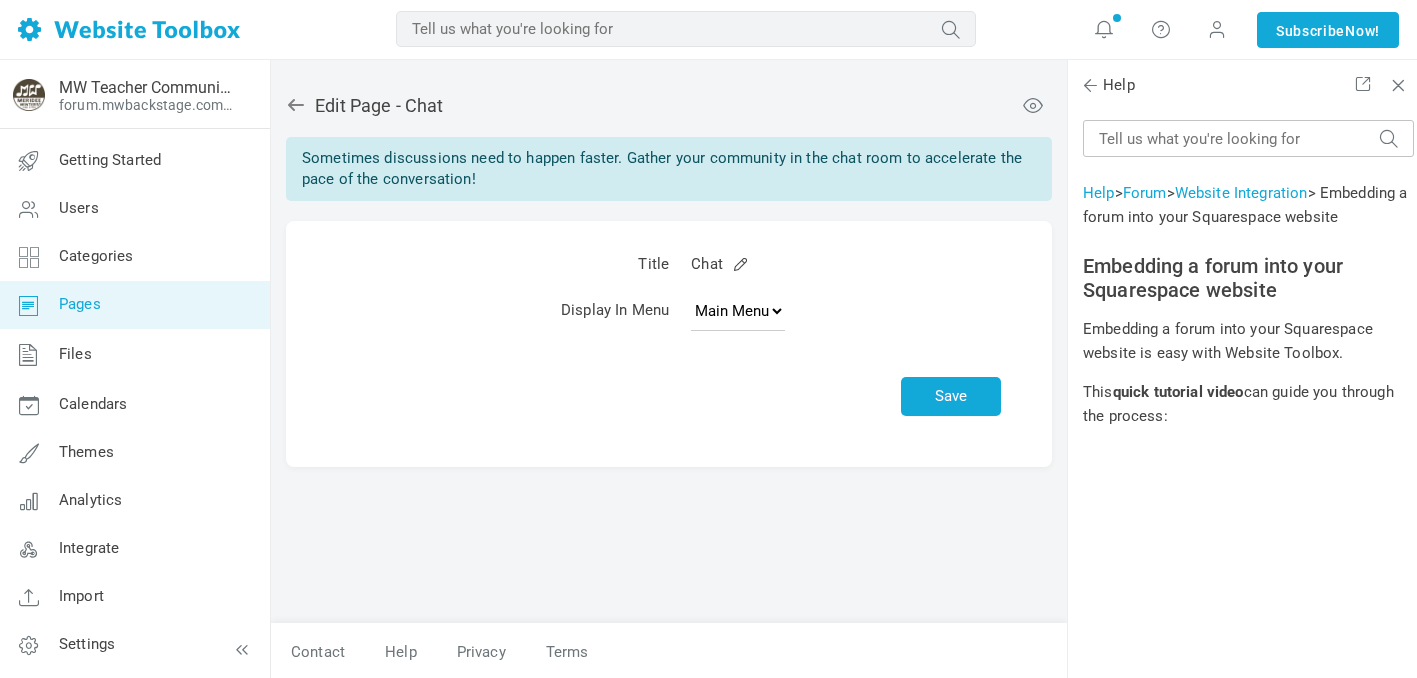 scroll, scrollTop: 0, scrollLeft: 0, axis: both 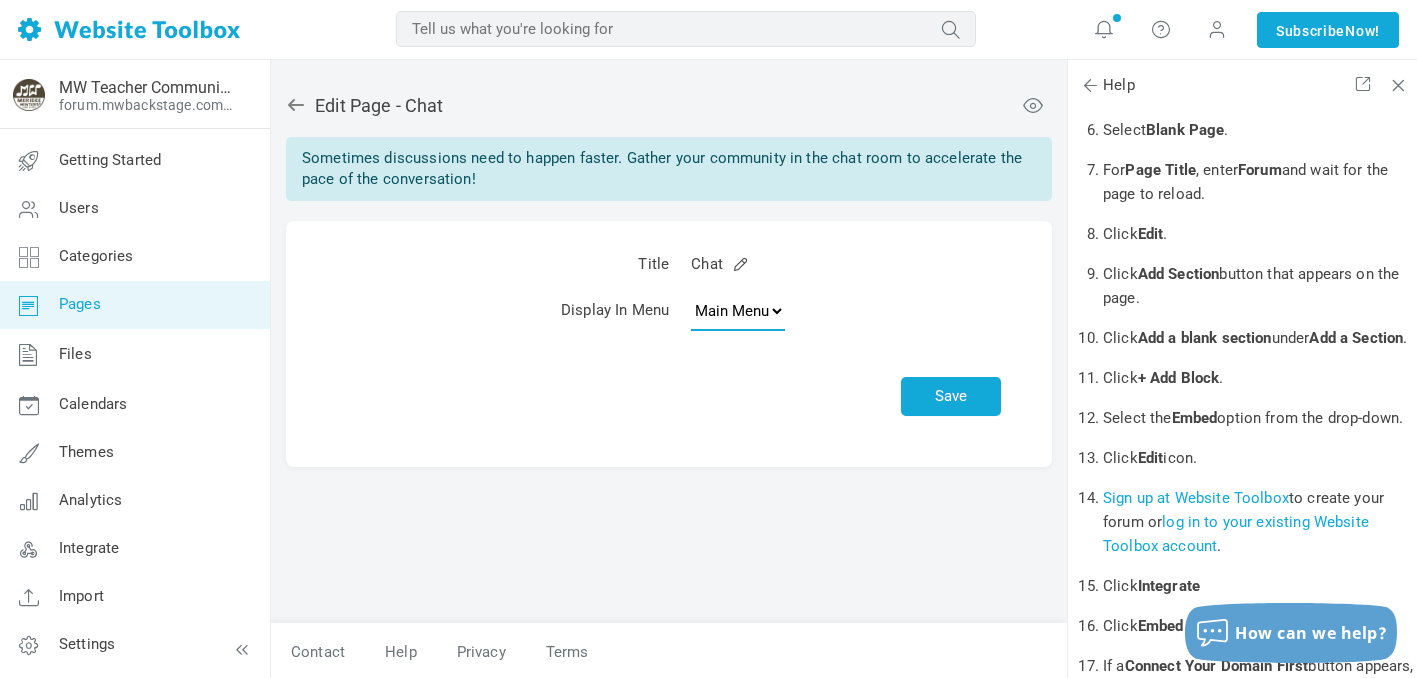 select 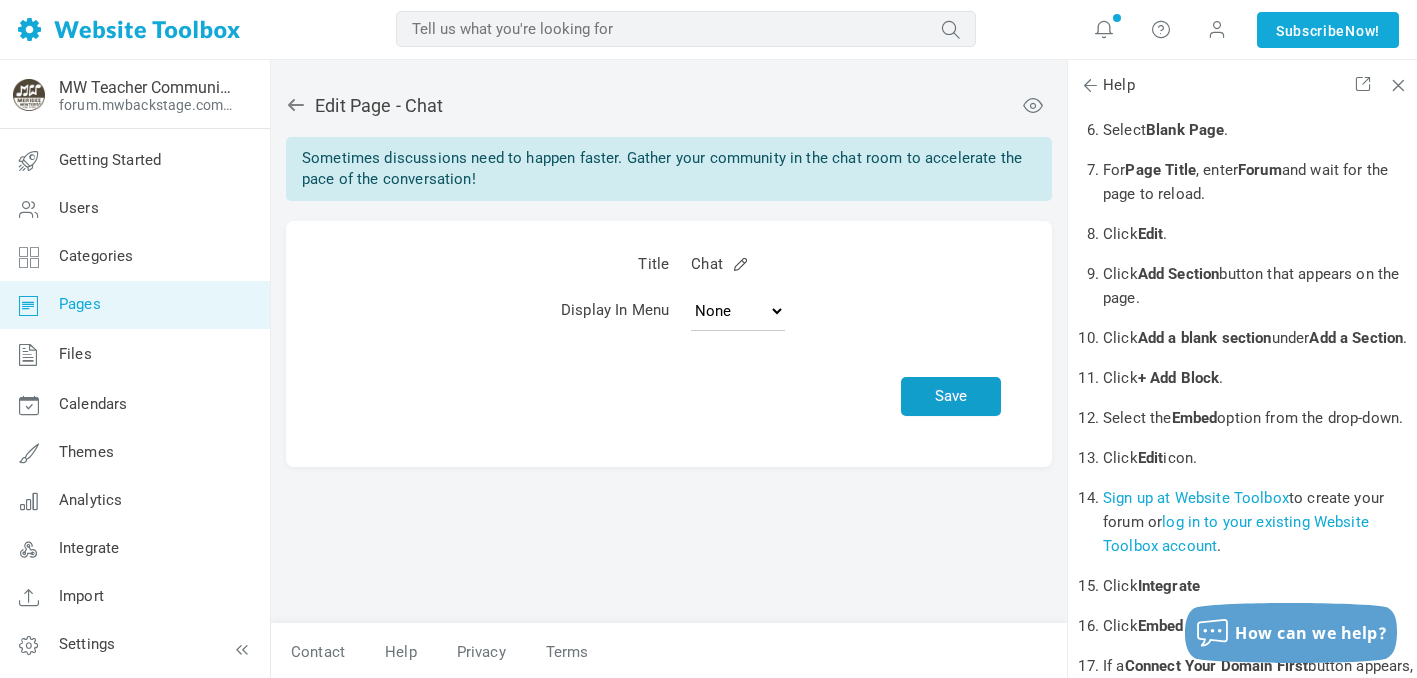 click on "Save" at bounding box center [951, 396] 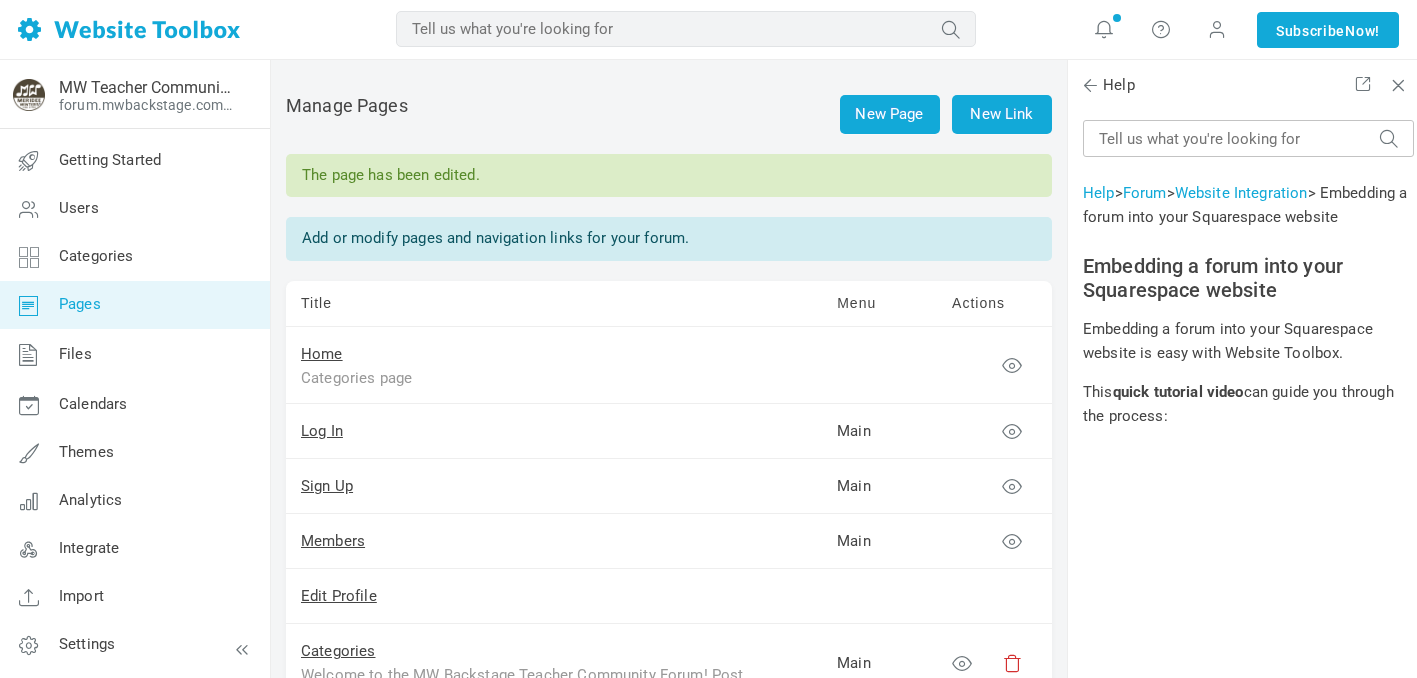 scroll, scrollTop: 0, scrollLeft: 0, axis: both 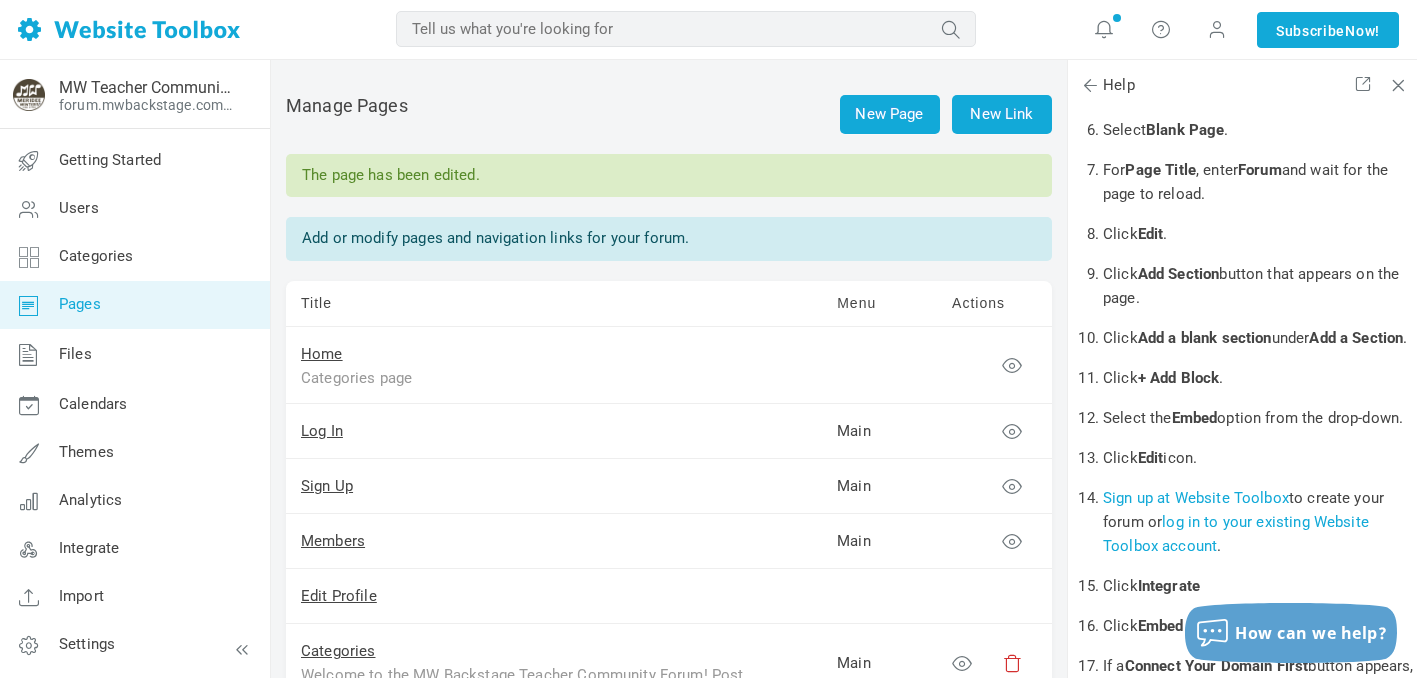 click on "Pages" at bounding box center [134, 305] 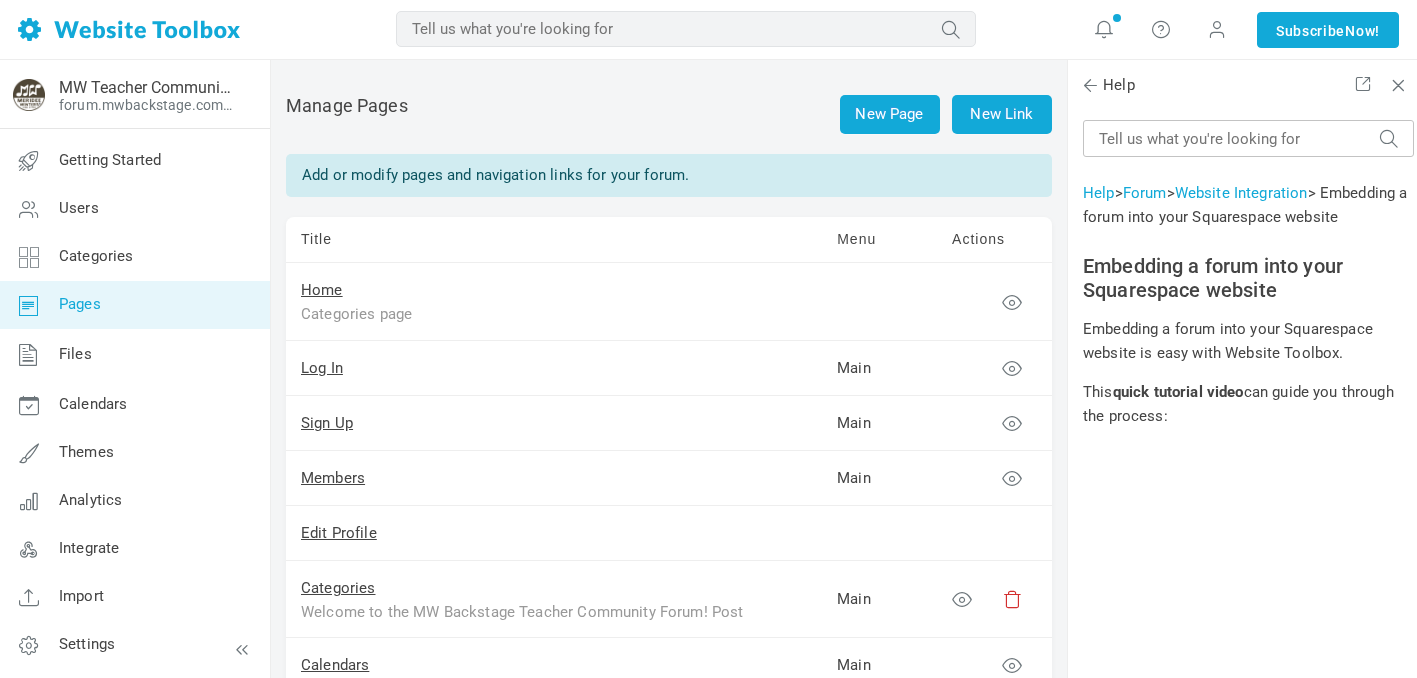 scroll, scrollTop: 0, scrollLeft: 0, axis: both 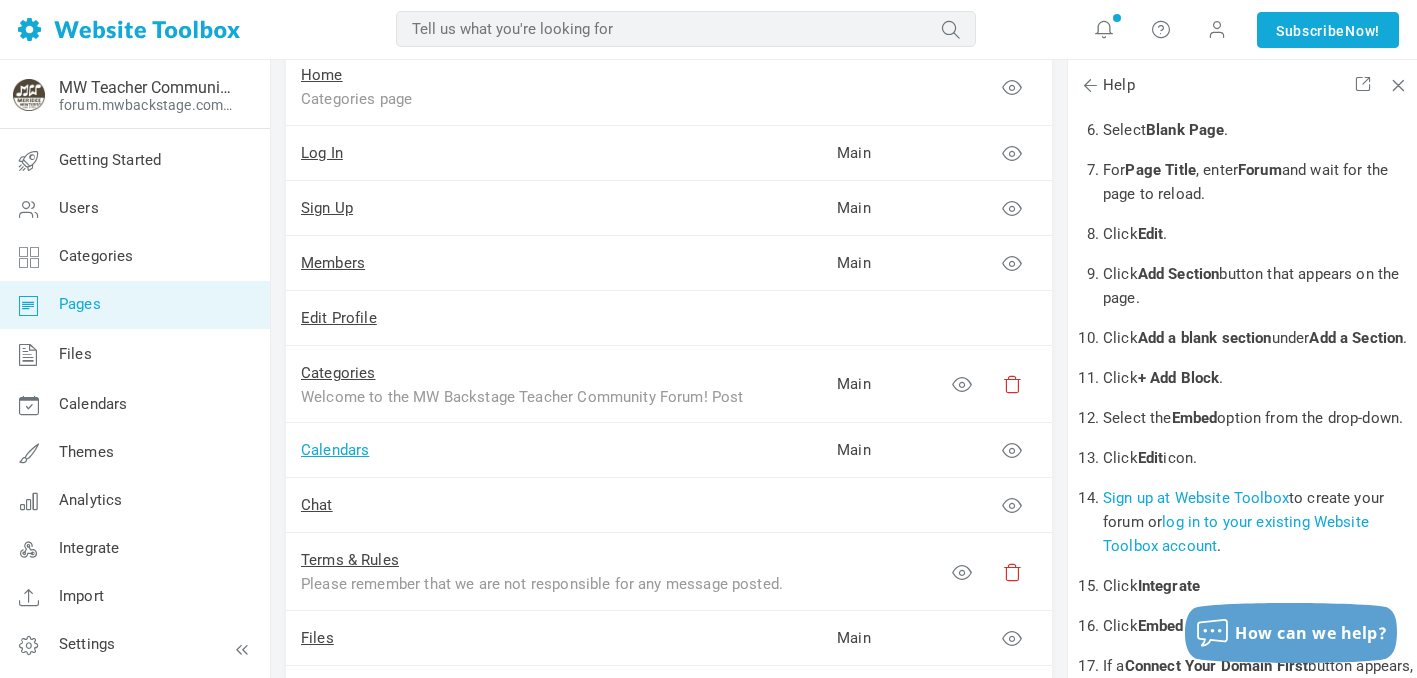 click on "Calendars" at bounding box center [335, 450] 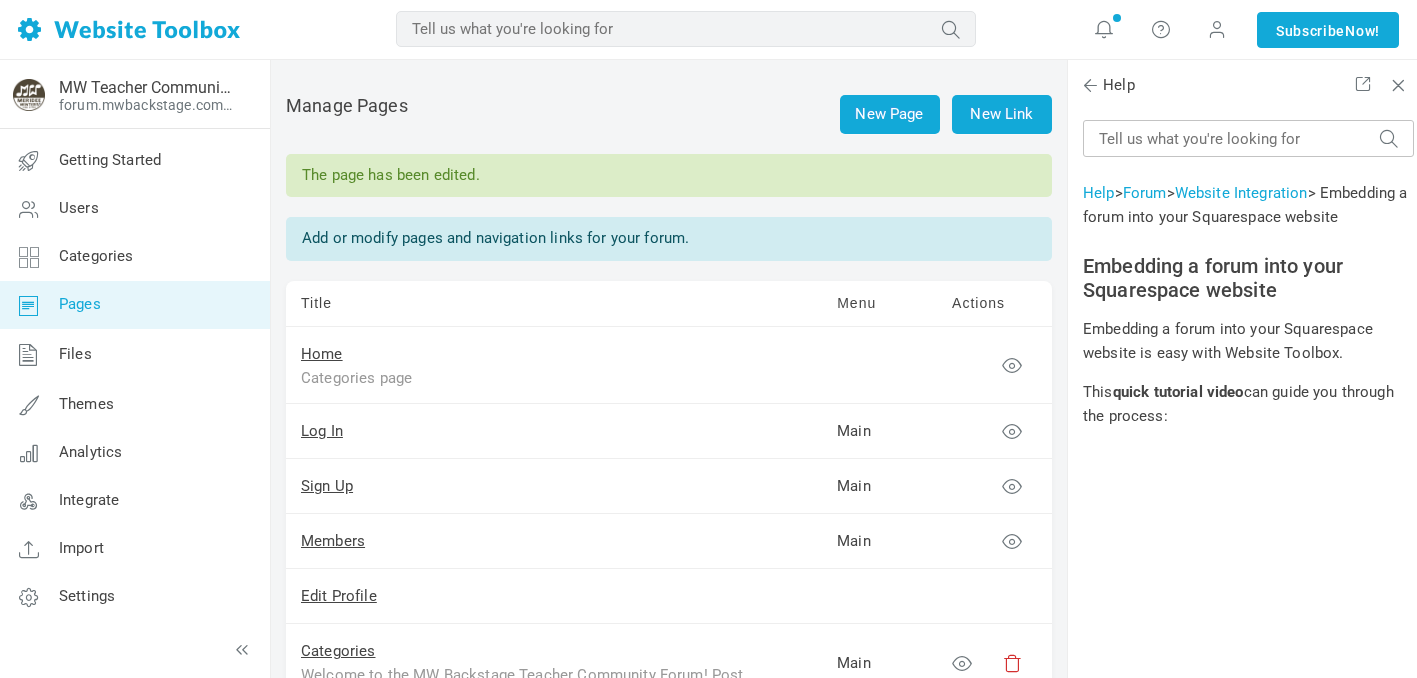 scroll, scrollTop: 0, scrollLeft: 0, axis: both 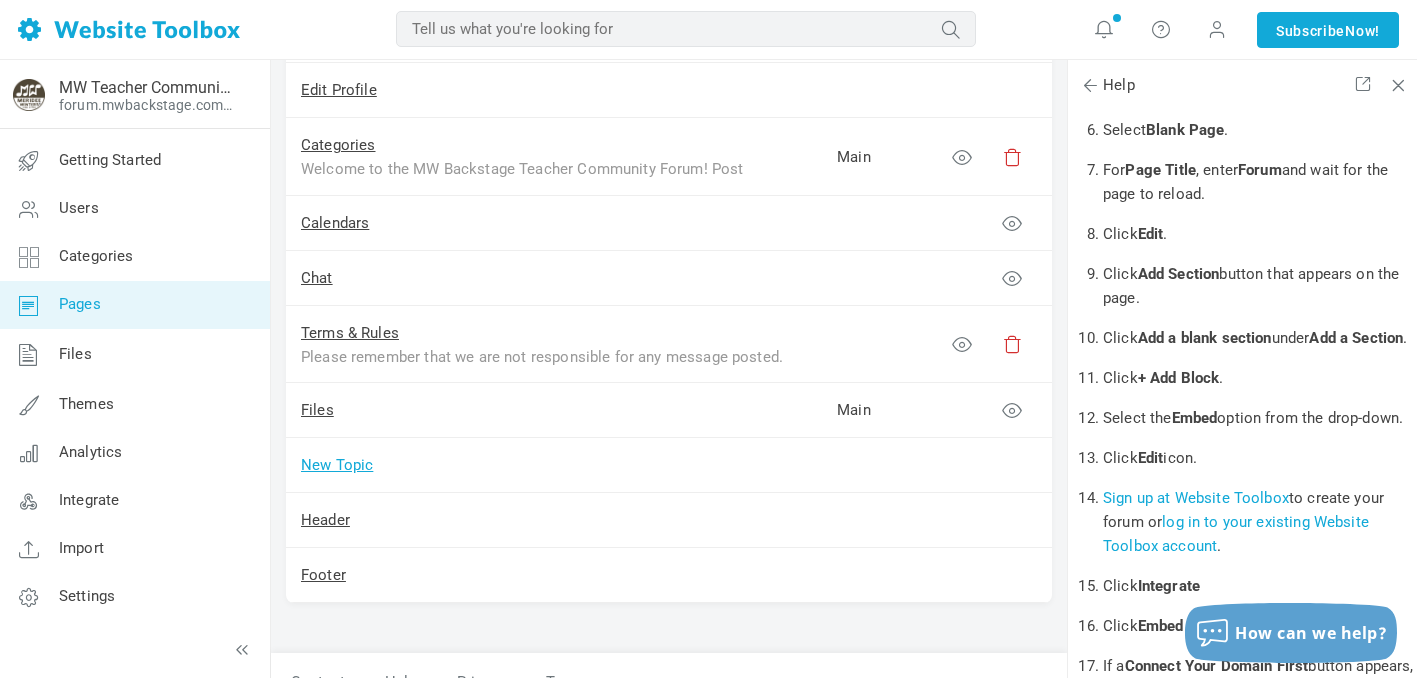 click on "New Topic" at bounding box center (337, 465) 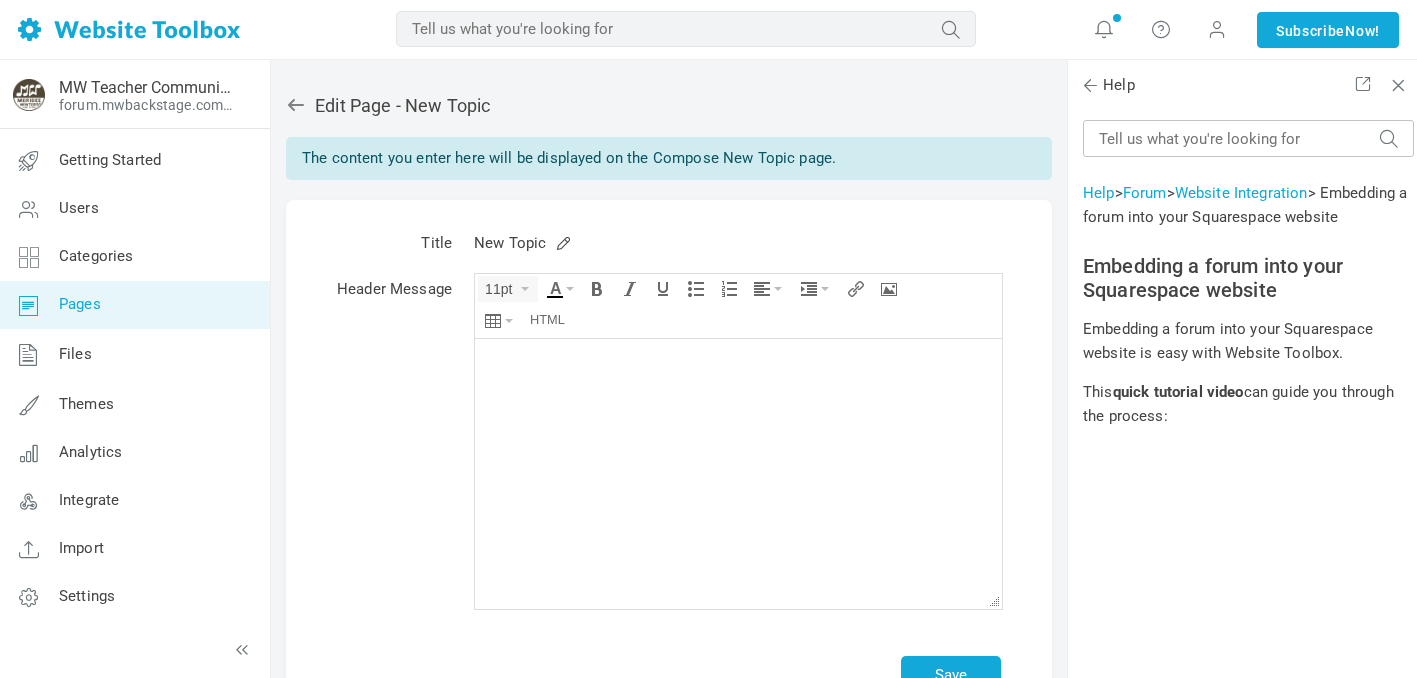 scroll, scrollTop: 0, scrollLeft: 0, axis: both 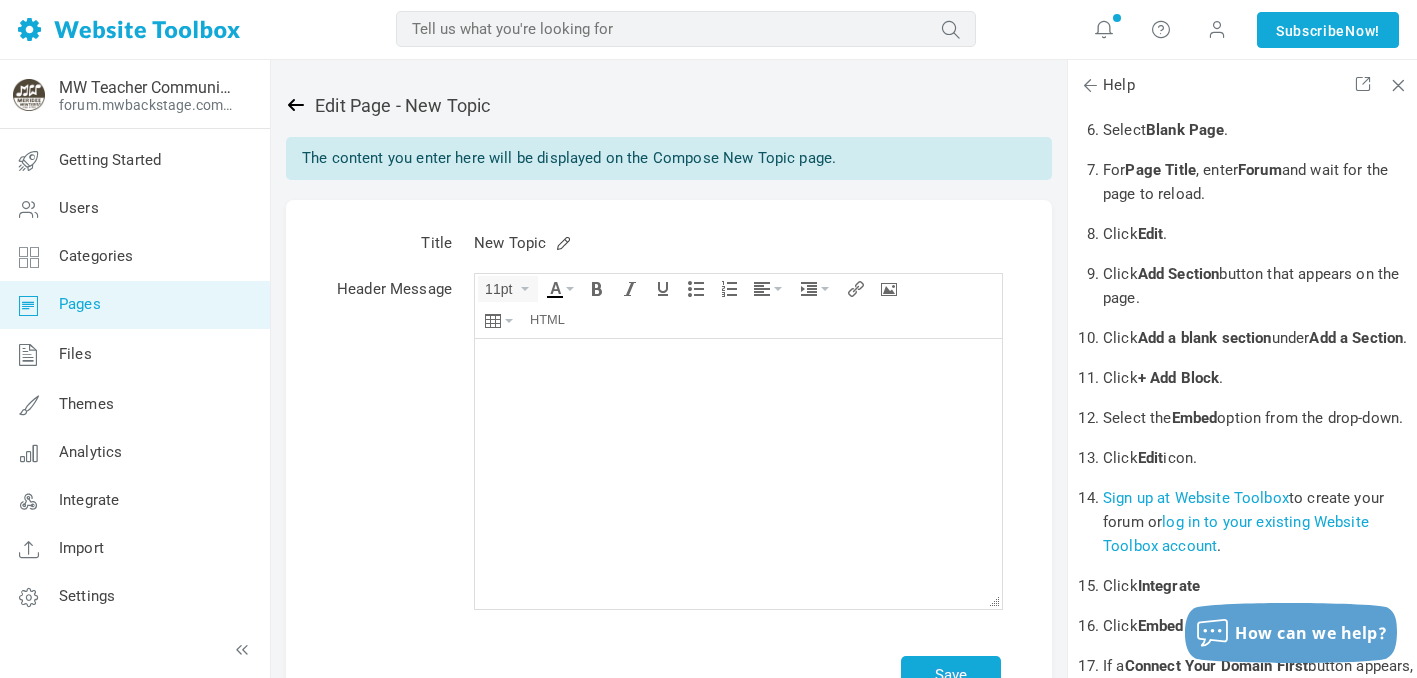 click 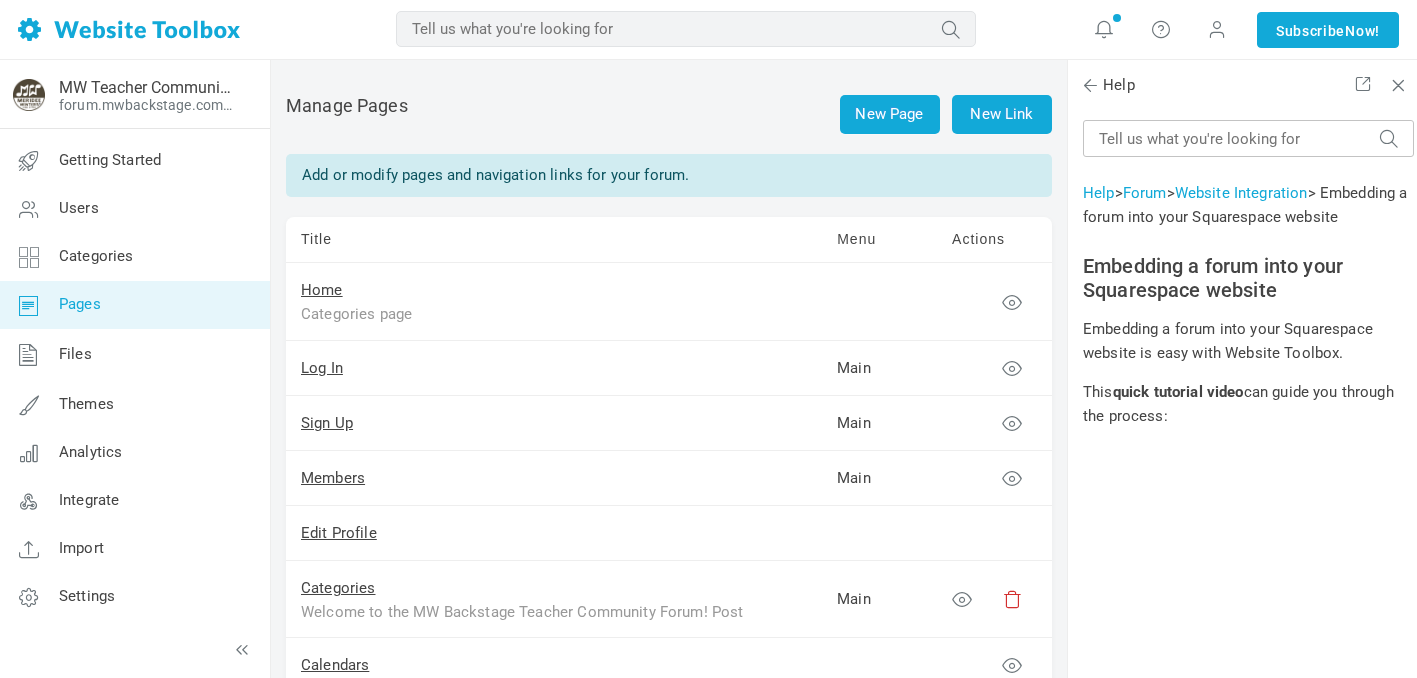 scroll, scrollTop: 0, scrollLeft: 0, axis: both 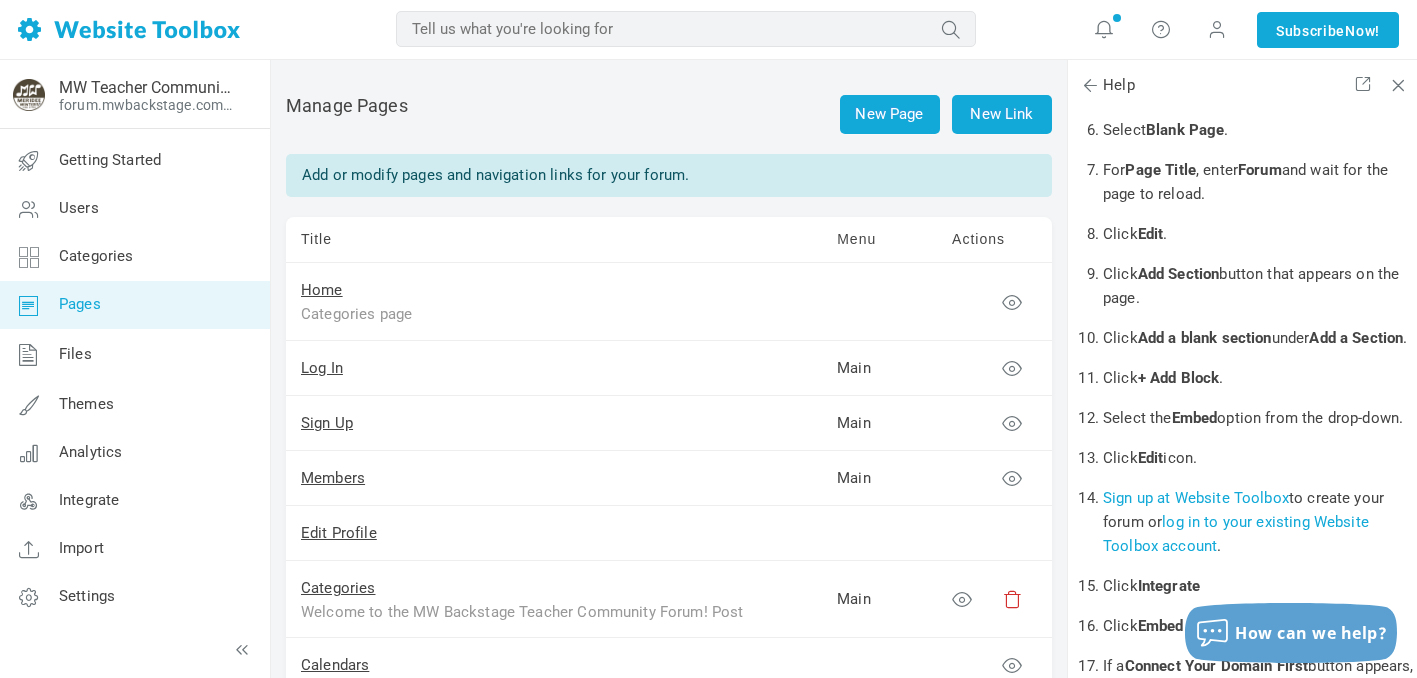 click at bounding box center [129, 29] 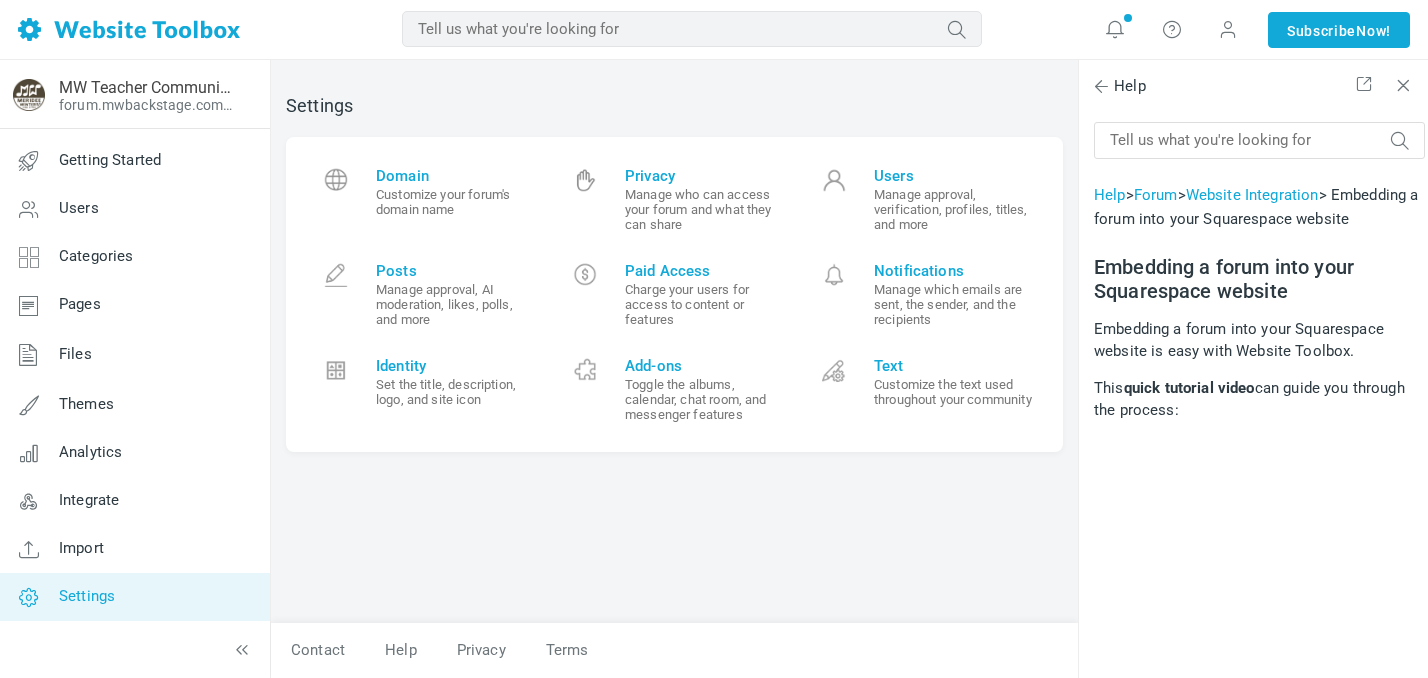 scroll, scrollTop: 0, scrollLeft: 0, axis: both 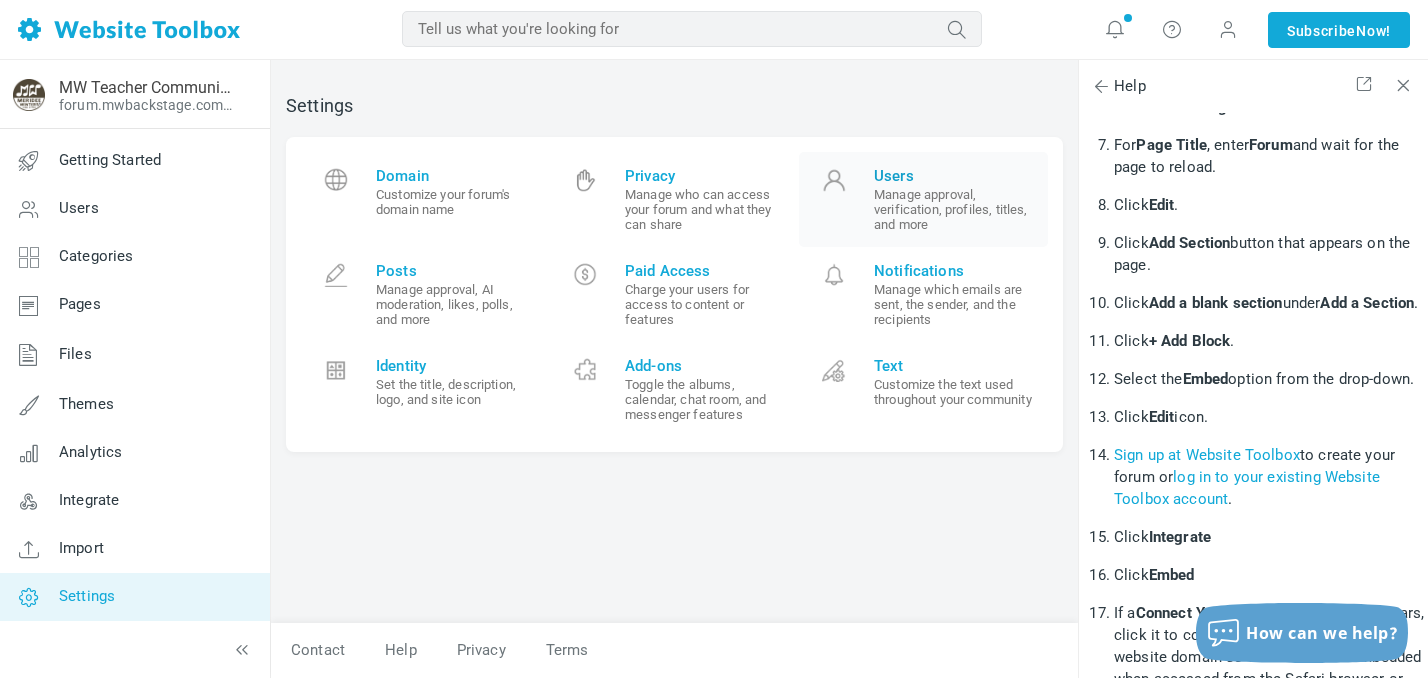 click on "Manage approval, verification, profiles, titles, and more" at bounding box center (953, 209) 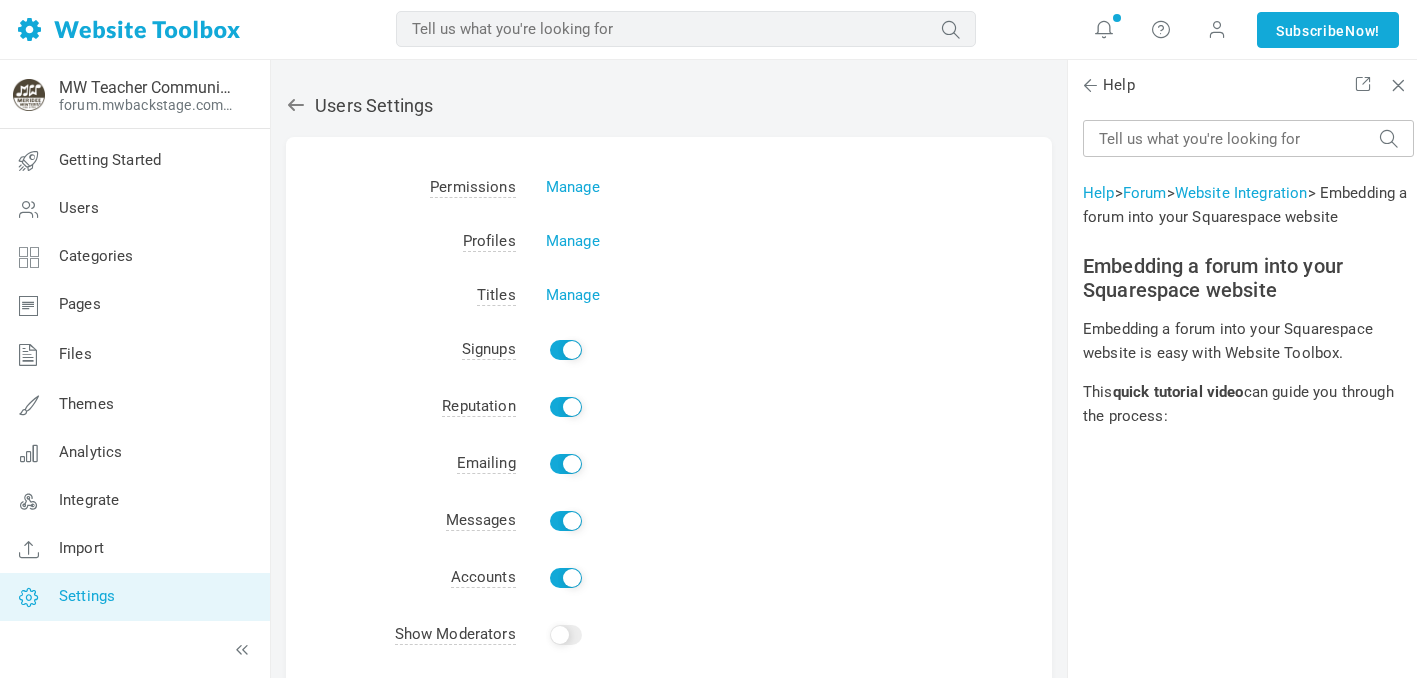 scroll, scrollTop: 0, scrollLeft: 0, axis: both 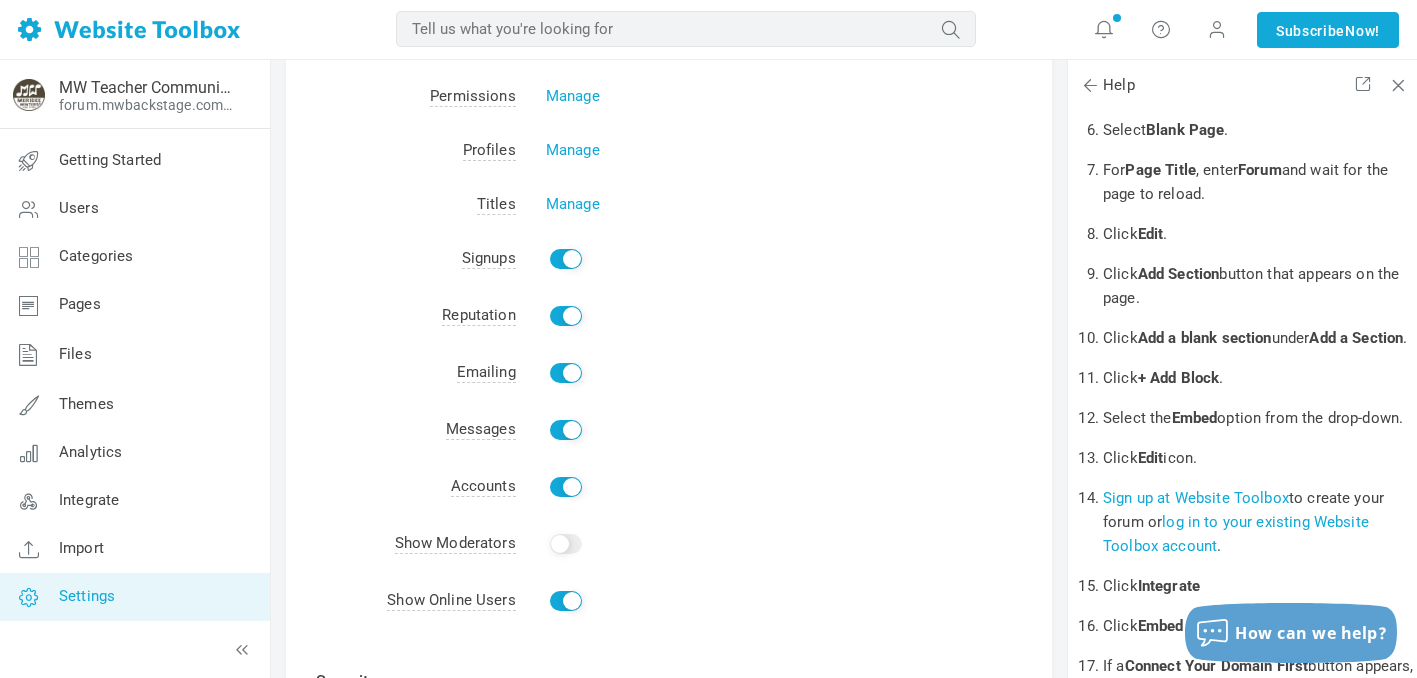 click on "Enable" at bounding box center [566, 430] 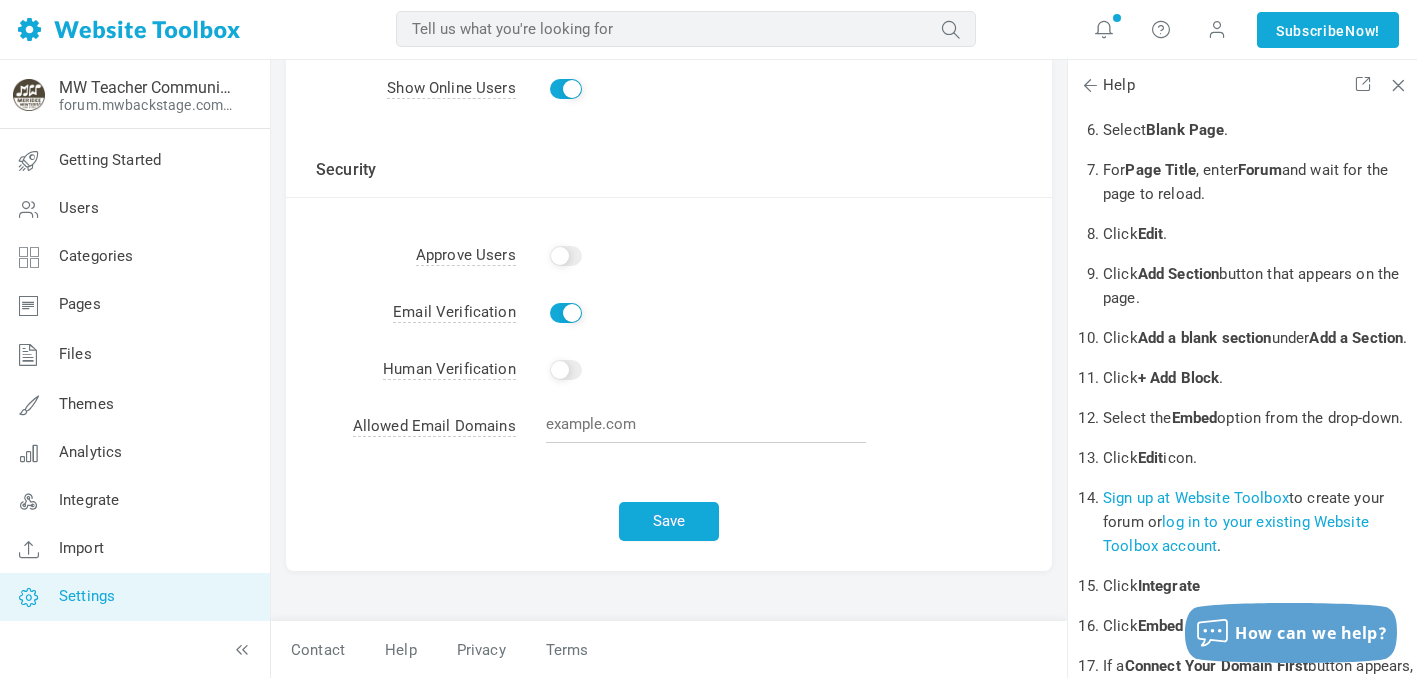 scroll, scrollTop: 602, scrollLeft: 0, axis: vertical 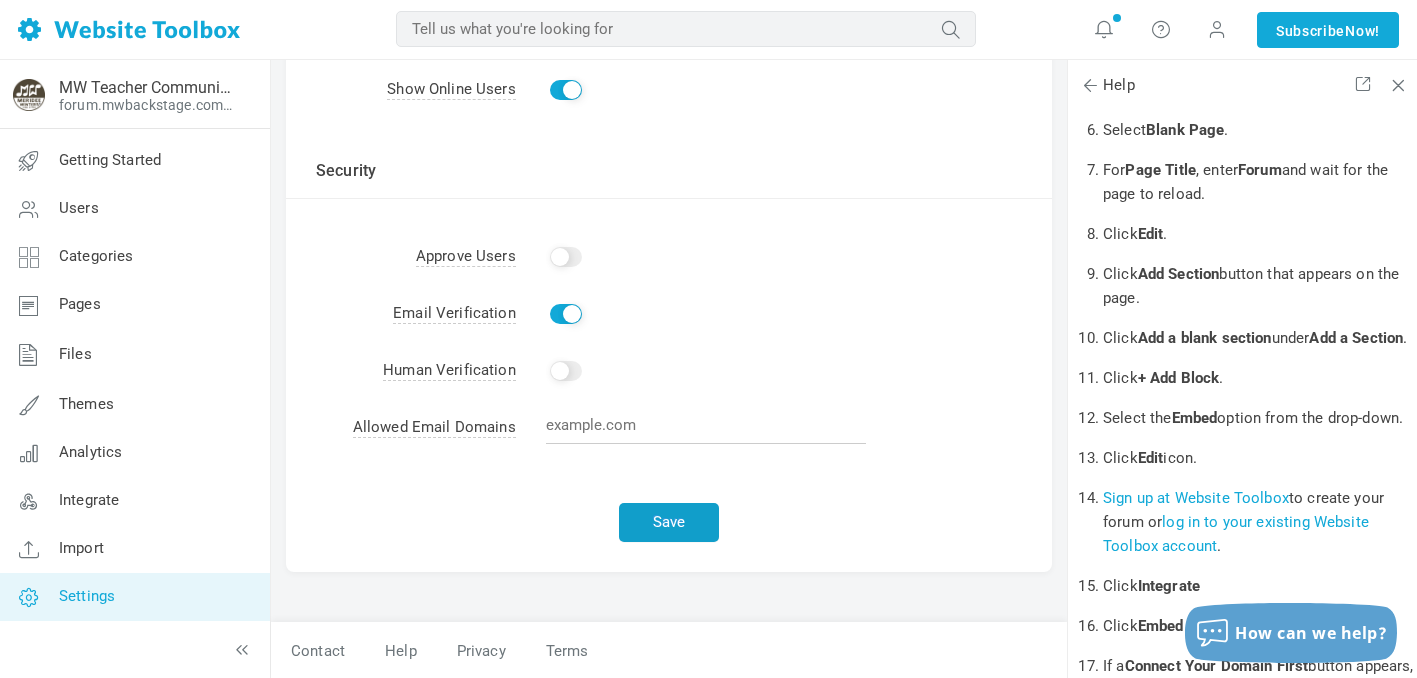 click on "Save" at bounding box center [669, 522] 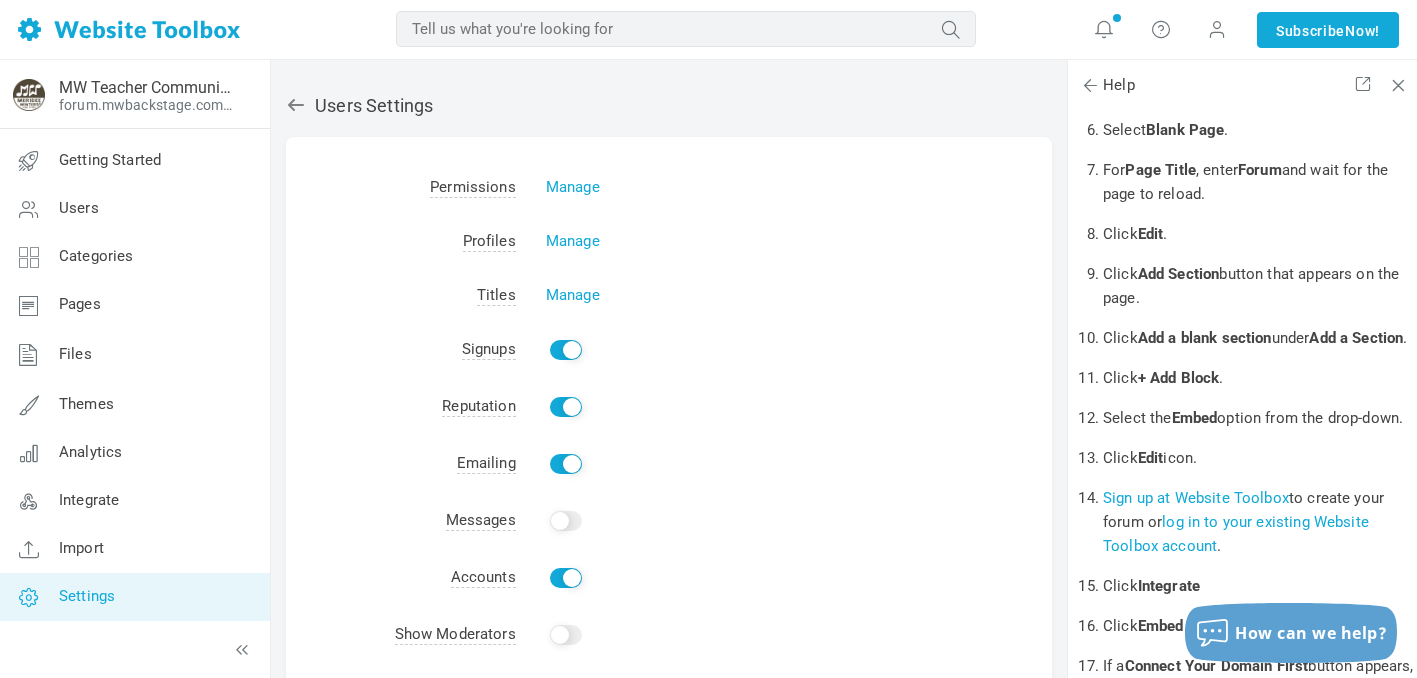 scroll, scrollTop: 0, scrollLeft: 0, axis: both 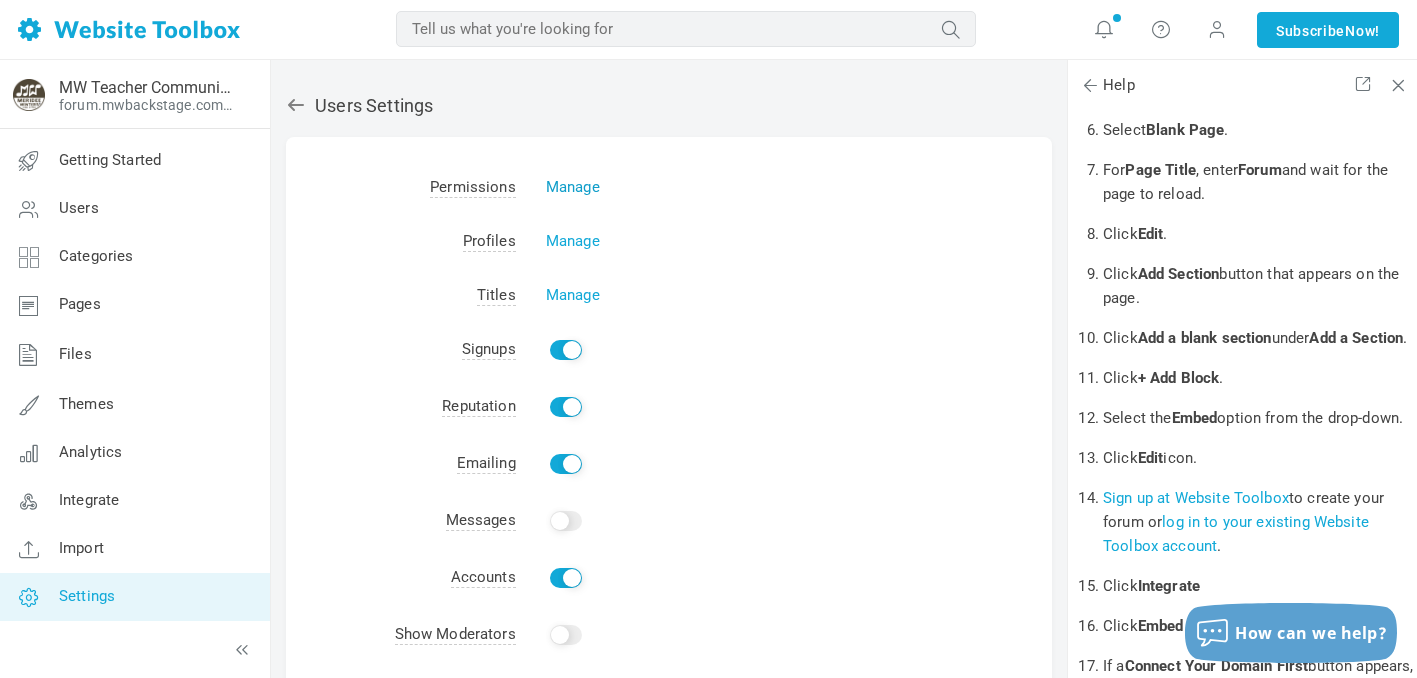 click on "Manage" at bounding box center [573, 187] 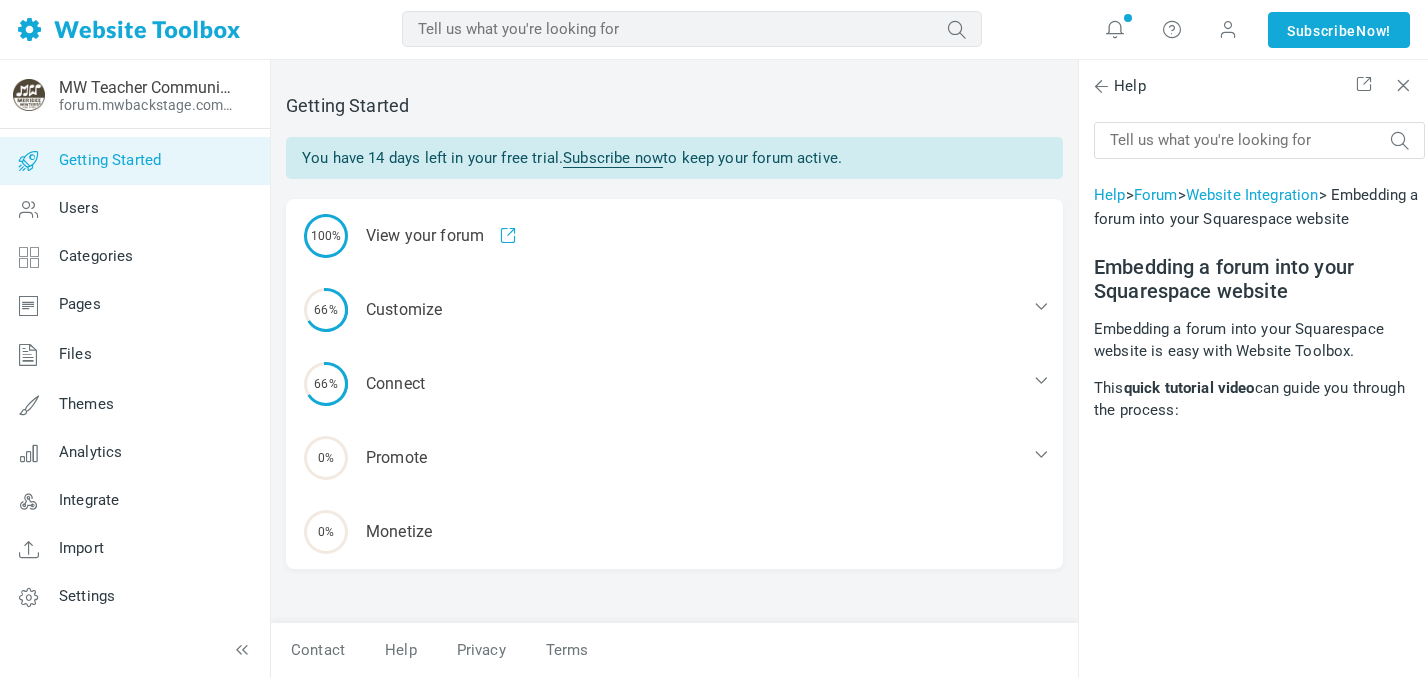 scroll, scrollTop: 0, scrollLeft: 0, axis: both 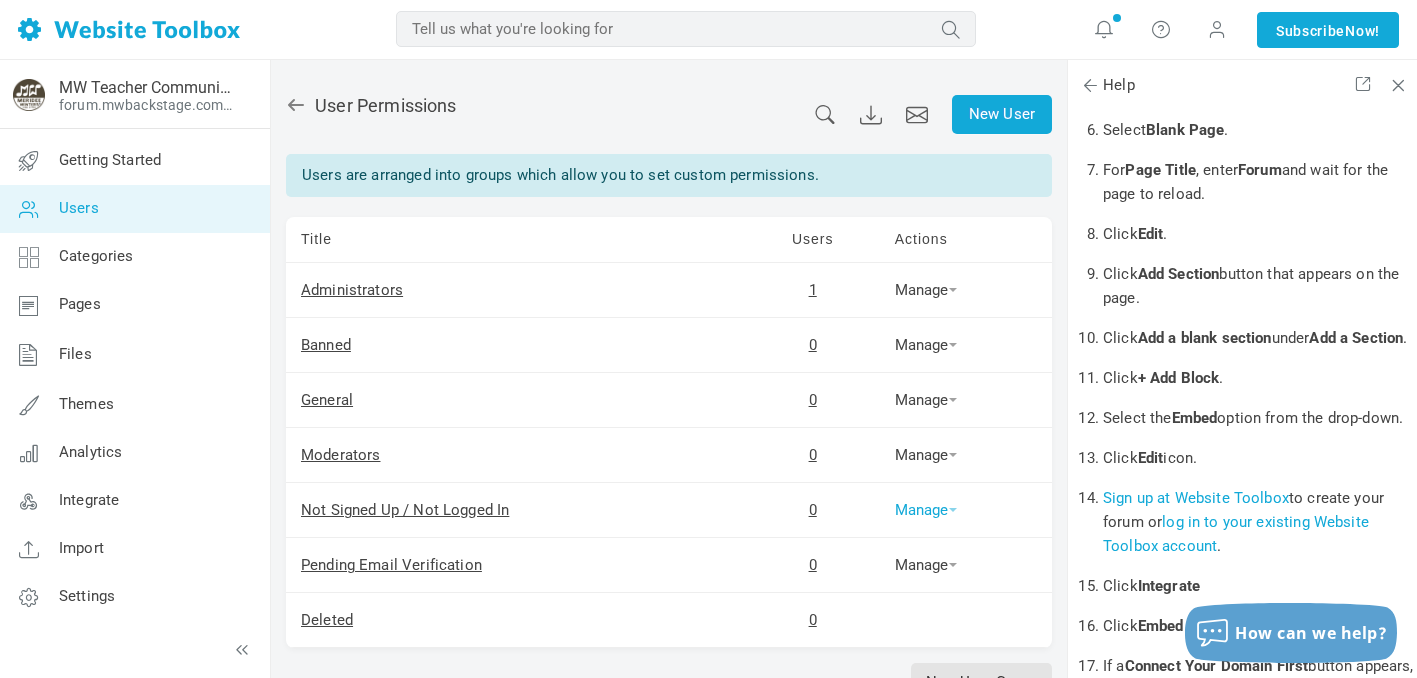 click on "Manage" at bounding box center (926, 510) 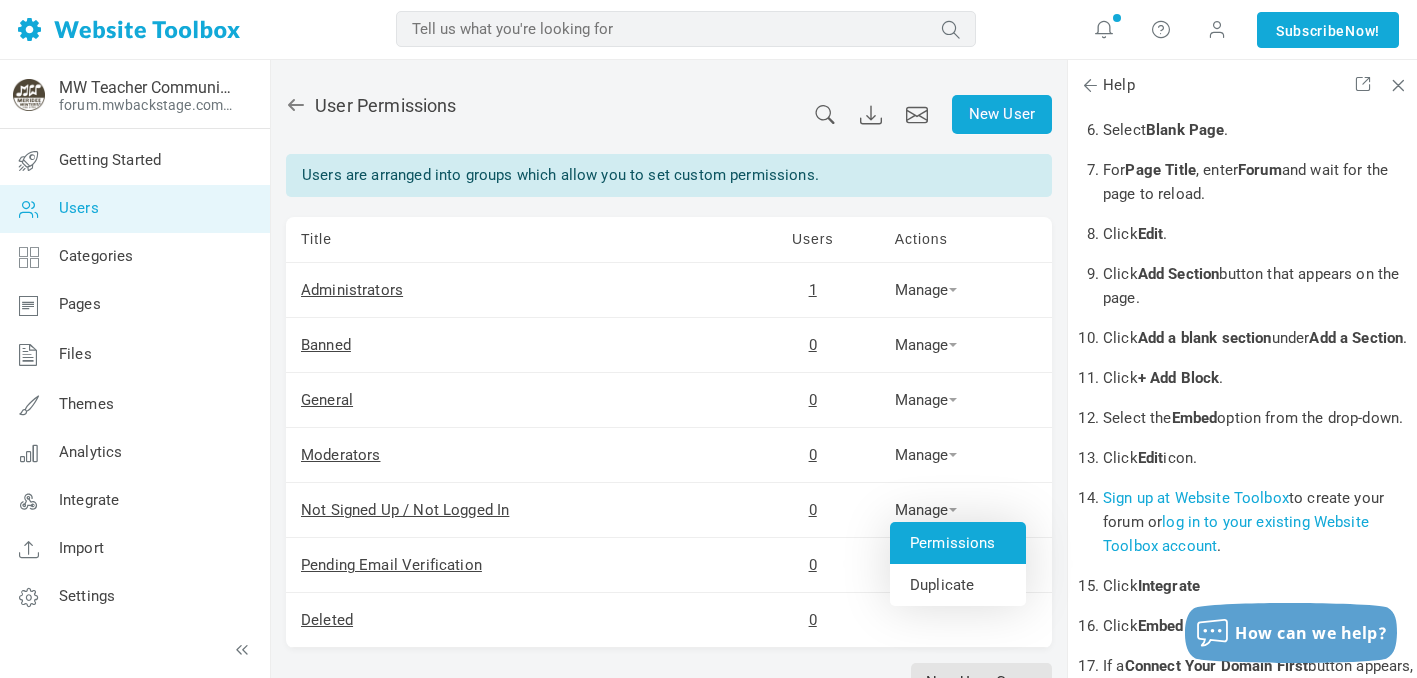 click on "Permissions" at bounding box center [958, 543] 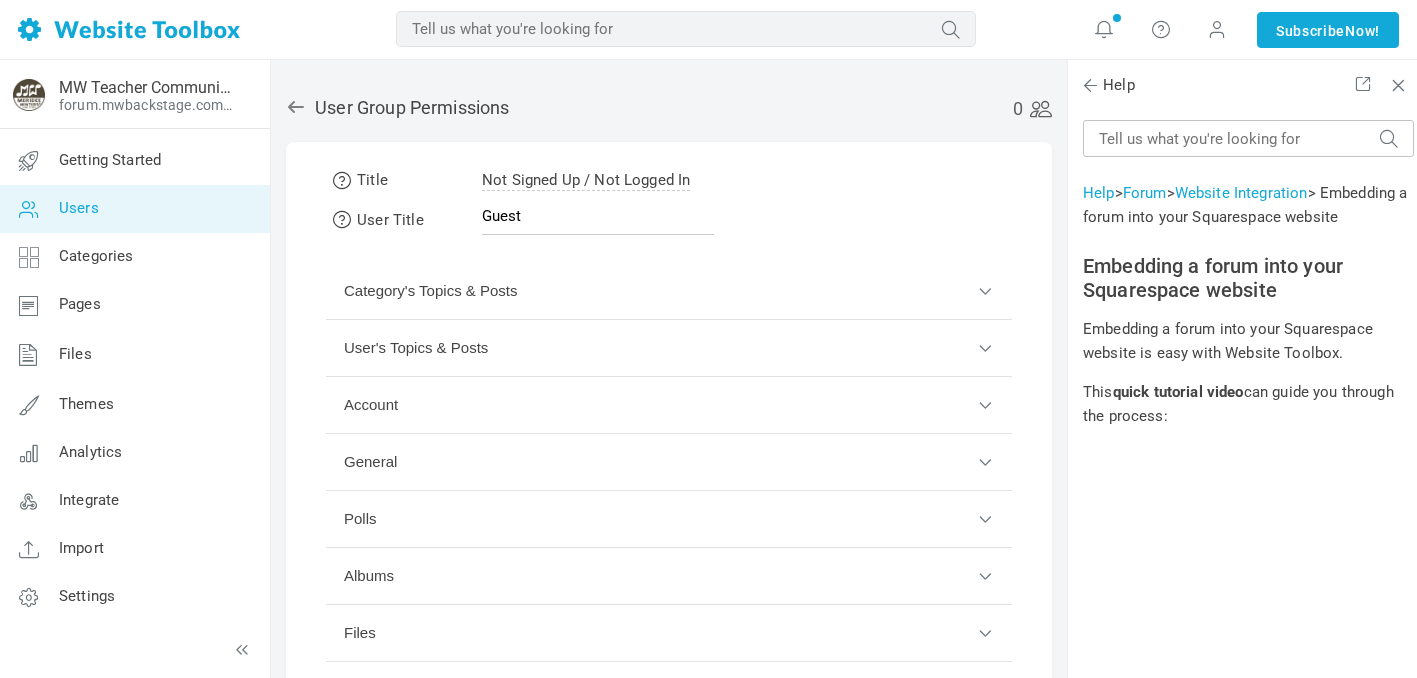 scroll, scrollTop: 0, scrollLeft: 0, axis: both 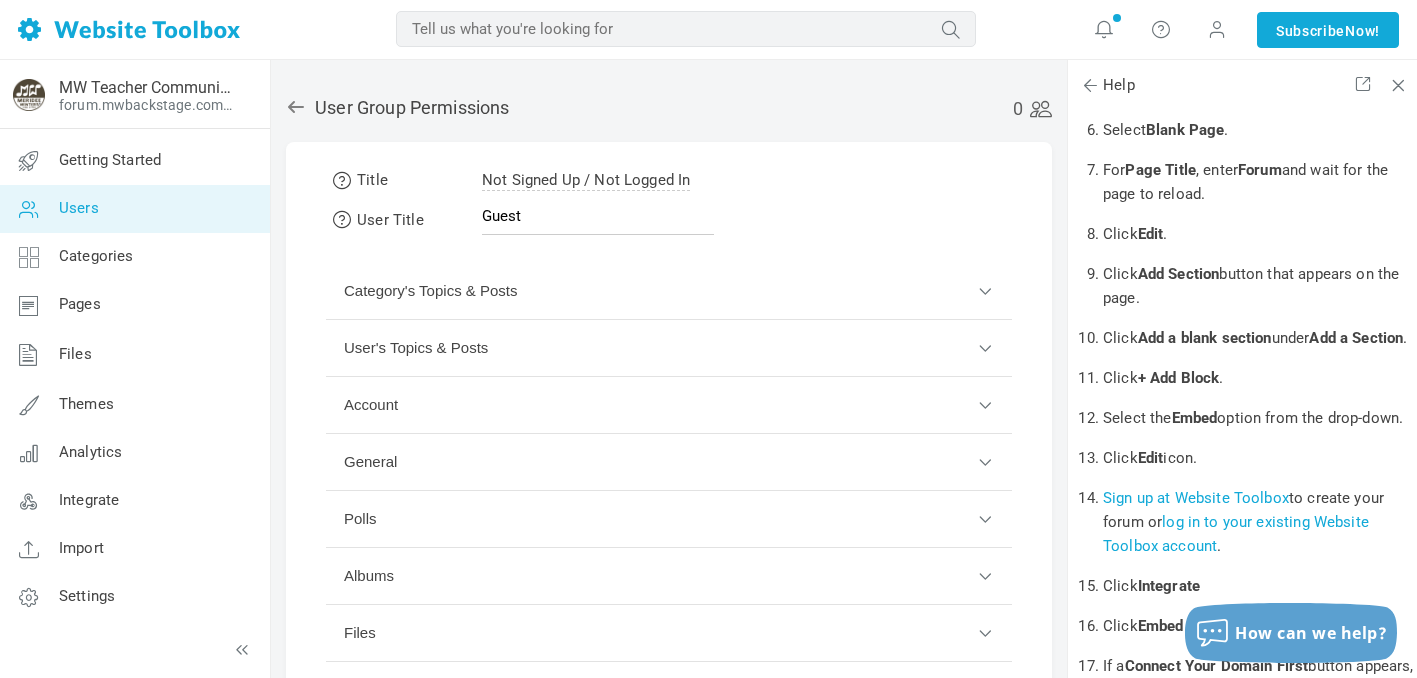 click on "Category's Topics & Posts" at bounding box center (669, 291) 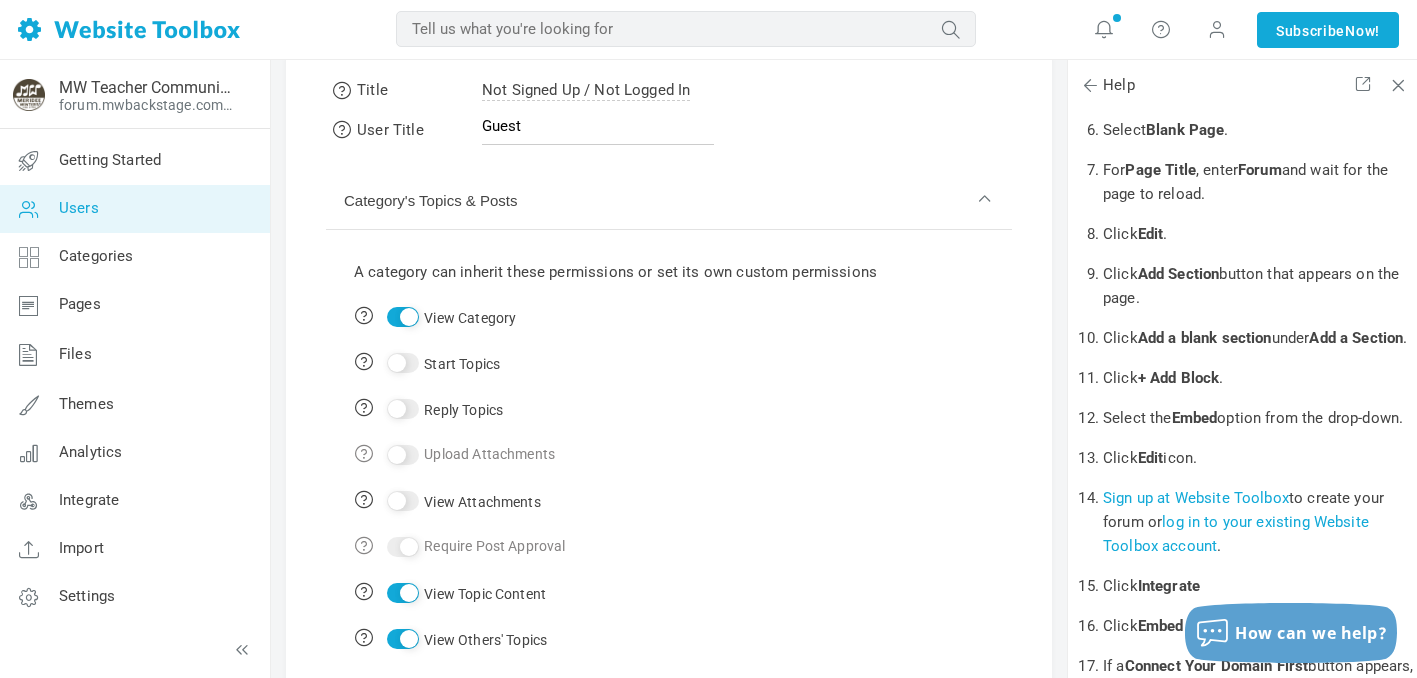 scroll, scrollTop: 67, scrollLeft: 0, axis: vertical 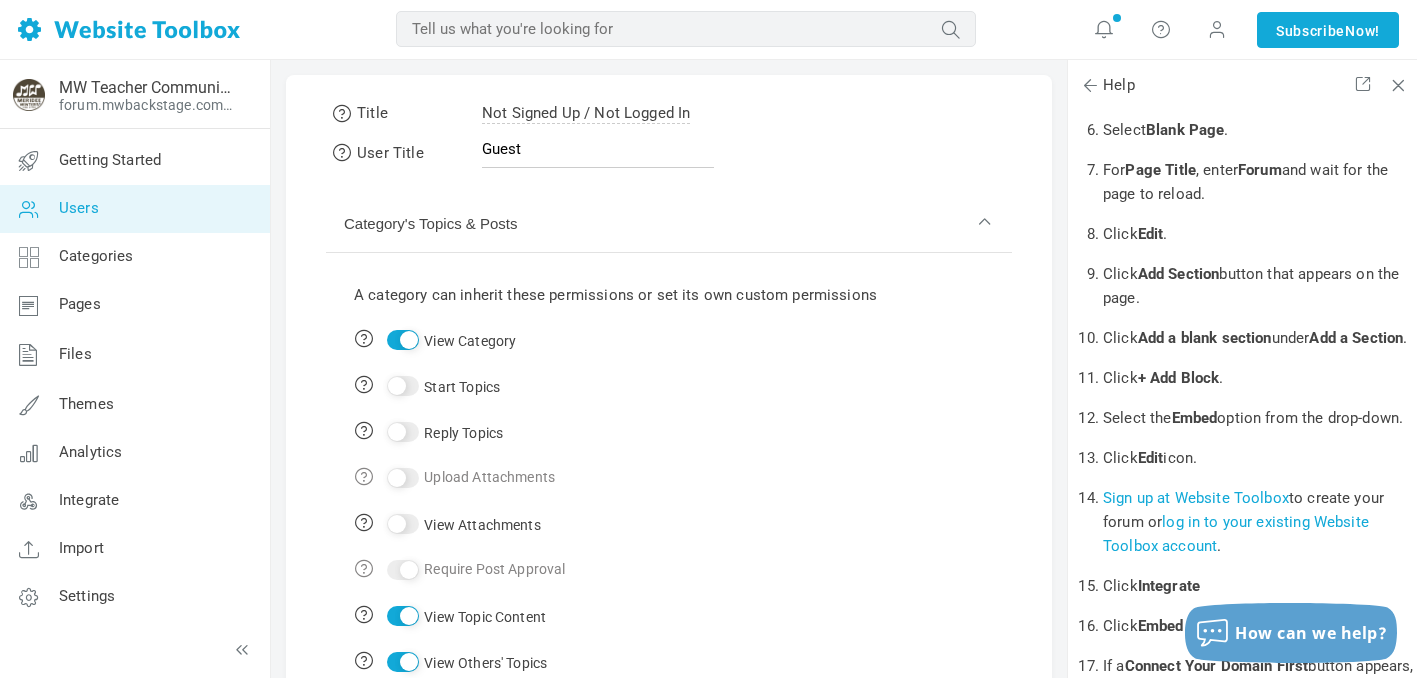 click on "Category's Topics & Posts" at bounding box center [669, 224] 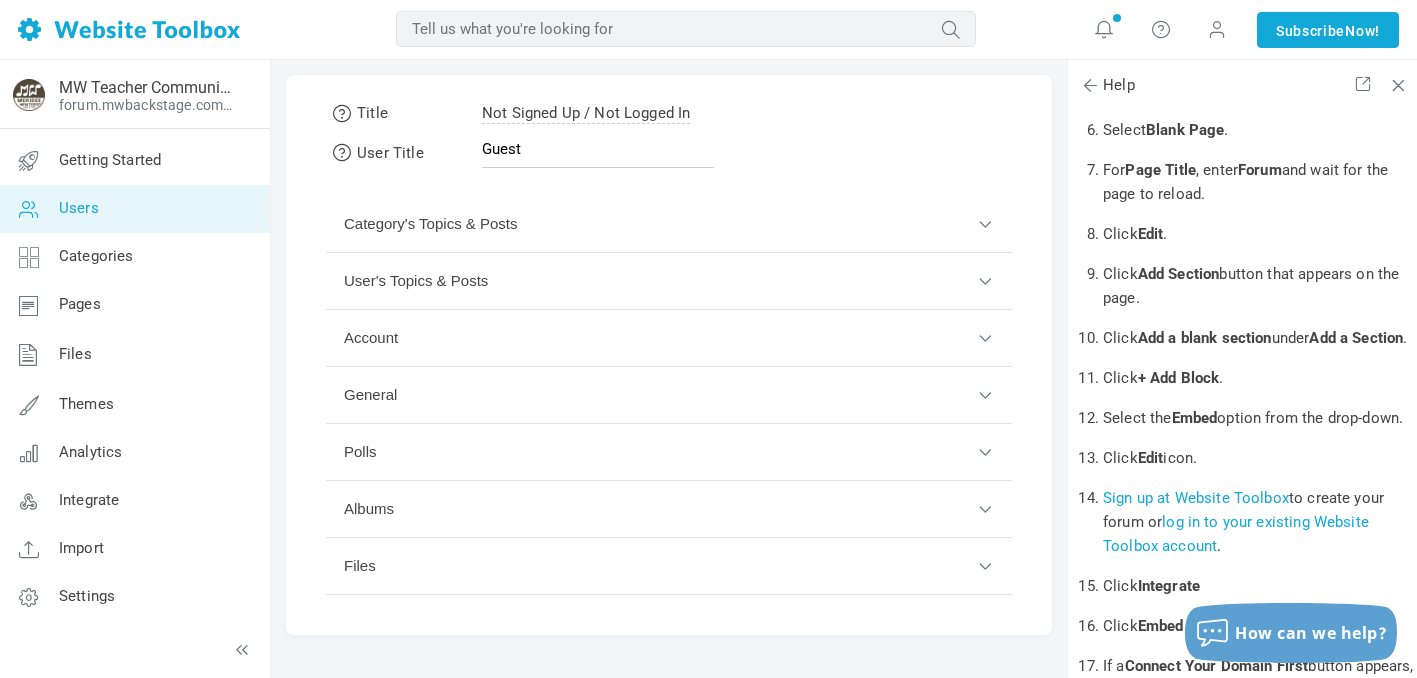click on "User's Topics & Posts" at bounding box center (669, 281) 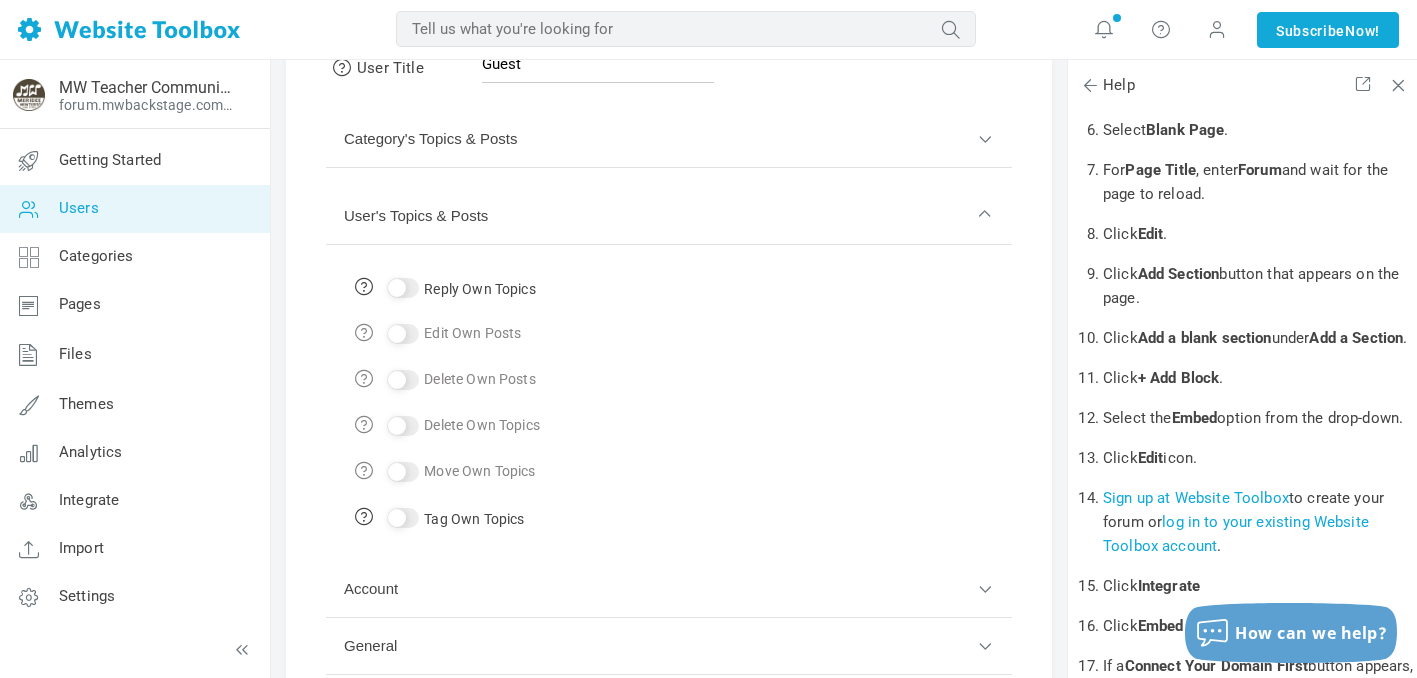 scroll, scrollTop: 159, scrollLeft: 0, axis: vertical 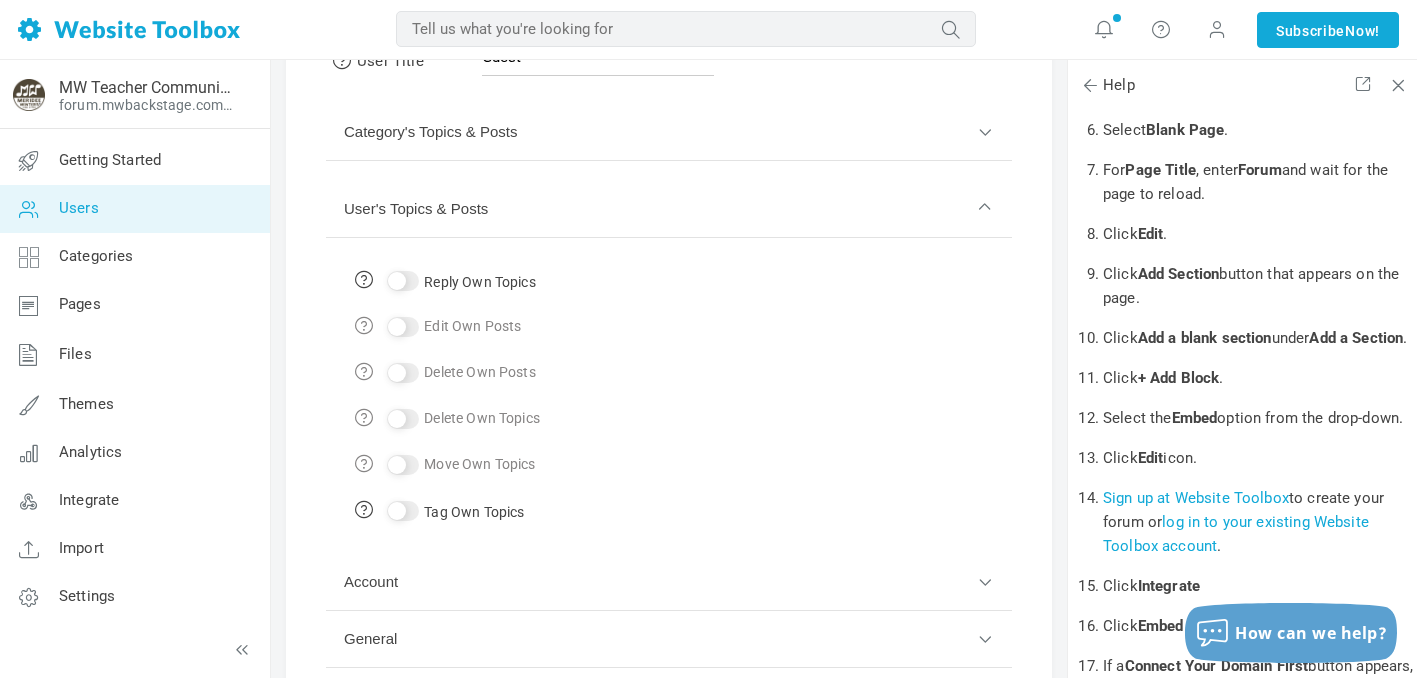 click on "User's Topics & Posts" at bounding box center [669, 209] 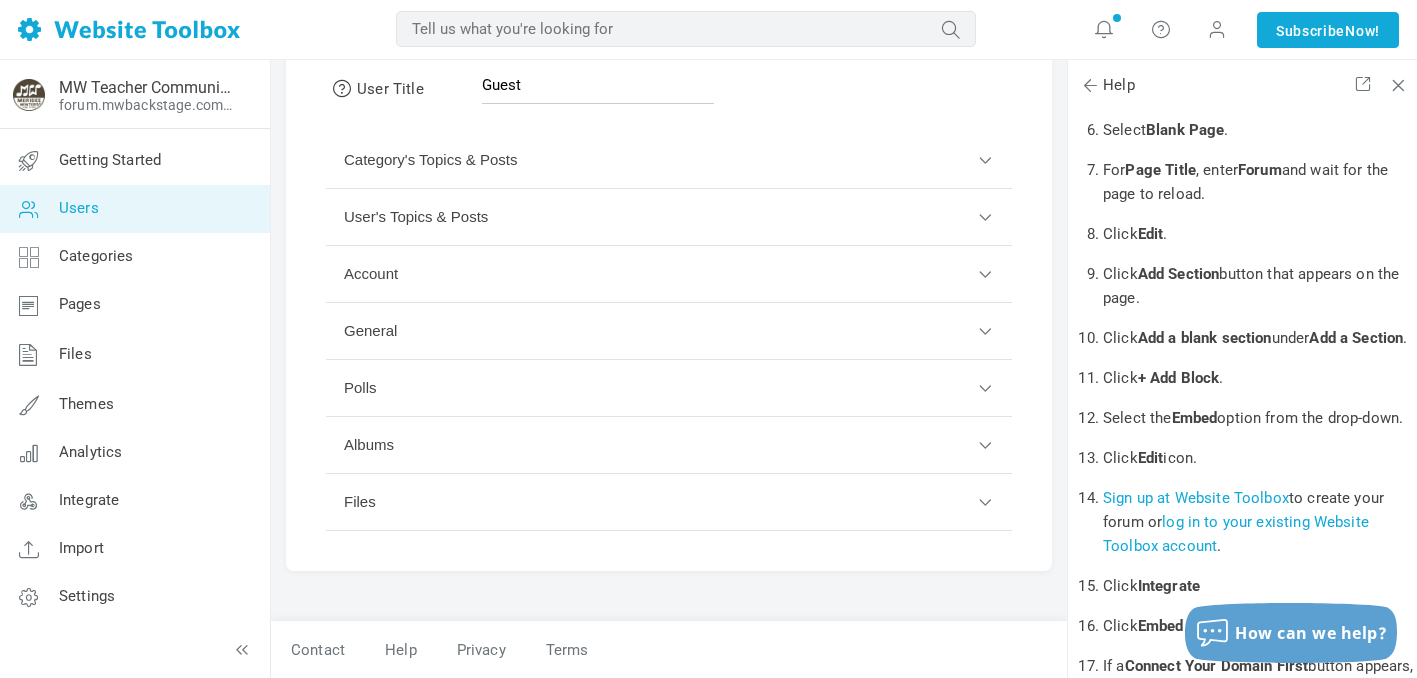 scroll, scrollTop: 130, scrollLeft: 0, axis: vertical 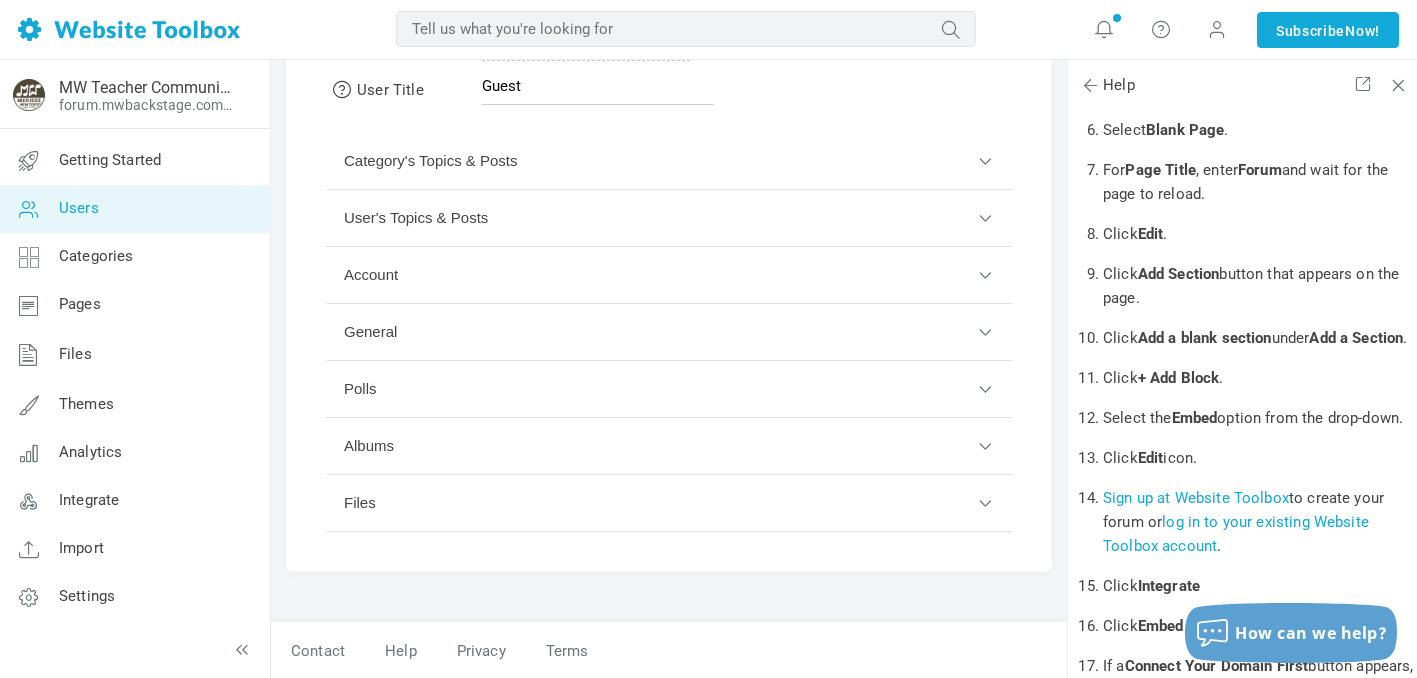 click on "User's Topics & Posts" at bounding box center [669, 218] 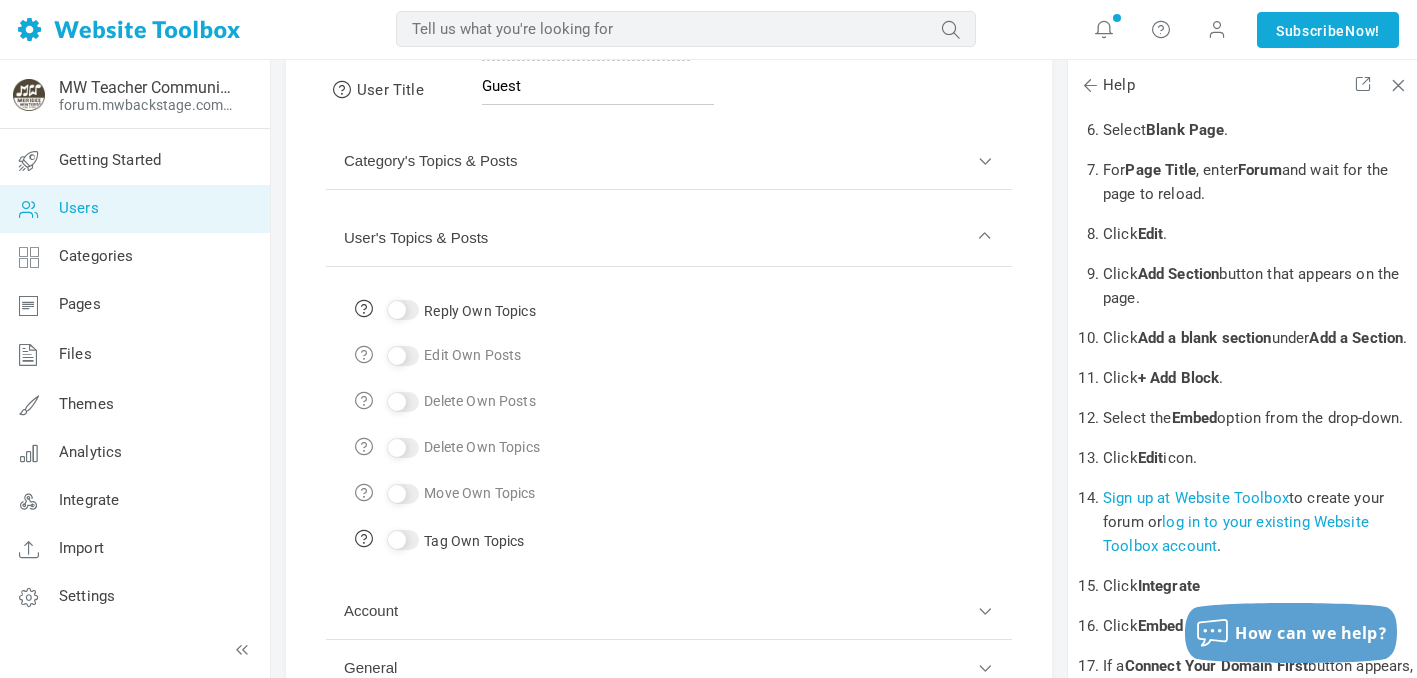click on "Reply Own Topics" at bounding box center (403, 310) 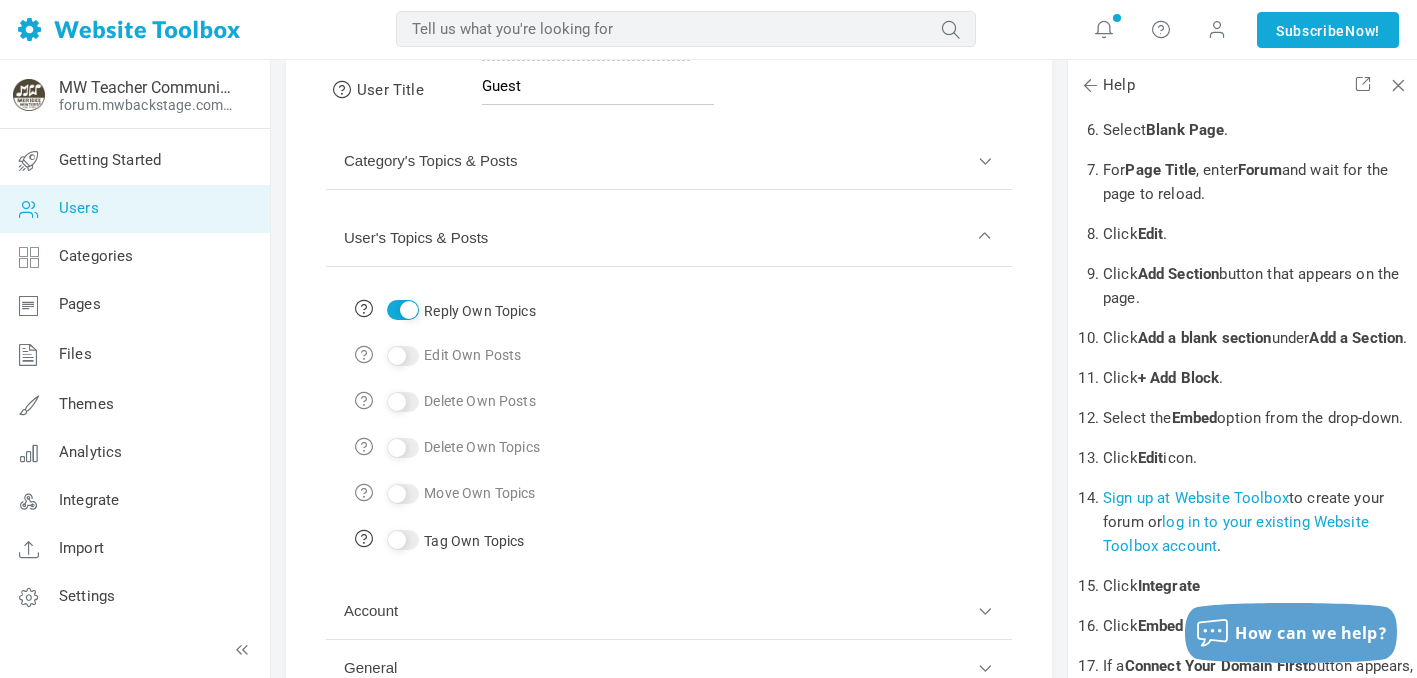 click on "User's Topics & Posts" at bounding box center [669, 238] 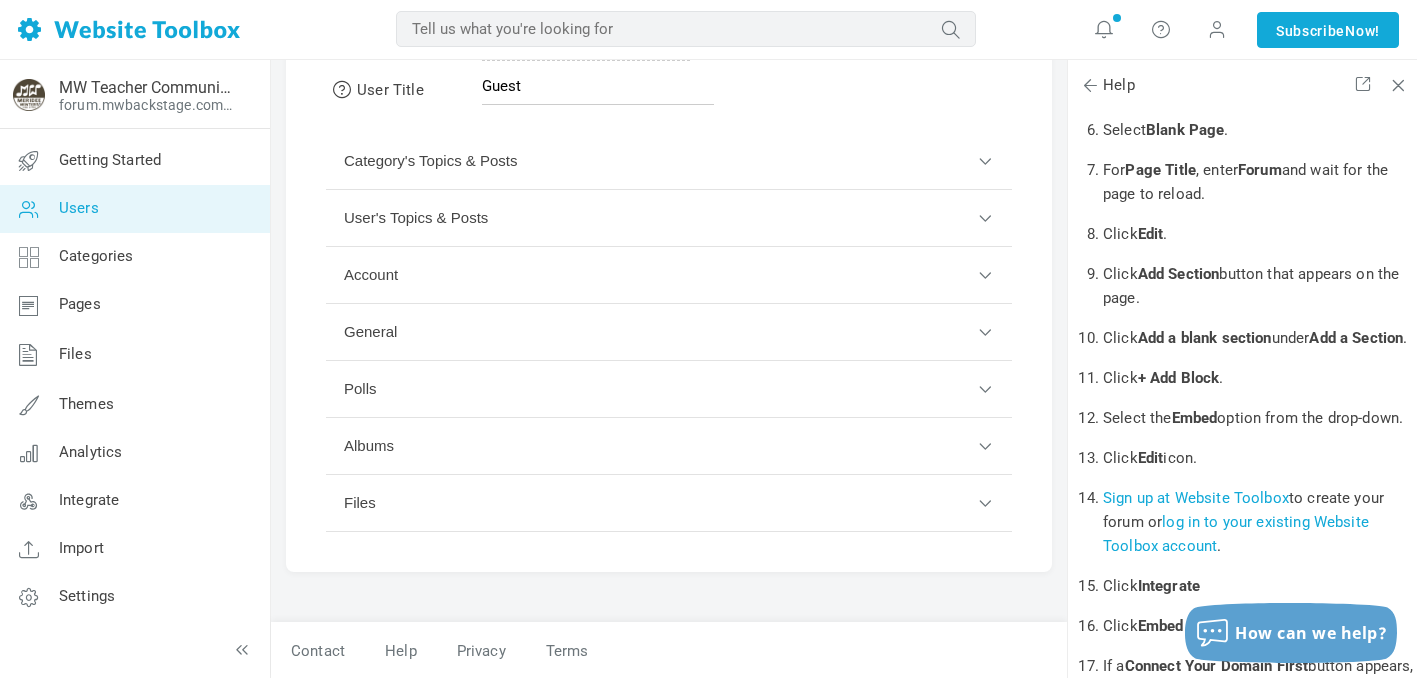 click on "Account" at bounding box center [669, 275] 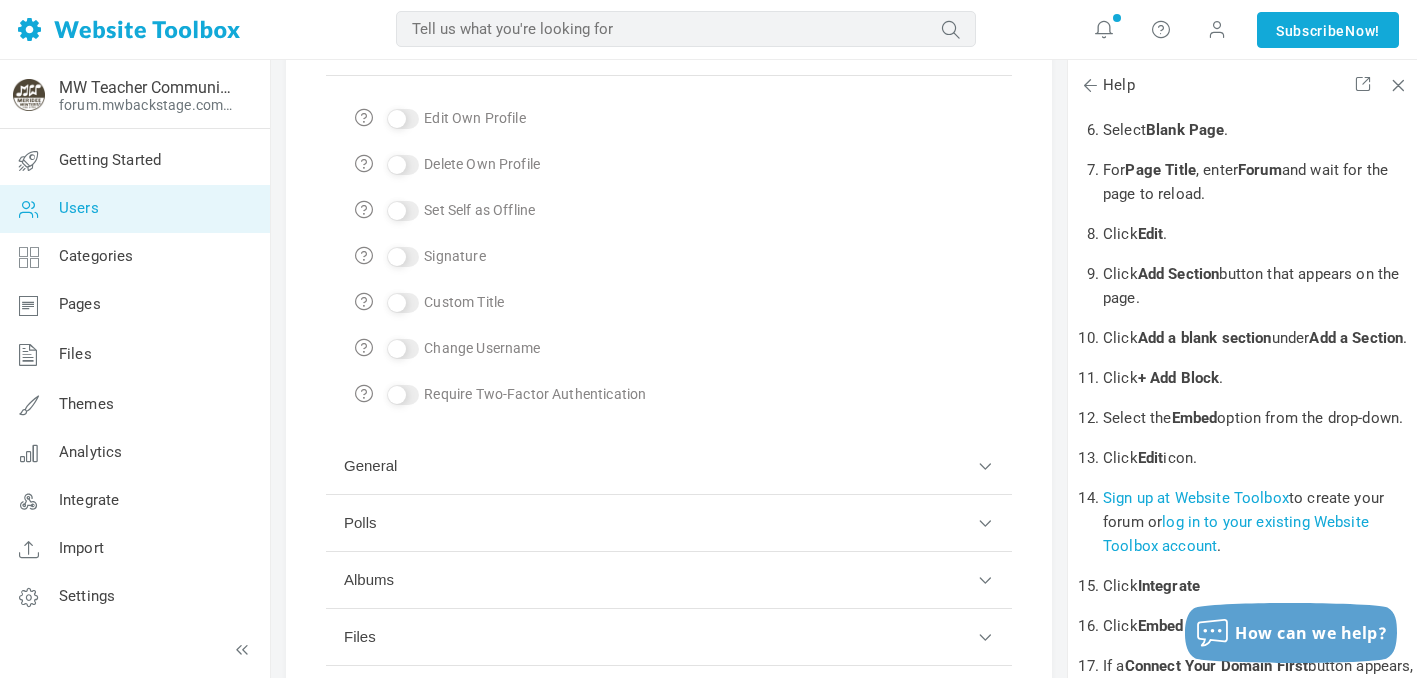 scroll, scrollTop: 396, scrollLeft: 0, axis: vertical 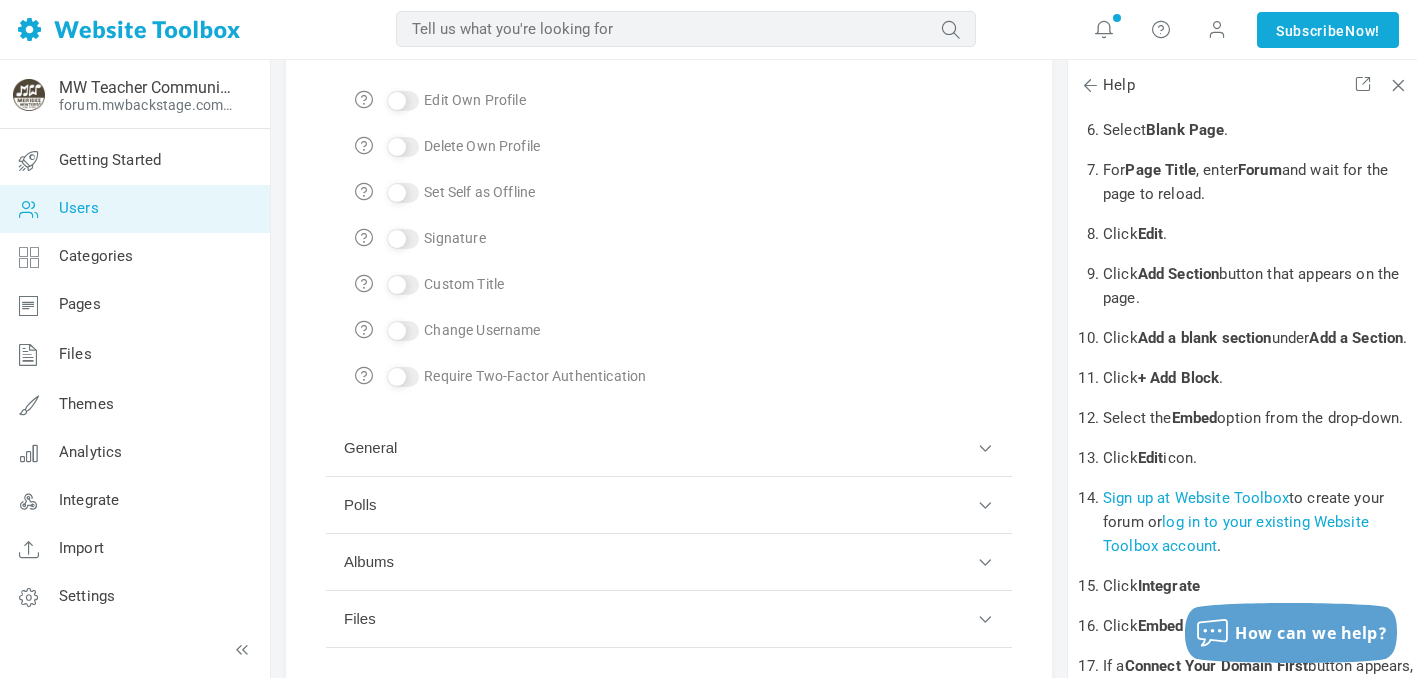click at bounding box center (403, 331) 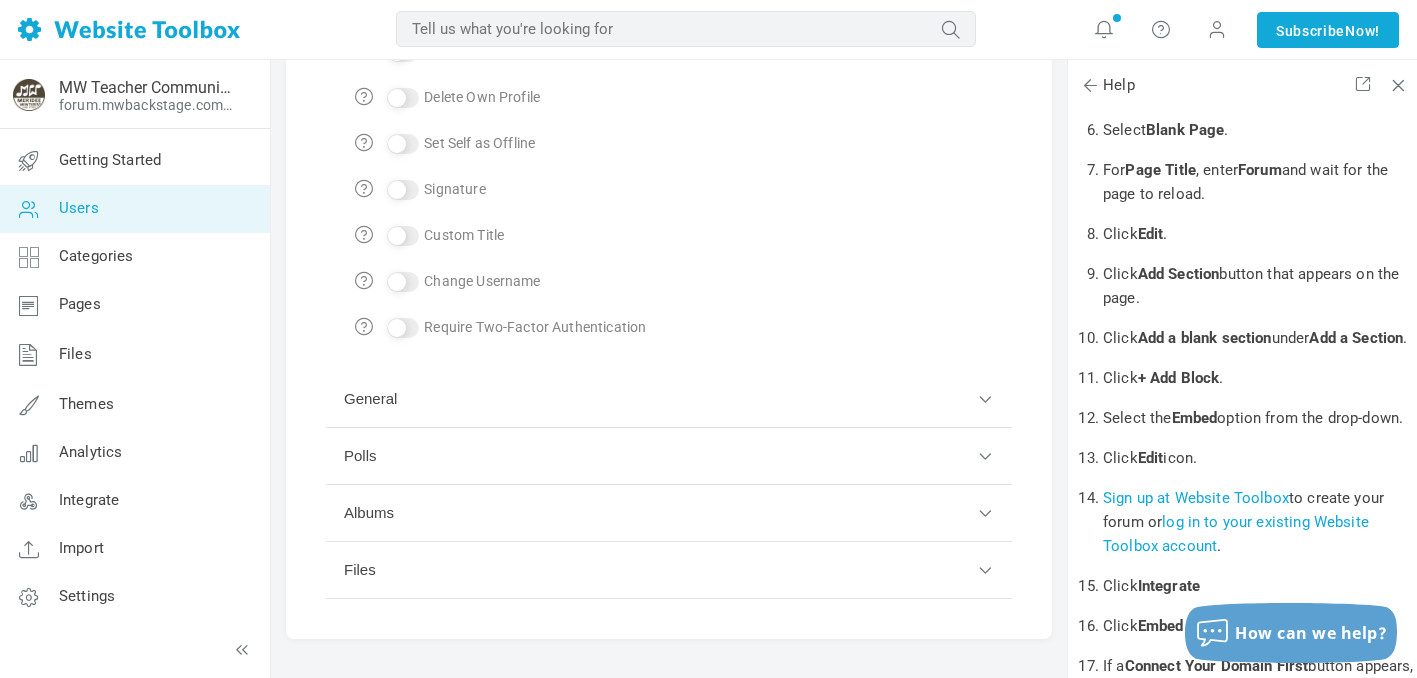 scroll, scrollTop: 450, scrollLeft: 0, axis: vertical 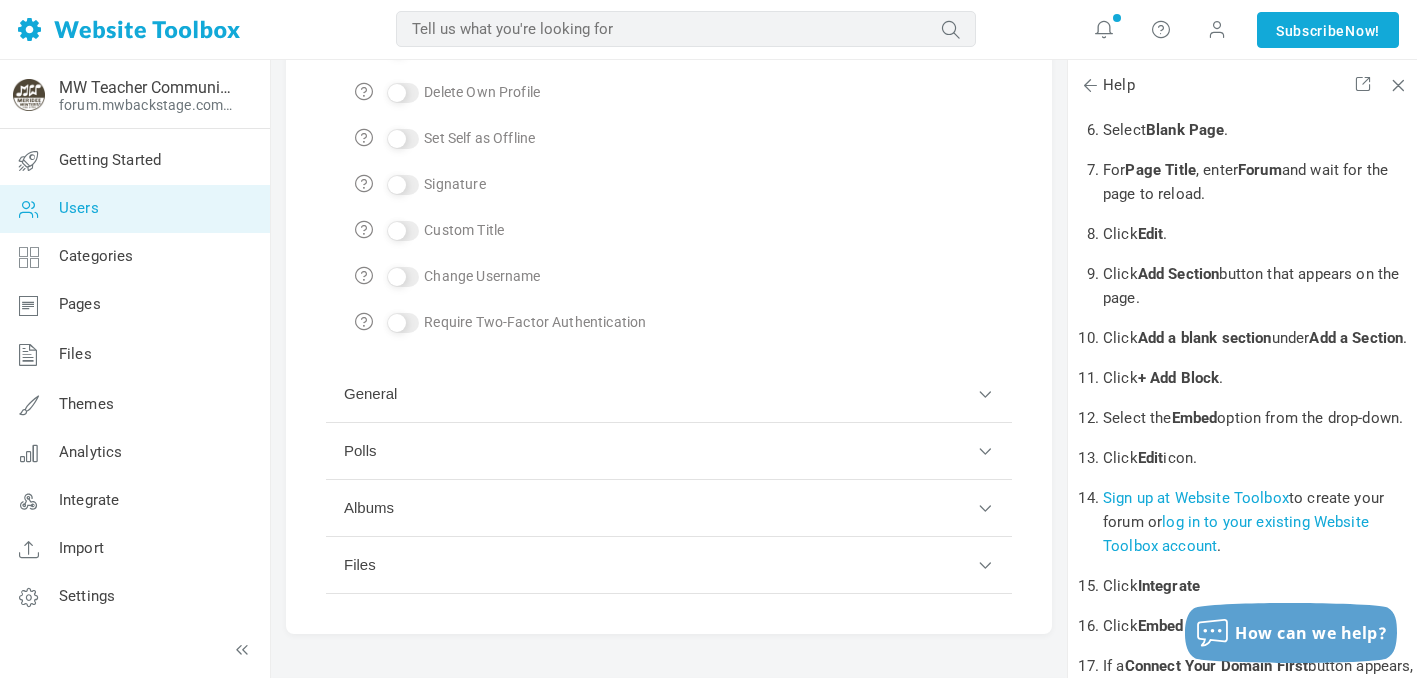 click on "General" at bounding box center (669, 394) 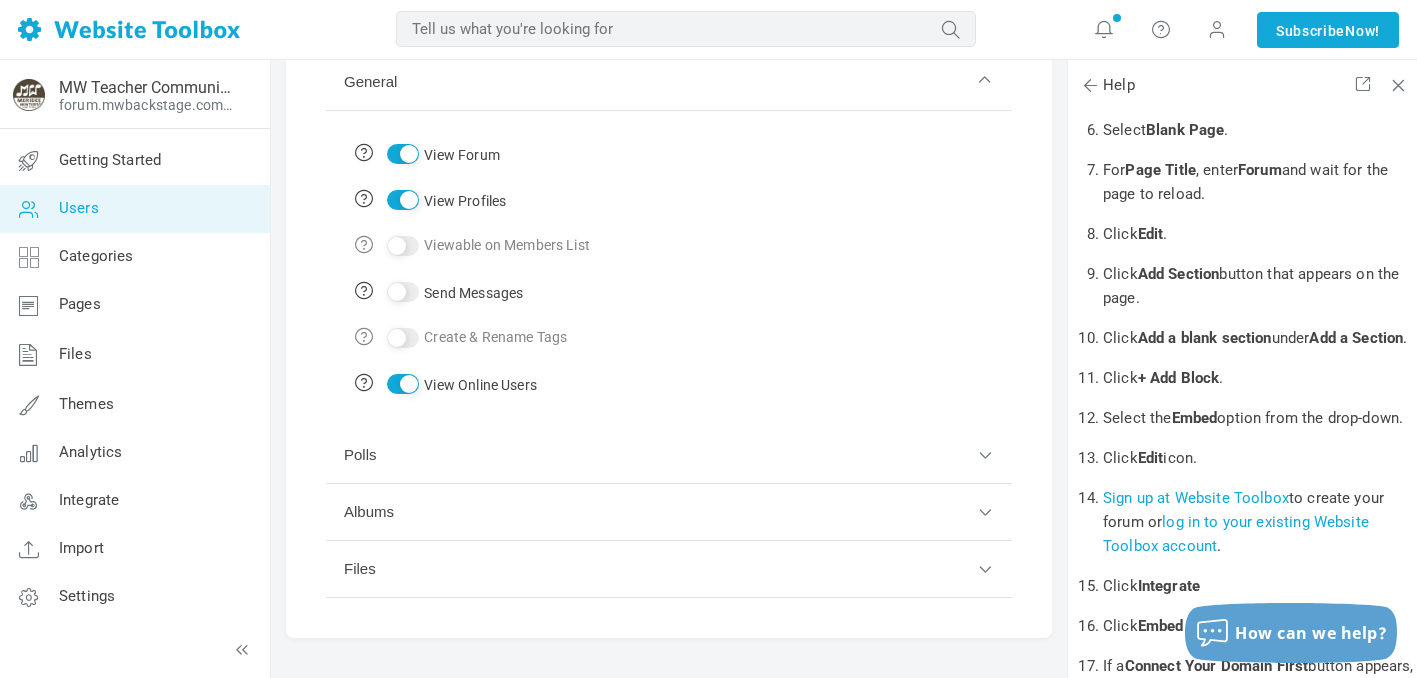 scroll, scrollTop: 363, scrollLeft: 0, axis: vertical 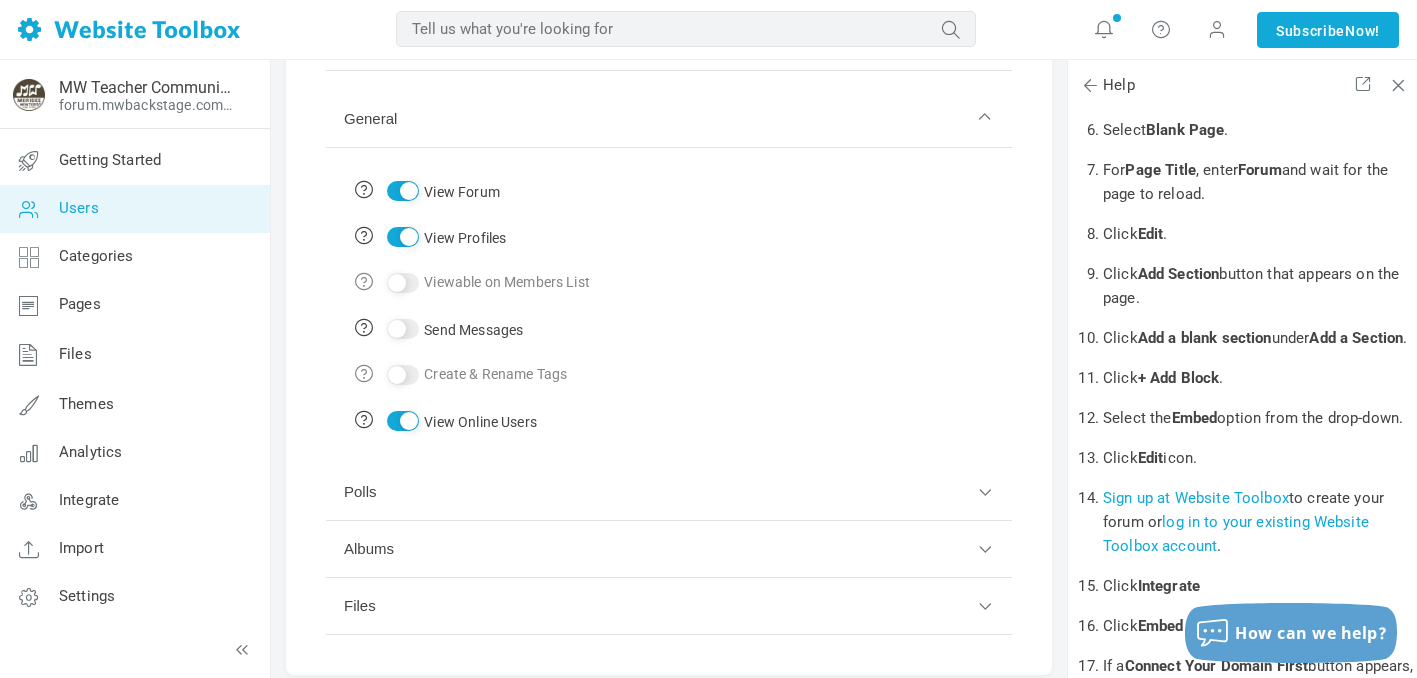 click on "View Online Users" at bounding box center (403, 421) 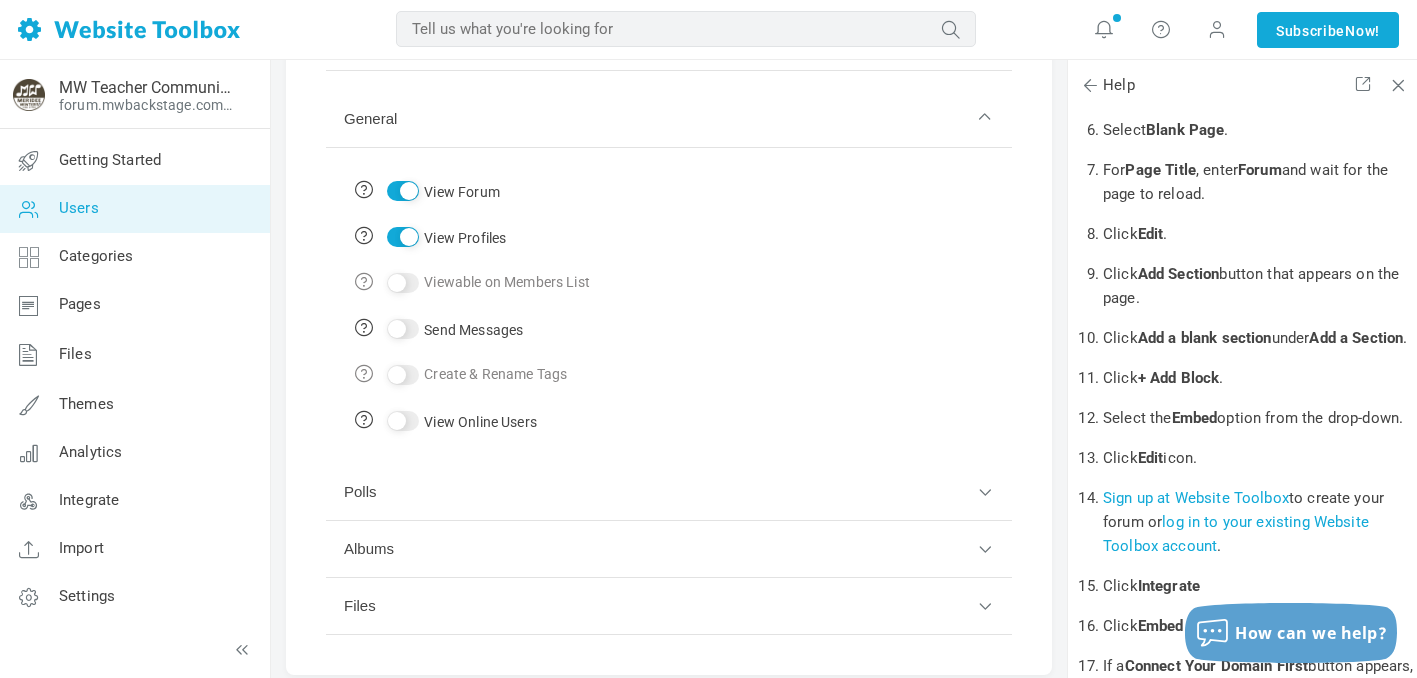 click on "Files" at bounding box center [669, 606] 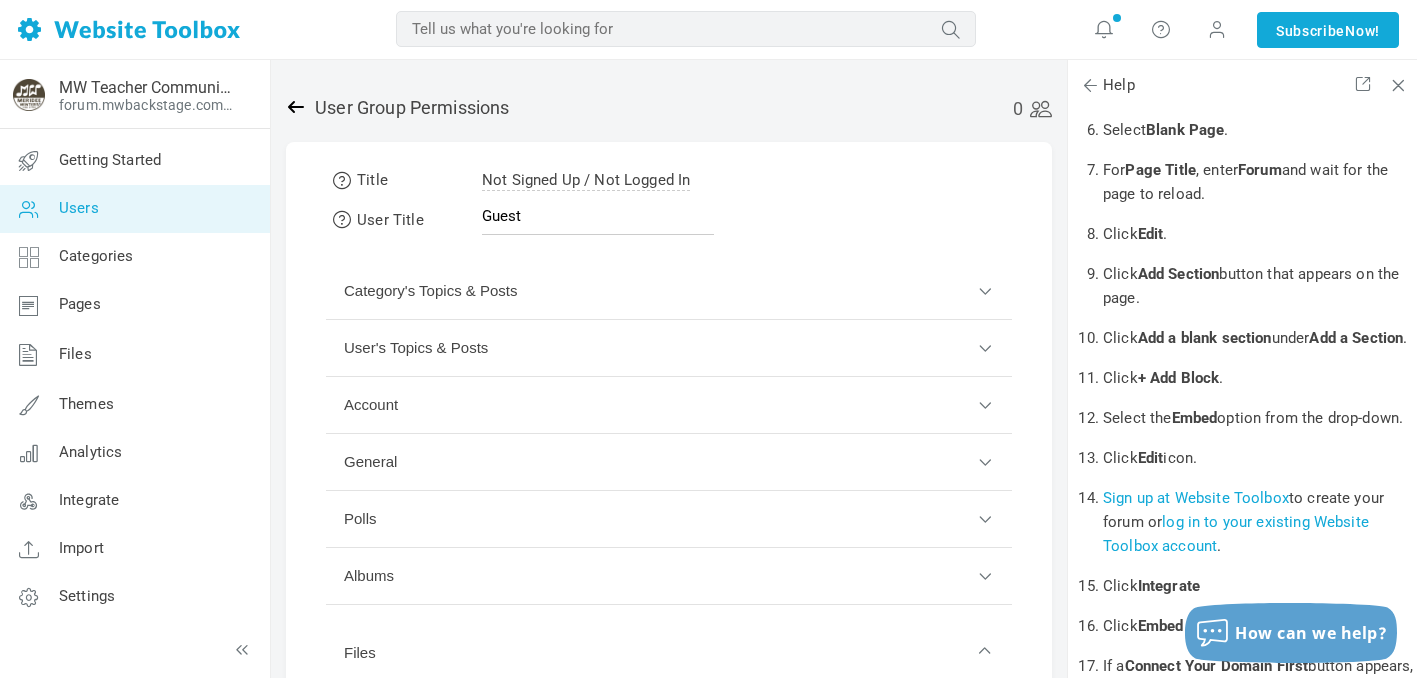 scroll, scrollTop: 0, scrollLeft: 0, axis: both 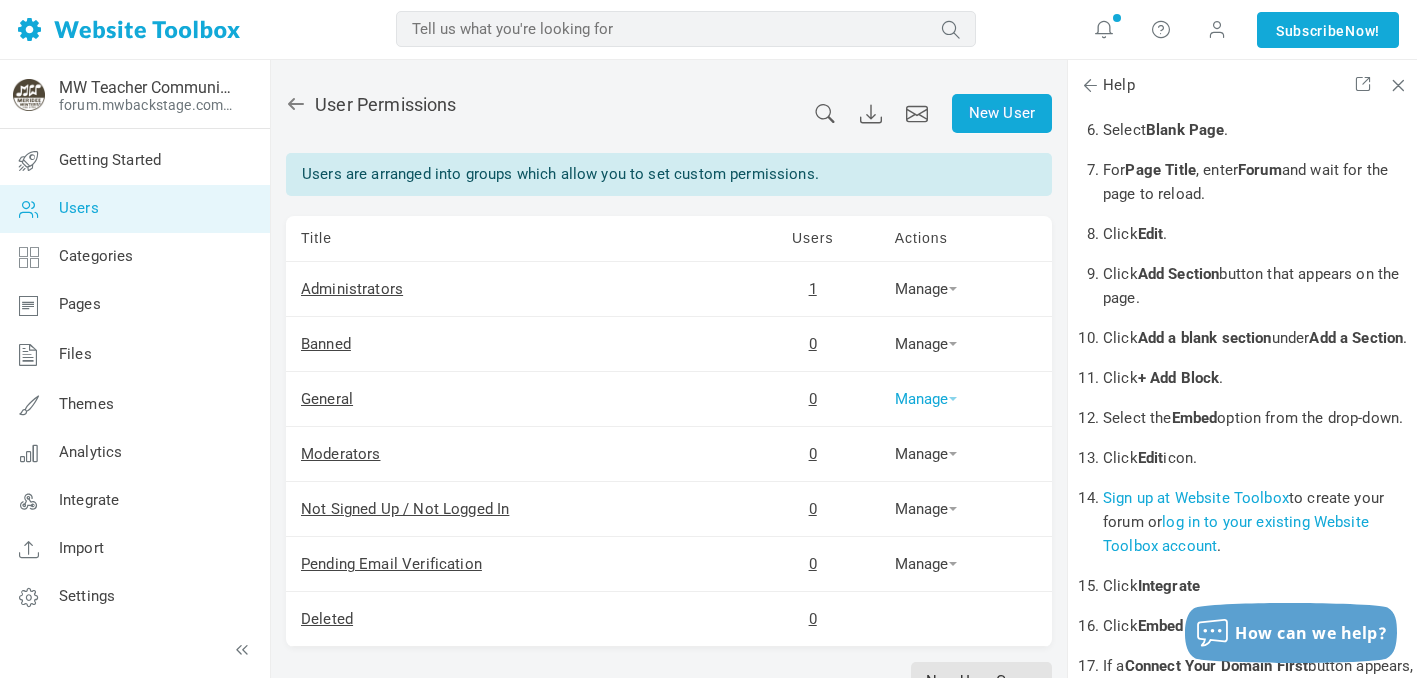 click on "Manage" at bounding box center (926, 399) 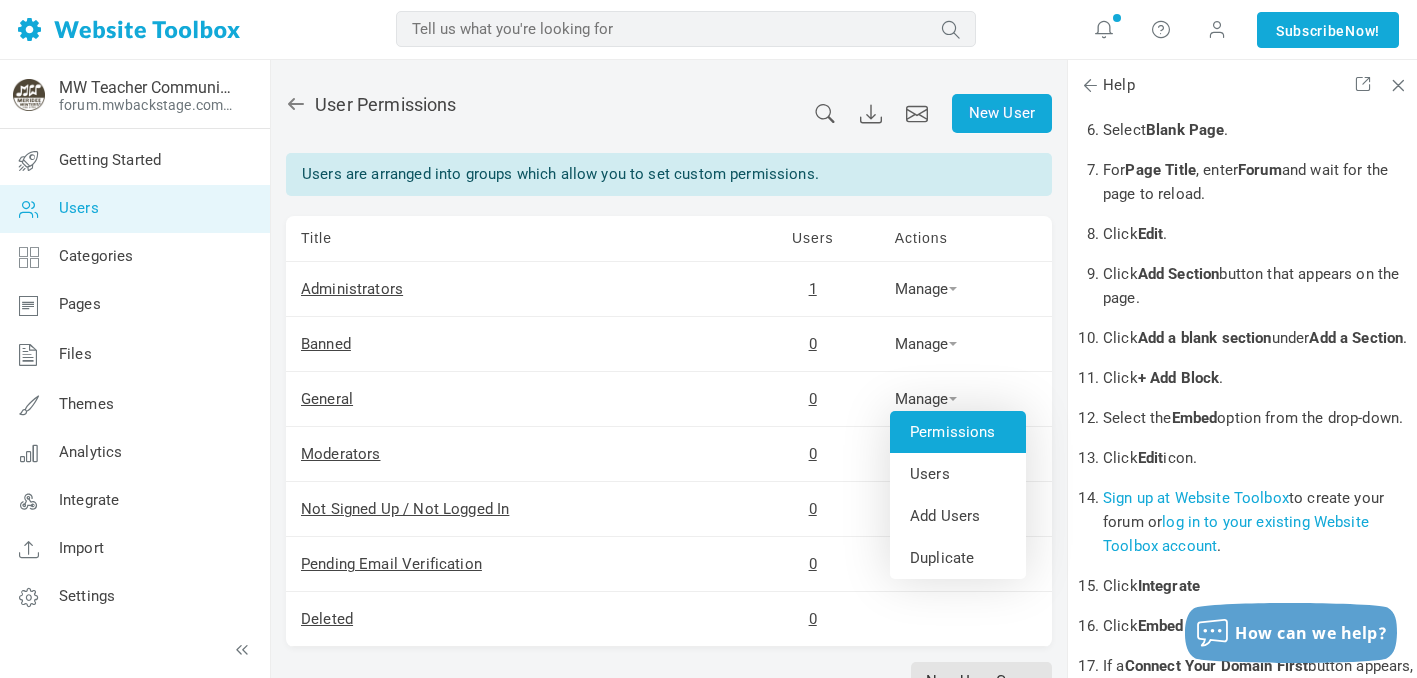 click on "Permissions" at bounding box center (958, 432) 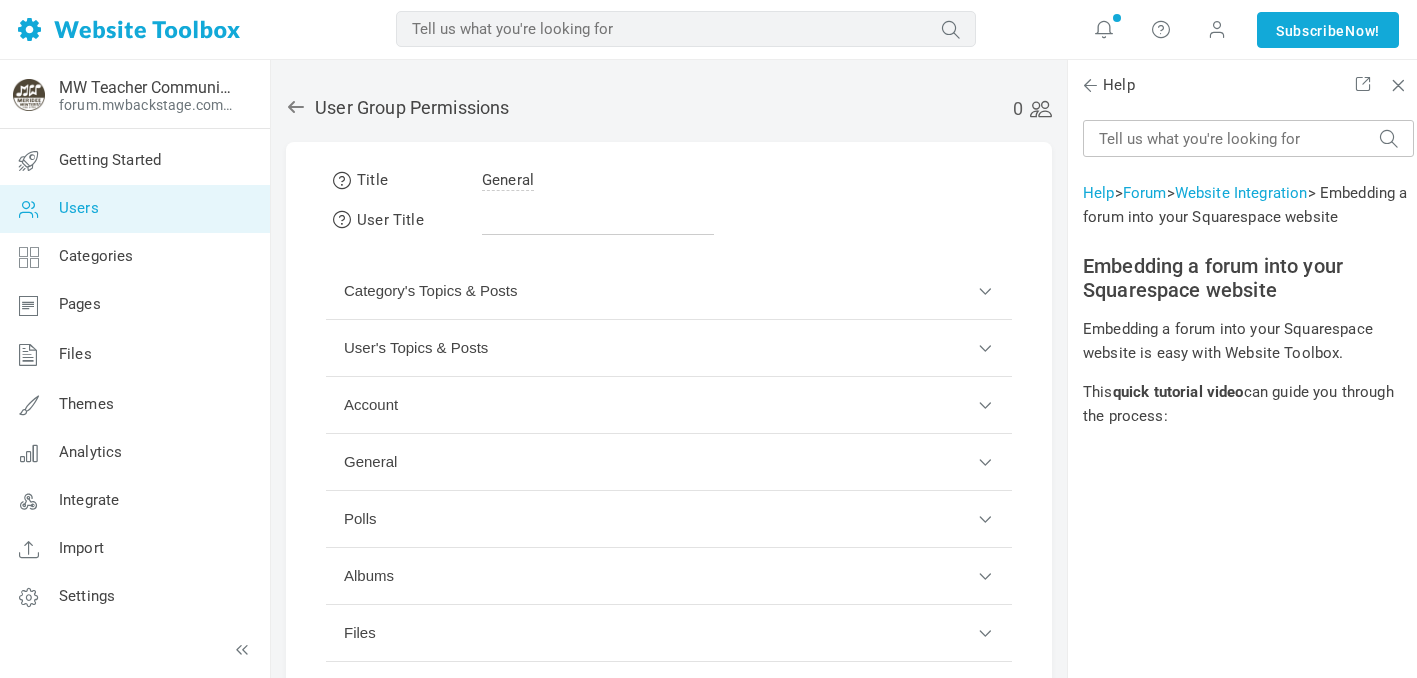 scroll, scrollTop: 0, scrollLeft: 0, axis: both 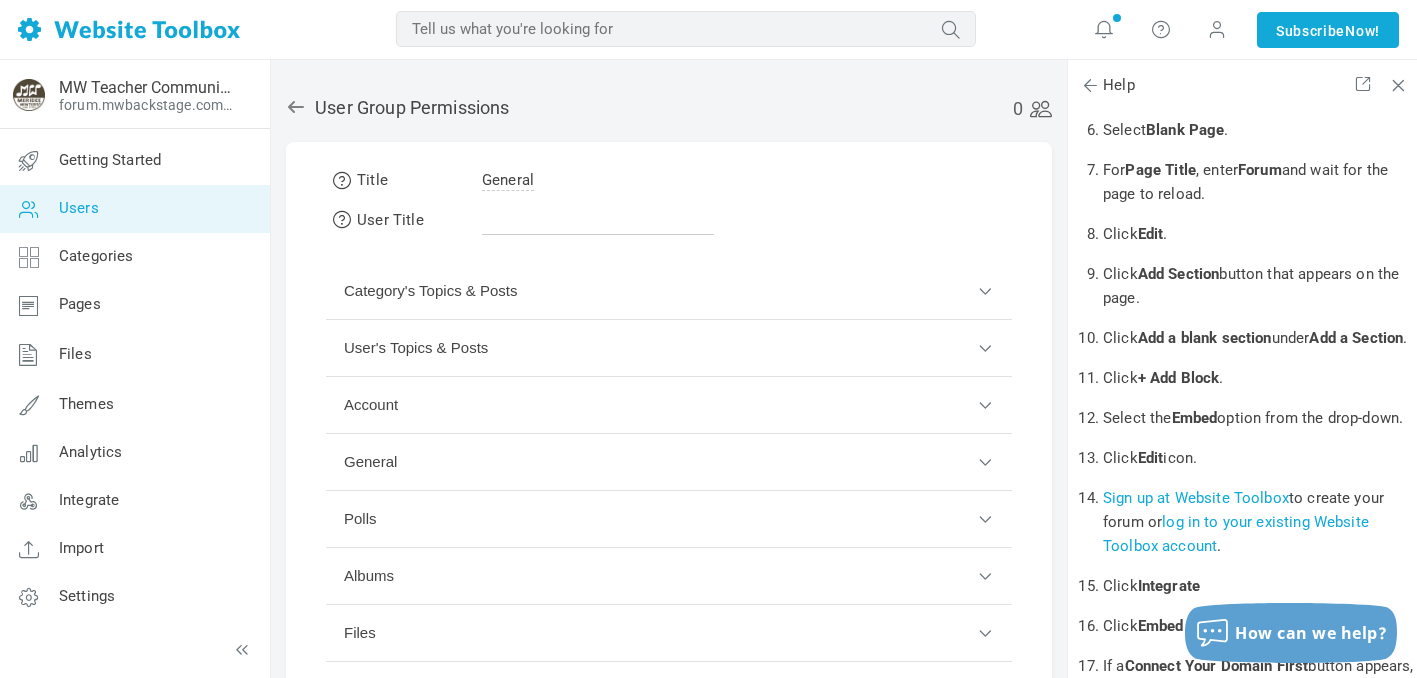 click on "Category's Topics & Posts" at bounding box center [669, 291] 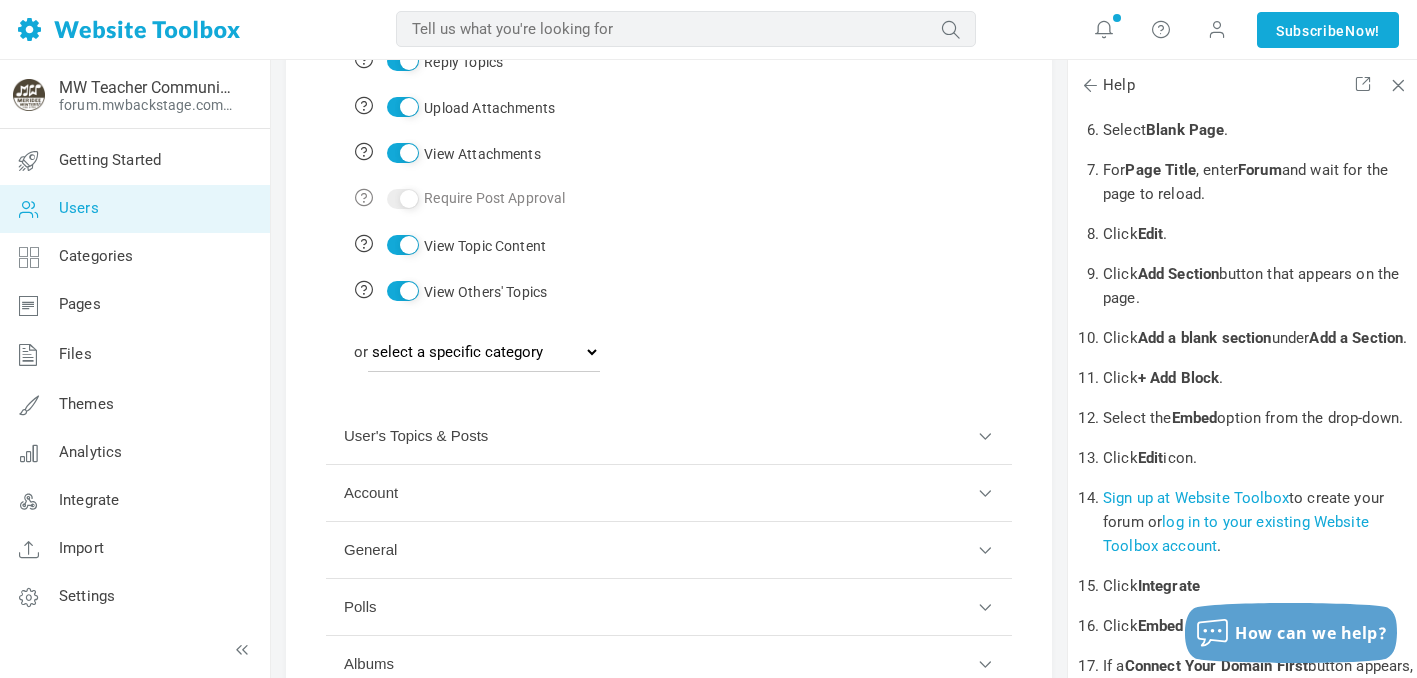 scroll, scrollTop: 442, scrollLeft: 0, axis: vertical 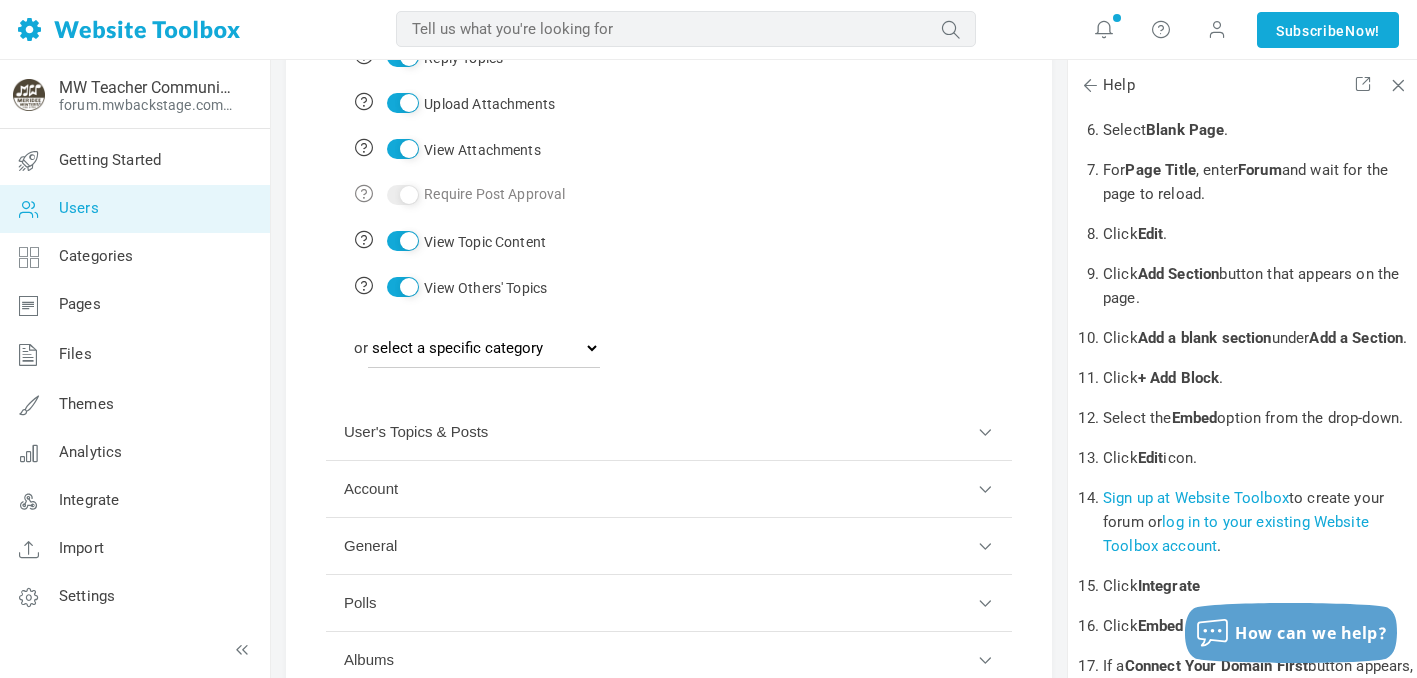 click on "User's Topics & Posts" at bounding box center (669, 432) 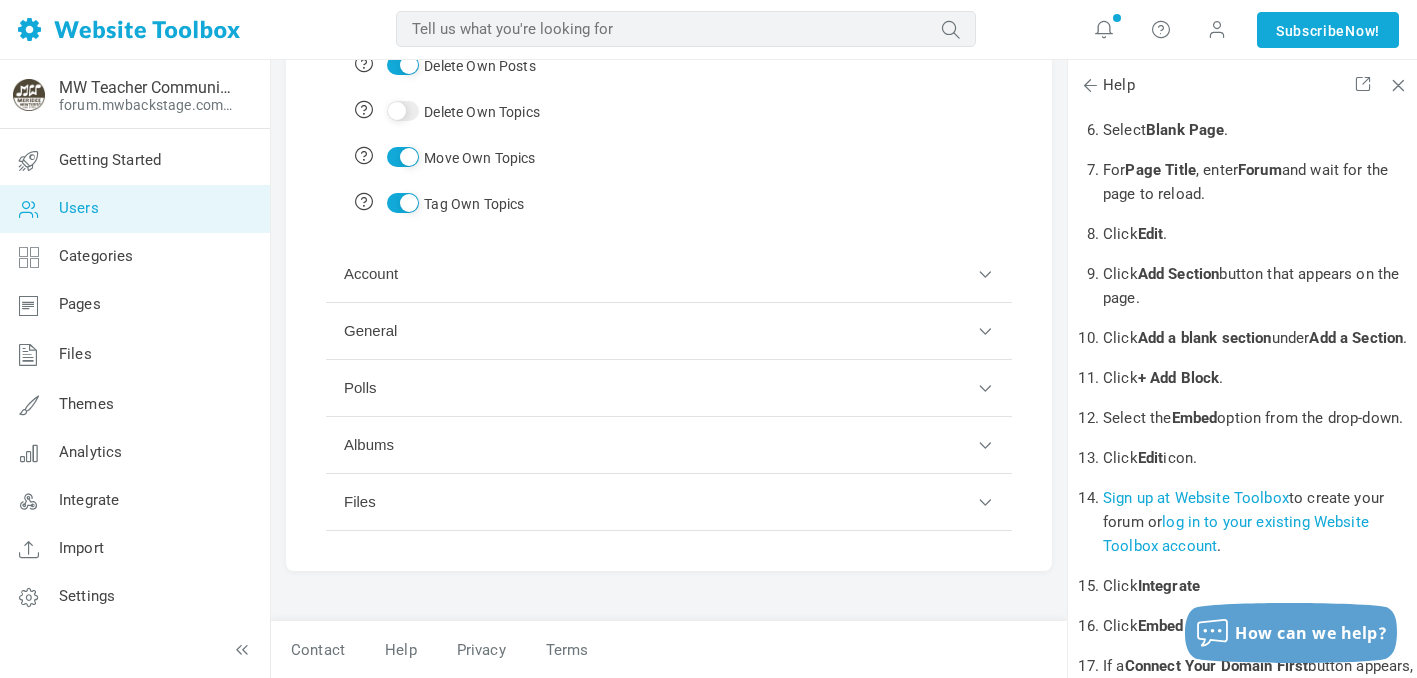 scroll, scrollTop: 466, scrollLeft: 0, axis: vertical 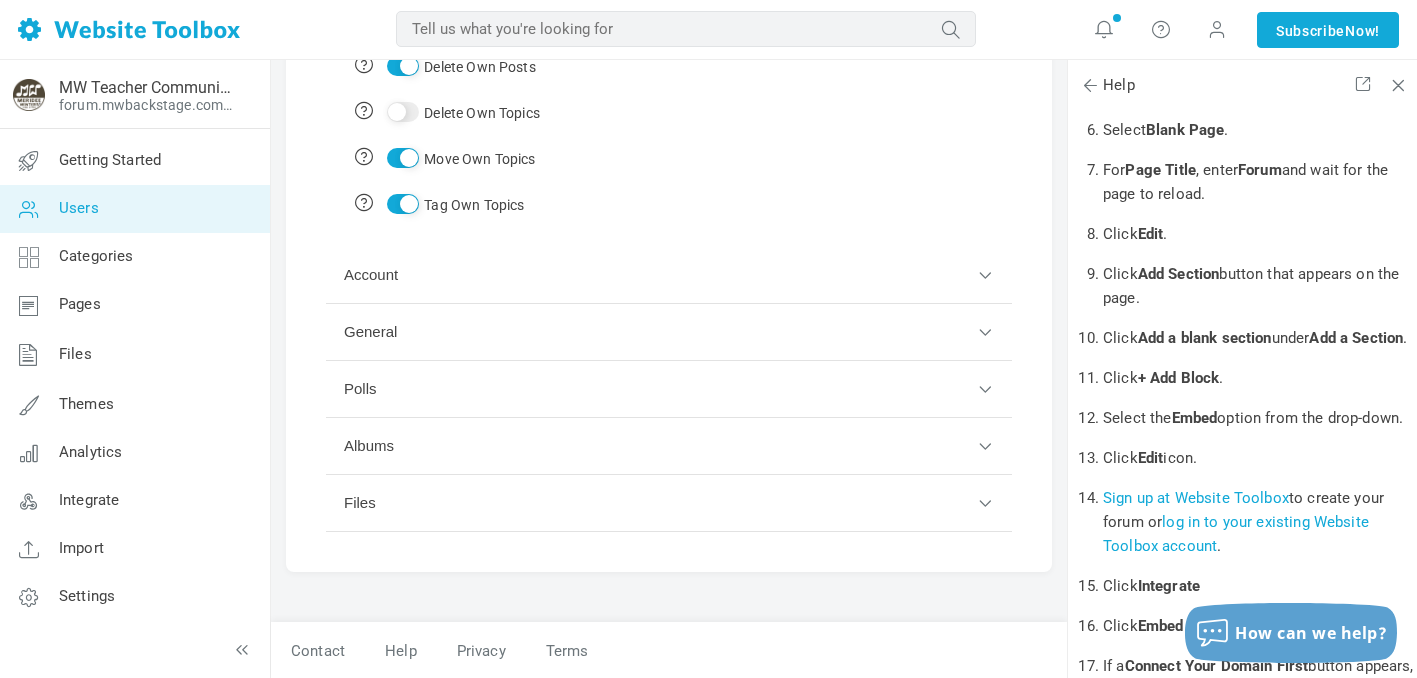 click on "Account" at bounding box center (669, 275) 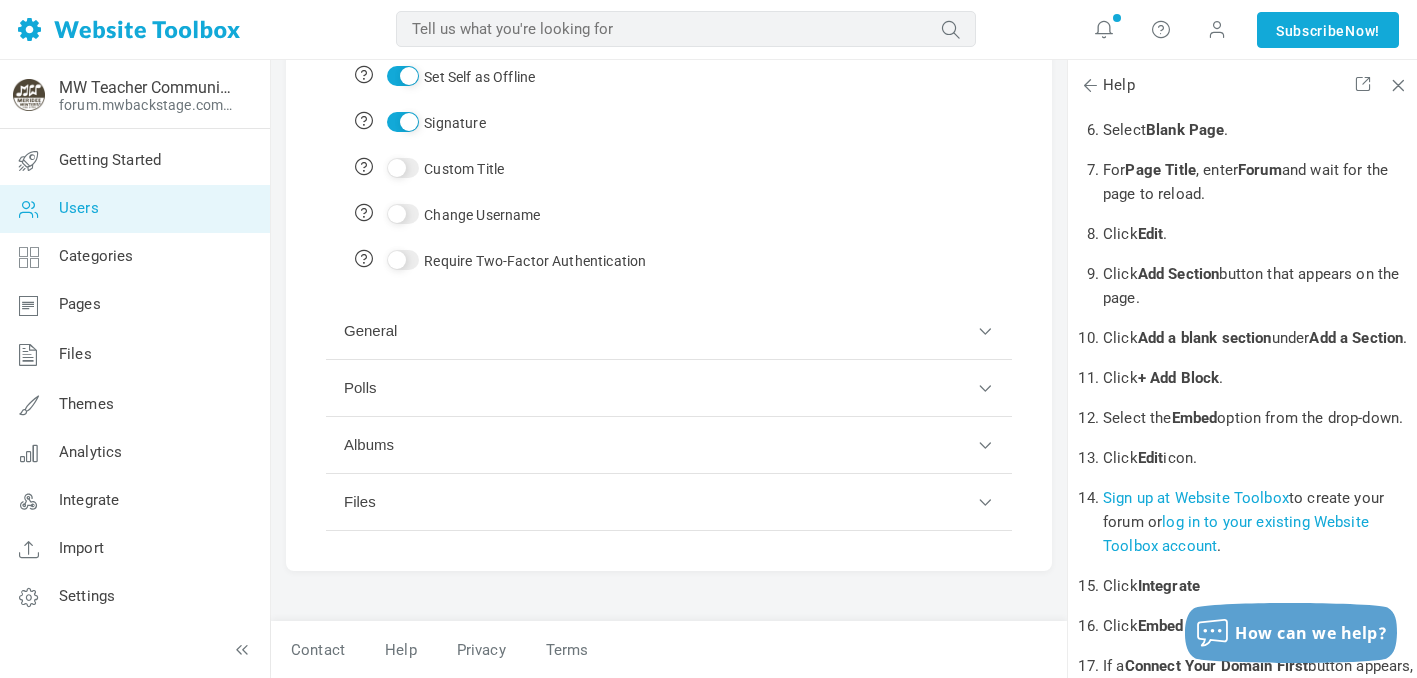scroll, scrollTop: 512, scrollLeft: 0, axis: vertical 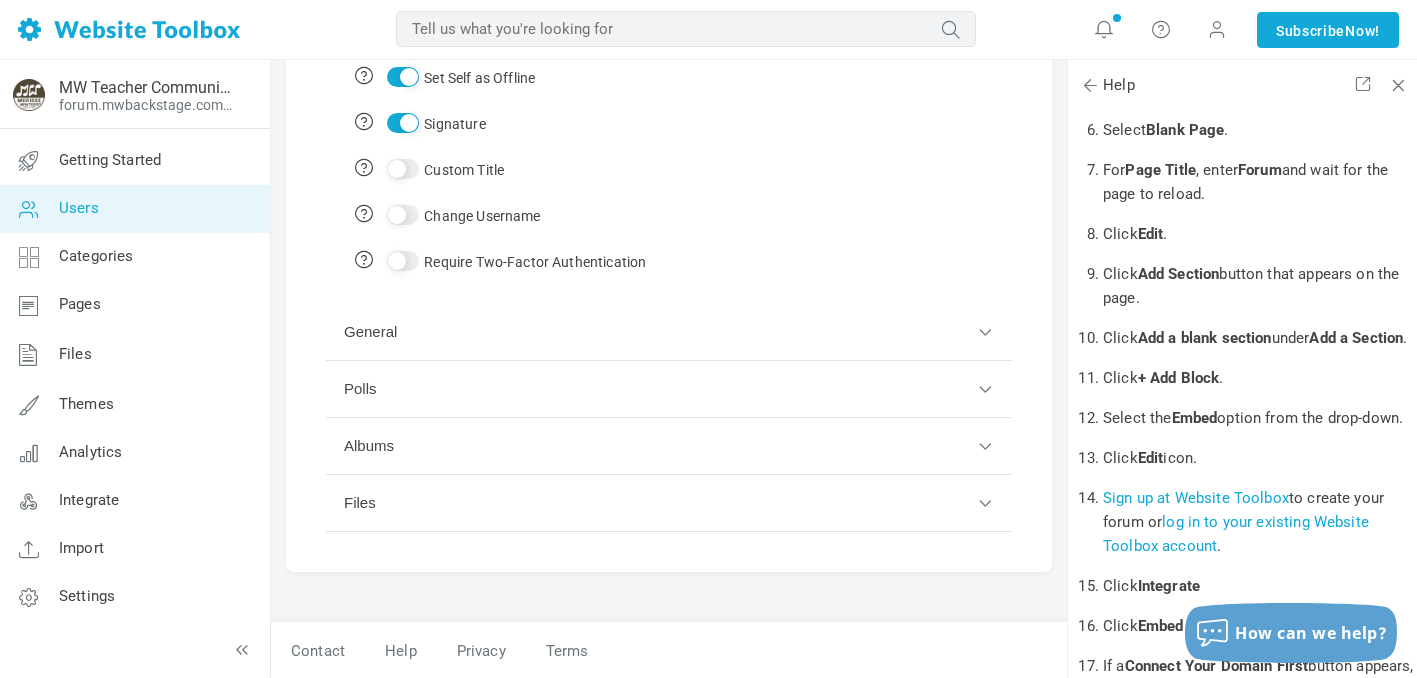 click on "Change Username" at bounding box center (403, 215) 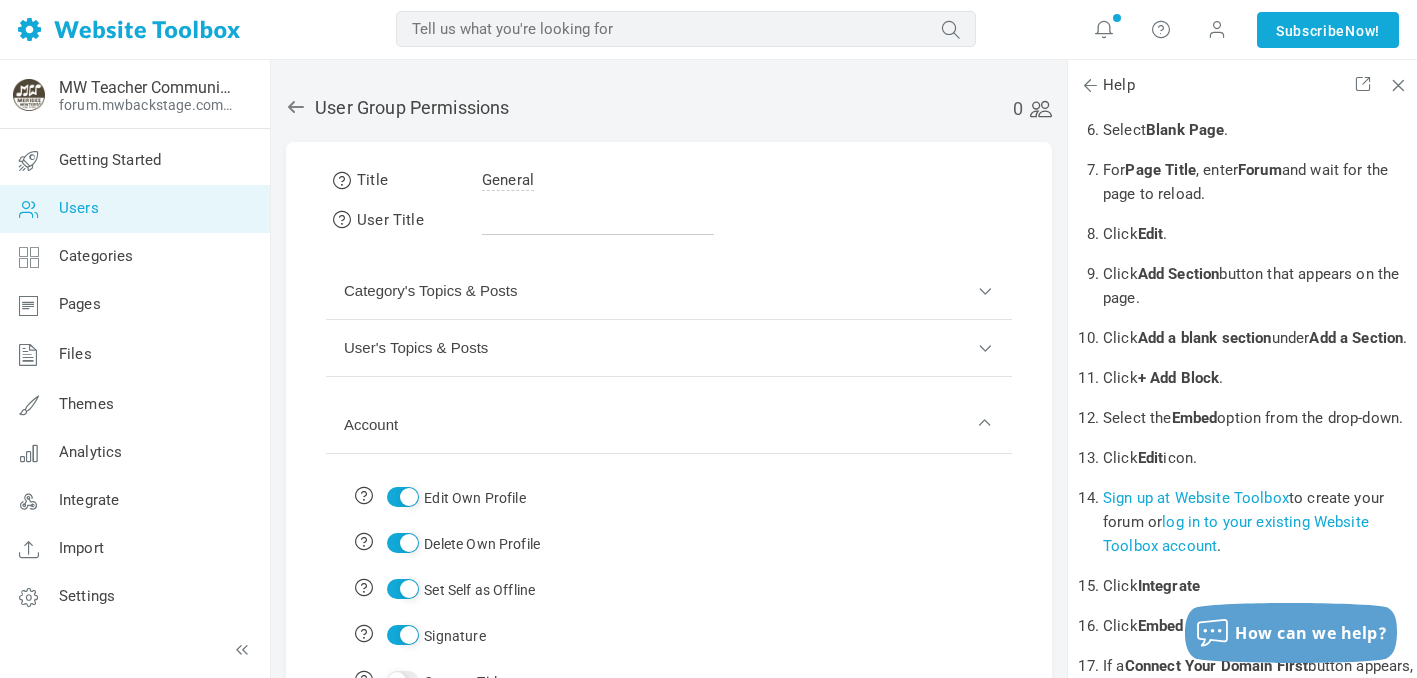 scroll, scrollTop: 0, scrollLeft: 0, axis: both 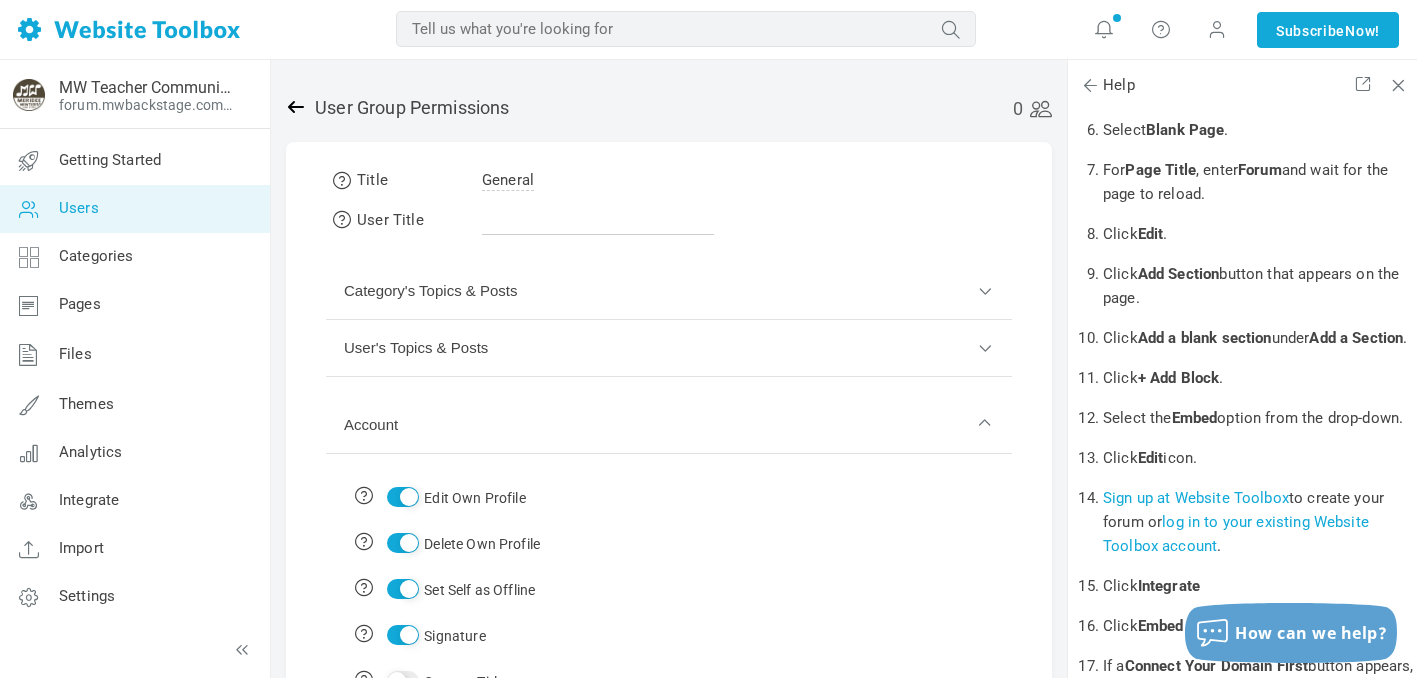 click 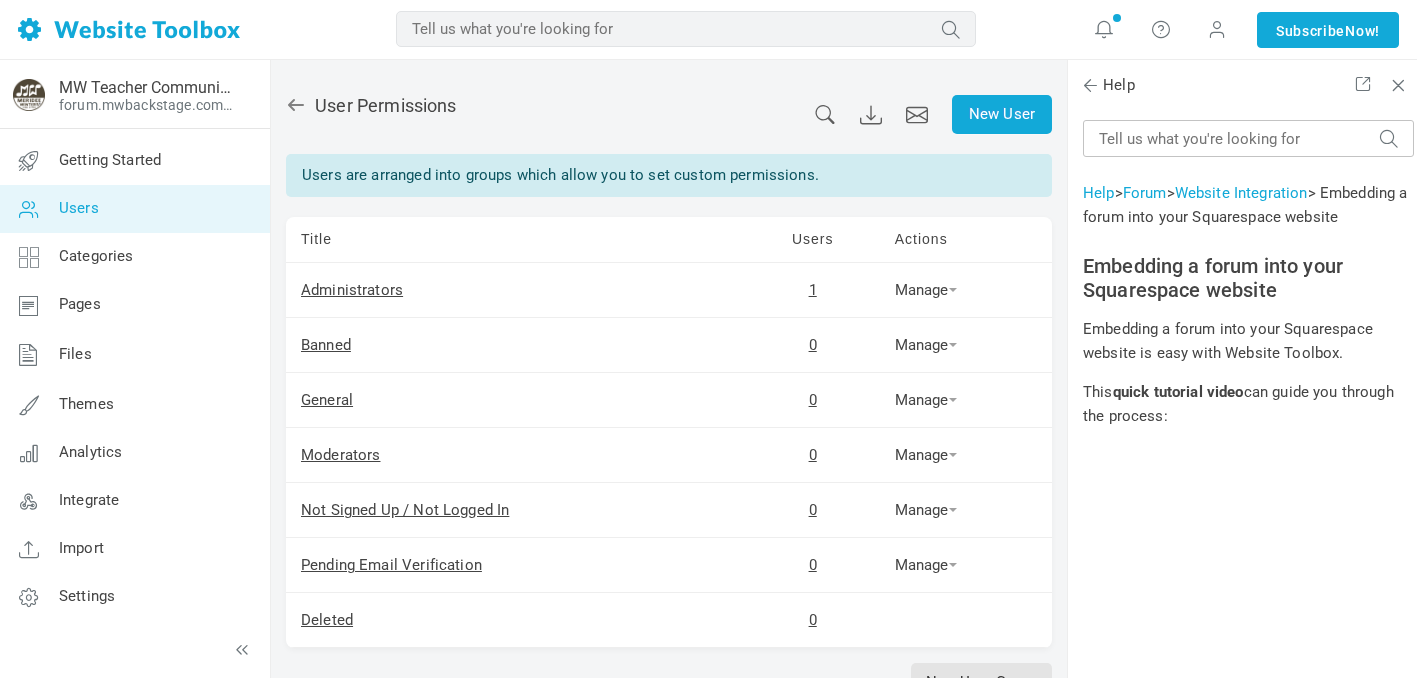 scroll, scrollTop: 0, scrollLeft: 0, axis: both 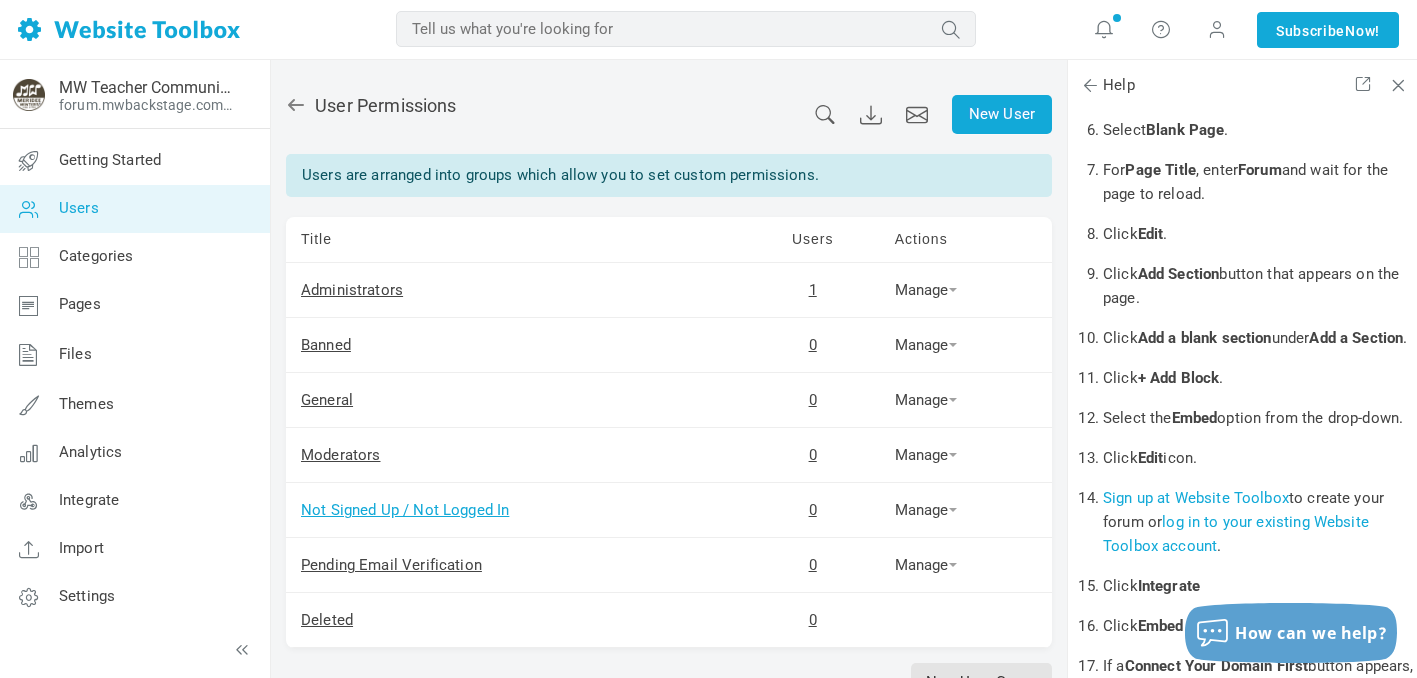 click on "Not Signed Up / Not Logged In" at bounding box center (405, 510) 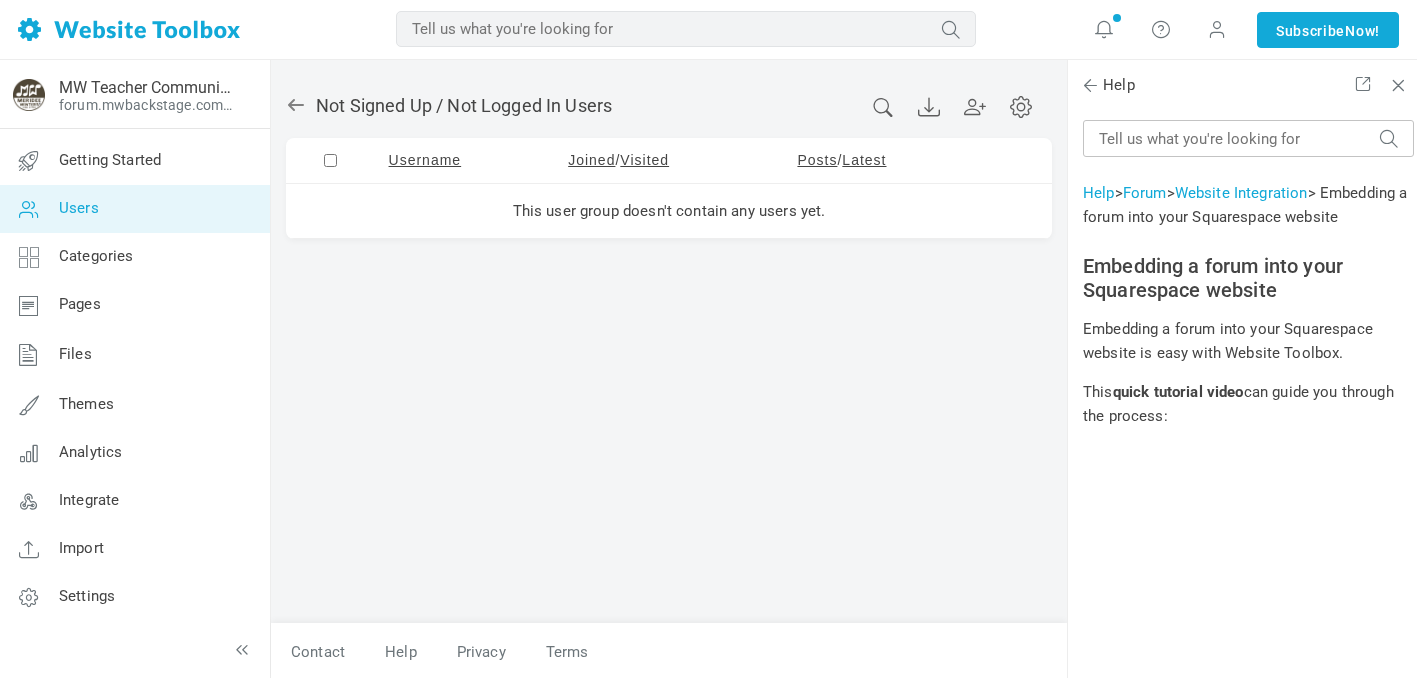 scroll, scrollTop: 0, scrollLeft: 0, axis: both 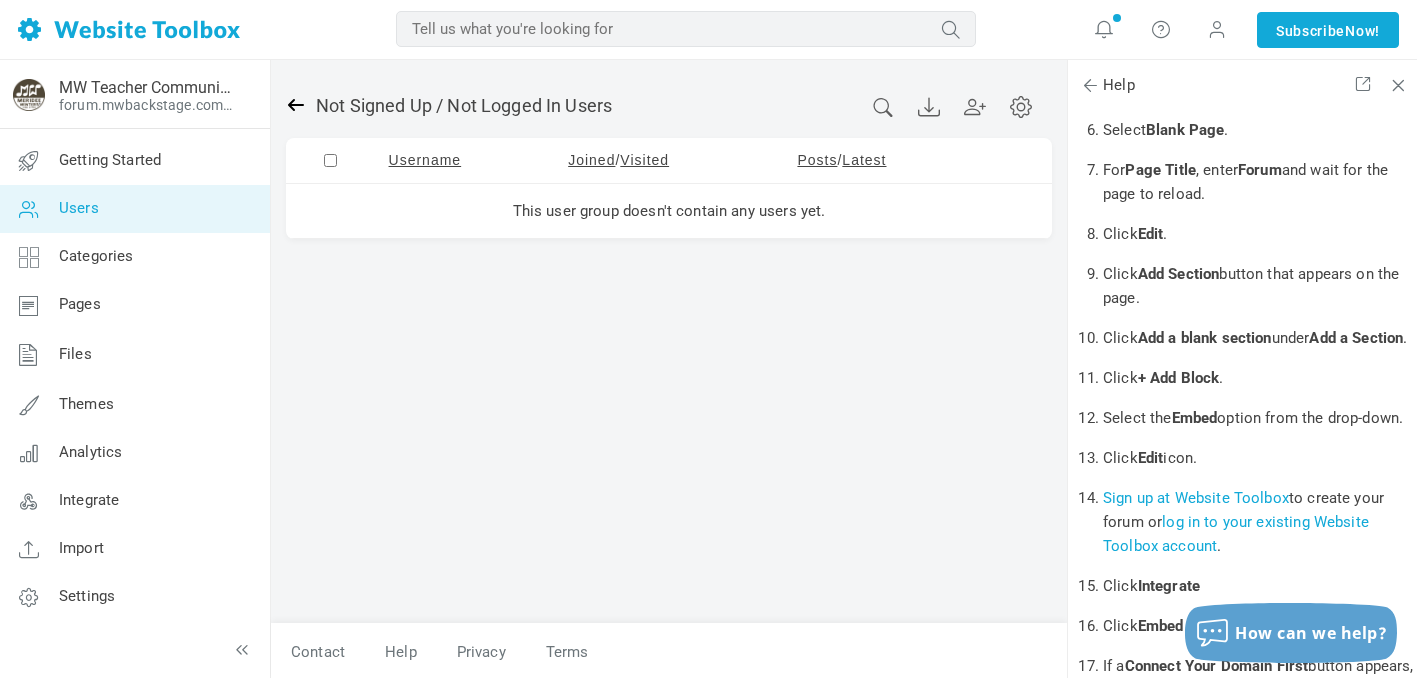 click 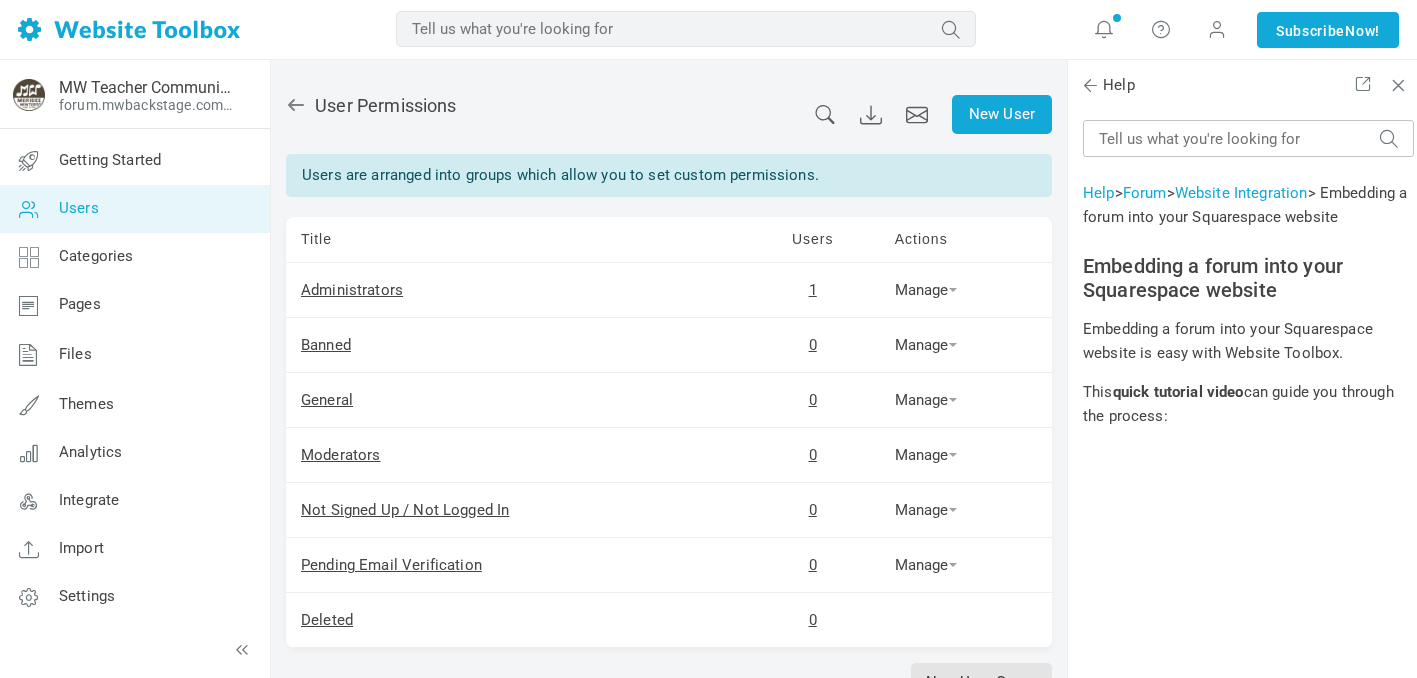 scroll, scrollTop: 0, scrollLeft: 0, axis: both 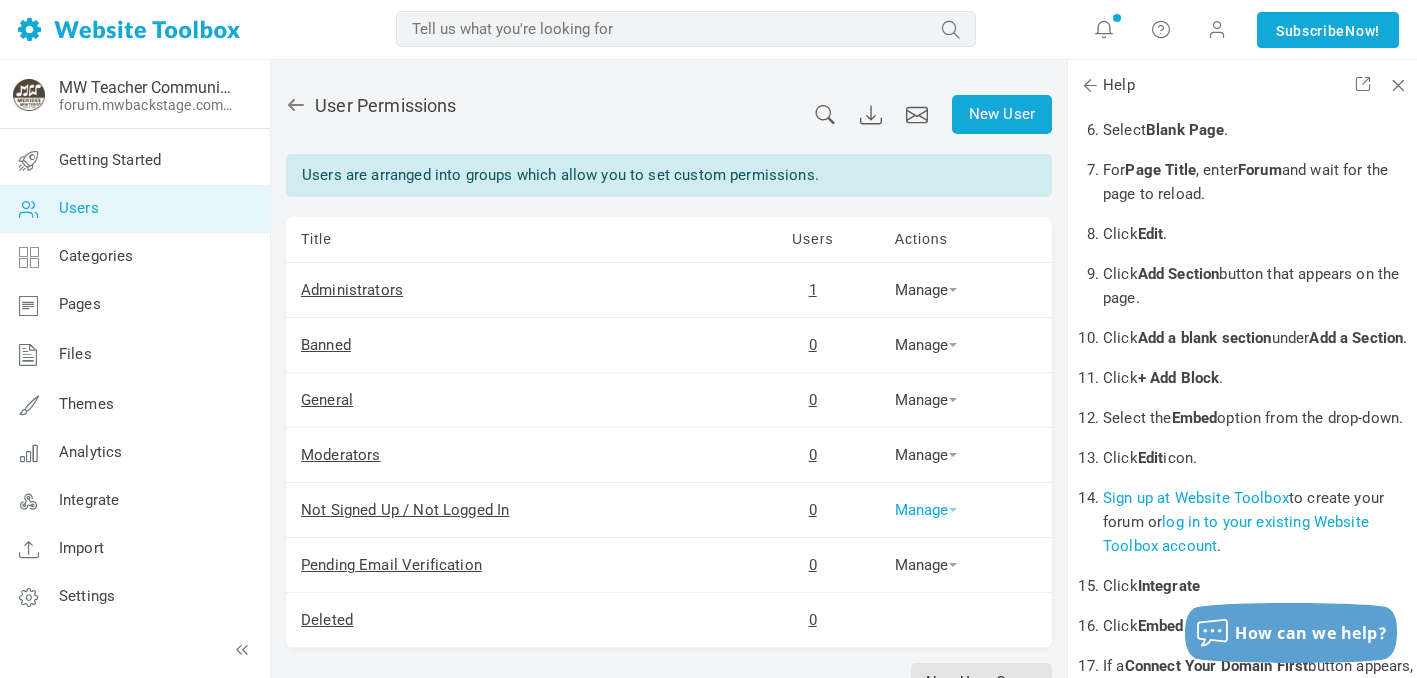 click at bounding box center [953, 510] 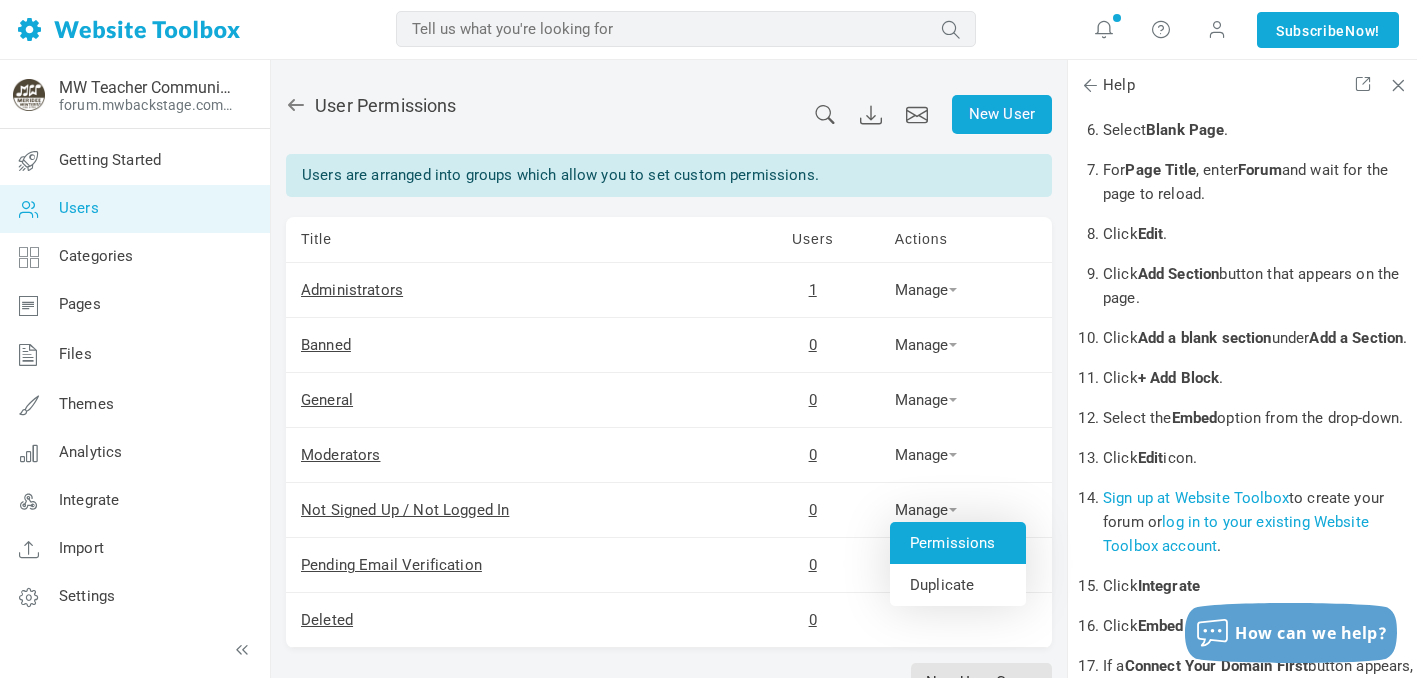 click on "Permissions" at bounding box center [958, 543] 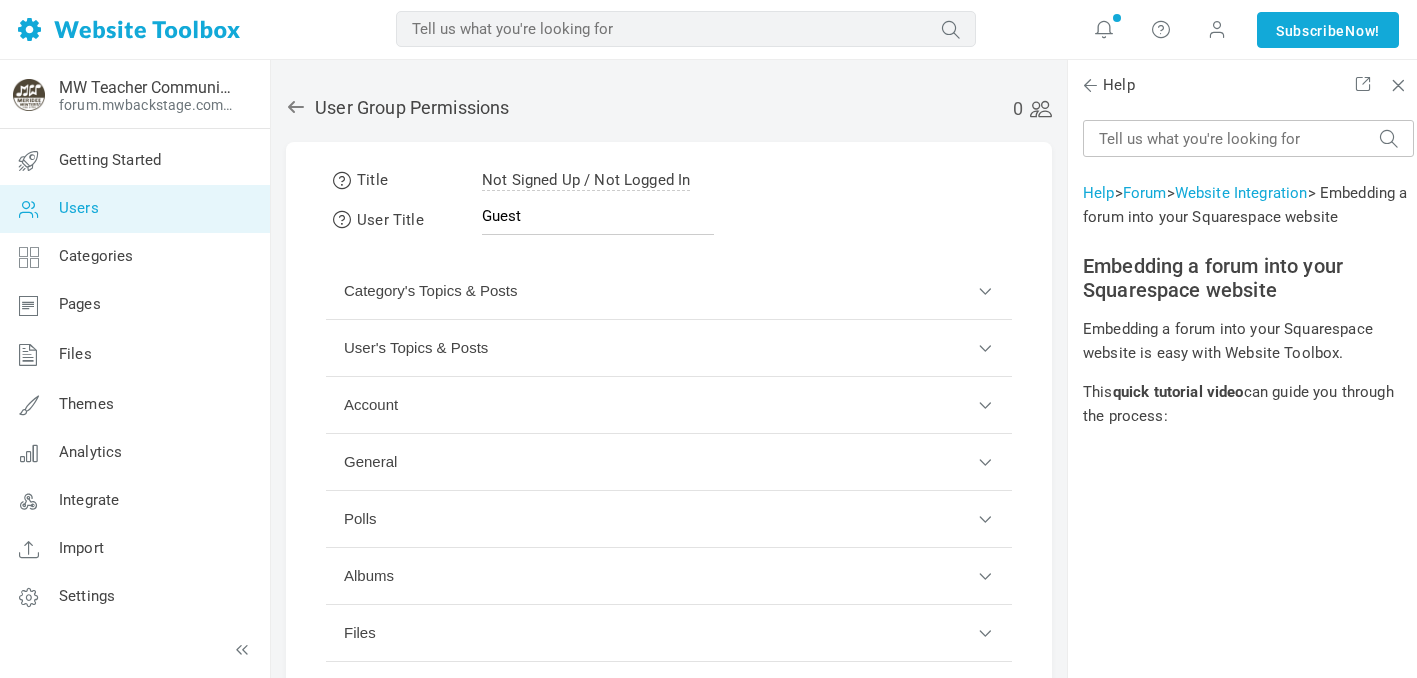 scroll, scrollTop: 0, scrollLeft: 0, axis: both 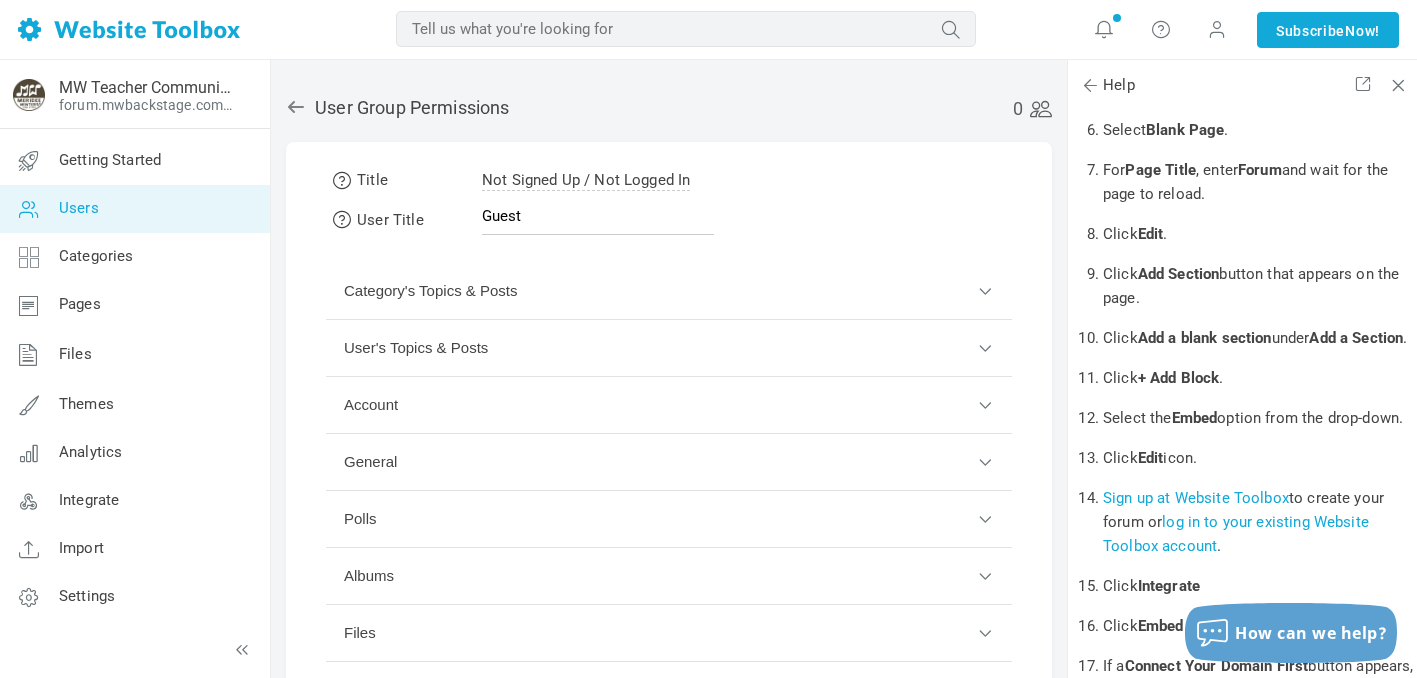 click on "Category's Topics & Posts" at bounding box center (669, 291) 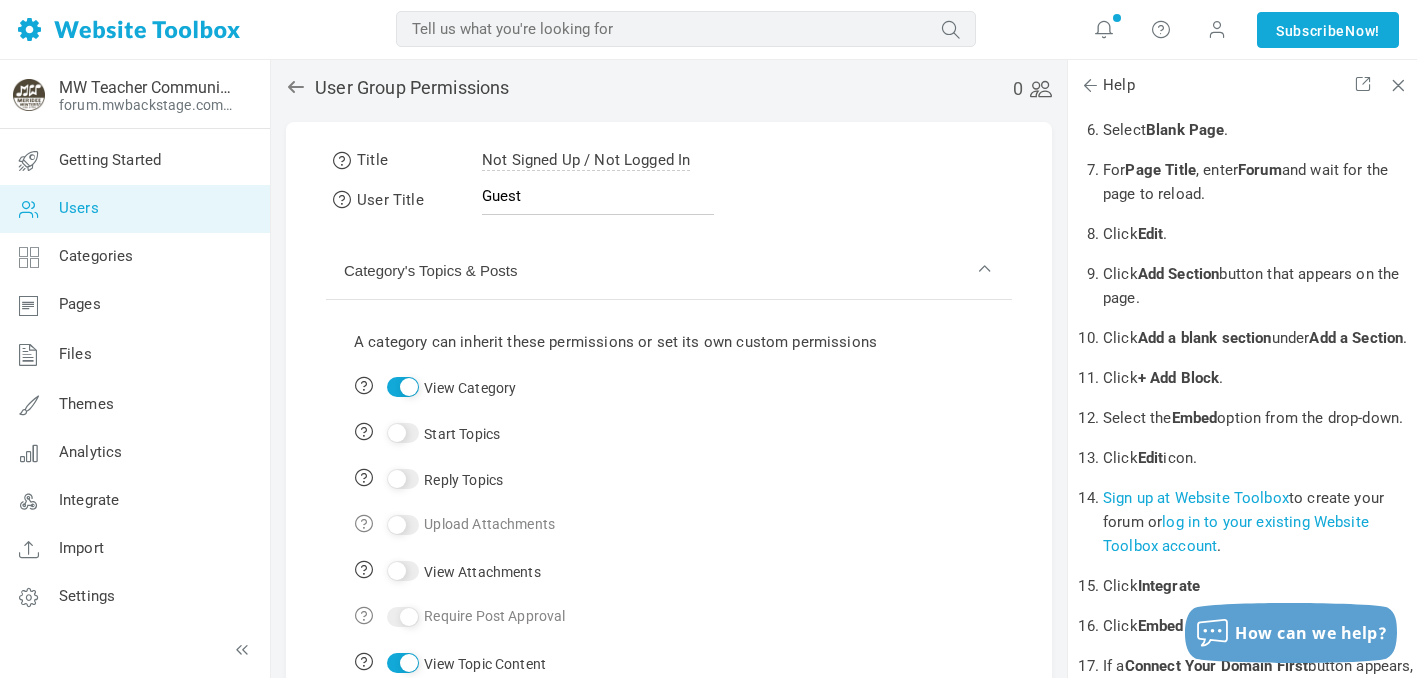 scroll, scrollTop: 49, scrollLeft: 0, axis: vertical 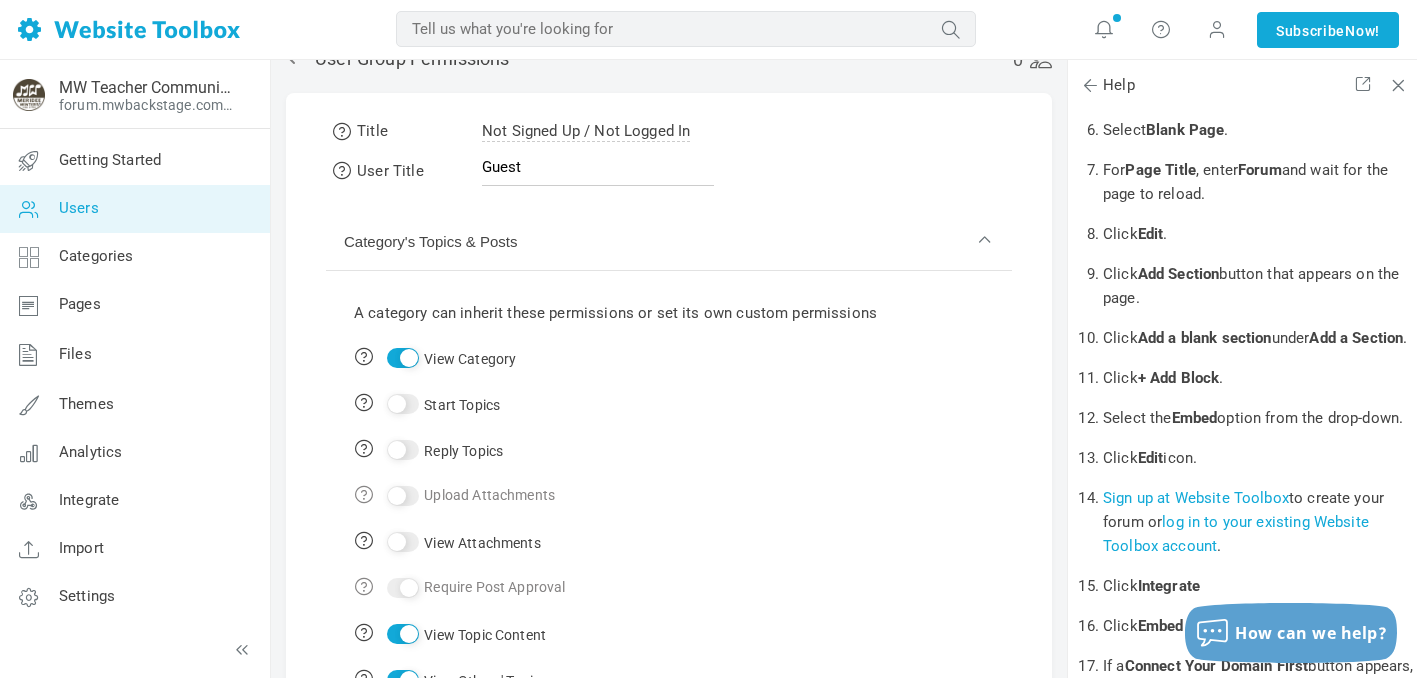click on "Start Topics" at bounding box center (403, 404) 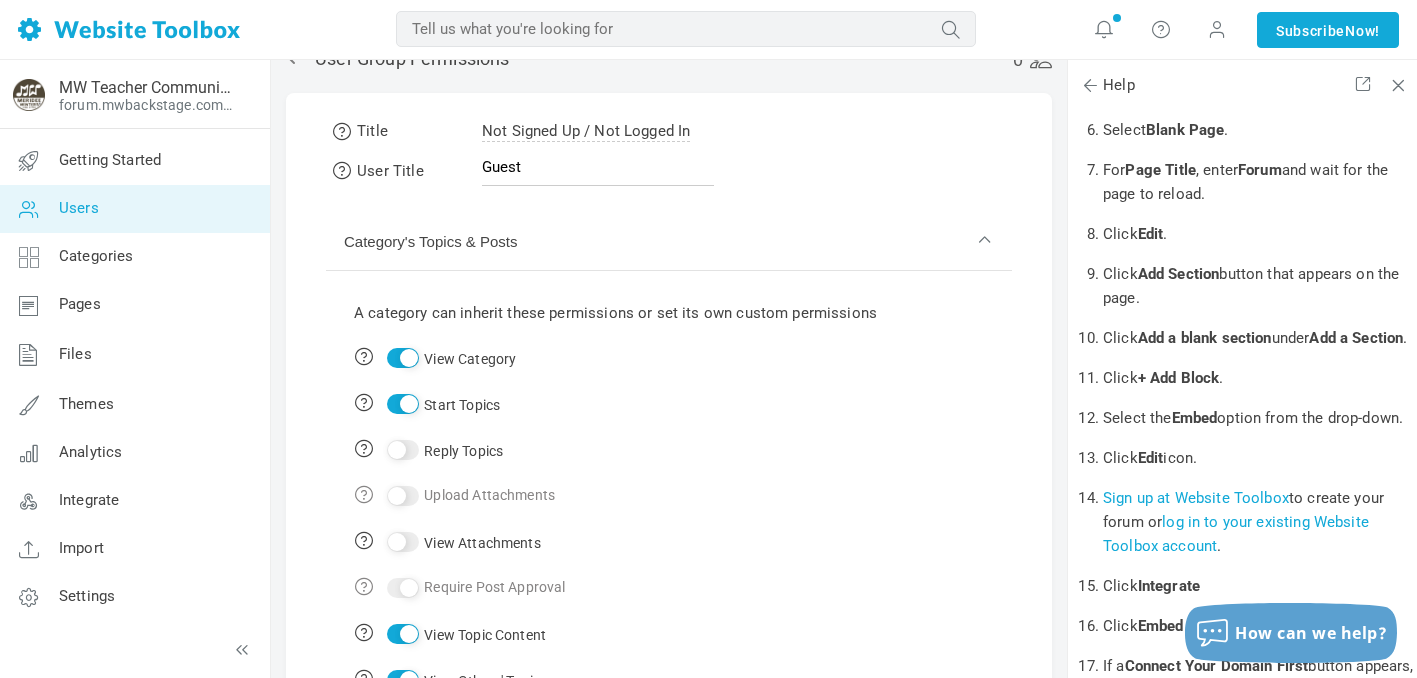 click on "Reply Topics" at bounding box center [403, 450] 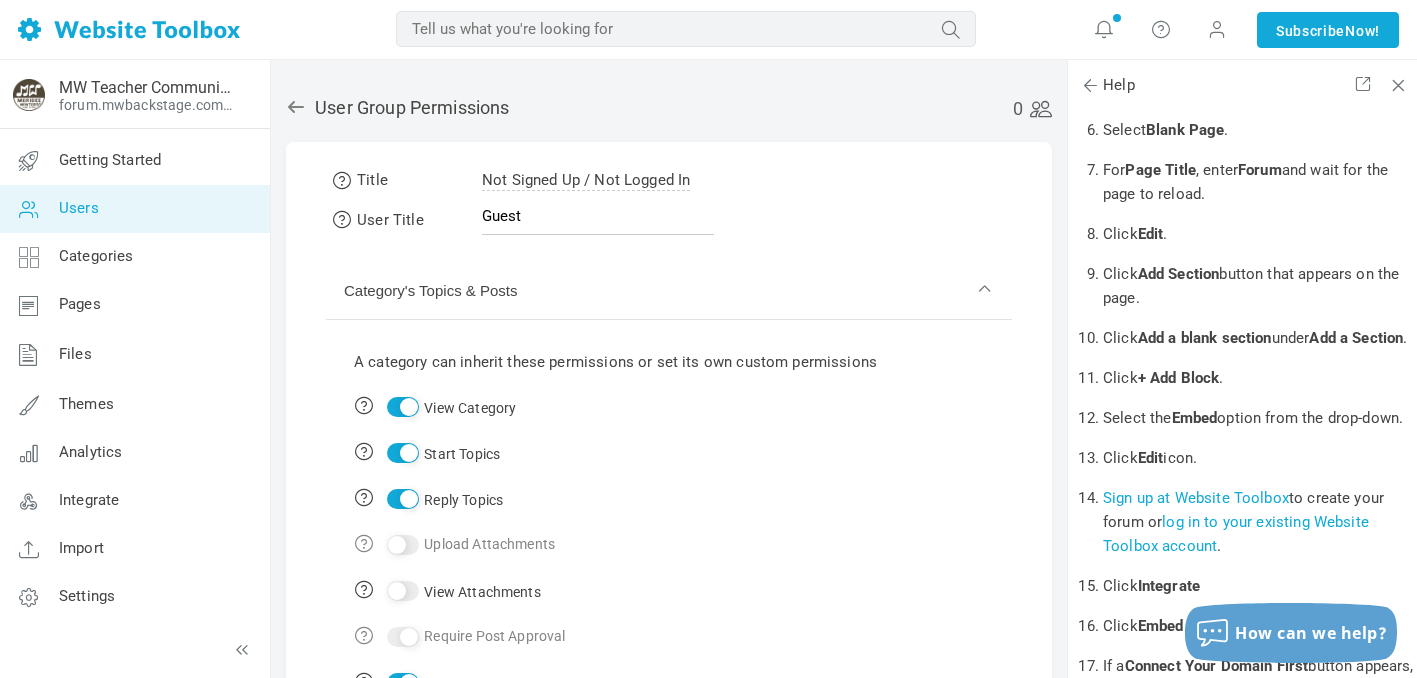 scroll, scrollTop: 0, scrollLeft: 0, axis: both 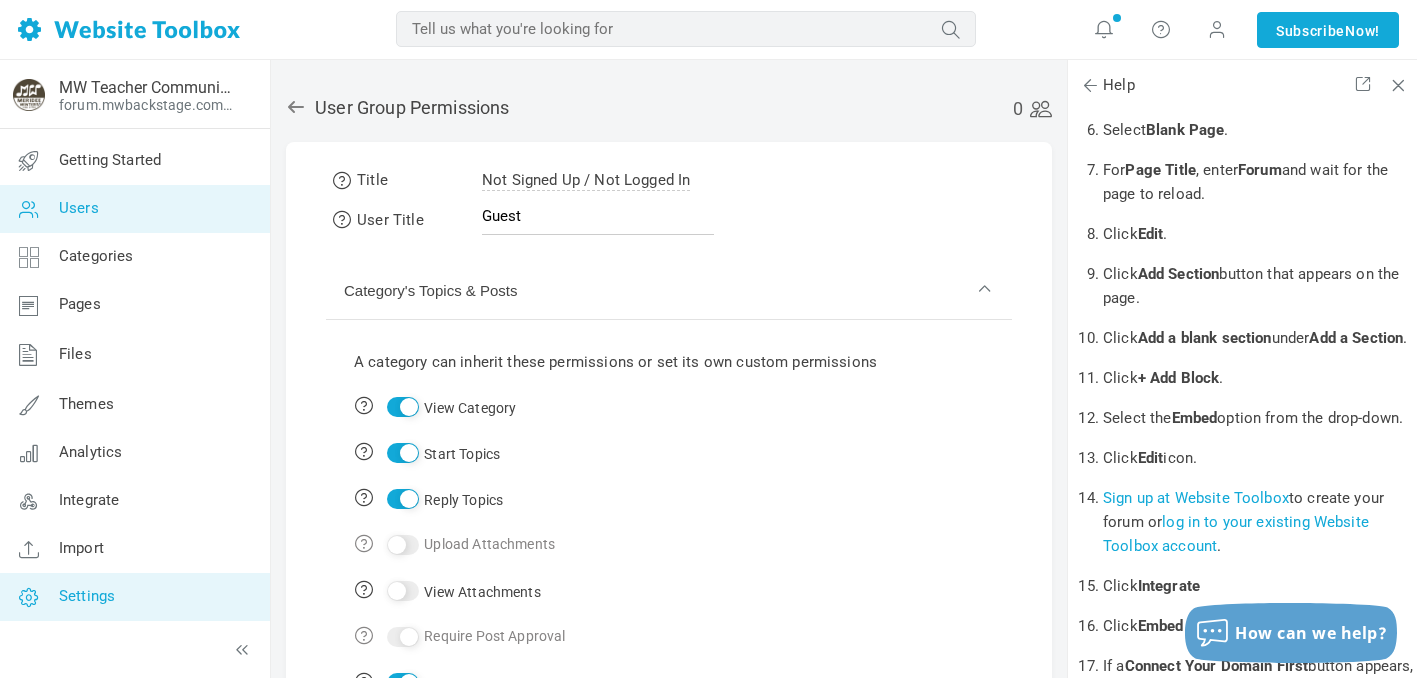 click on "Settings" at bounding box center [134, 597] 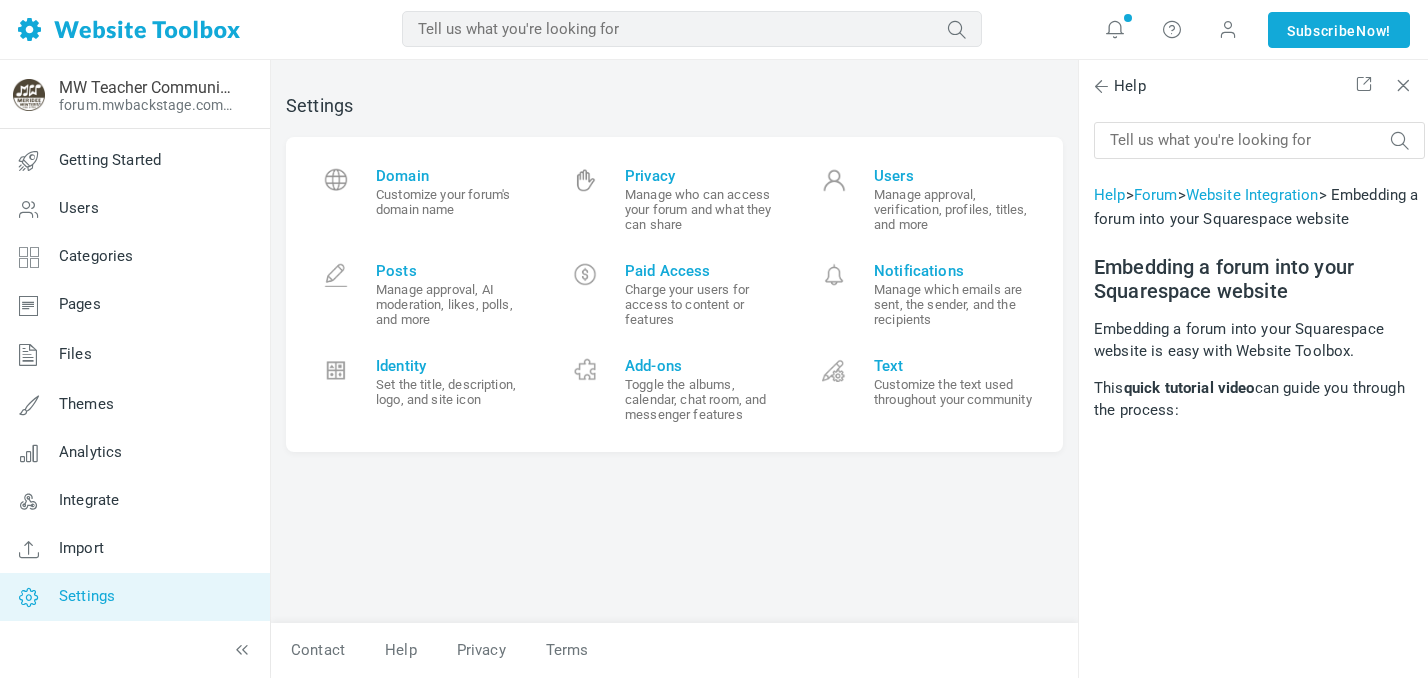 scroll, scrollTop: 0, scrollLeft: 0, axis: both 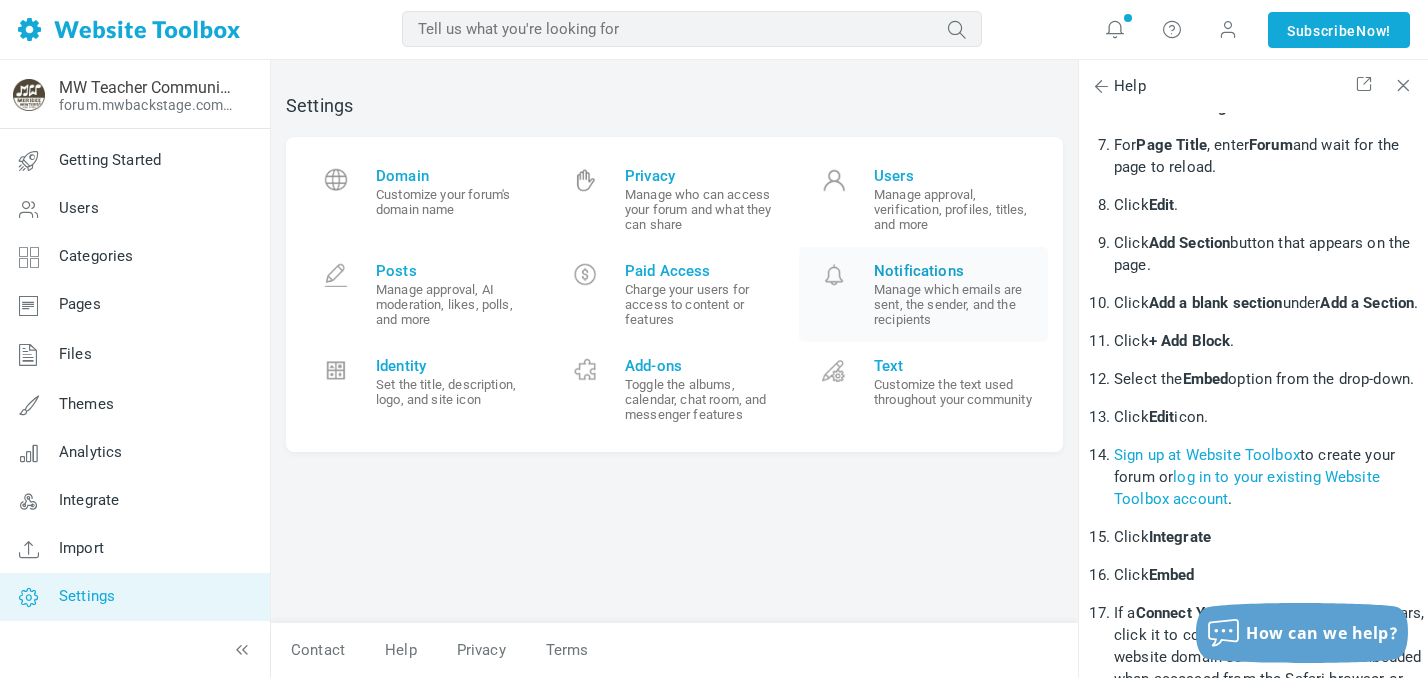 click on "Notifications" at bounding box center [953, 271] 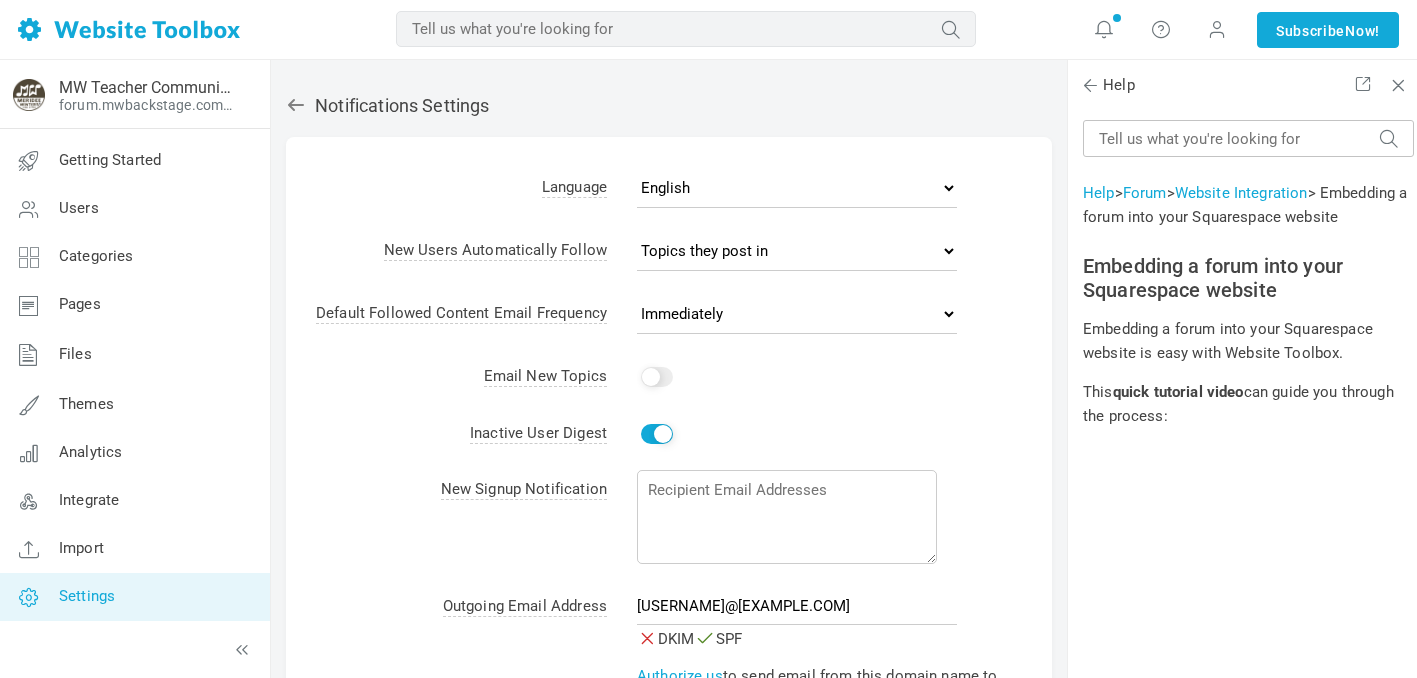 scroll, scrollTop: 0, scrollLeft: 0, axis: both 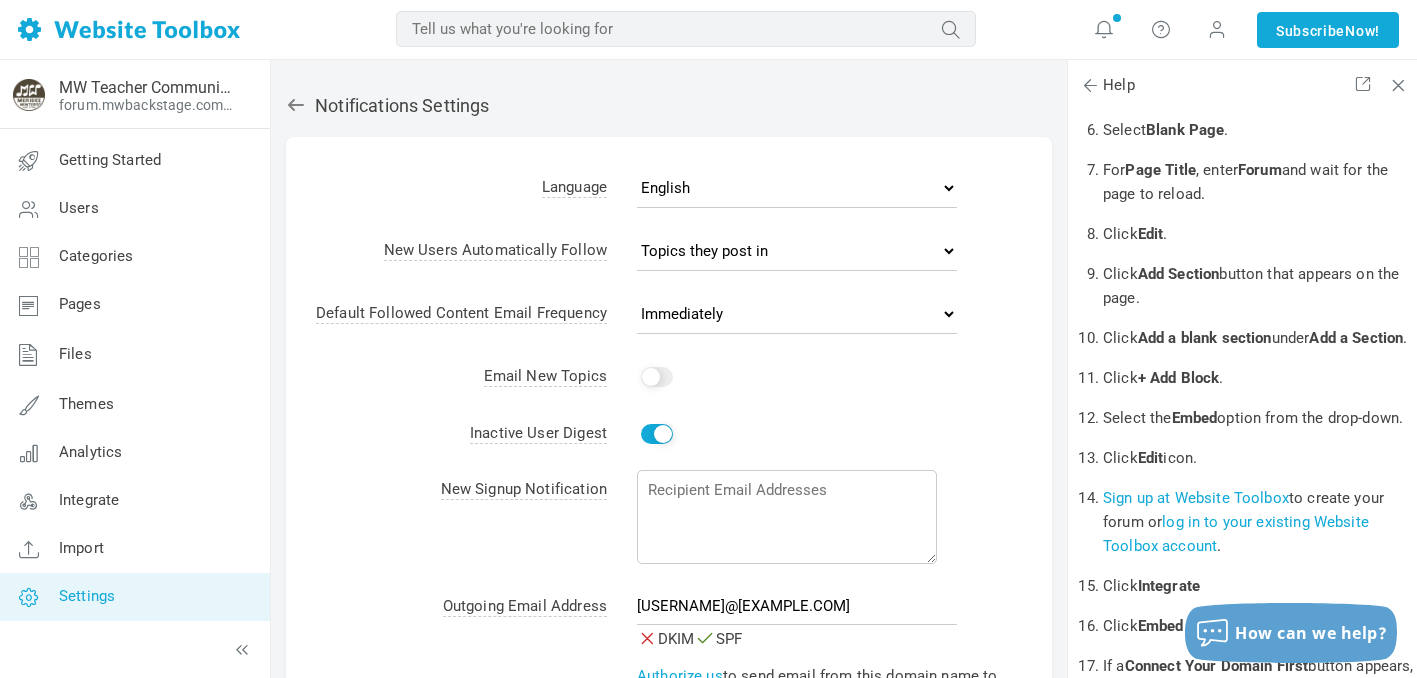 click on "Yes" at bounding box center [657, 434] 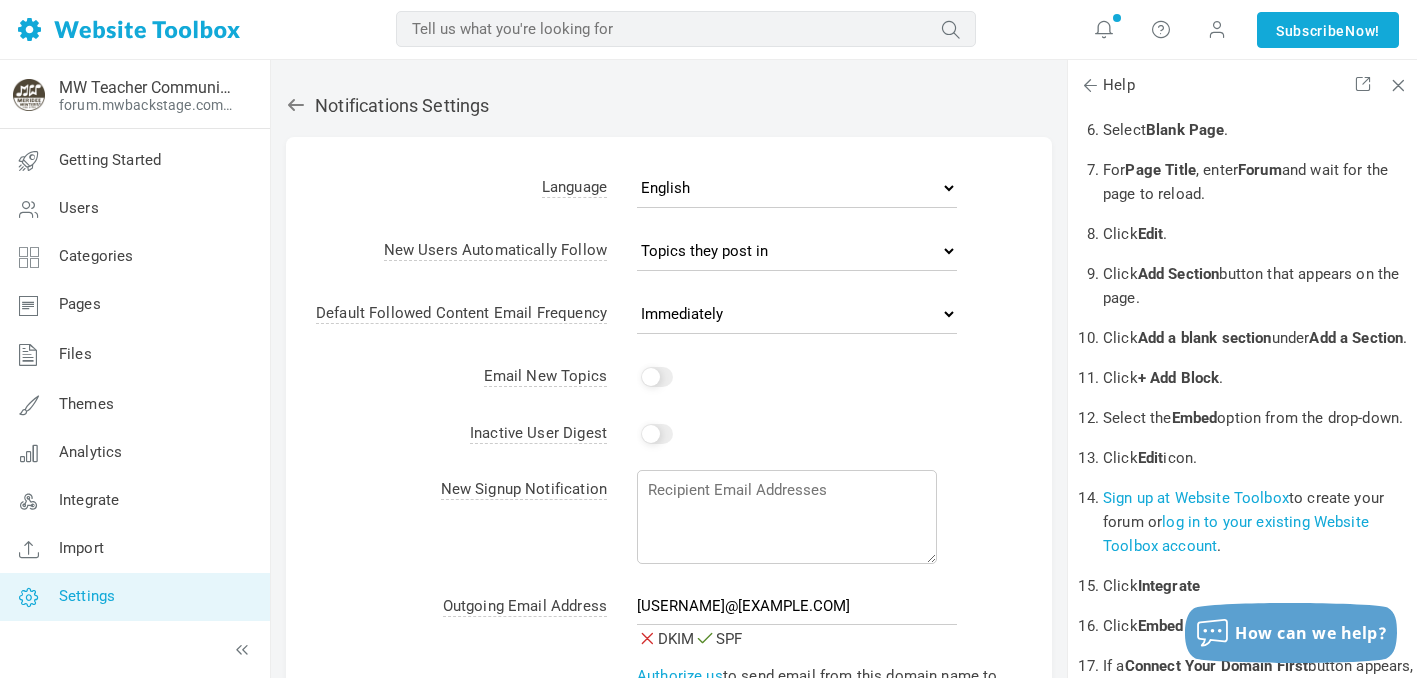 scroll, scrollTop: 0, scrollLeft: 0, axis: both 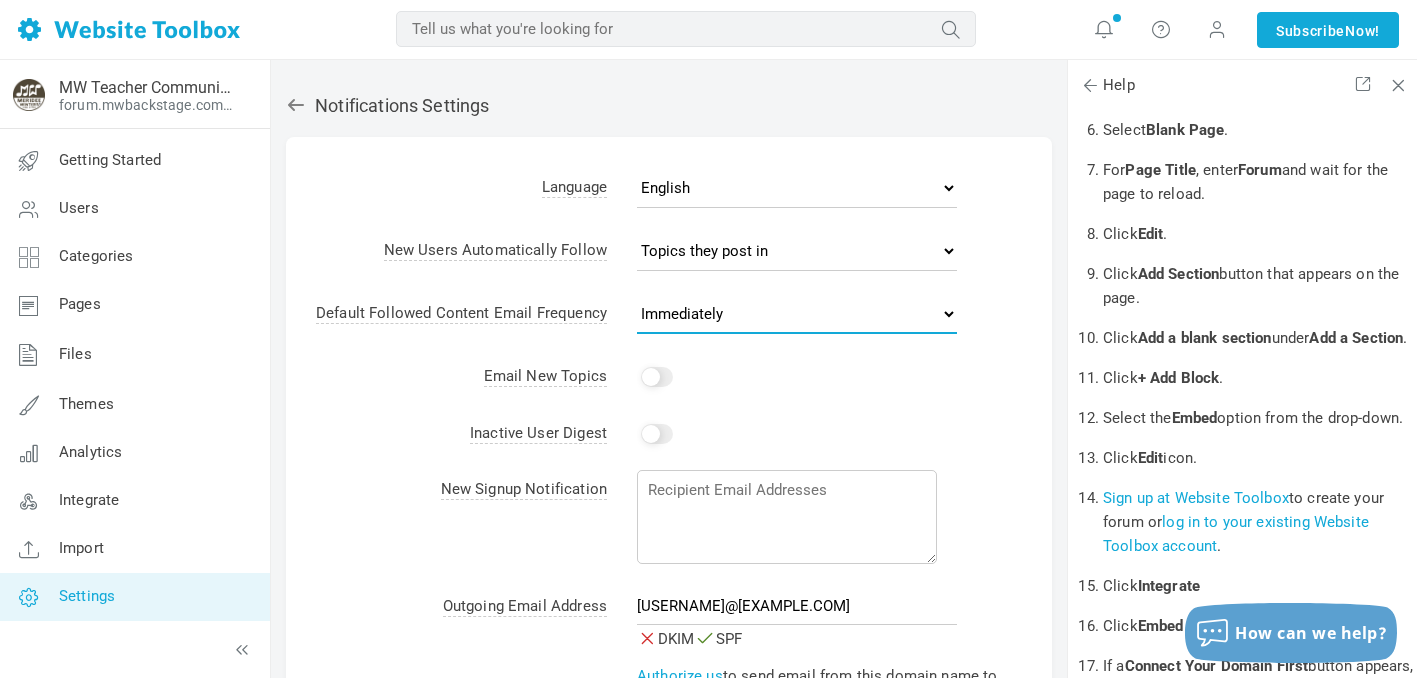 select on "0" 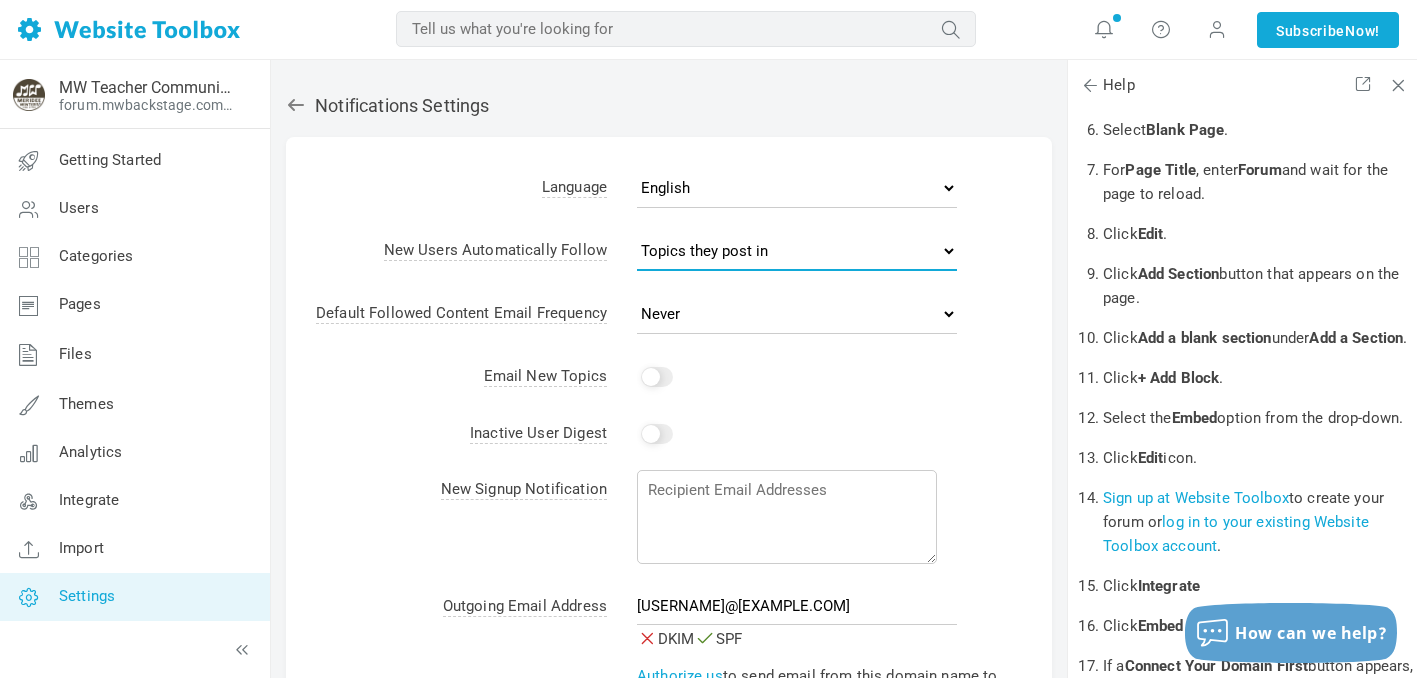 select on "1" 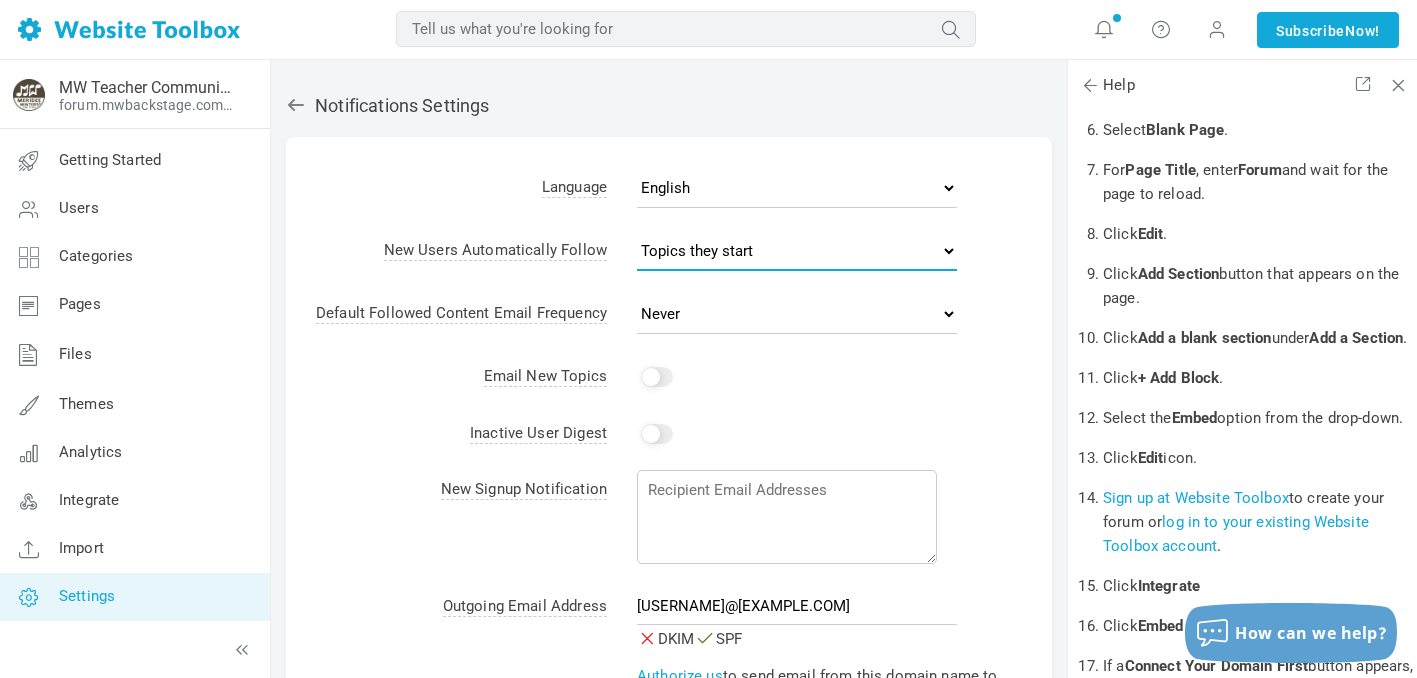 select on "1" 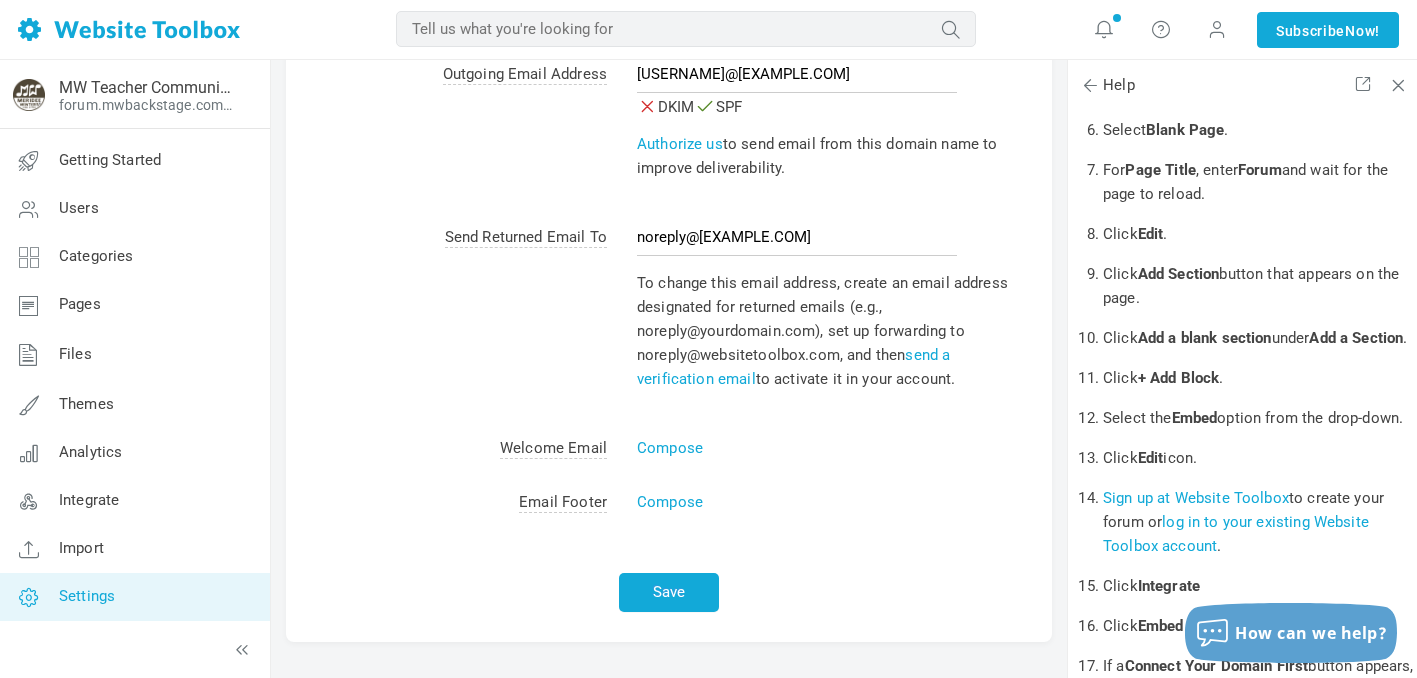 scroll, scrollTop: 538, scrollLeft: 0, axis: vertical 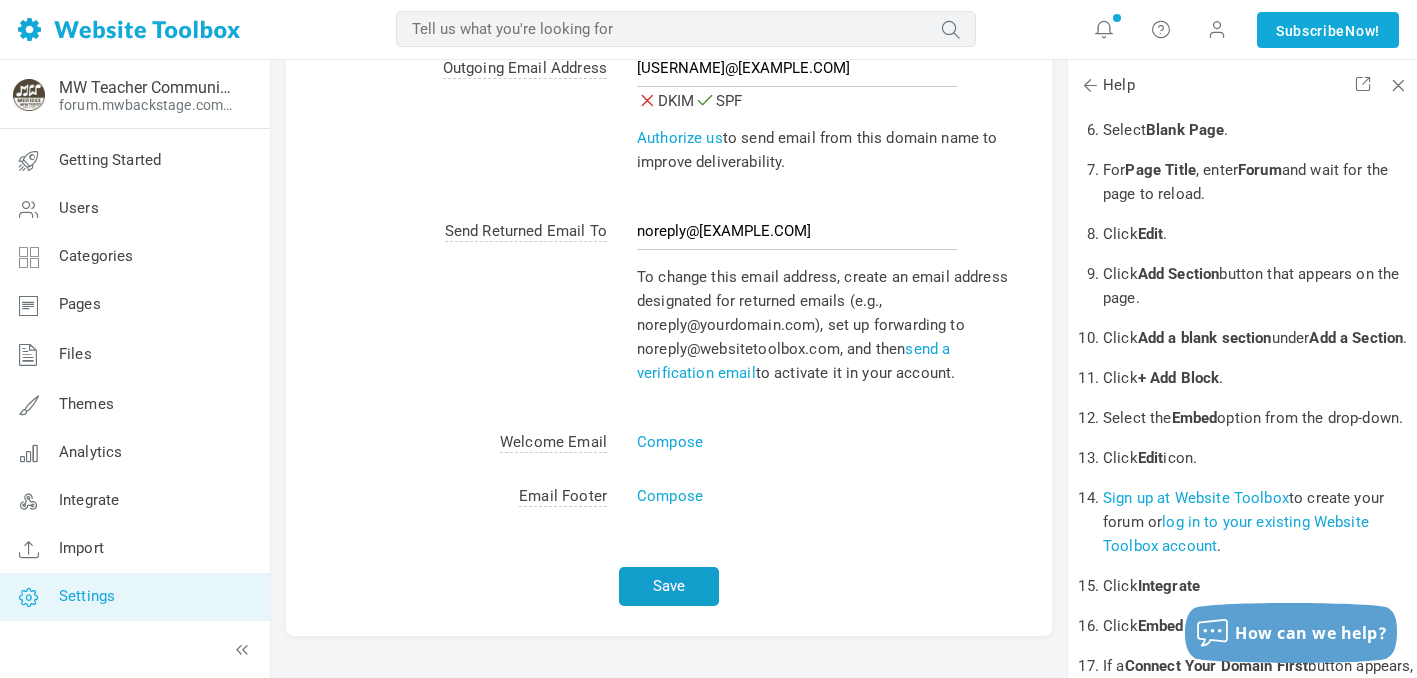 click on "Save" at bounding box center (669, 586) 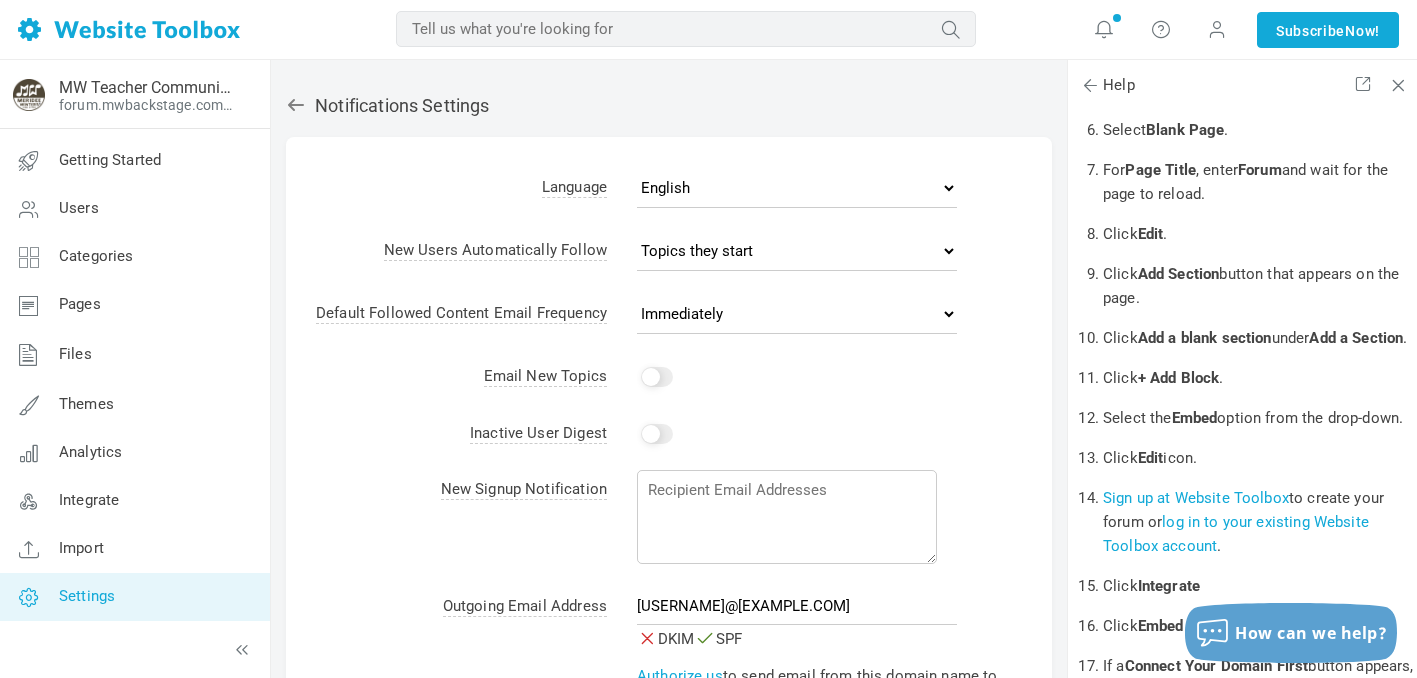scroll, scrollTop: 0, scrollLeft: 0, axis: both 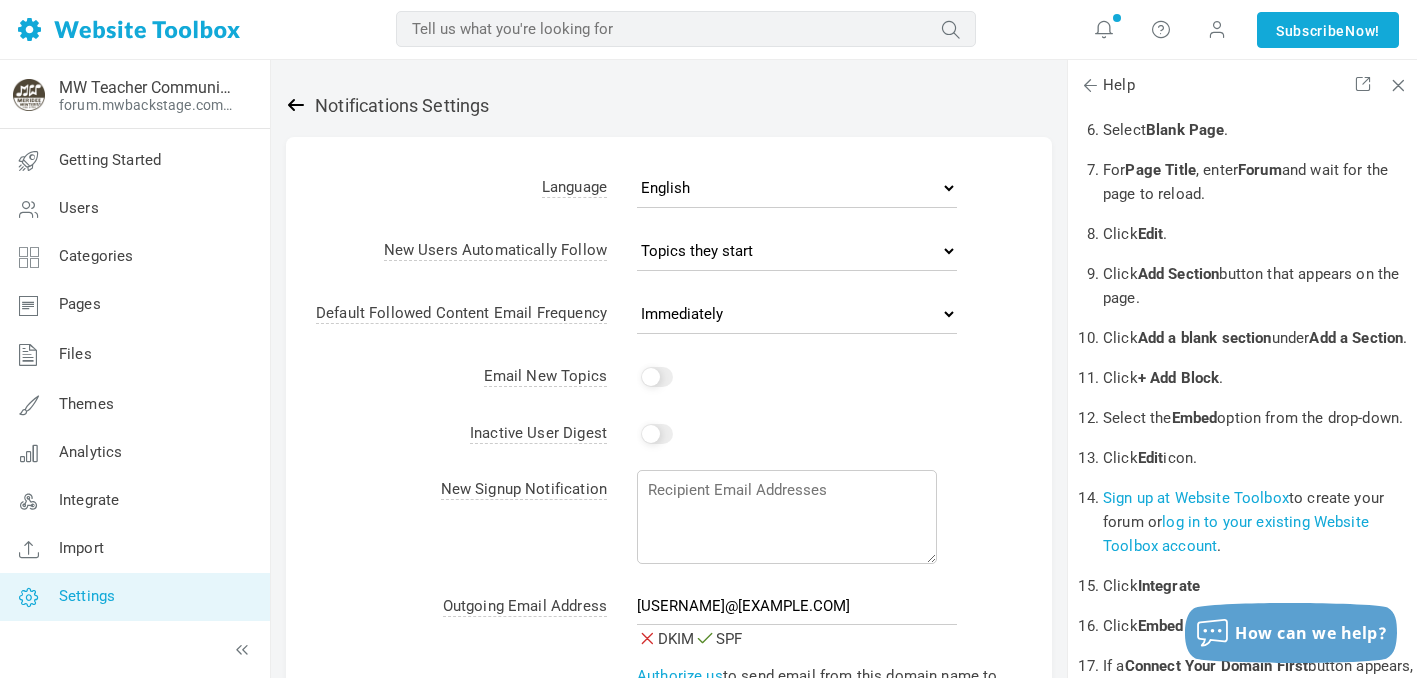 click 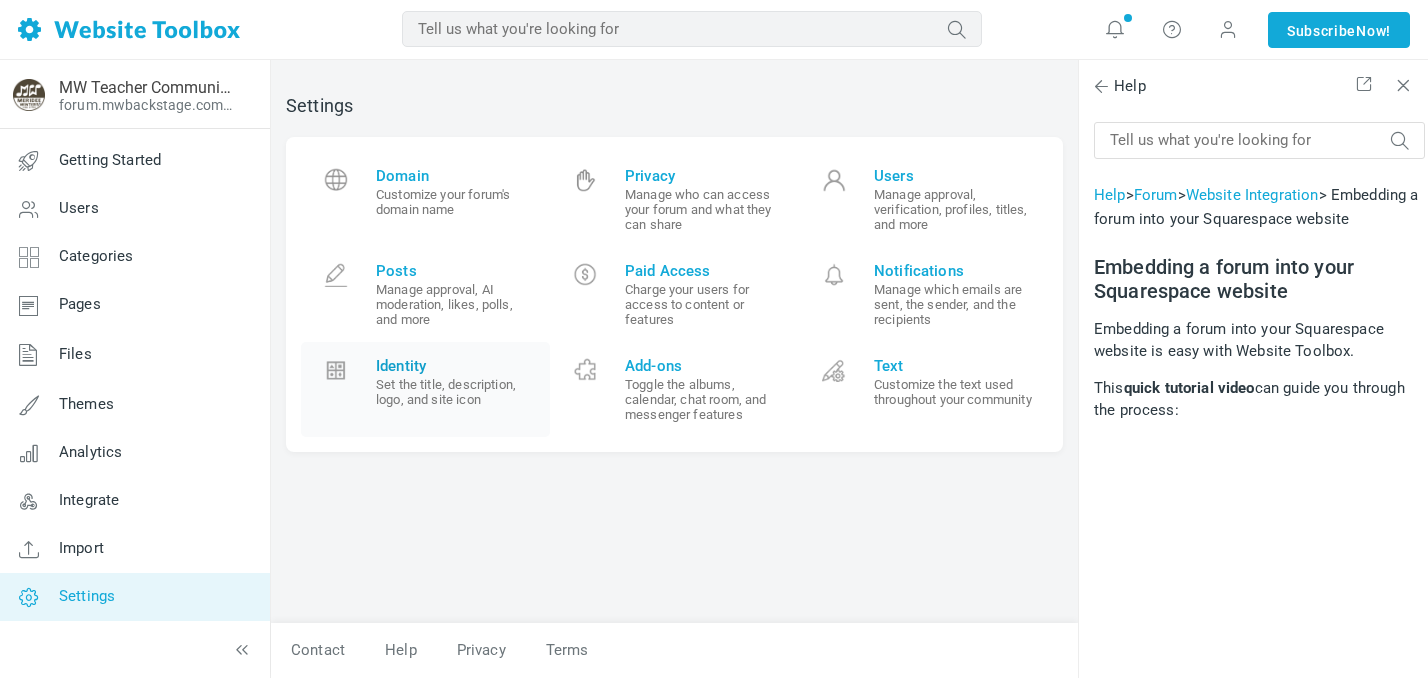 scroll, scrollTop: 0, scrollLeft: 0, axis: both 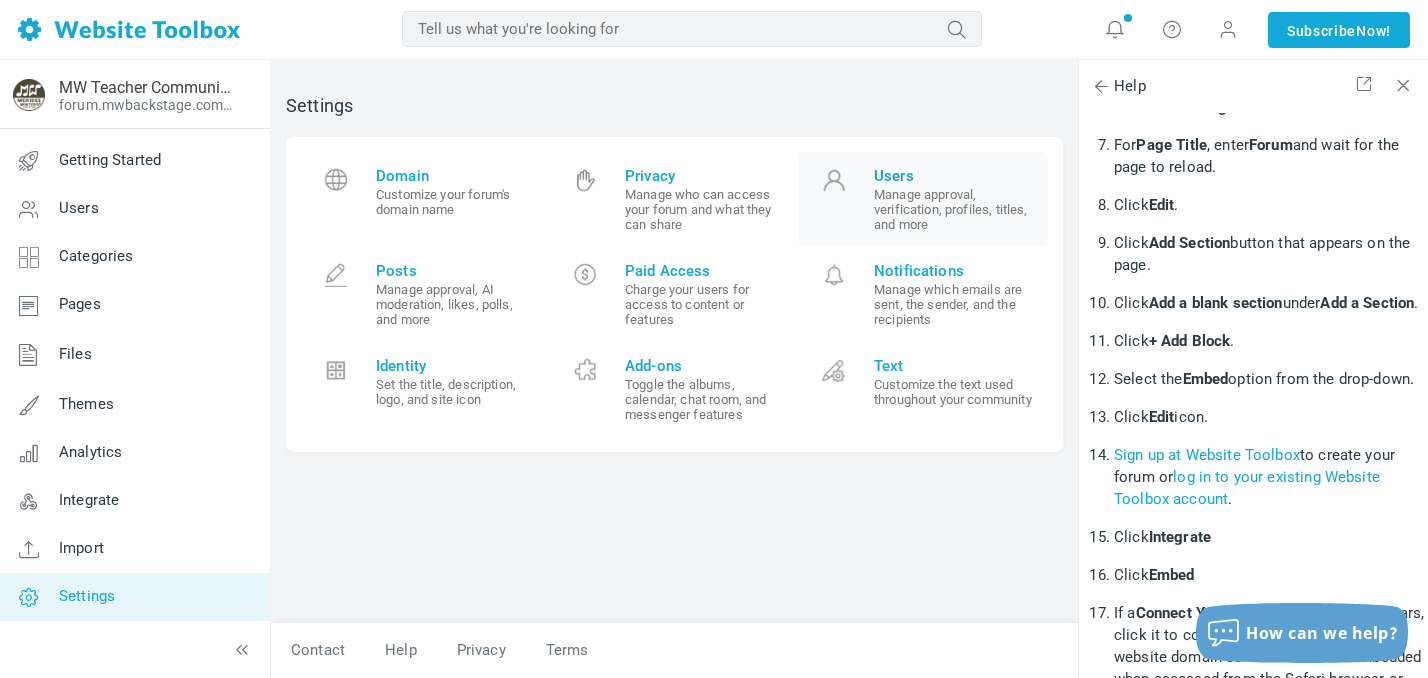 click on "Manage approval, verification, profiles, titles, and more" at bounding box center [953, 209] 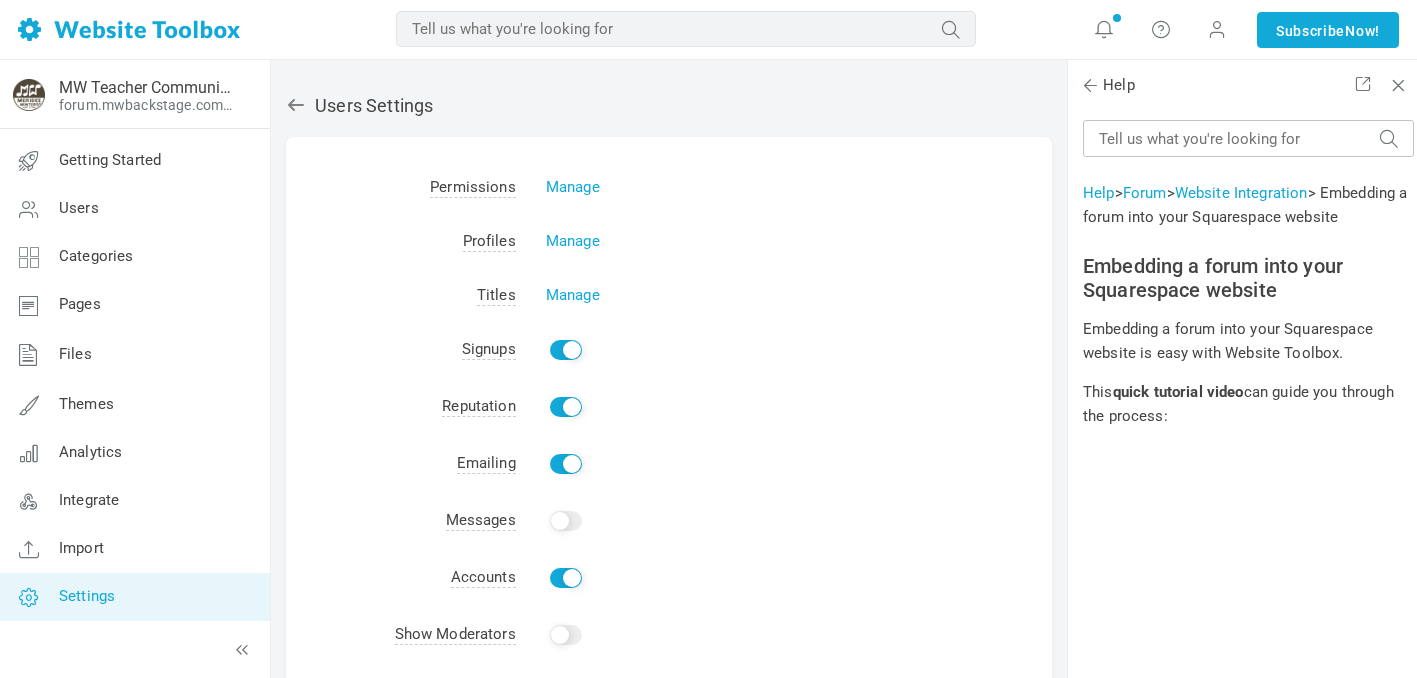 scroll, scrollTop: 0, scrollLeft: 0, axis: both 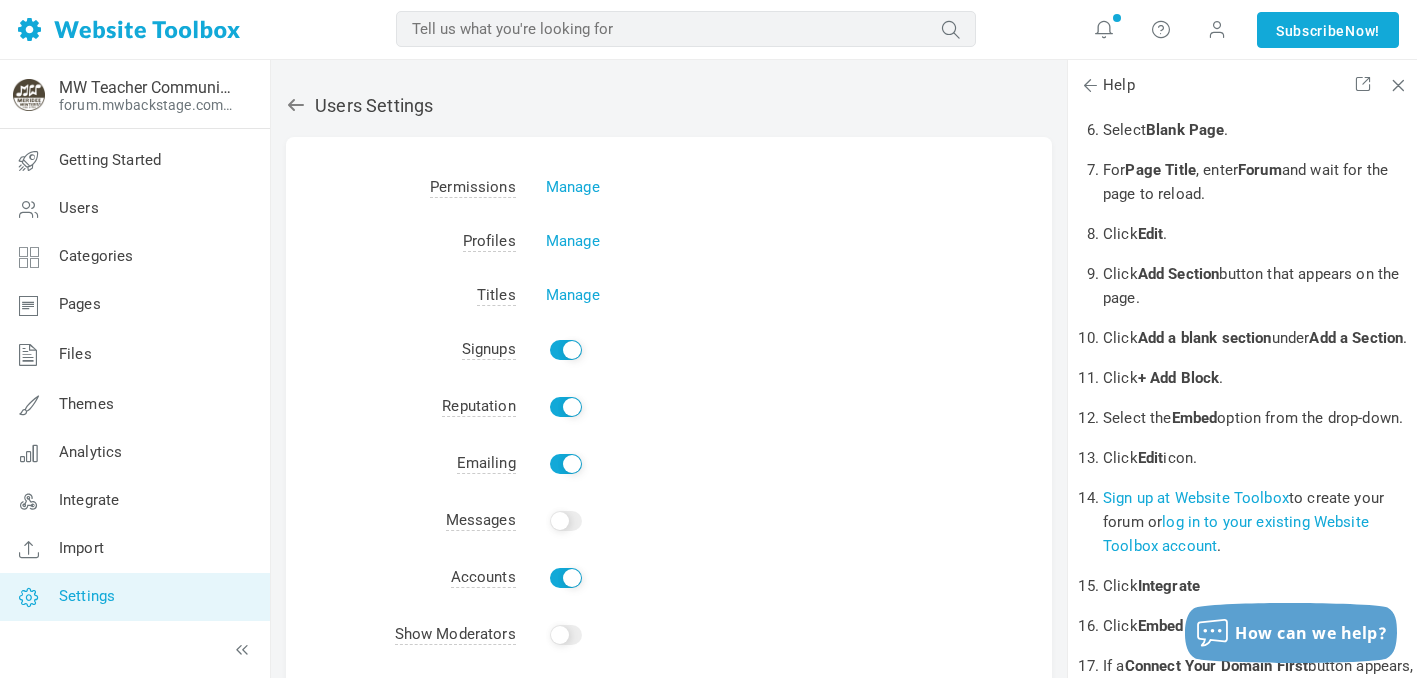 click on "Enable" at bounding box center [566, 464] 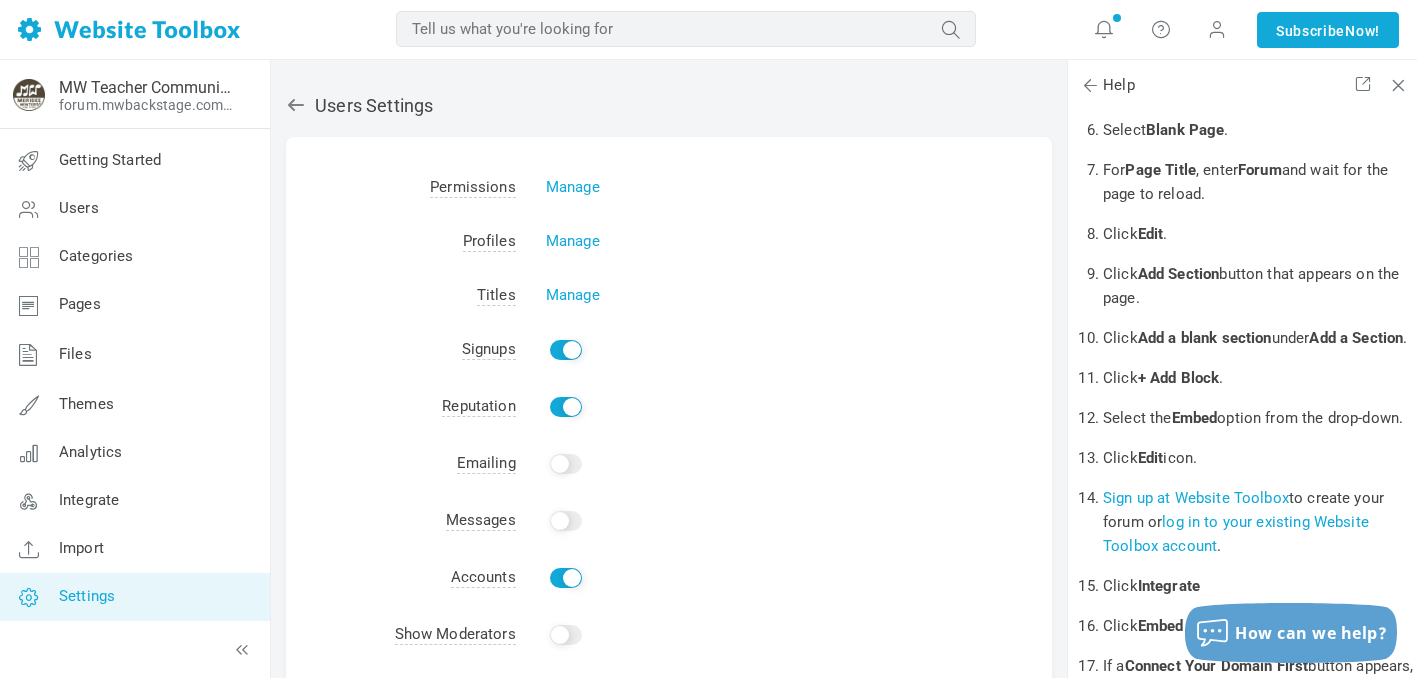 click on "Enable" at bounding box center [566, 407] 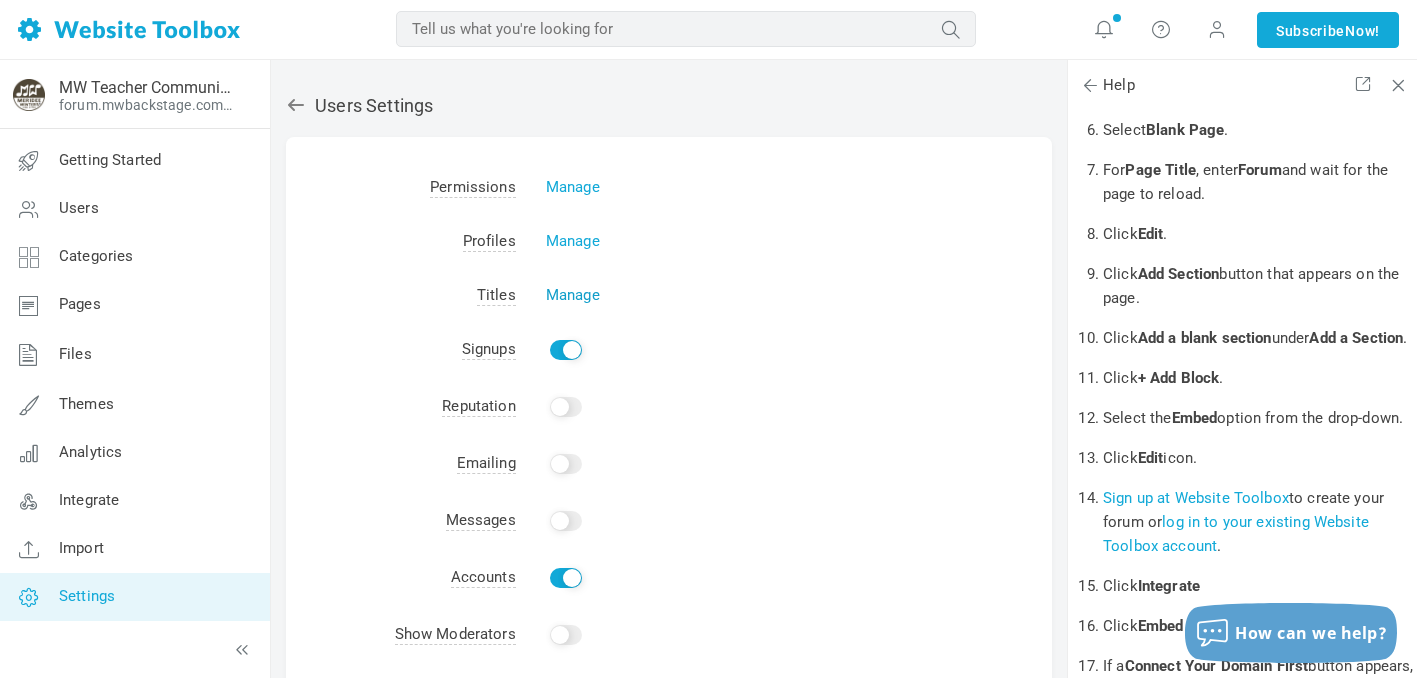 click on "Manage" at bounding box center [573, 295] 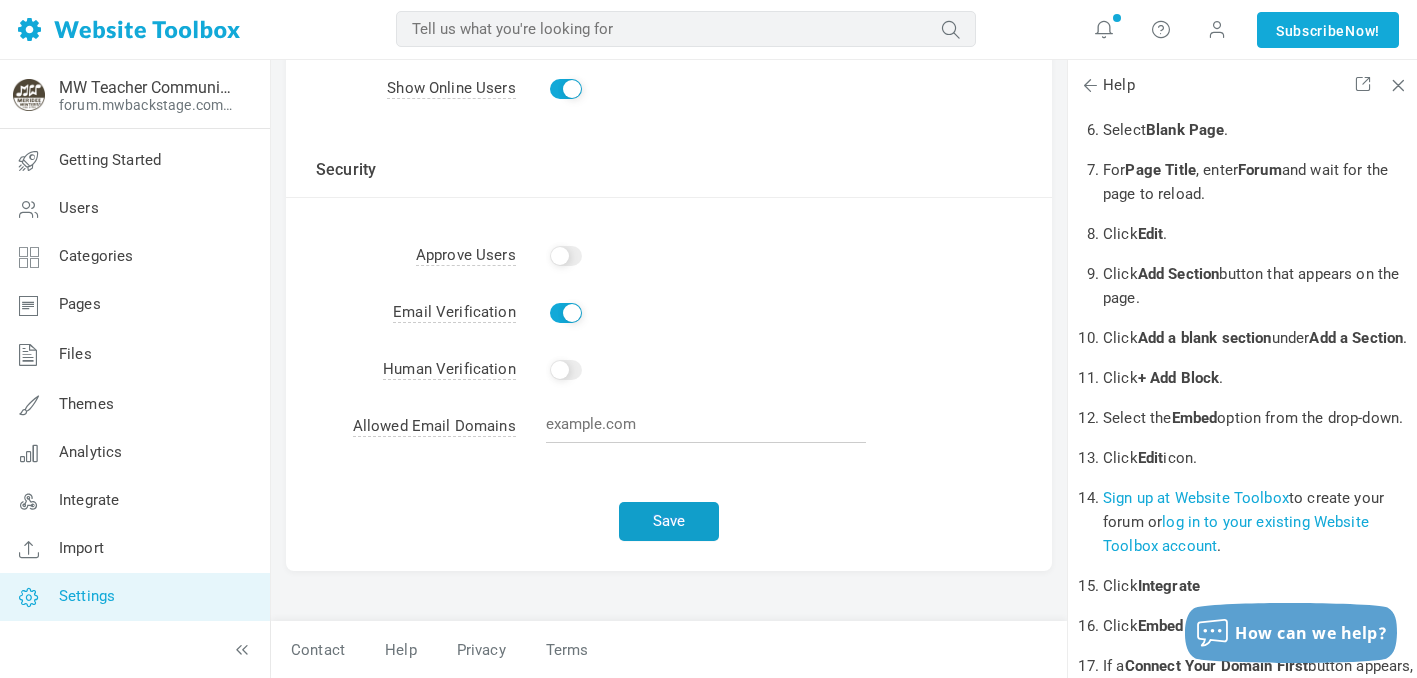 scroll, scrollTop: 602, scrollLeft: 0, axis: vertical 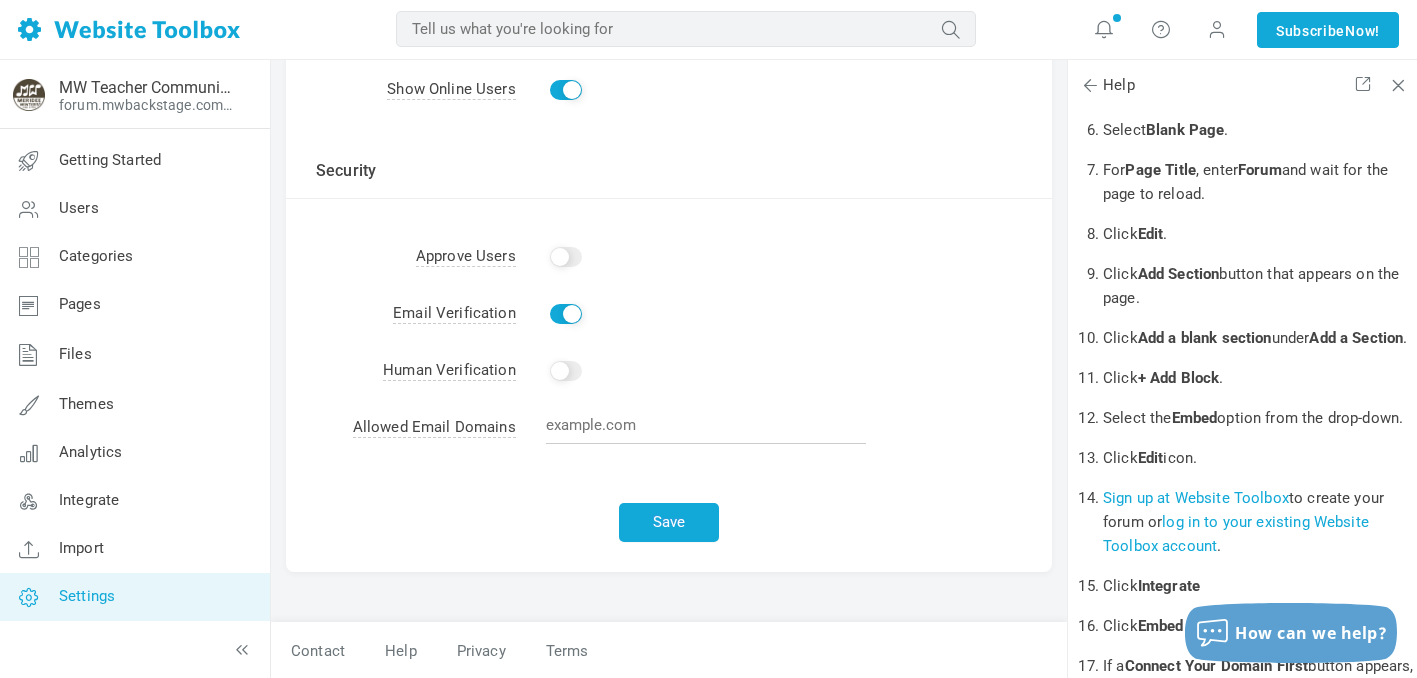 click on "Enable" at bounding box center [566, 314] 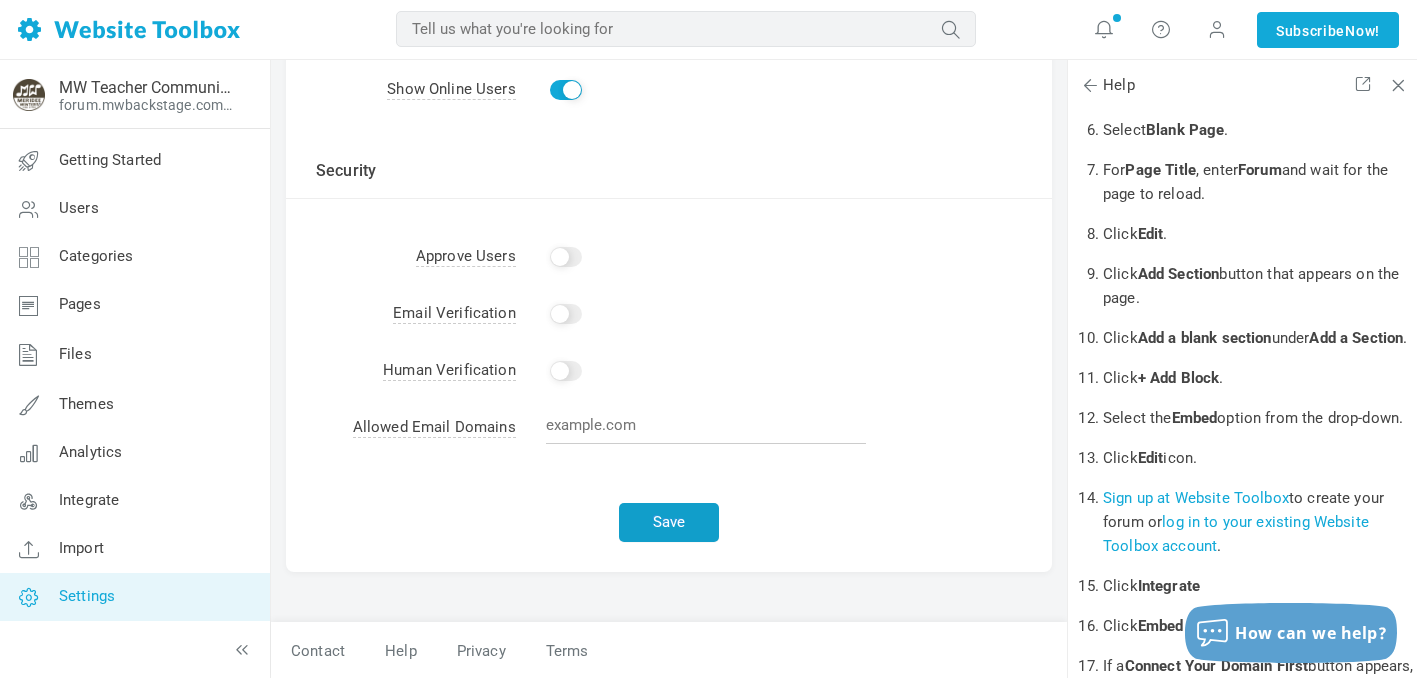 click on "Save" at bounding box center (669, 522) 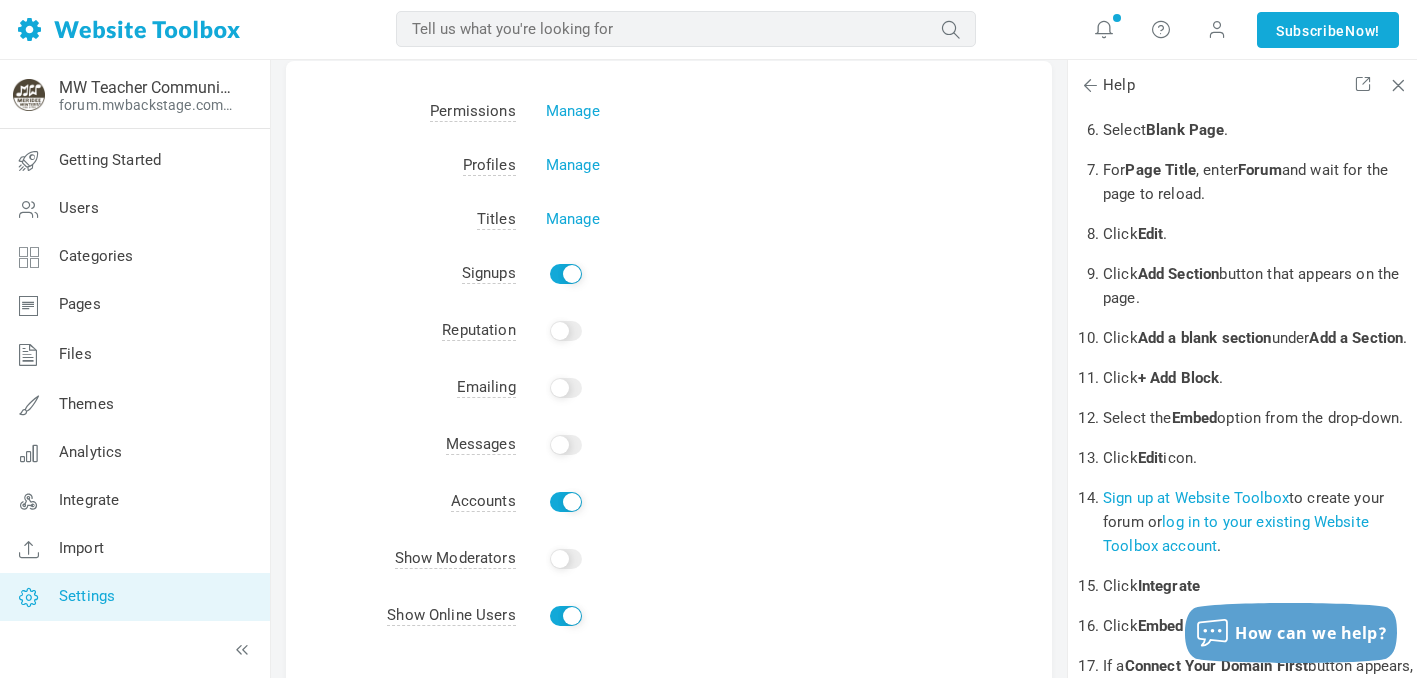 scroll, scrollTop: 0, scrollLeft: 0, axis: both 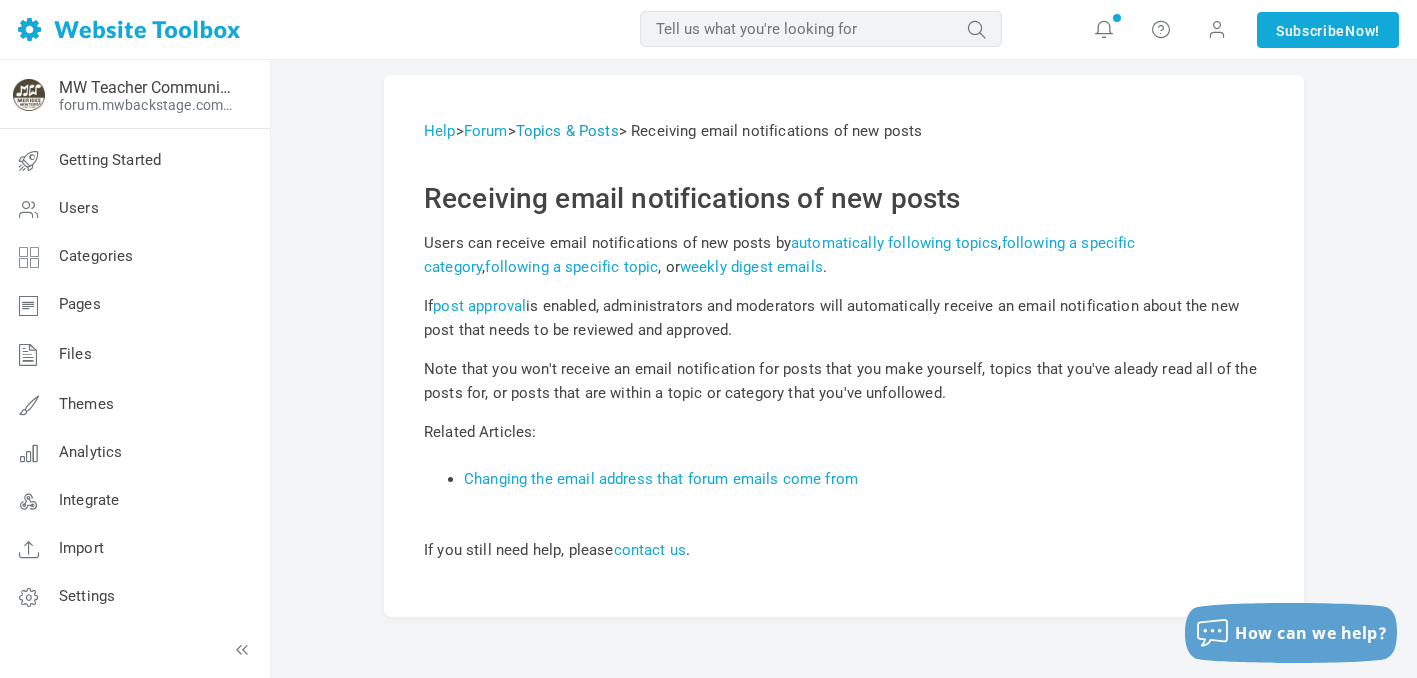 click on "Topics & Posts" at bounding box center [567, 131] 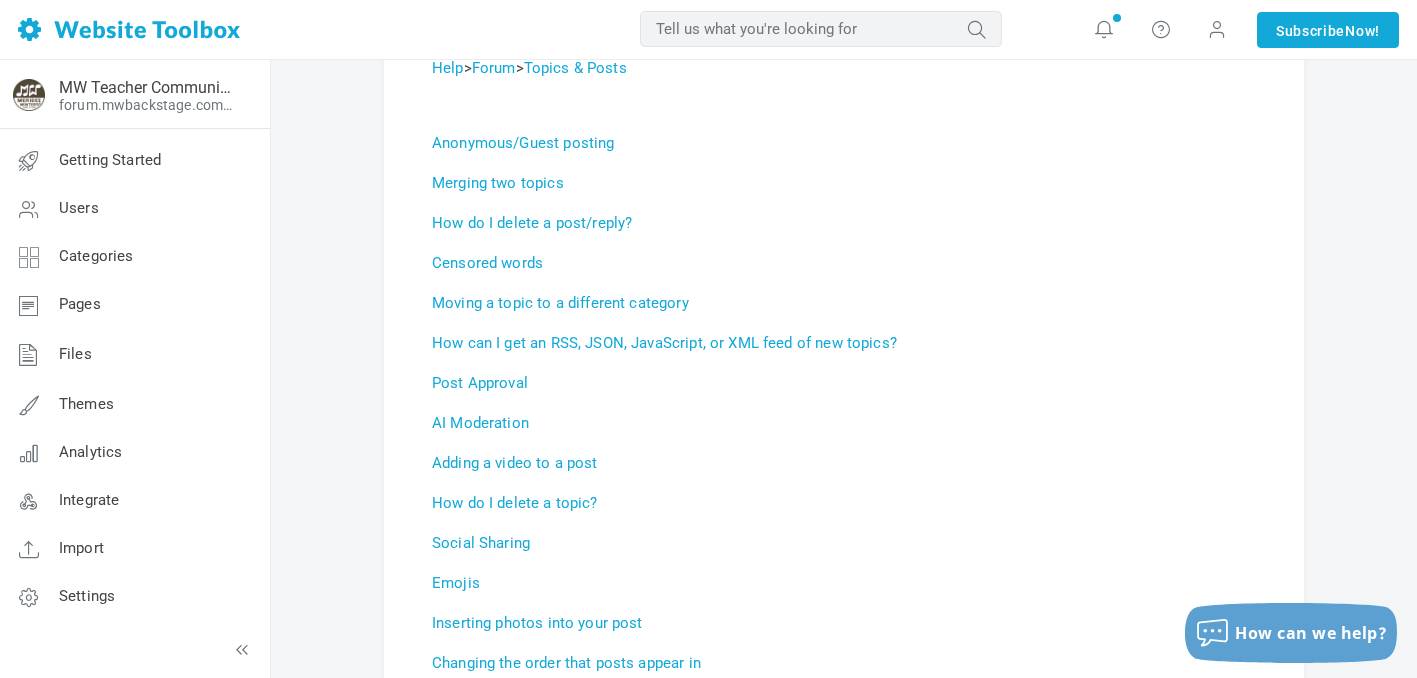 scroll, scrollTop: 110, scrollLeft: 0, axis: vertical 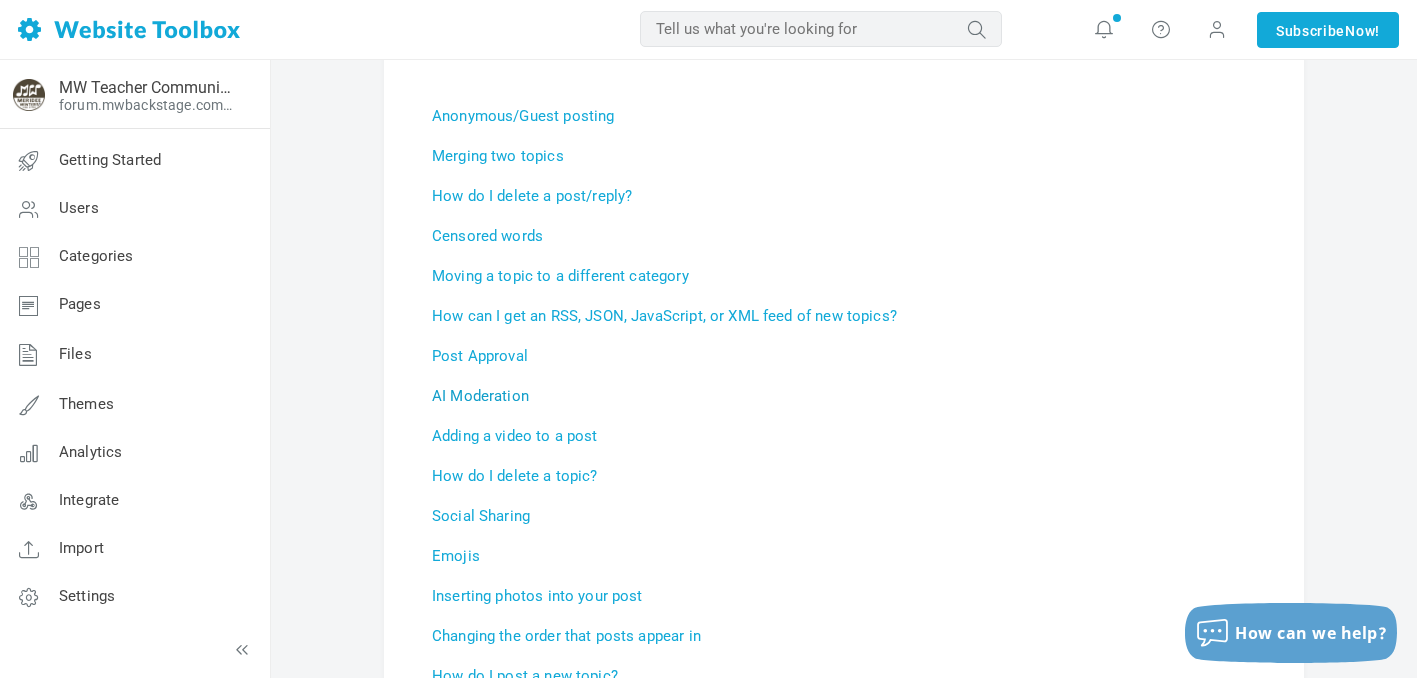 click on "AI Moderation" at bounding box center [480, 396] 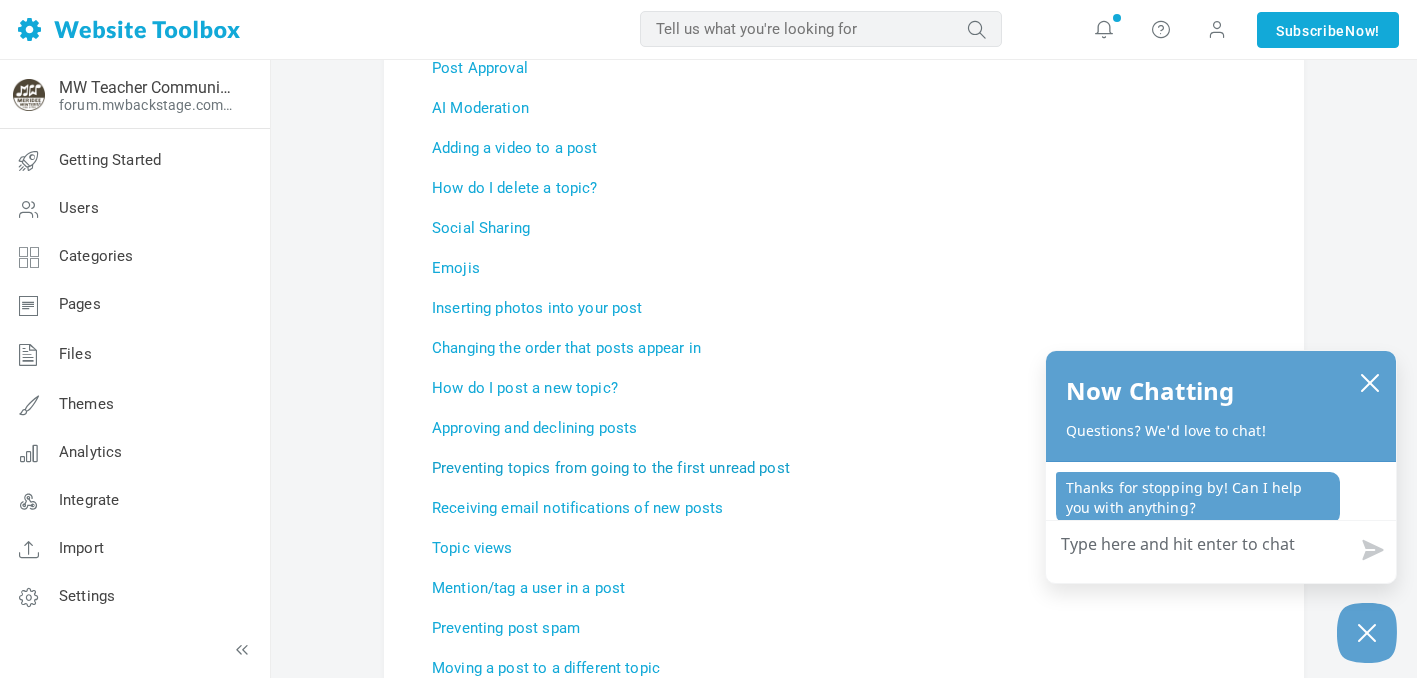 scroll, scrollTop: 422, scrollLeft: 0, axis: vertical 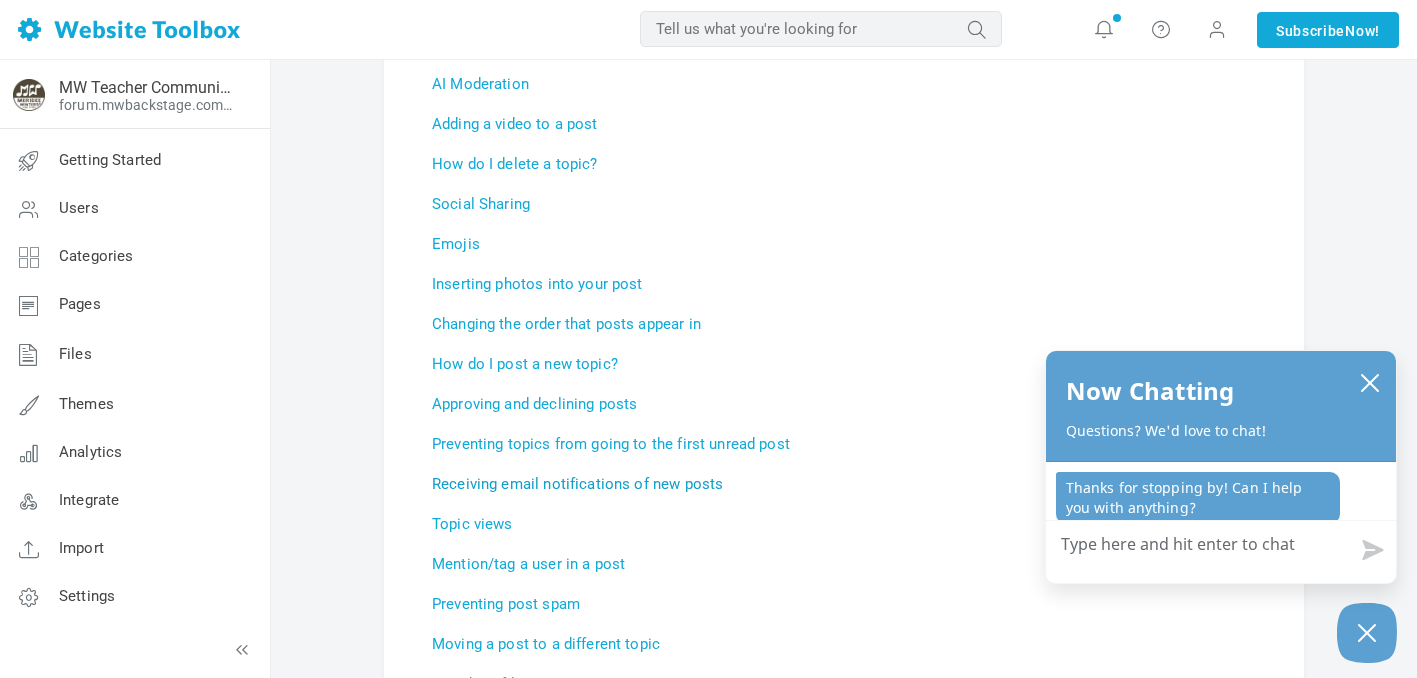 click on "Receiving email notifications of new posts" at bounding box center (577, 484) 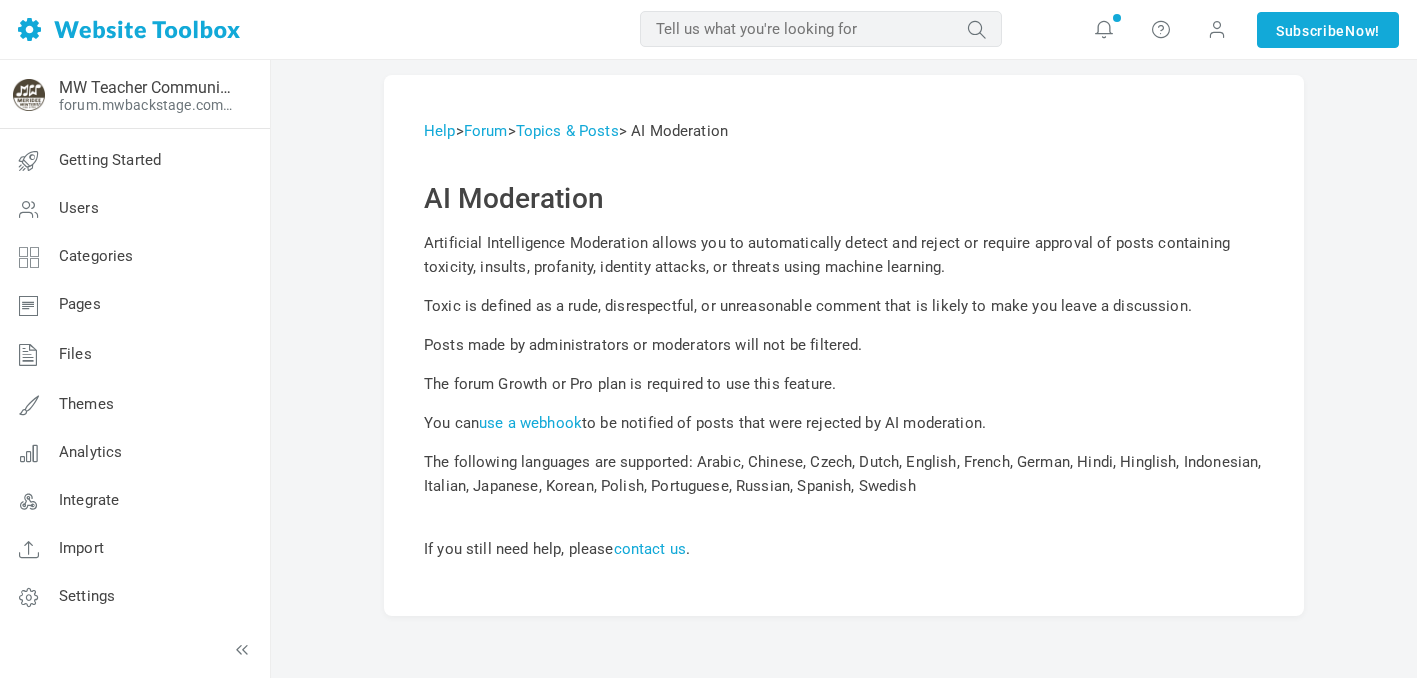 scroll, scrollTop: 0, scrollLeft: 0, axis: both 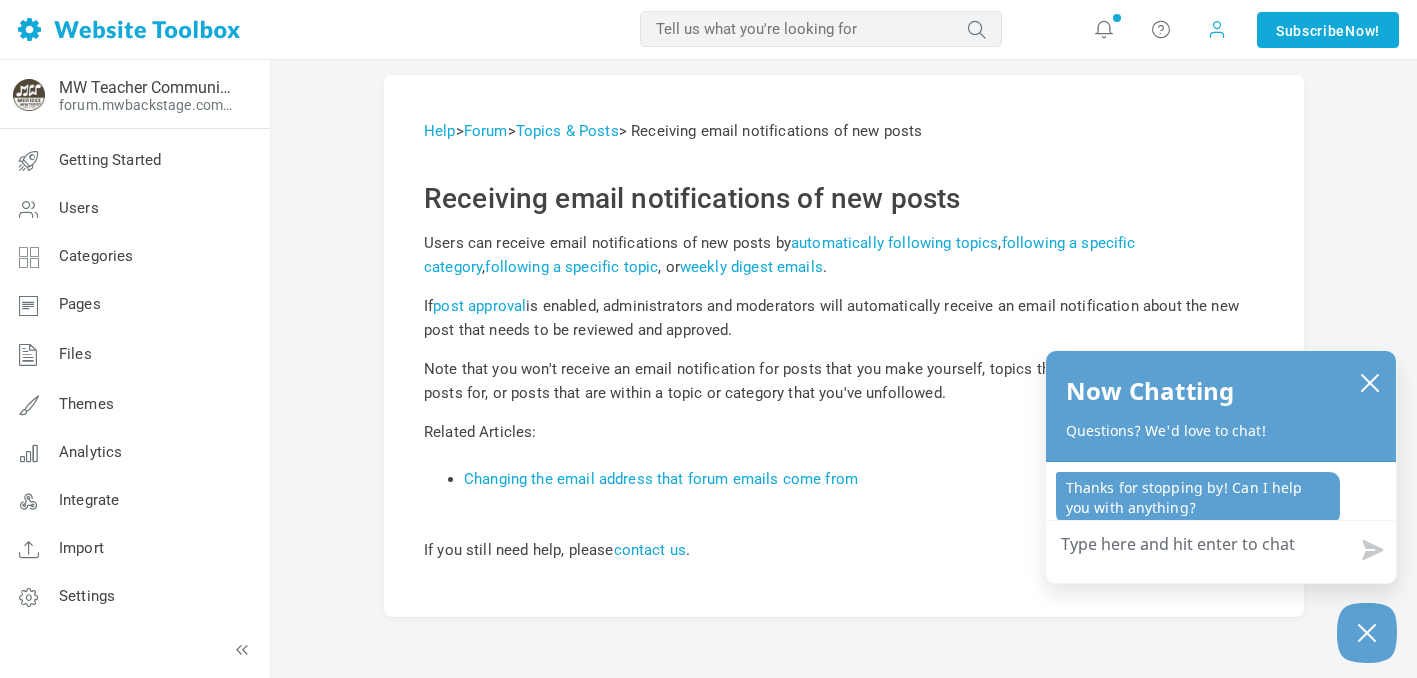 click at bounding box center (1217, 29) 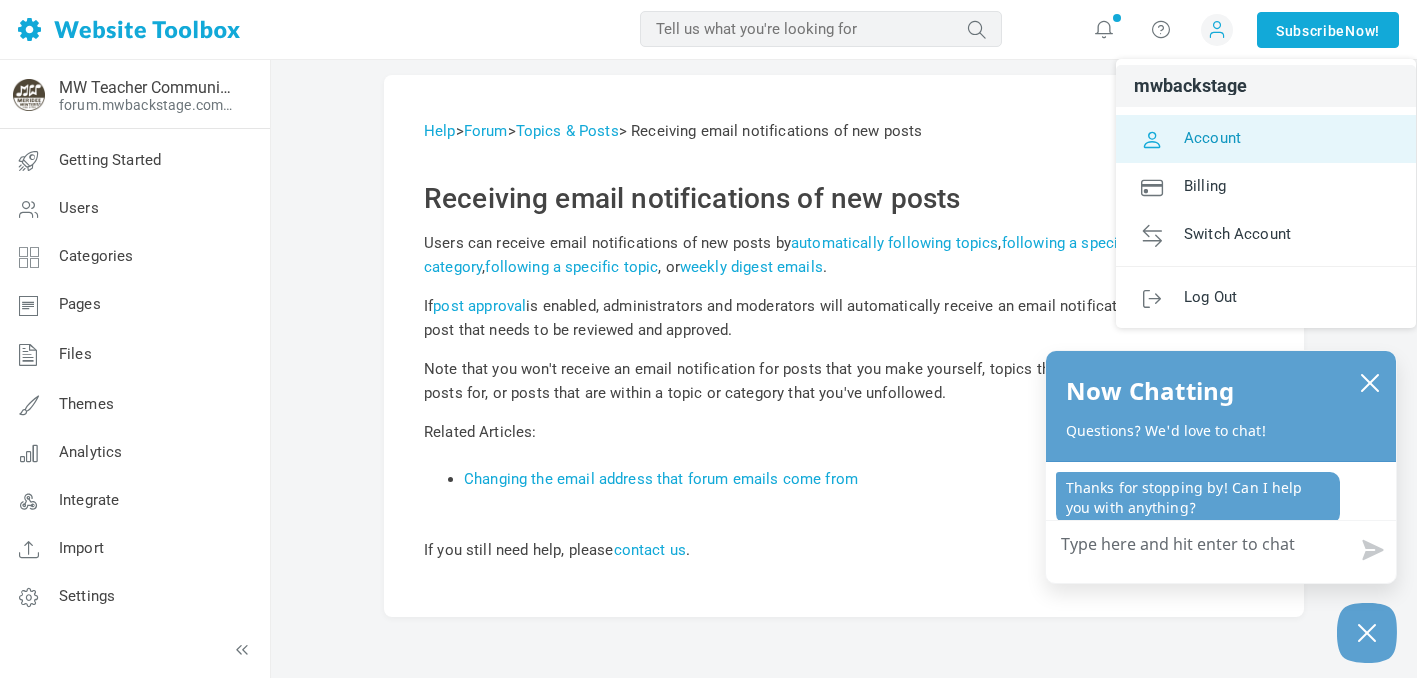 click on "Account" at bounding box center [1212, 137] 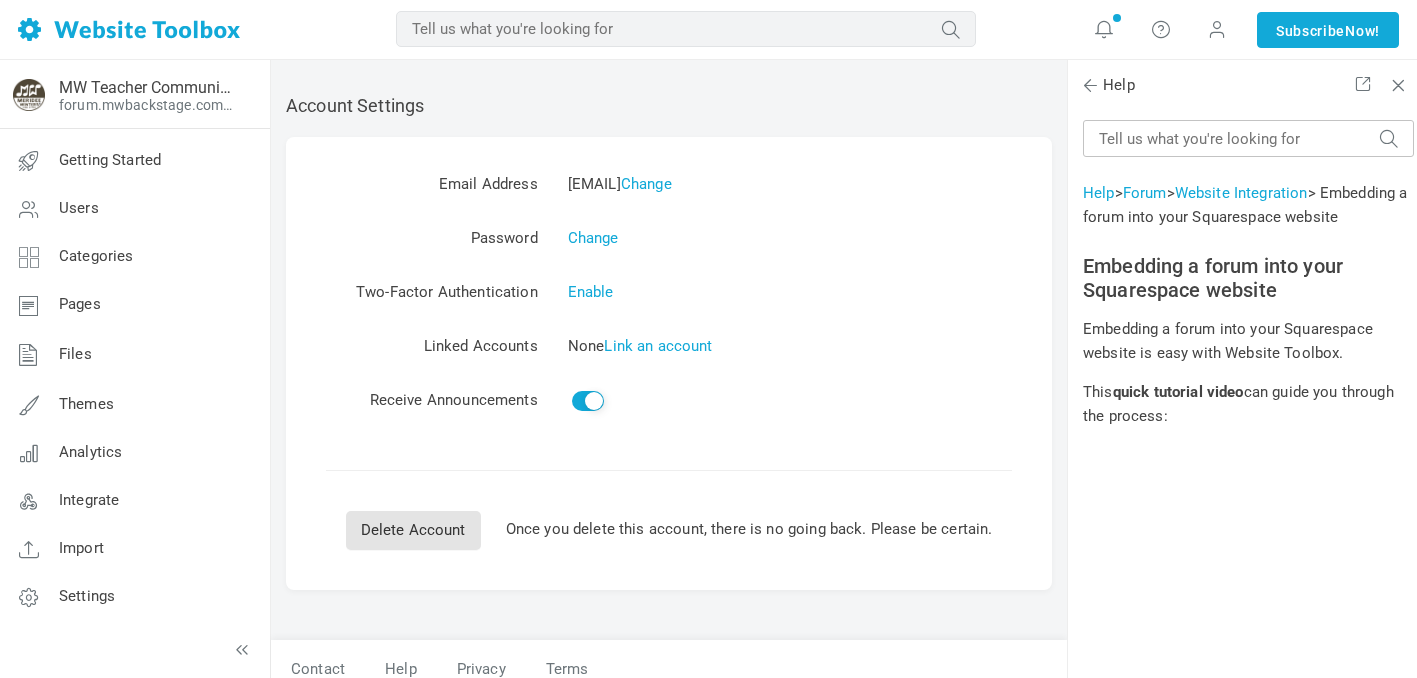 scroll, scrollTop: 0, scrollLeft: 0, axis: both 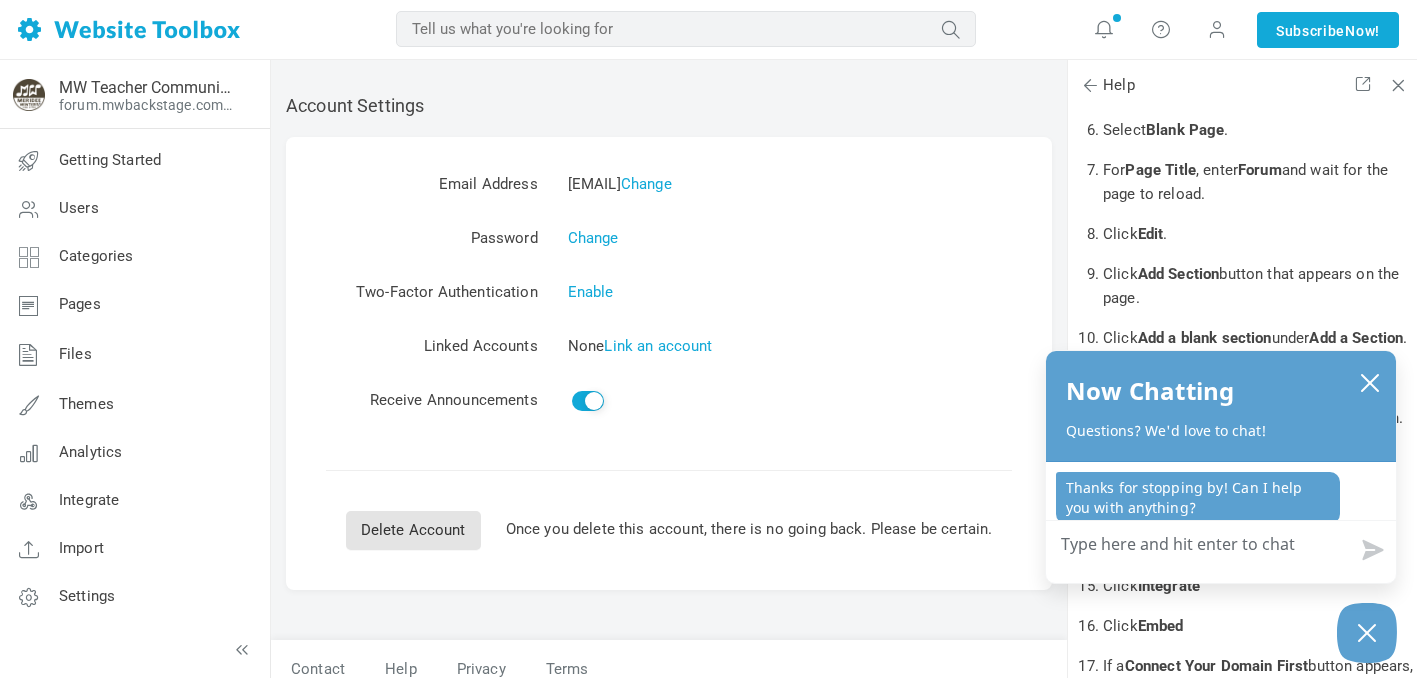 click on "Email Address
[EMAIL]   Change
Password
Change
Two-Factor Authentication
Enable
Linked Accounts
None     Link an account
Receive Announcements
Yes
Delete Account  Once you delete this account, there is no going back. Please be certain." at bounding box center (669, 363) 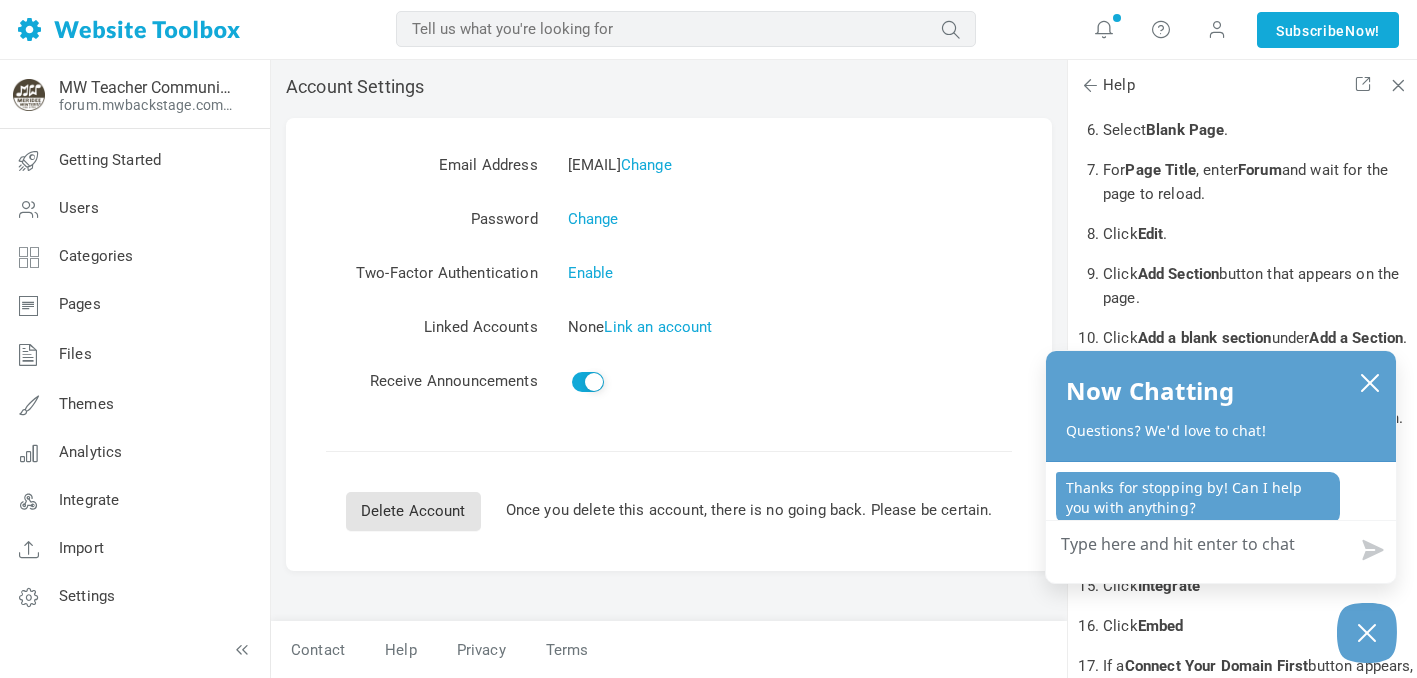 scroll, scrollTop: 18, scrollLeft: 0, axis: vertical 